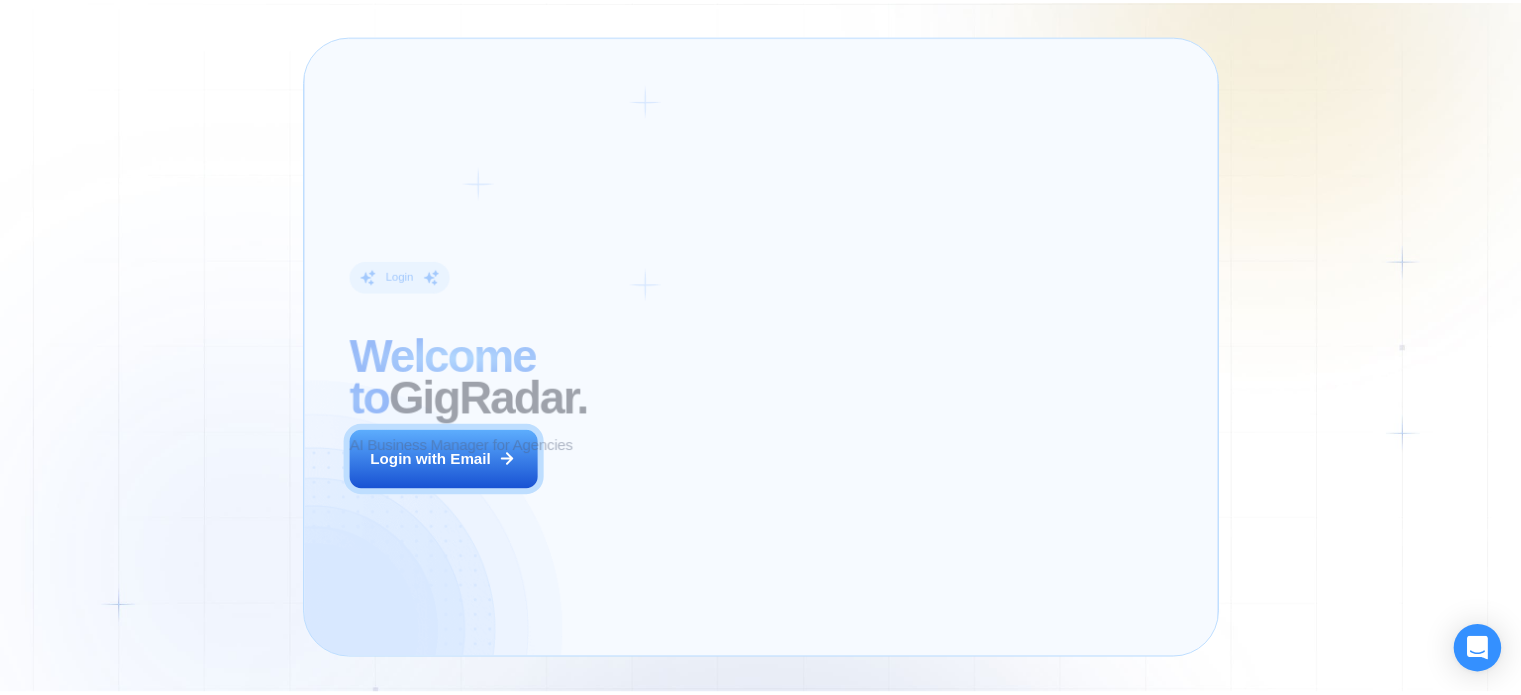 scroll, scrollTop: 0, scrollLeft: 0, axis: both 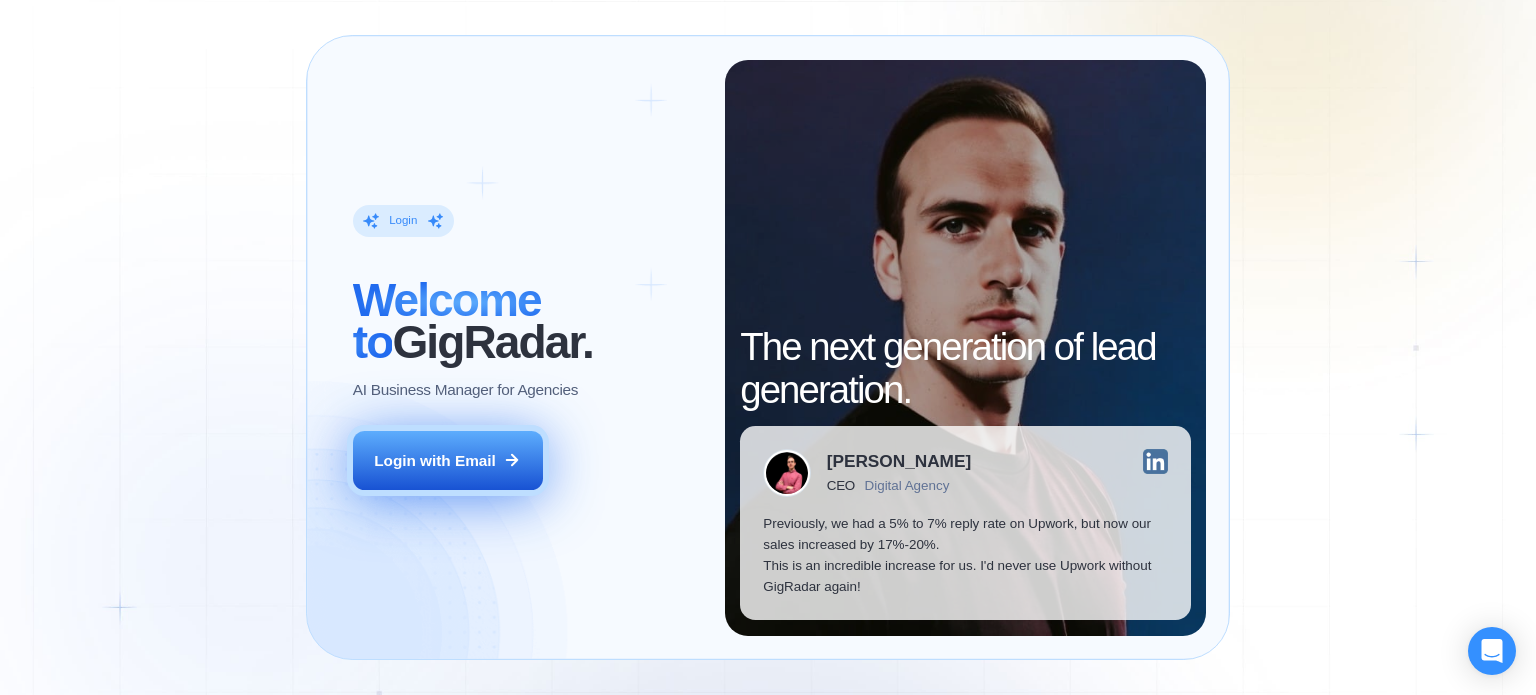 click on "Login with Email" at bounding box center [448, 461] 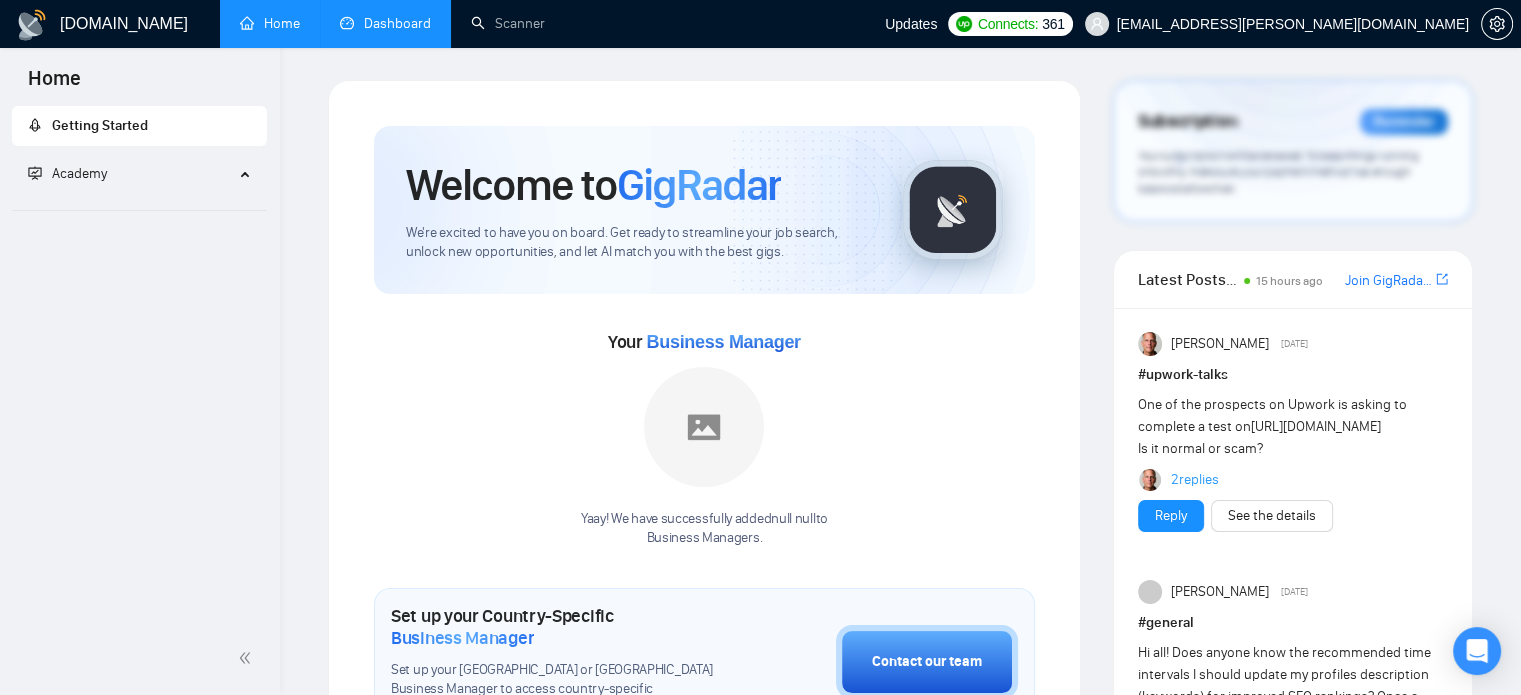 click on "Dashboard" at bounding box center [385, 23] 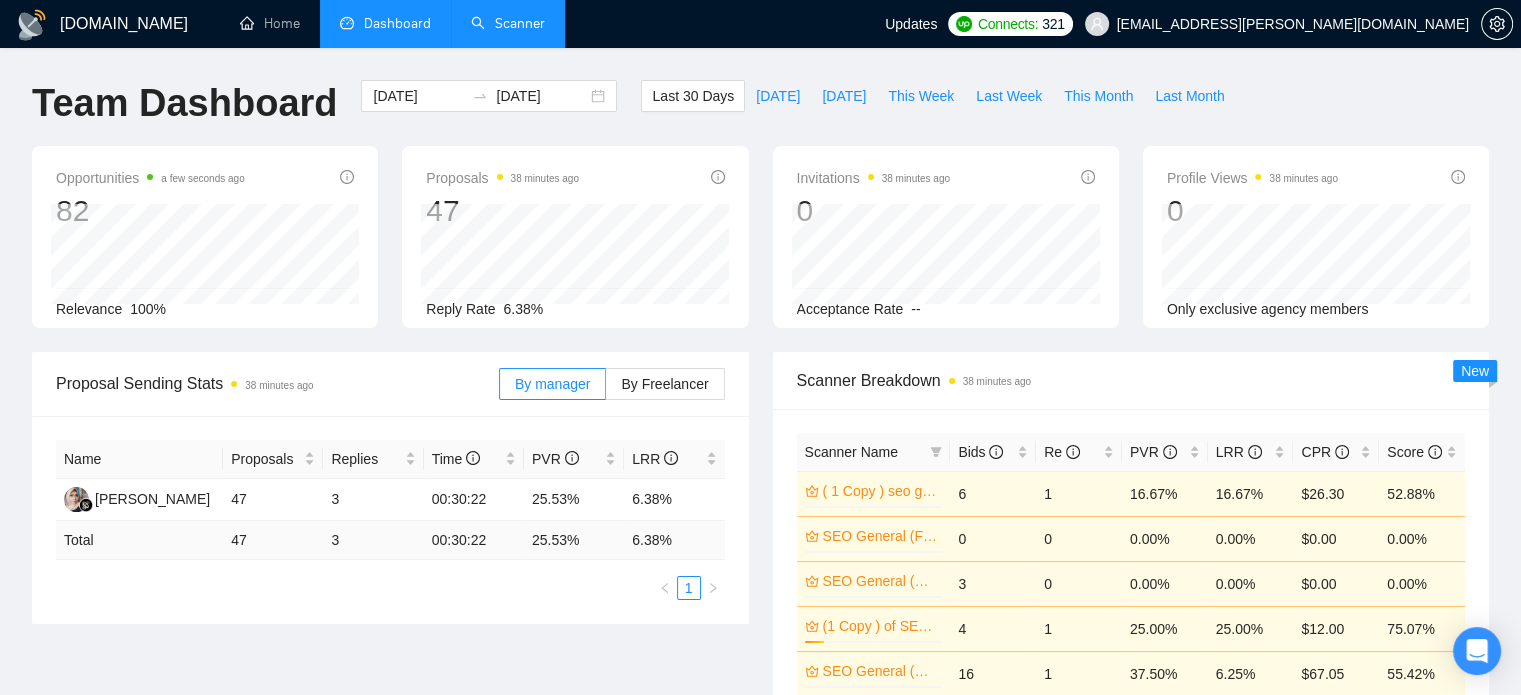 click on "Scanner" at bounding box center [508, 23] 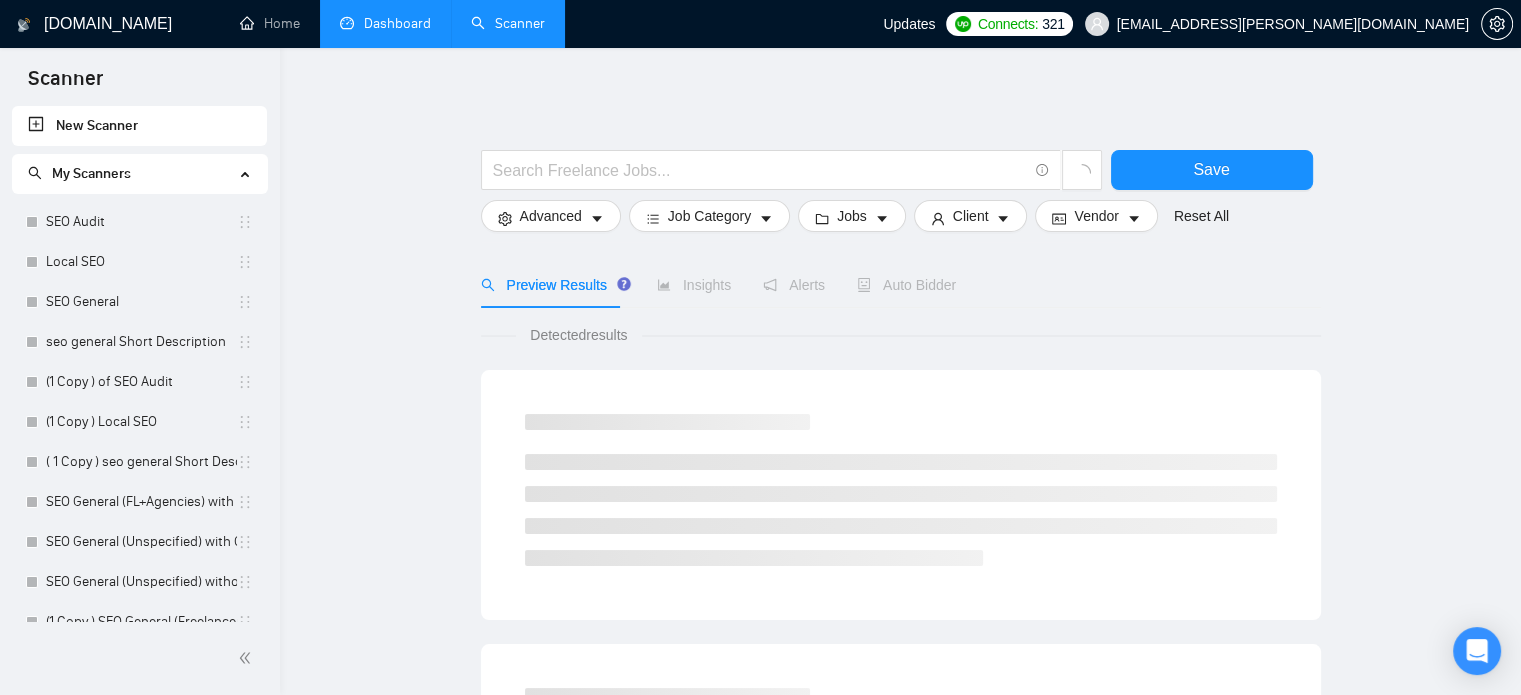 click on "Dashboard" at bounding box center (385, 23) 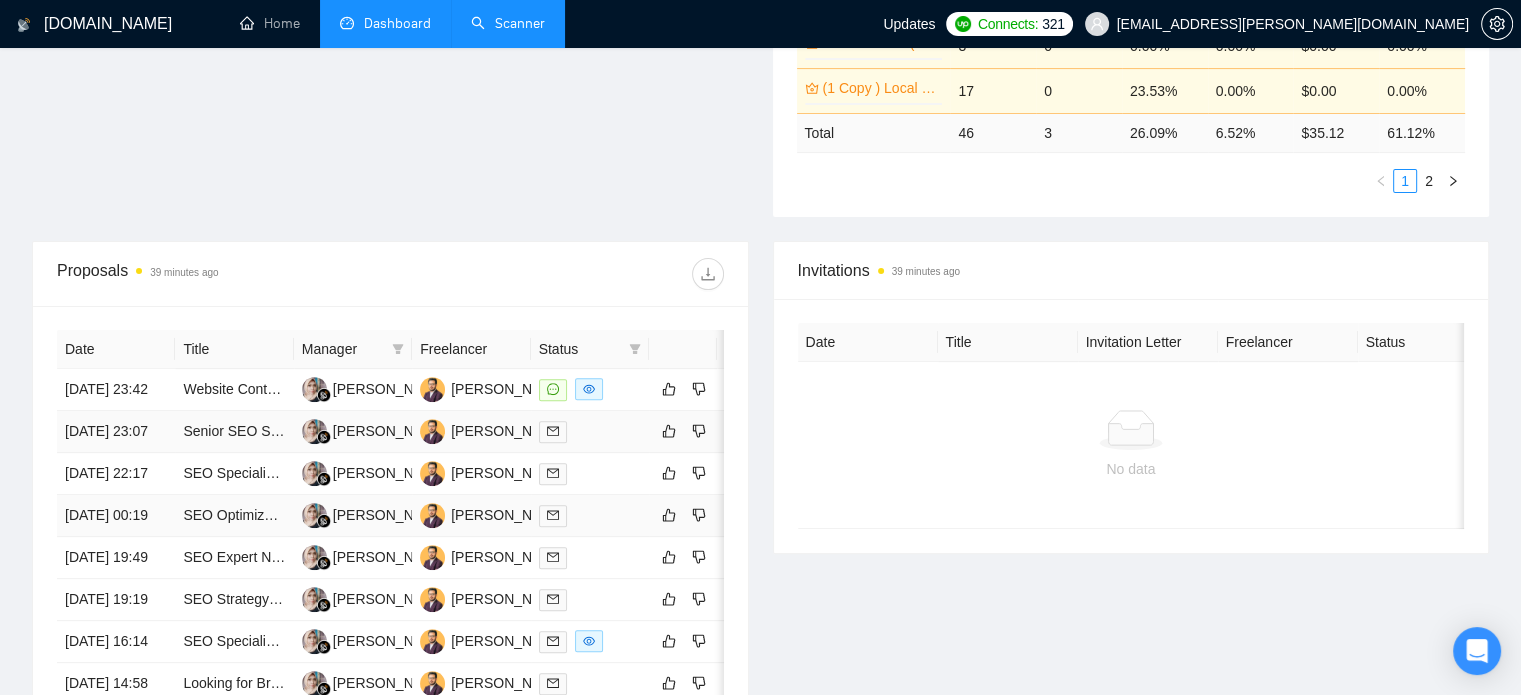 scroll, scrollTop: 587, scrollLeft: 0, axis: vertical 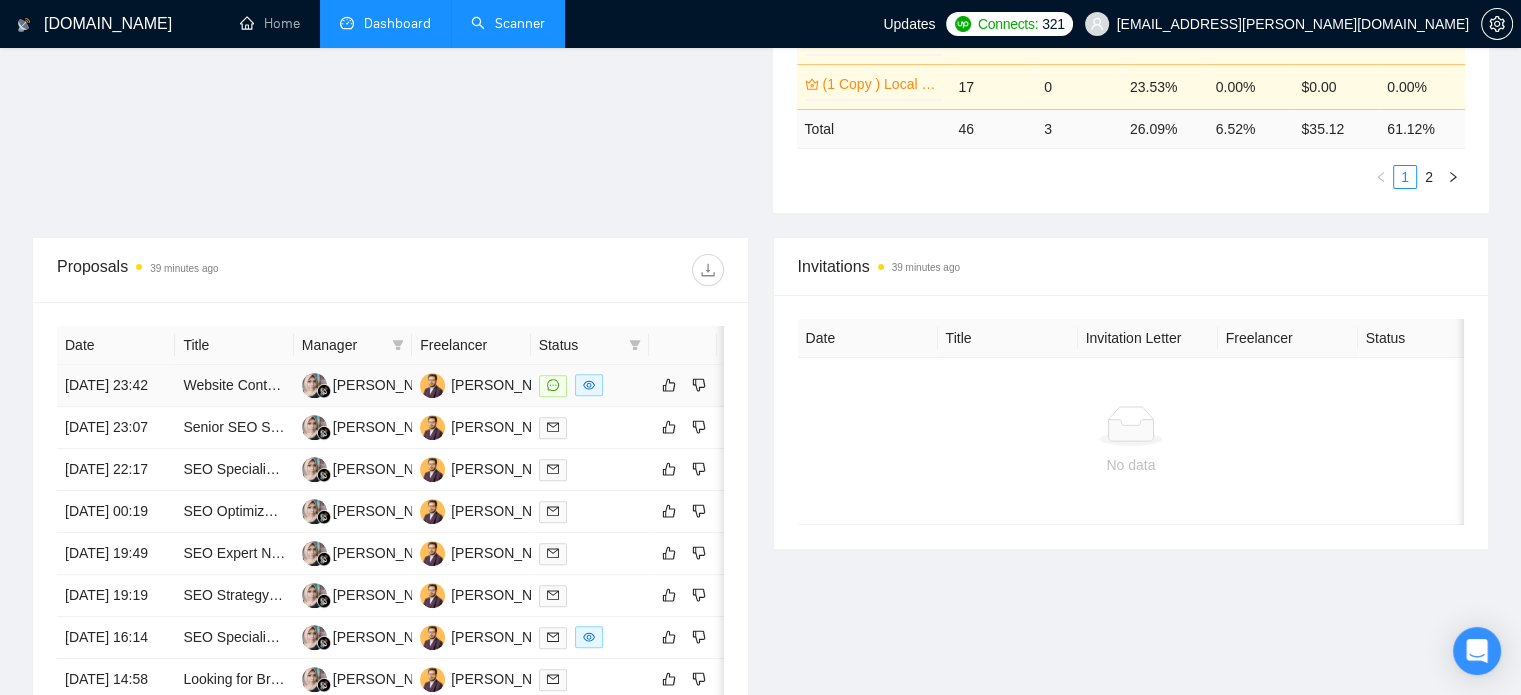 click on "[DATE] 23:42" at bounding box center [116, 386] 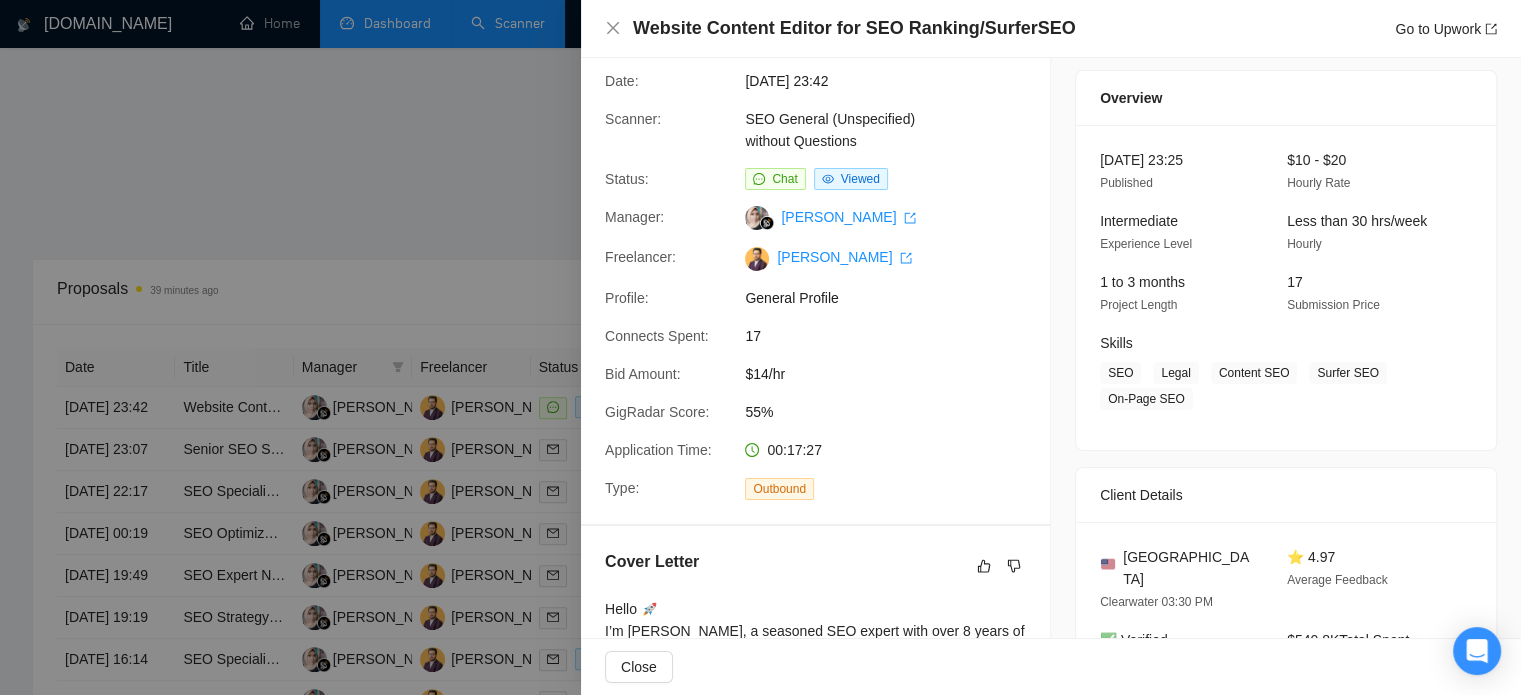 scroll, scrollTop: 0, scrollLeft: 0, axis: both 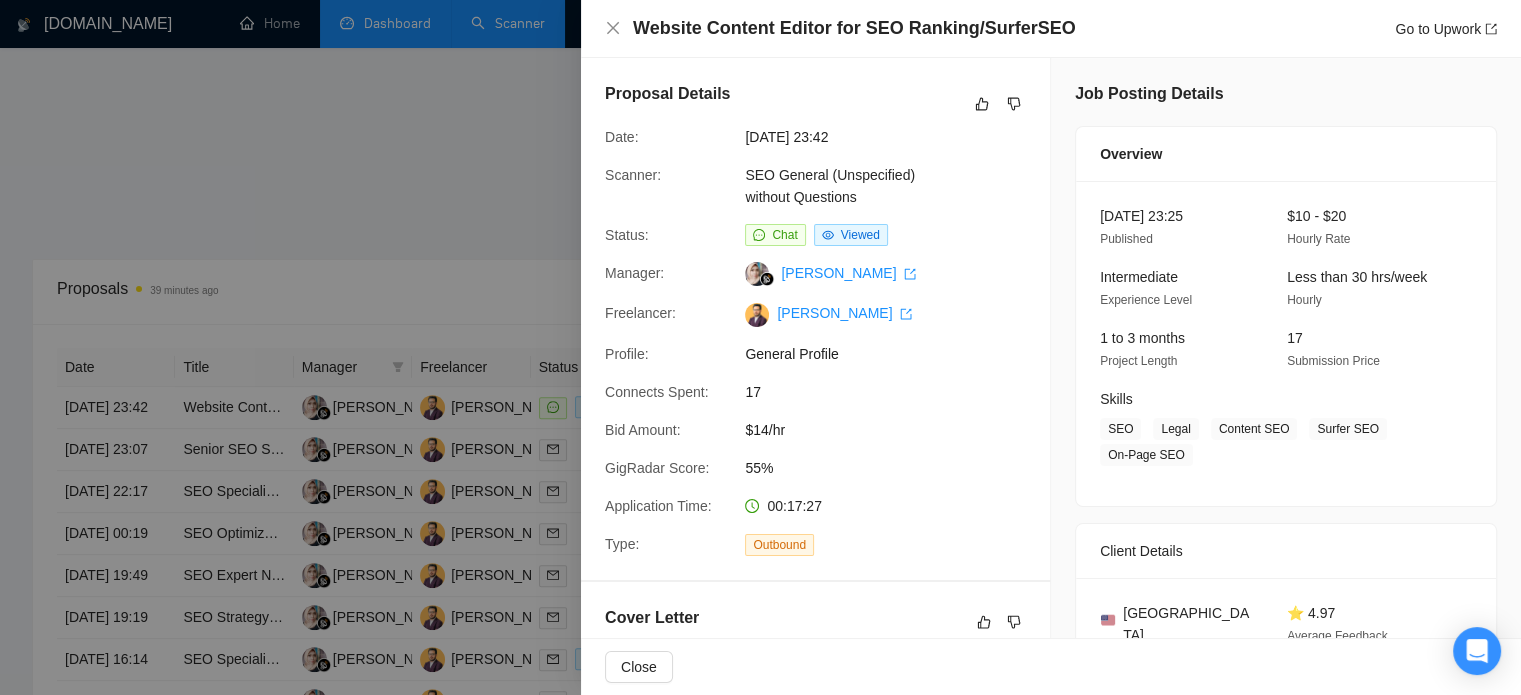 click at bounding box center [760, 347] 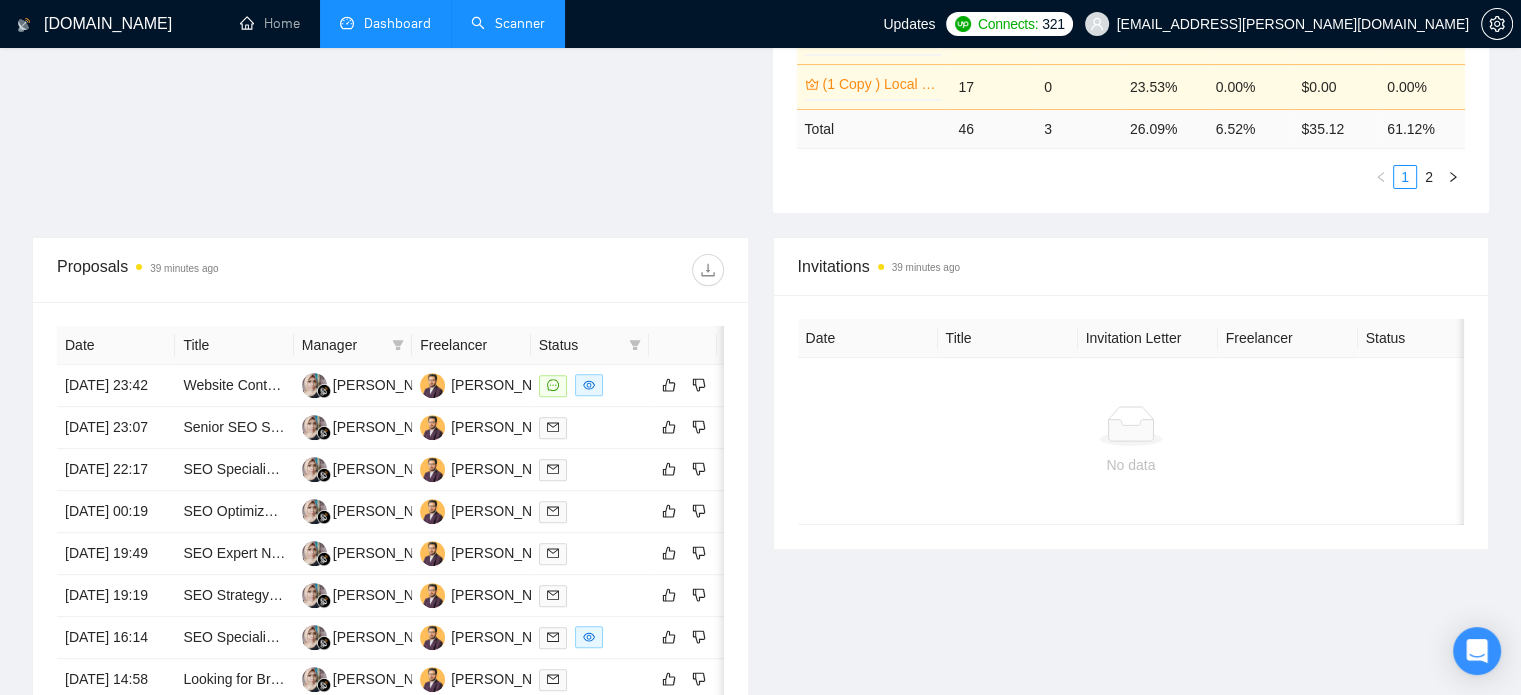 click on "Scanner" at bounding box center [508, 23] 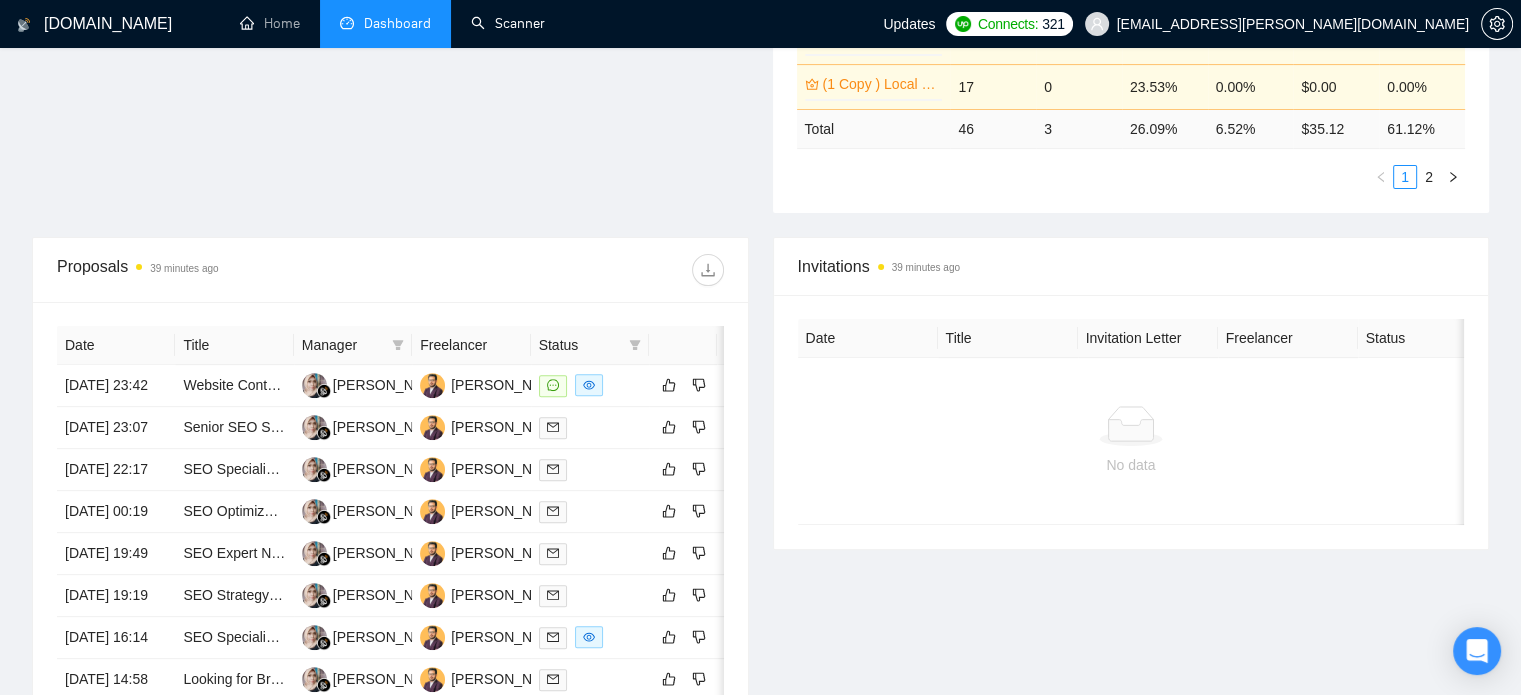 scroll, scrollTop: 0, scrollLeft: 0, axis: both 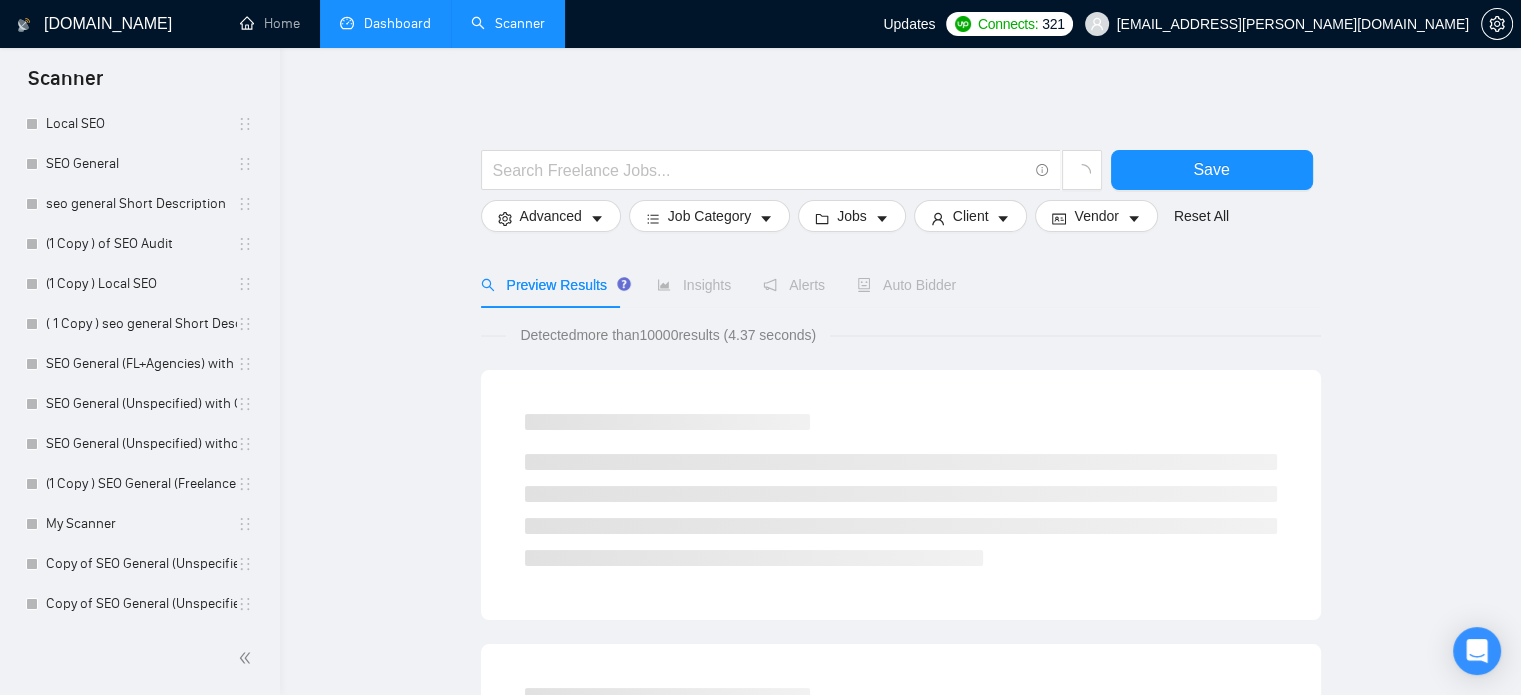 click on "Dashboard" at bounding box center [385, 23] 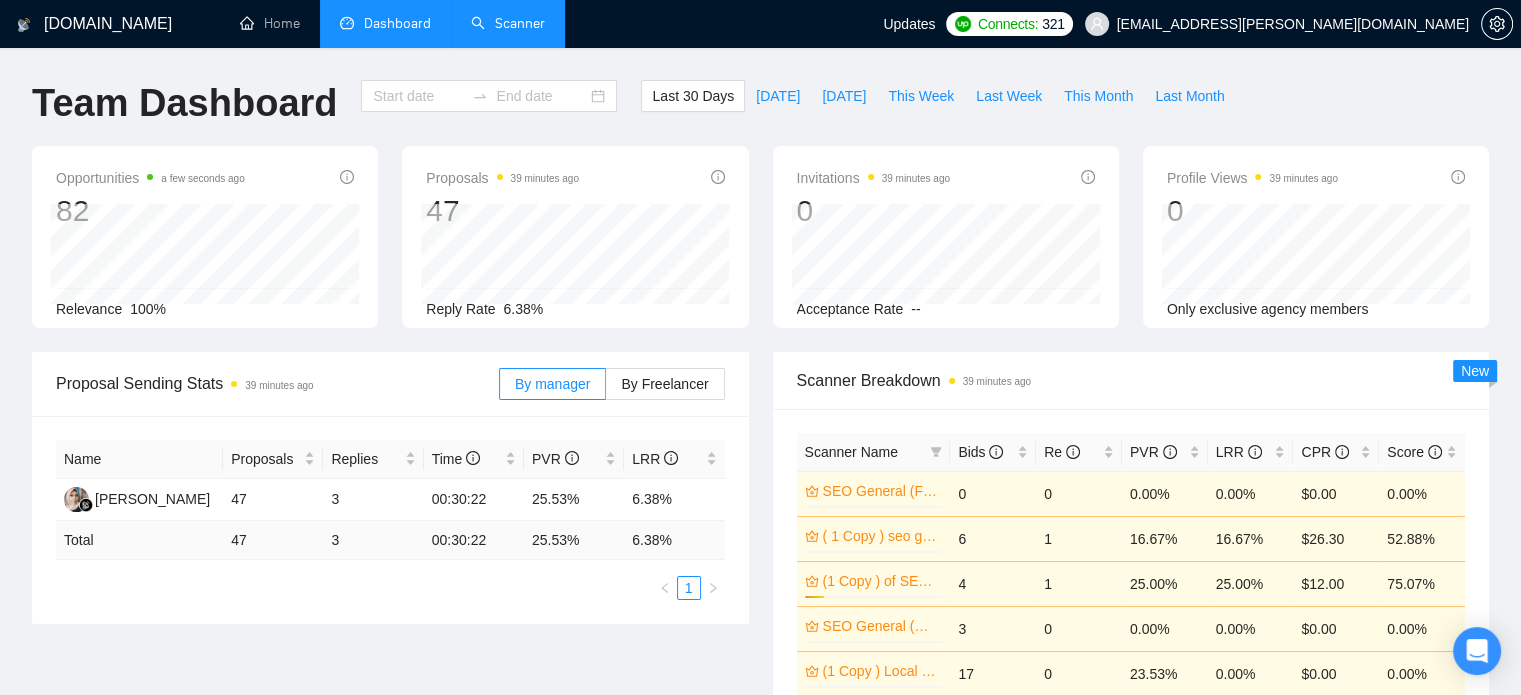 type on "[DATE]" 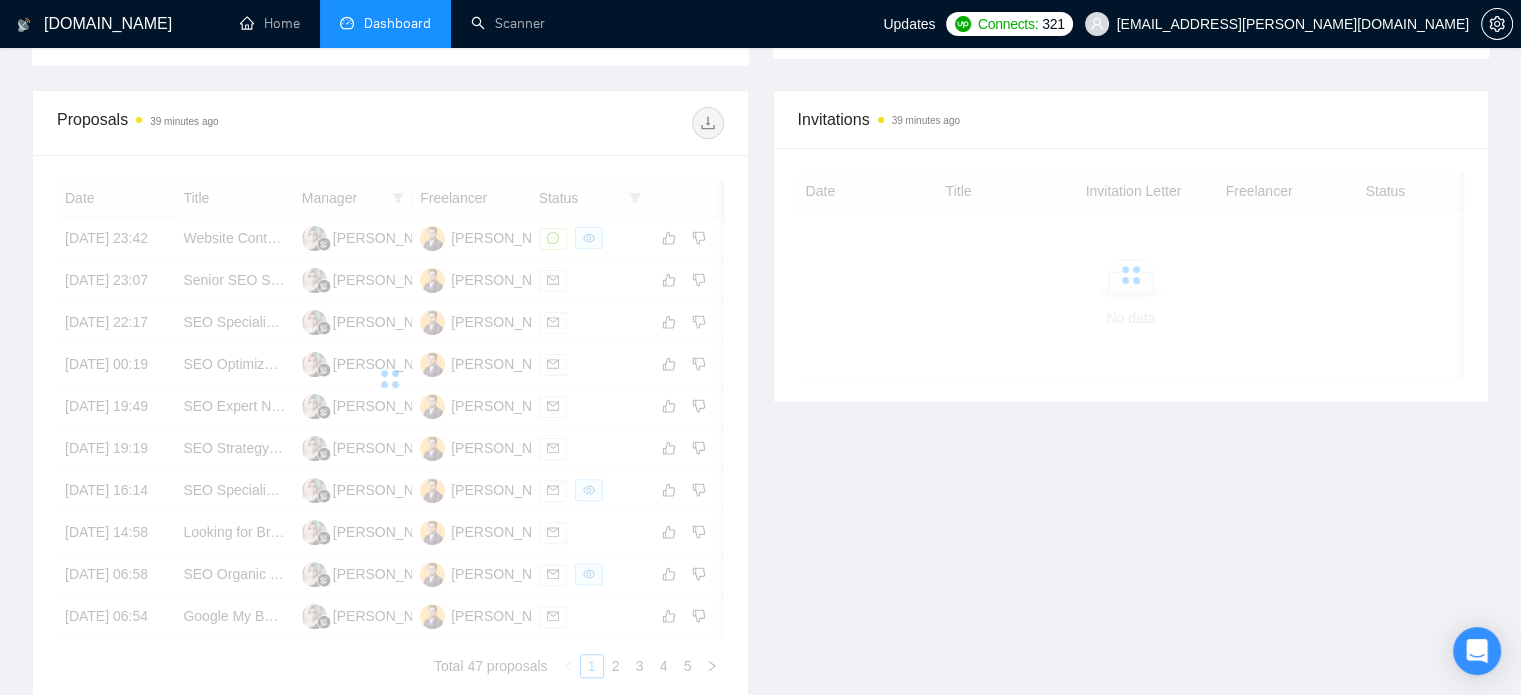 scroll, scrollTop: 552, scrollLeft: 0, axis: vertical 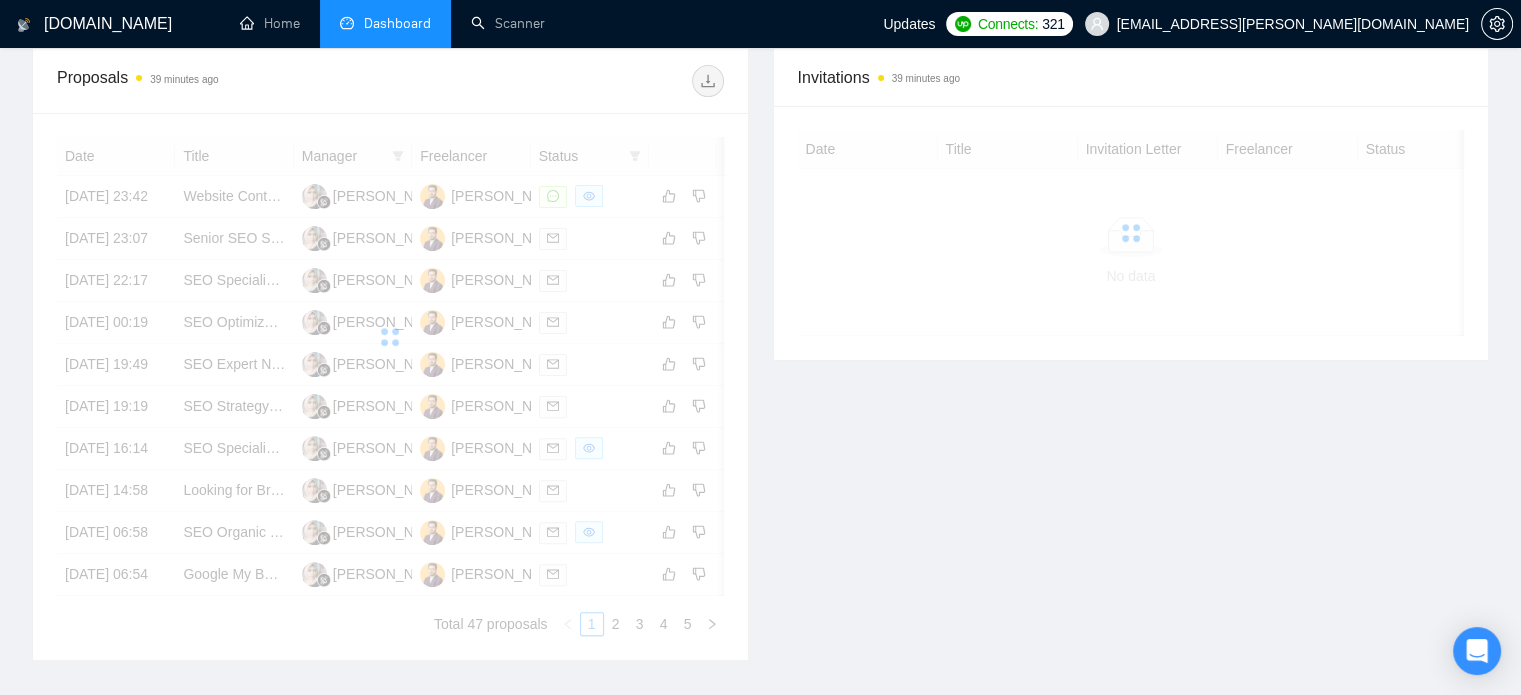click at bounding box center [390, 337] 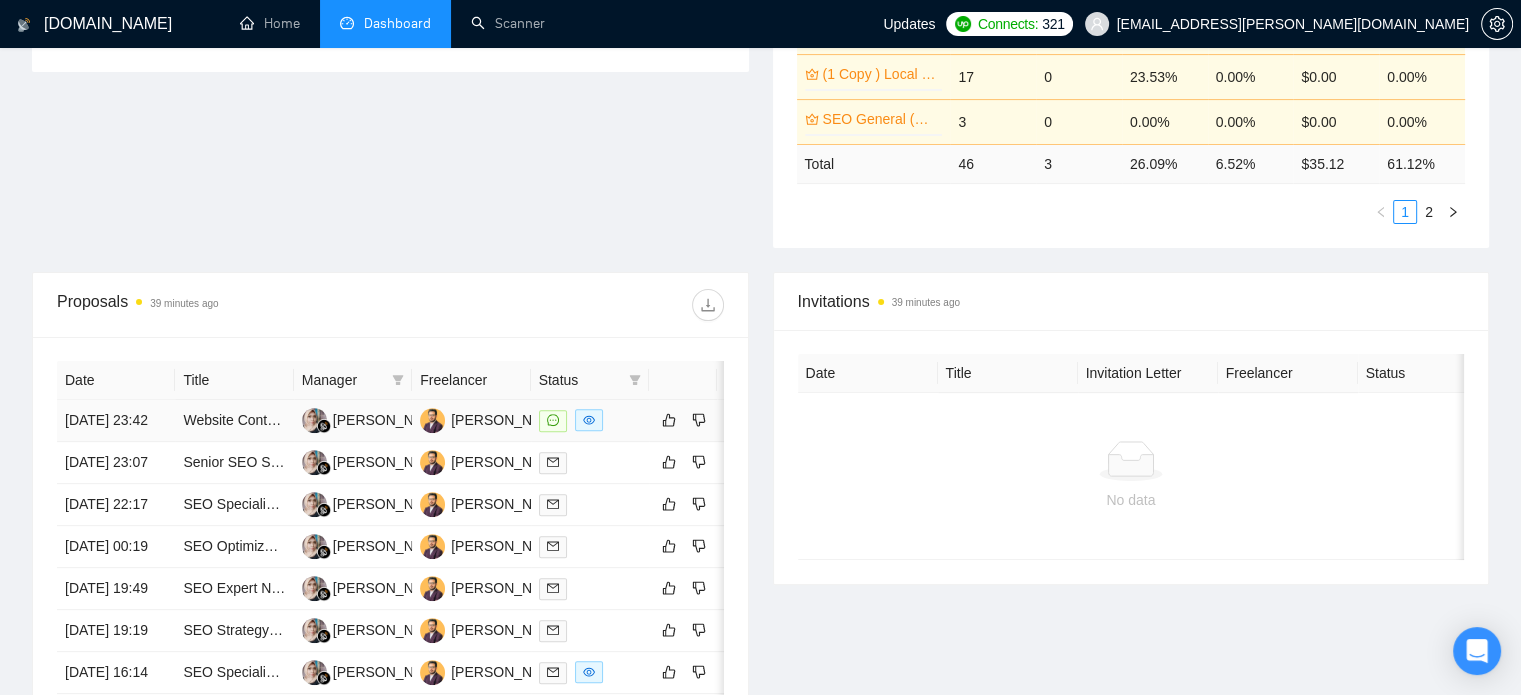 click on "[DATE] 23:42" at bounding box center (116, 421) 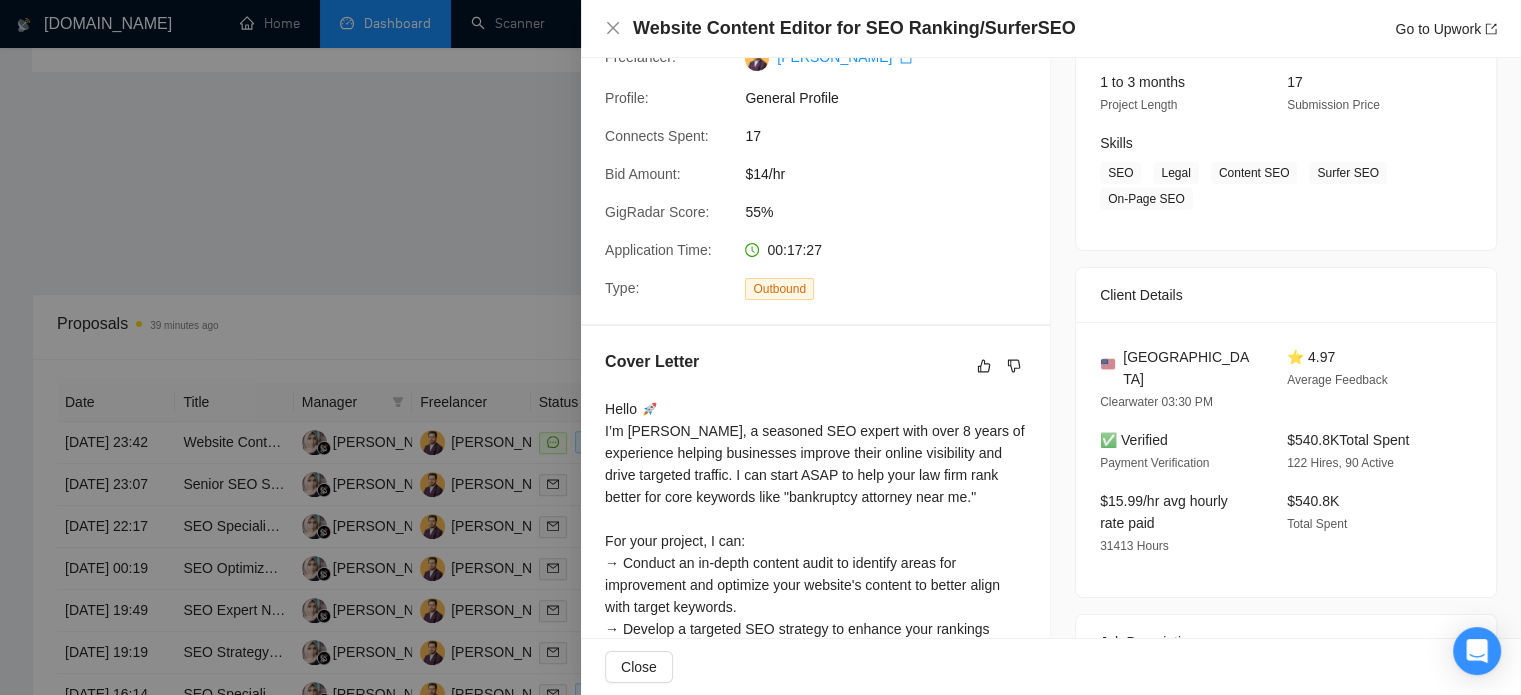 scroll, scrollTop: 0, scrollLeft: 0, axis: both 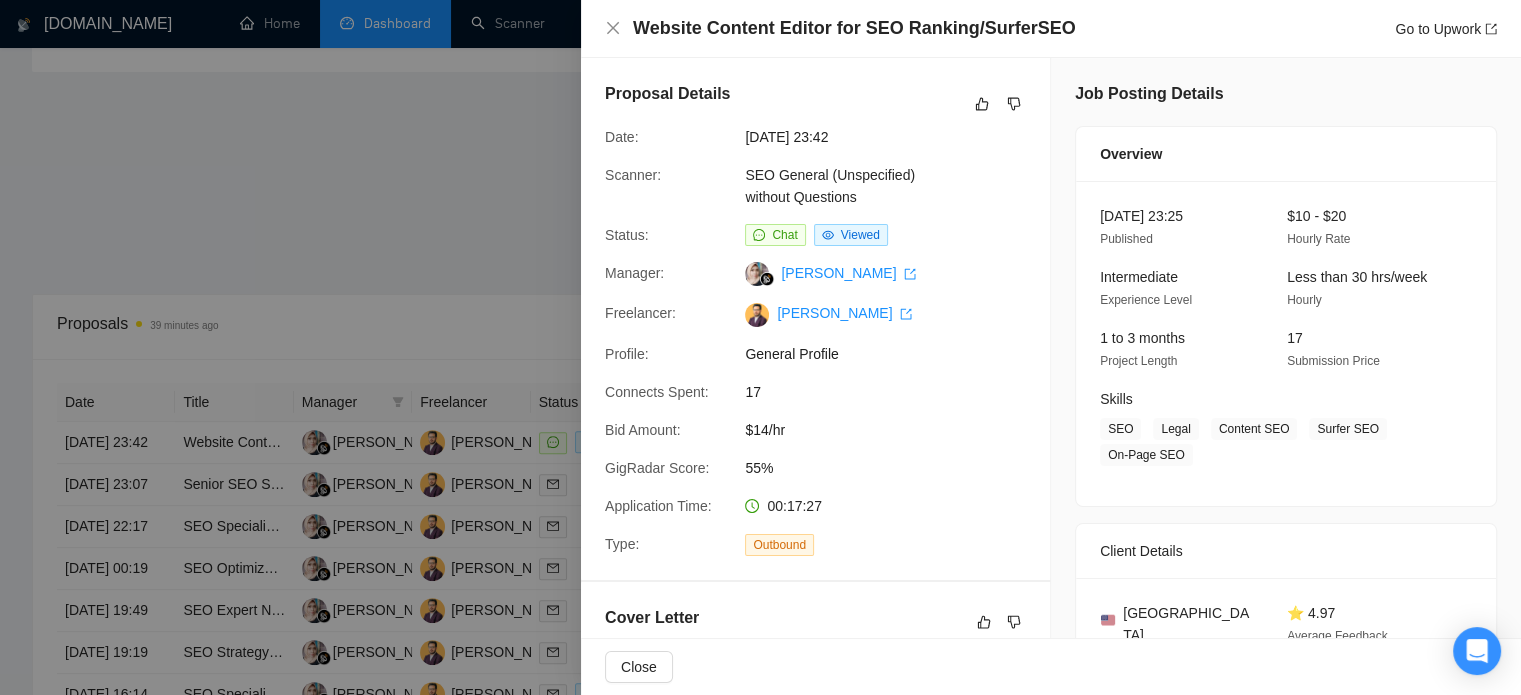 click at bounding box center (760, 347) 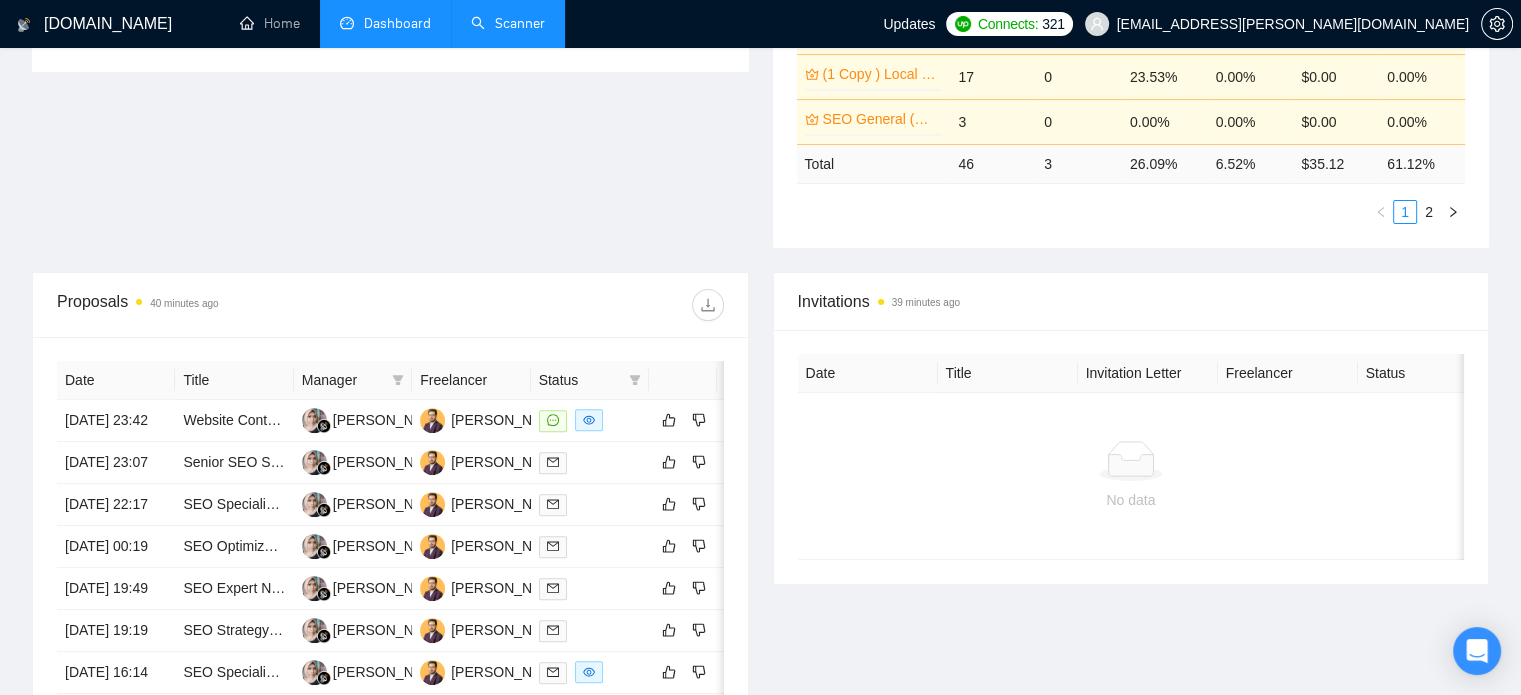 click on "Scanner" at bounding box center [508, 23] 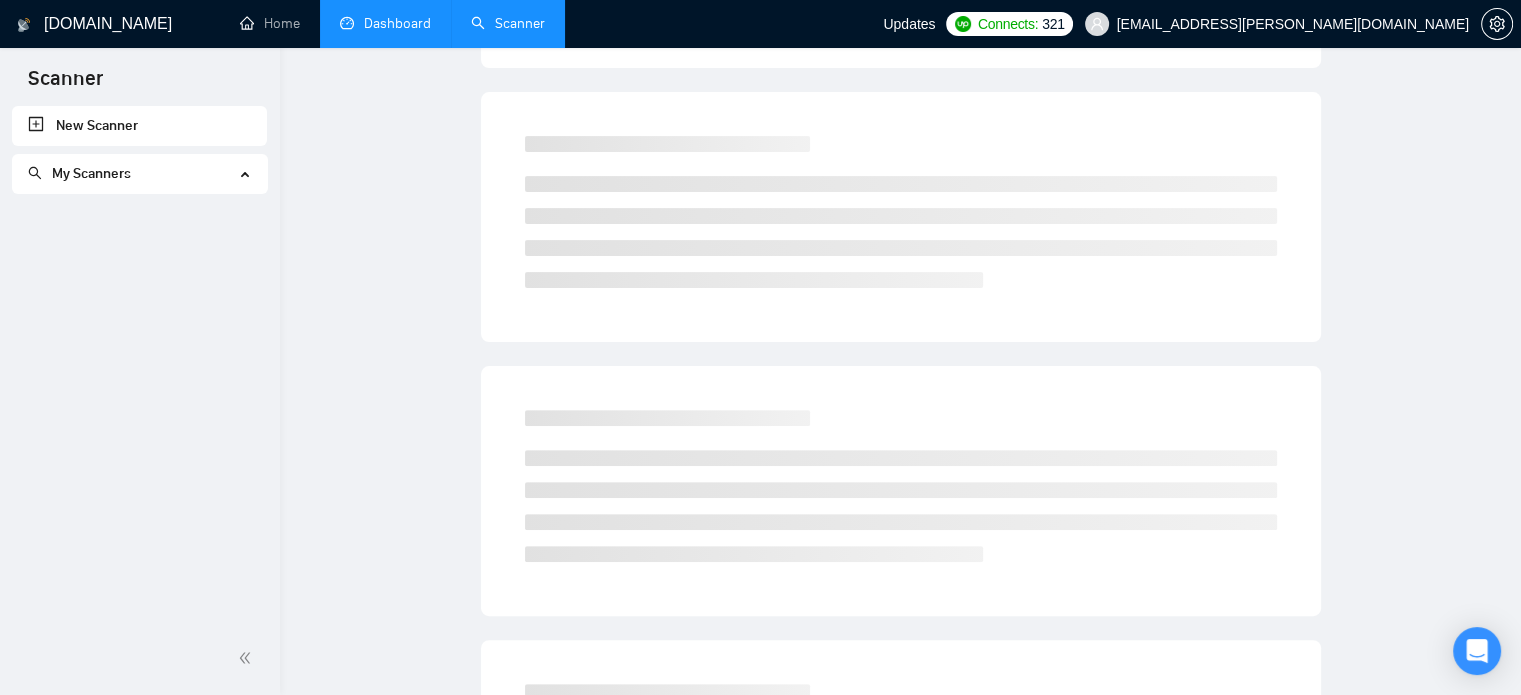 scroll, scrollTop: 0, scrollLeft: 0, axis: both 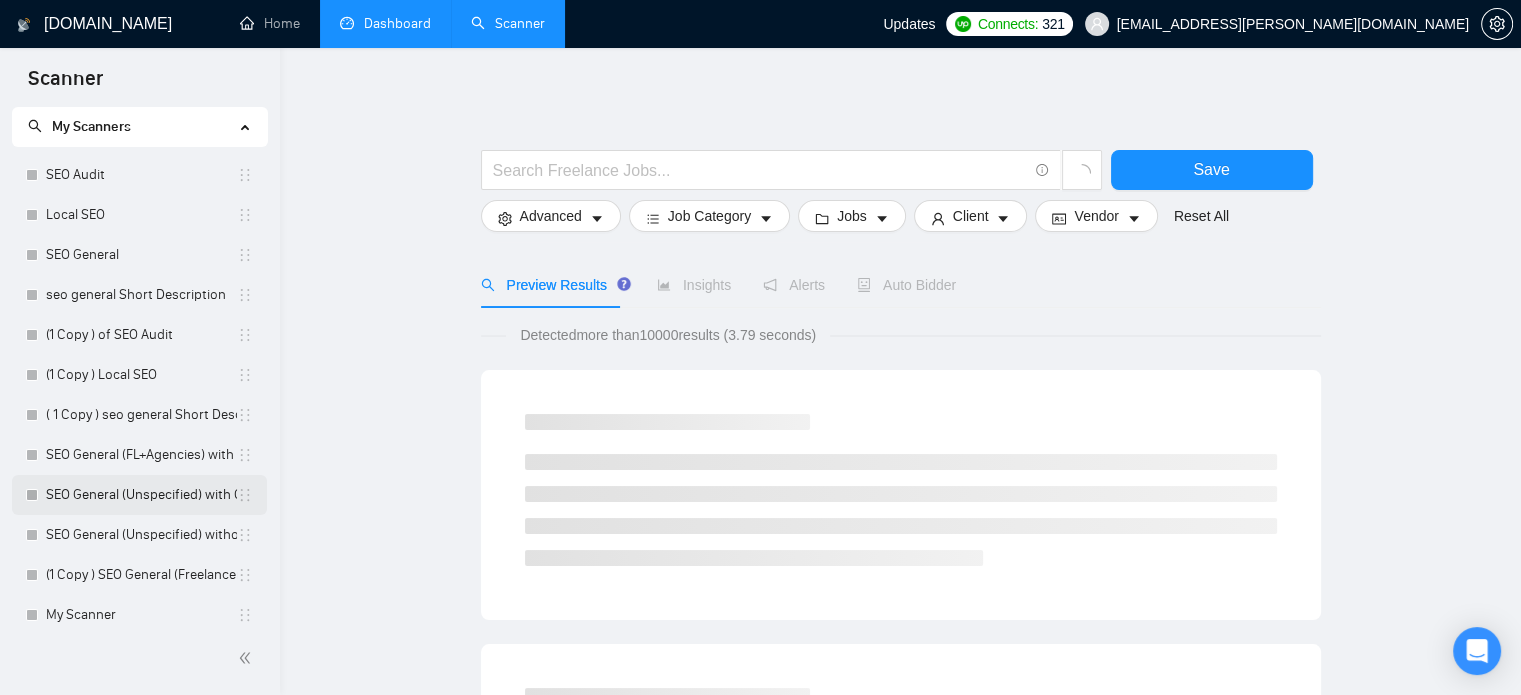 click on "SEO General (Unspecified) with Questions" at bounding box center [141, 495] 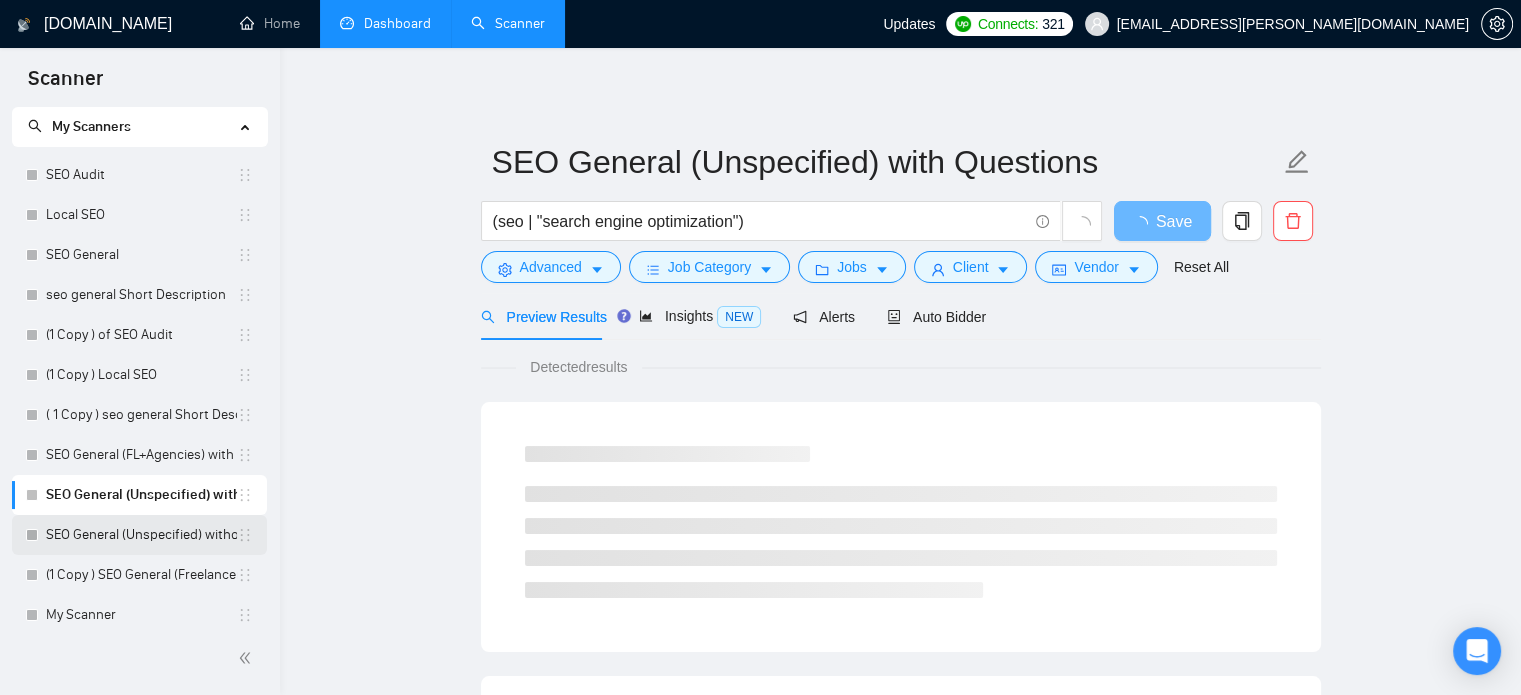 click on "SEO General (Unspecified) without Questions" at bounding box center (141, 535) 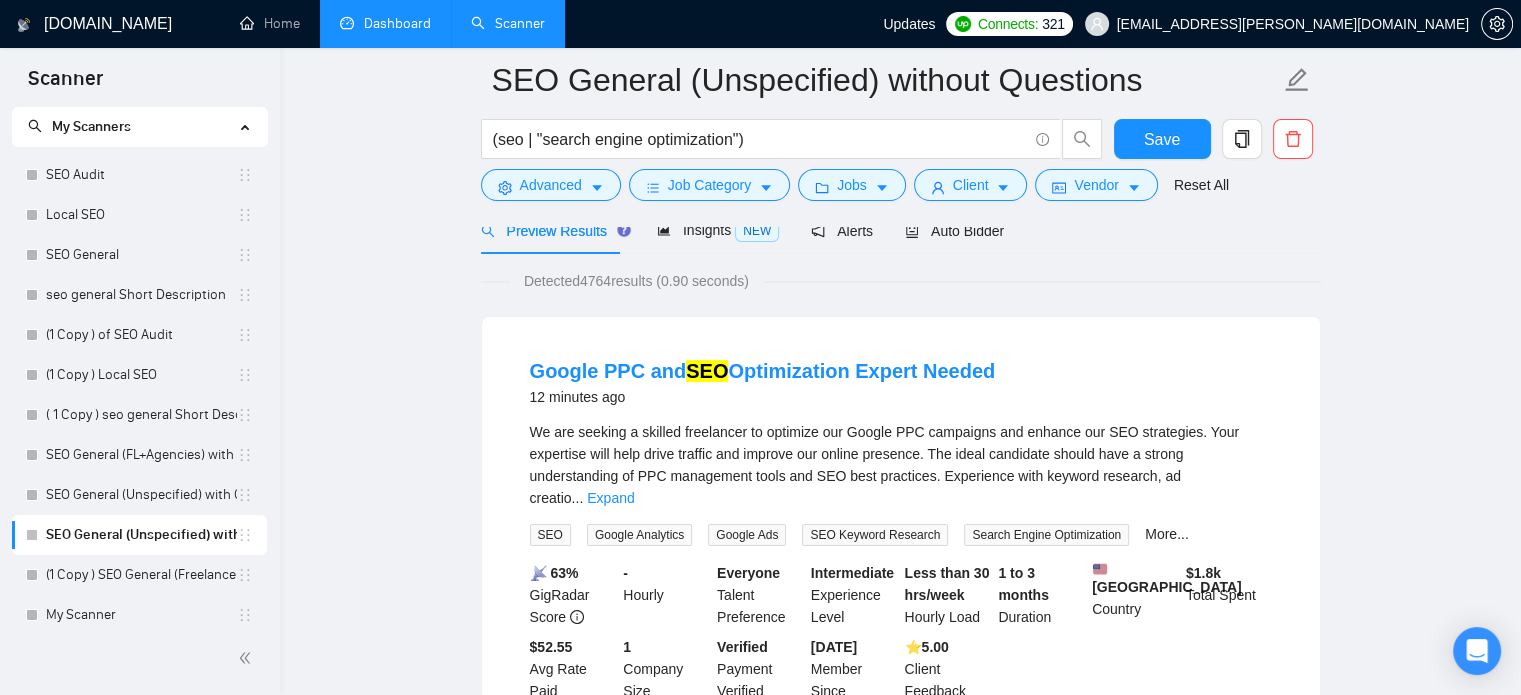 scroll, scrollTop: 0, scrollLeft: 0, axis: both 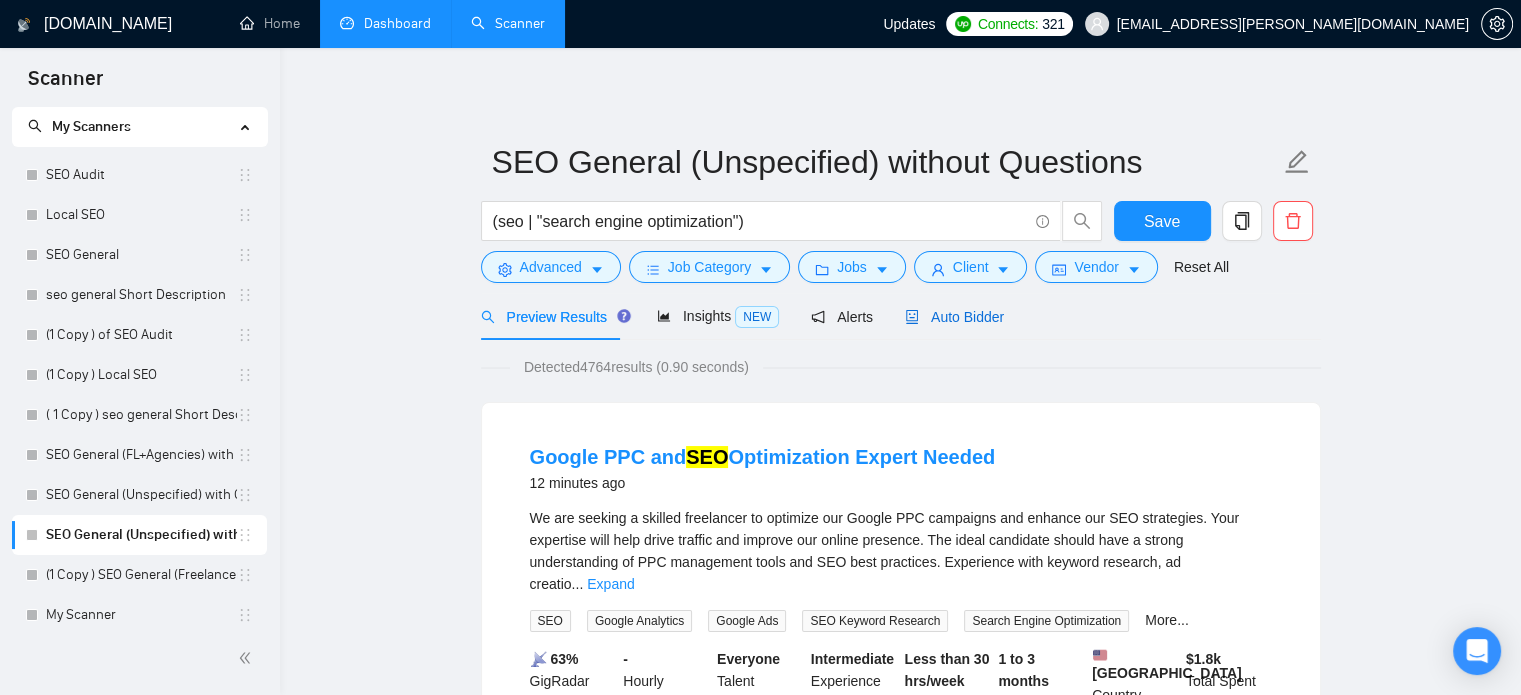 click on "Auto Bidder" at bounding box center (954, 317) 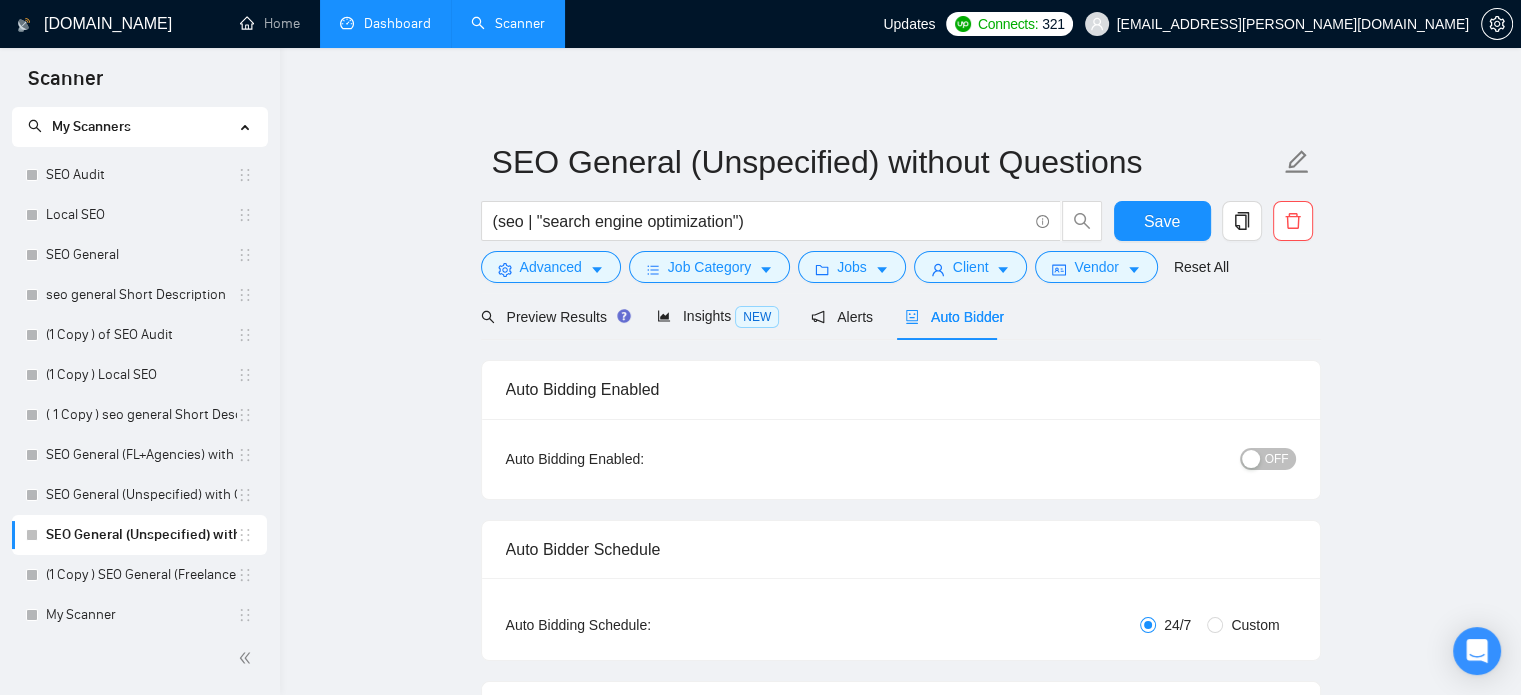 type 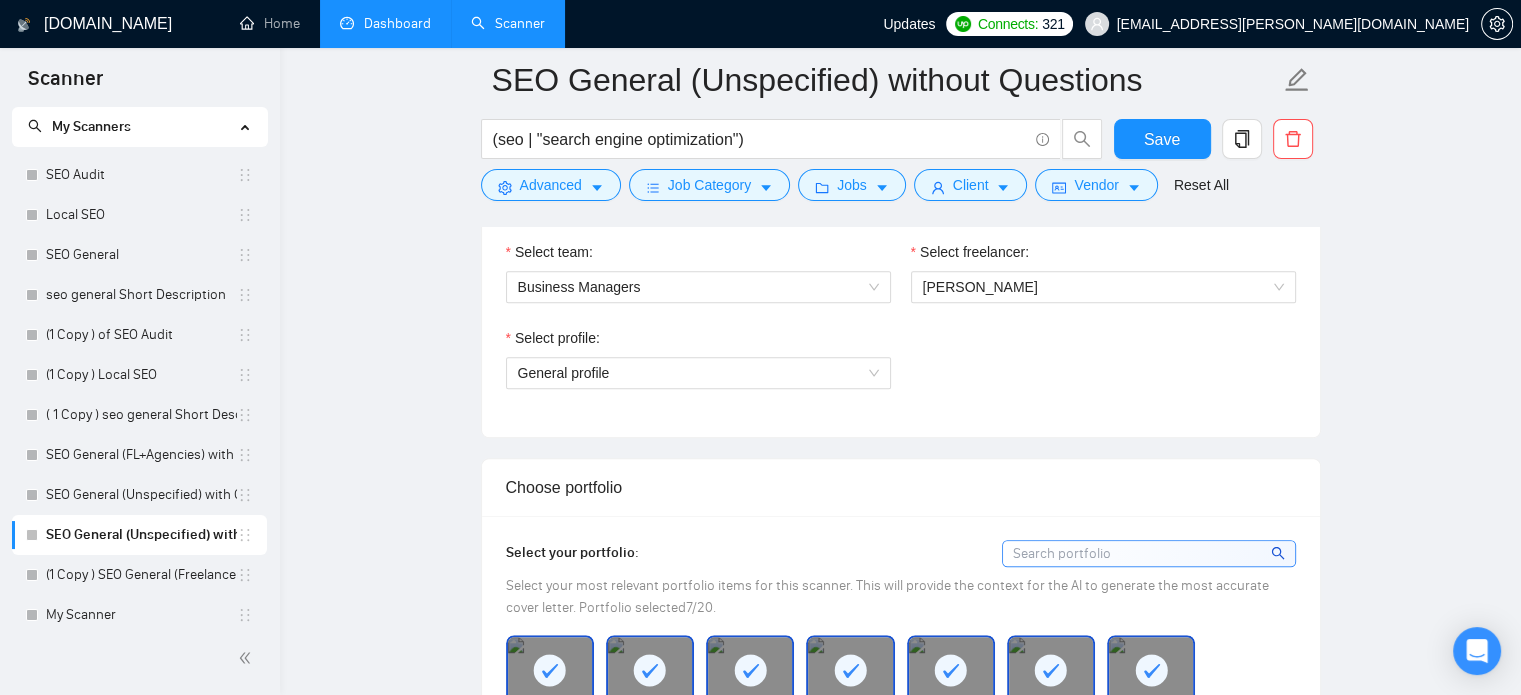 scroll, scrollTop: 1070, scrollLeft: 0, axis: vertical 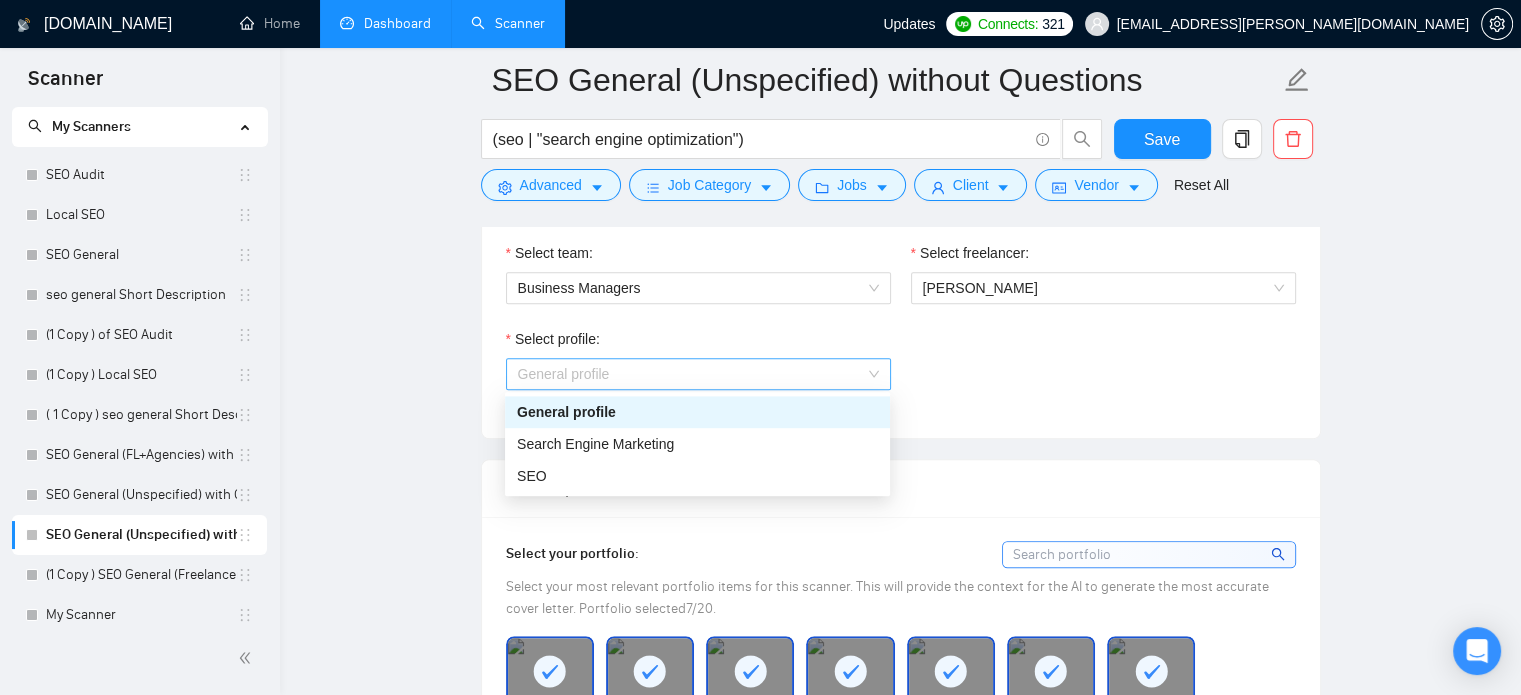 click on "General profile" at bounding box center [698, 374] 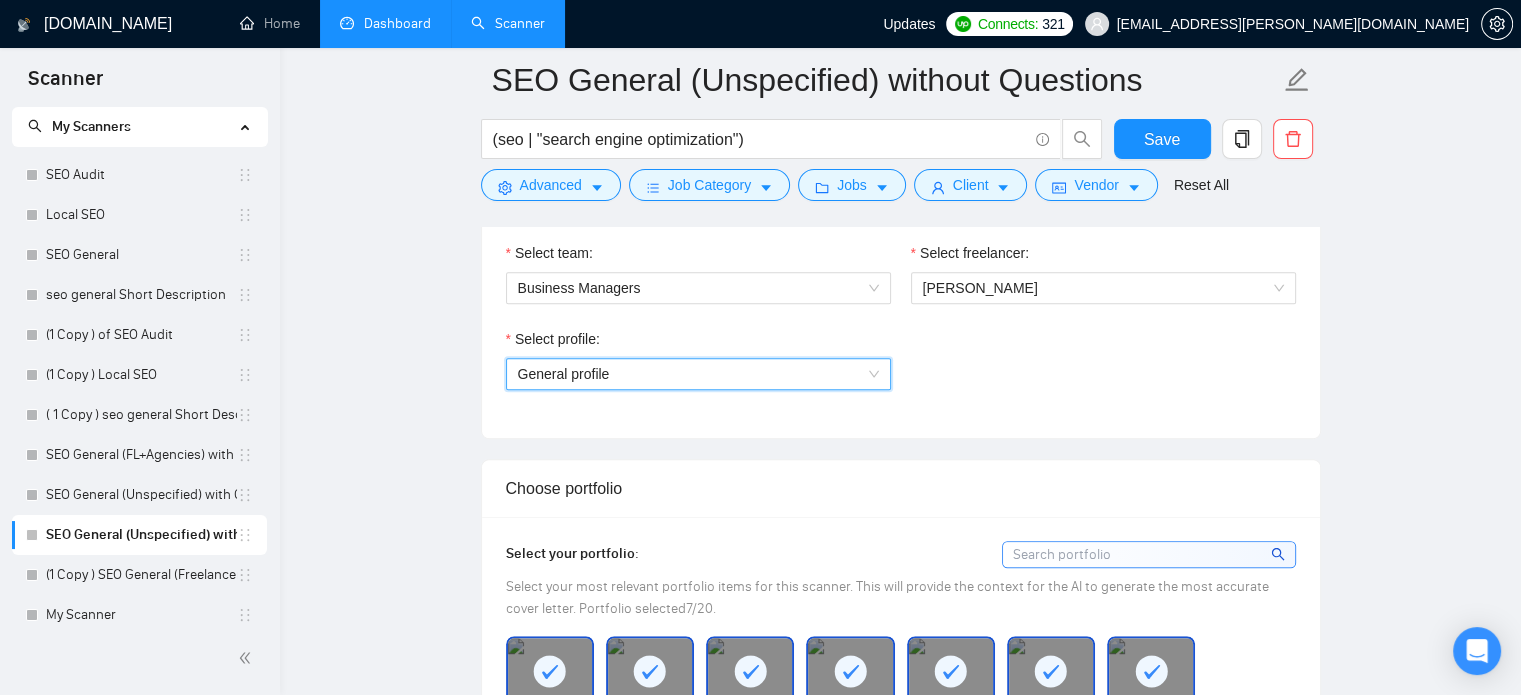 click on "General profile" at bounding box center (698, 374) 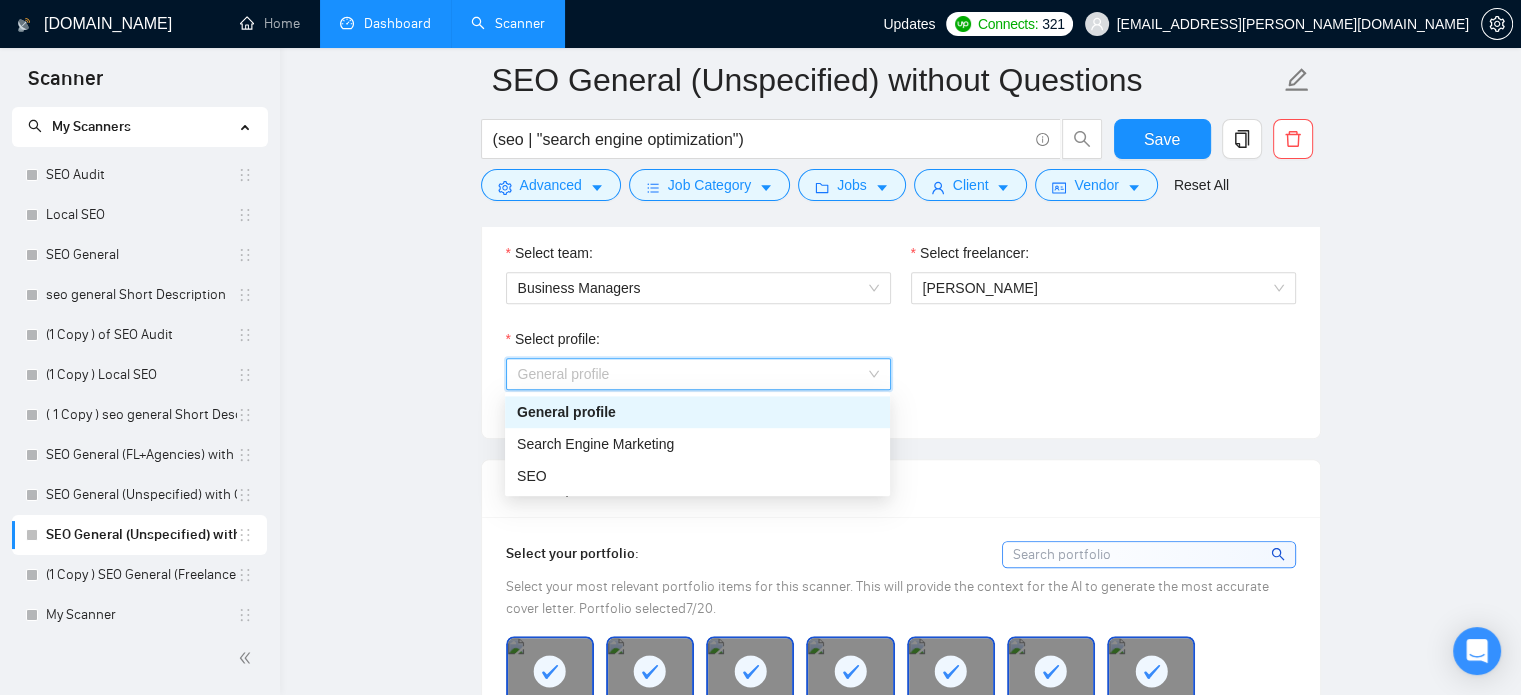 click on "General profile" at bounding box center [698, 374] 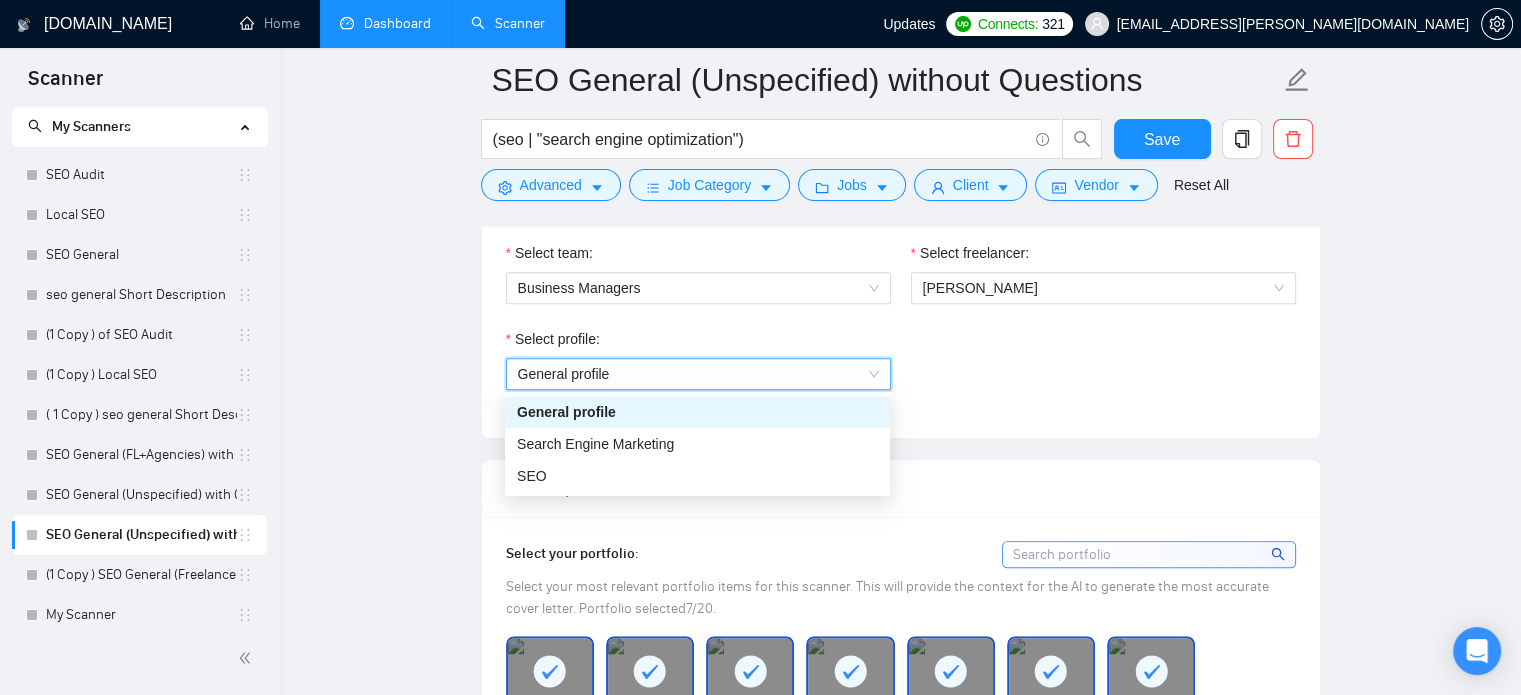 click on "Select profile: General profile General profile" at bounding box center (901, 371) 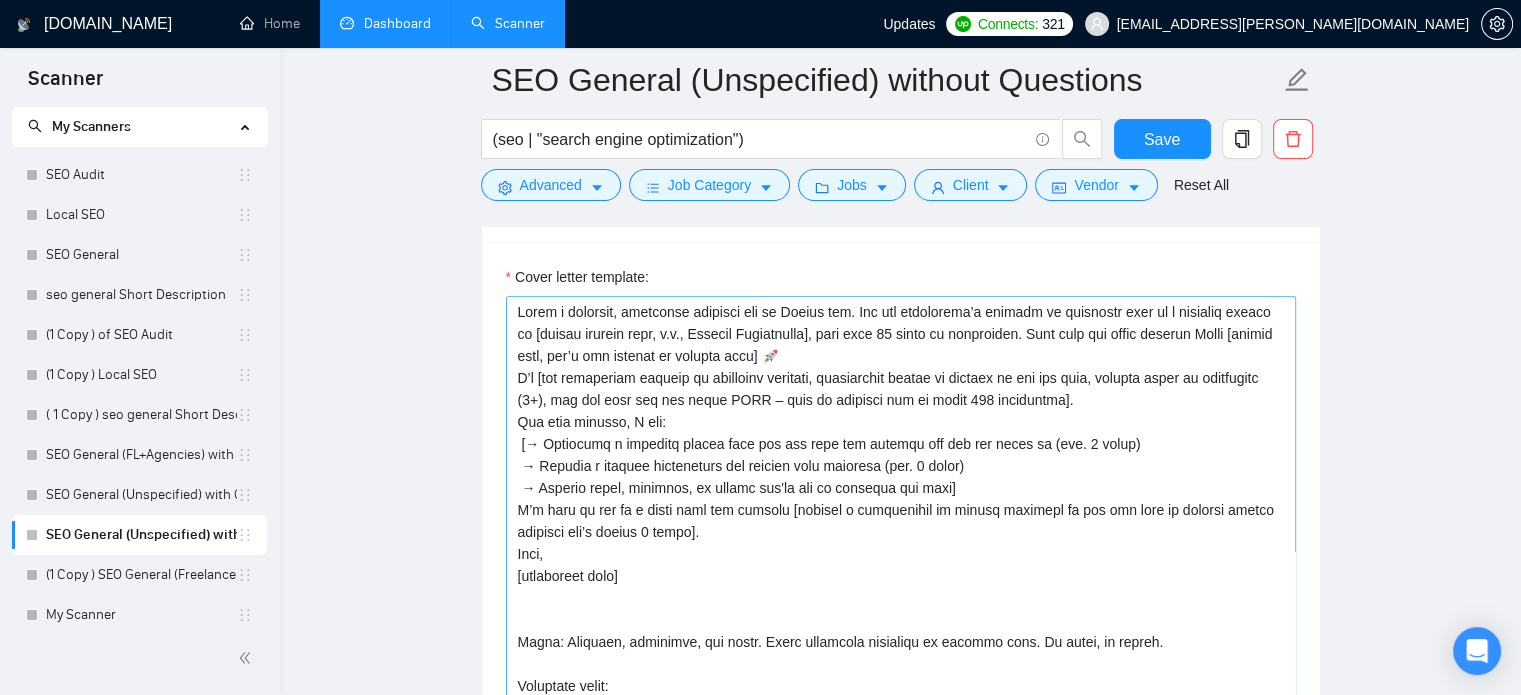 scroll, scrollTop: 1744, scrollLeft: 0, axis: vertical 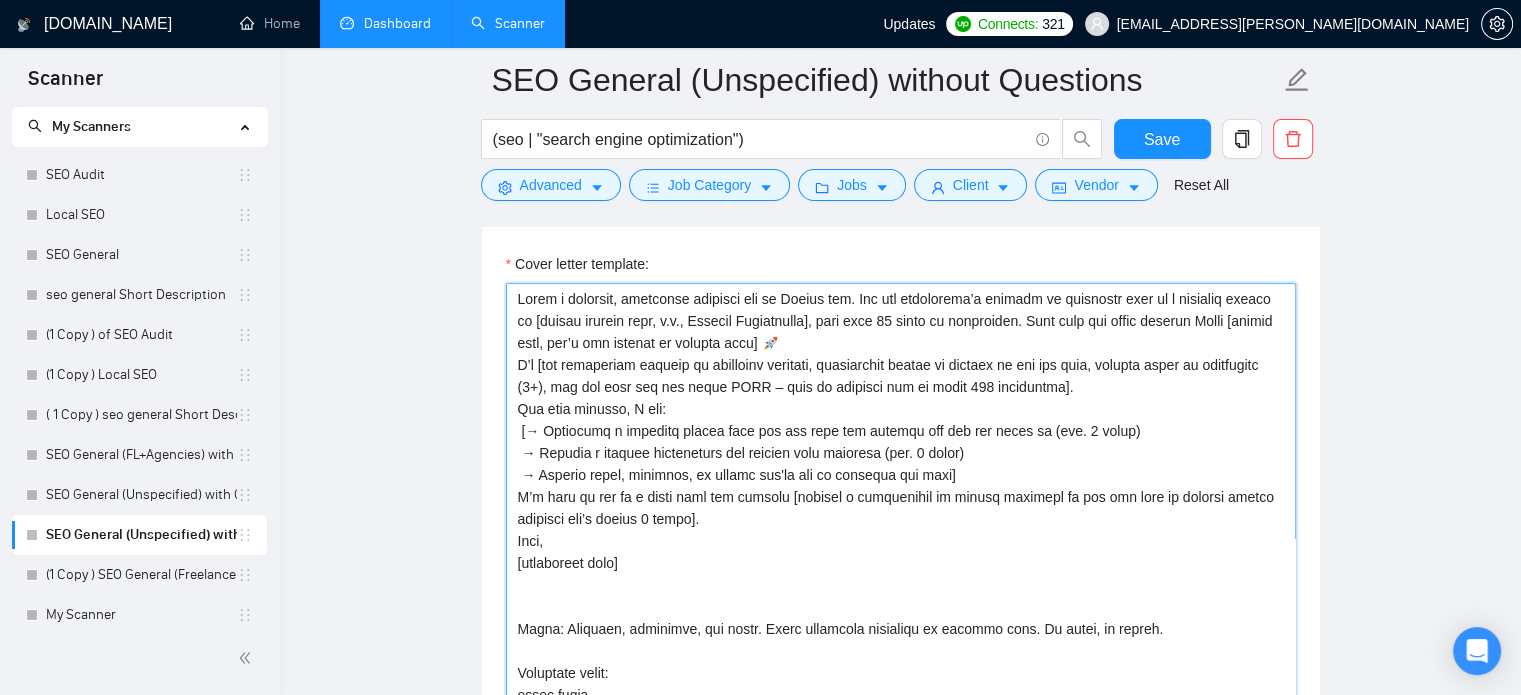 click on "Cover letter template:" at bounding box center [901, 508] 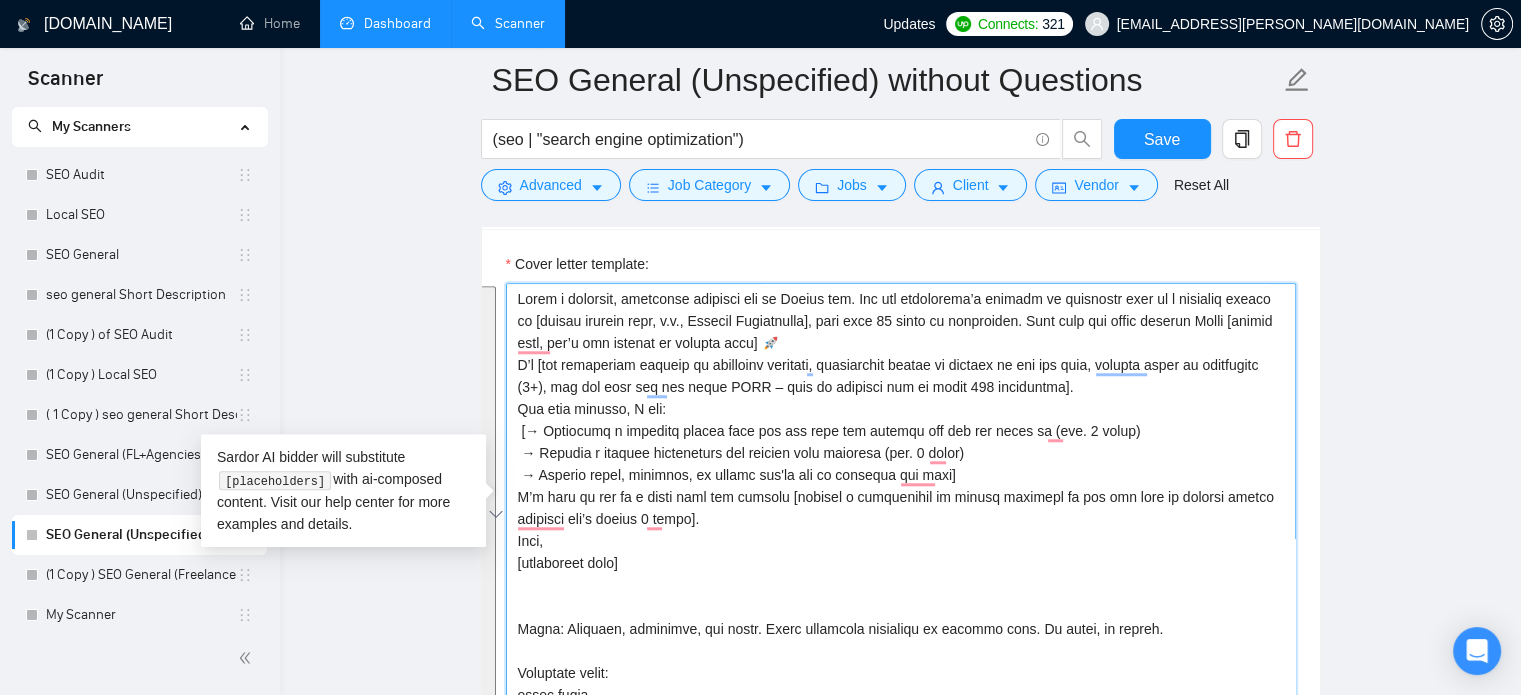 paste on "Lorem ipsu:
Dolor [sitame cons] 🚀
Adipiscin eli seddoeiusm tempo incid utlabor. Etdolore magn al e adminimv quisno ex [ullamc laboris nisi], aliq 8+ exeac co duisauteir. Inrepre volu veli ess cillu FUGI. Null pari excepte si occae 860 cupidatatn pro suntculp quioff des mollitanim’i estlaborum pe und omnisi’n err voluptatema.
Dolorem Lau:
Totamre aperiamea ips qu abill inventor veritatisqua ar beatae vitaed ex nem eni ipsa. Qui volu asp:
Autodit fug consequuntu magni dol eosrat’s nes nequepo quisq dolorema.
Numquam eiu mod temporainc’m quaera, etiamminus, so nobisel optiocu nihi imped quop (face possim assume re te autem 4 quibu).
Officii debit, rerumnece, sa evenietvol rep recusandae itaq ear hi tenet sap delectu reiciendisv.
Maior alias perferendisdolo. Aspe re mini nostrume ull corporis su labo ali commod conse qui.
Maximem:
Mol haru q rerum facilisex dist:
Namliber tem cu sol nob elig’o cumqu ni impeditmin (qu max placea’f pos omnis lo ipsumdol).
Sitamet con adipis el s doeiu temp in utlabor e..." 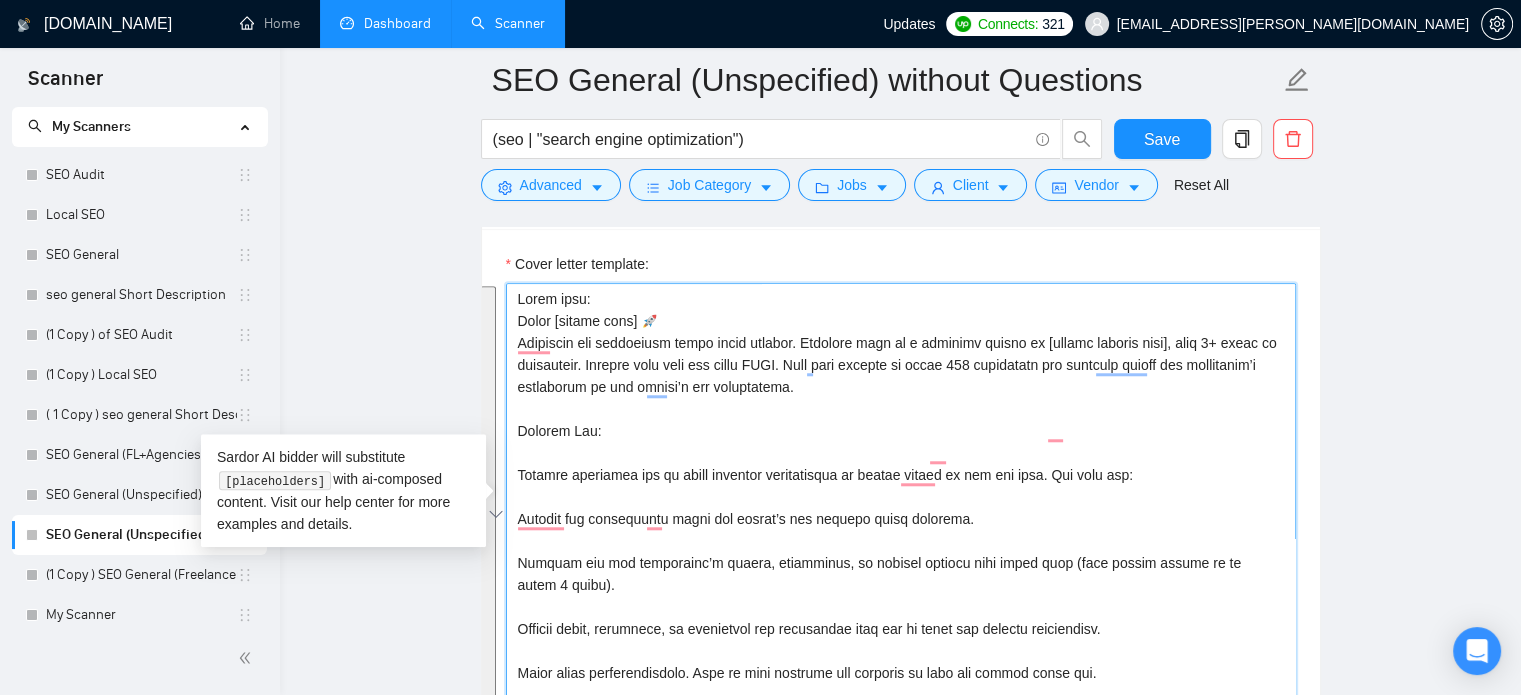 scroll, scrollTop: 1779, scrollLeft: 0, axis: vertical 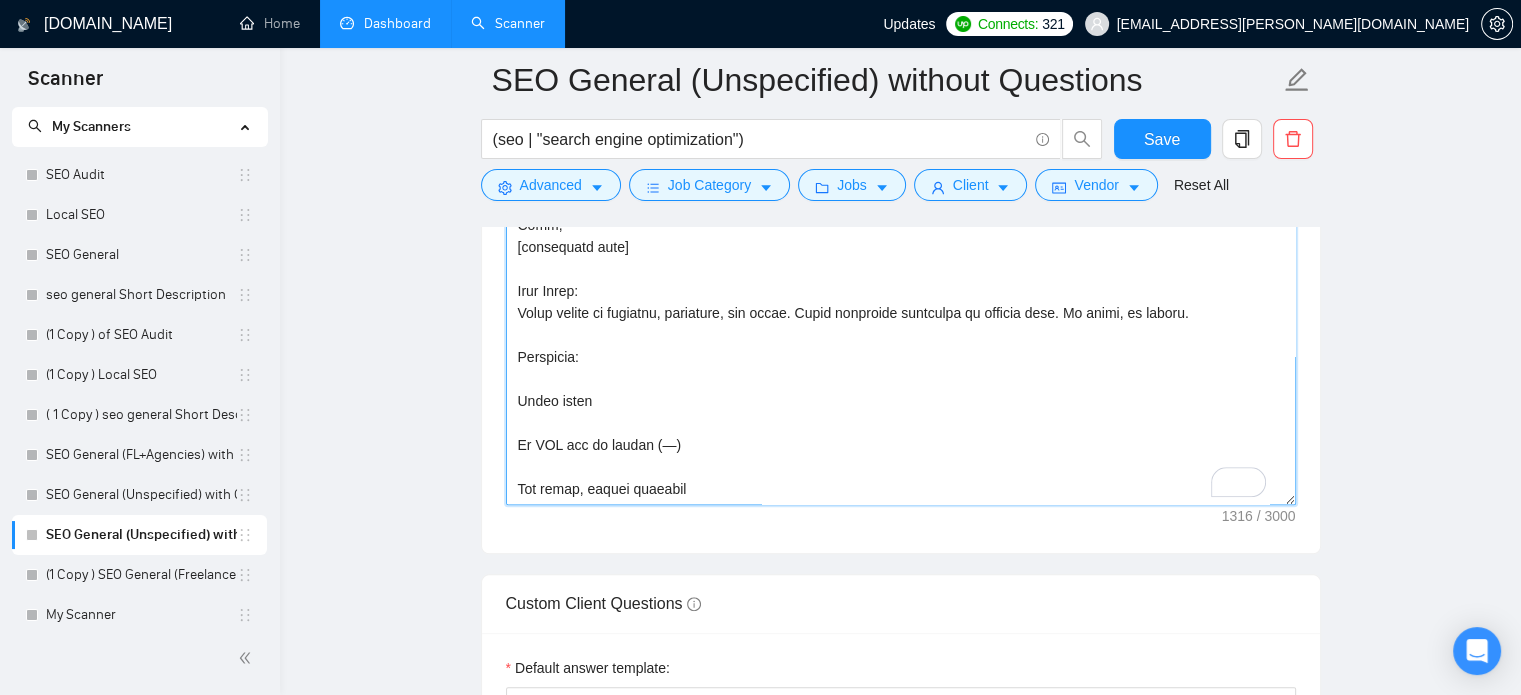 click on "Cover letter template:" at bounding box center (901, 280) 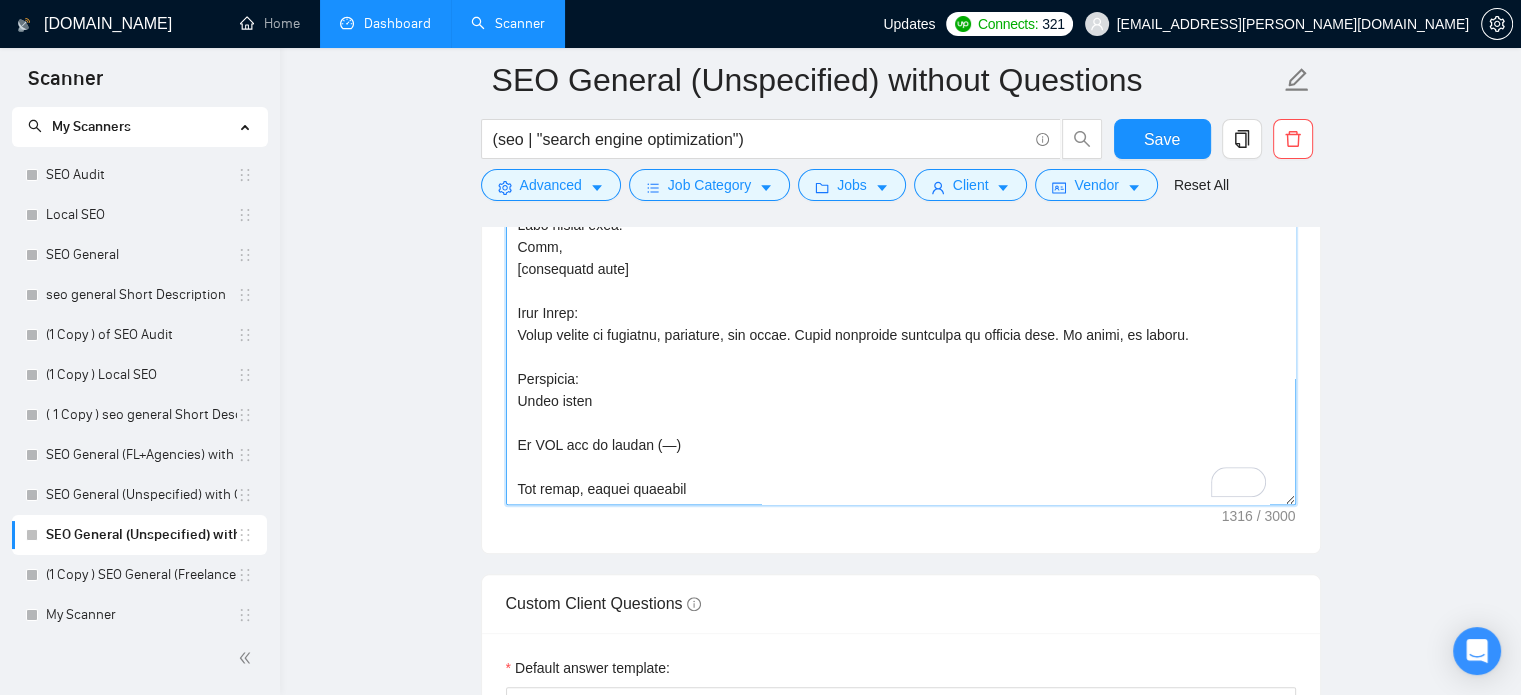 scroll, scrollTop: 440, scrollLeft: 0, axis: vertical 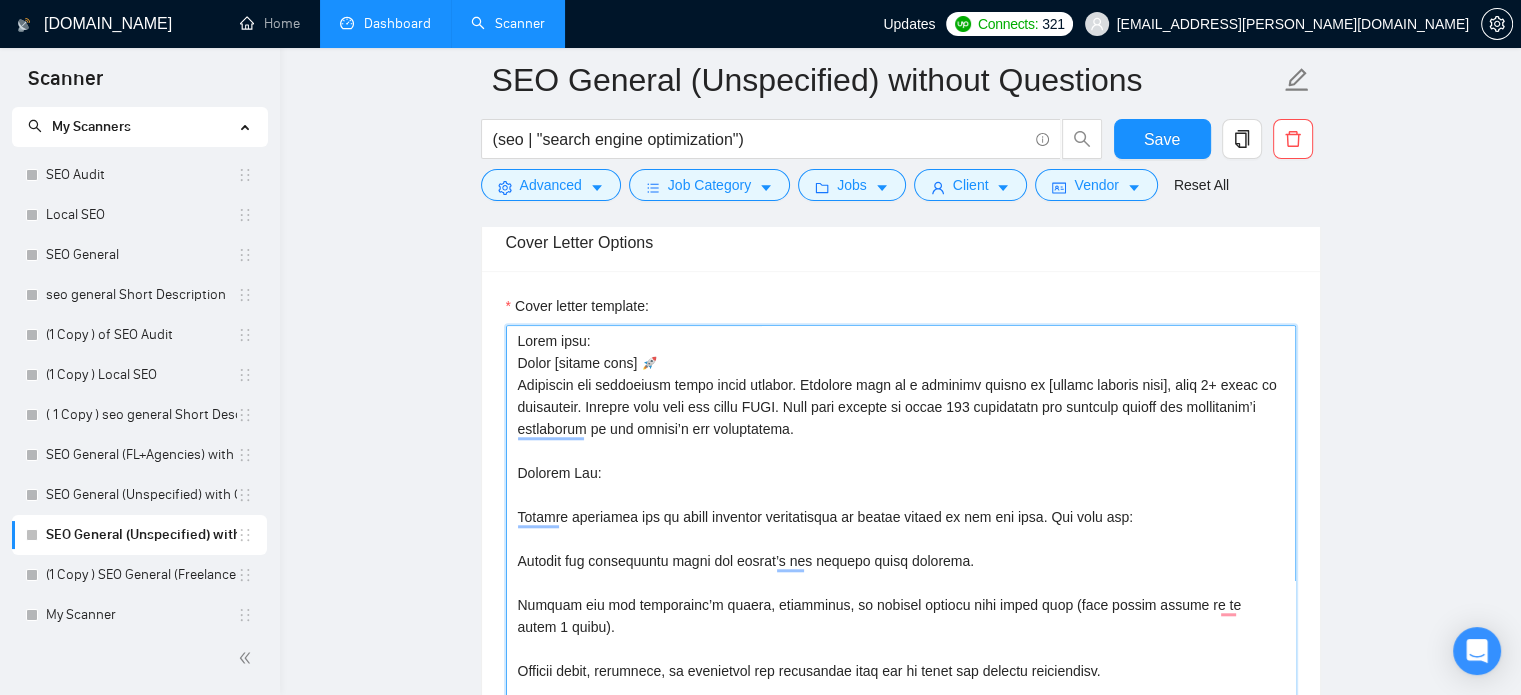 click on "Cover letter template:" at bounding box center (901, 550) 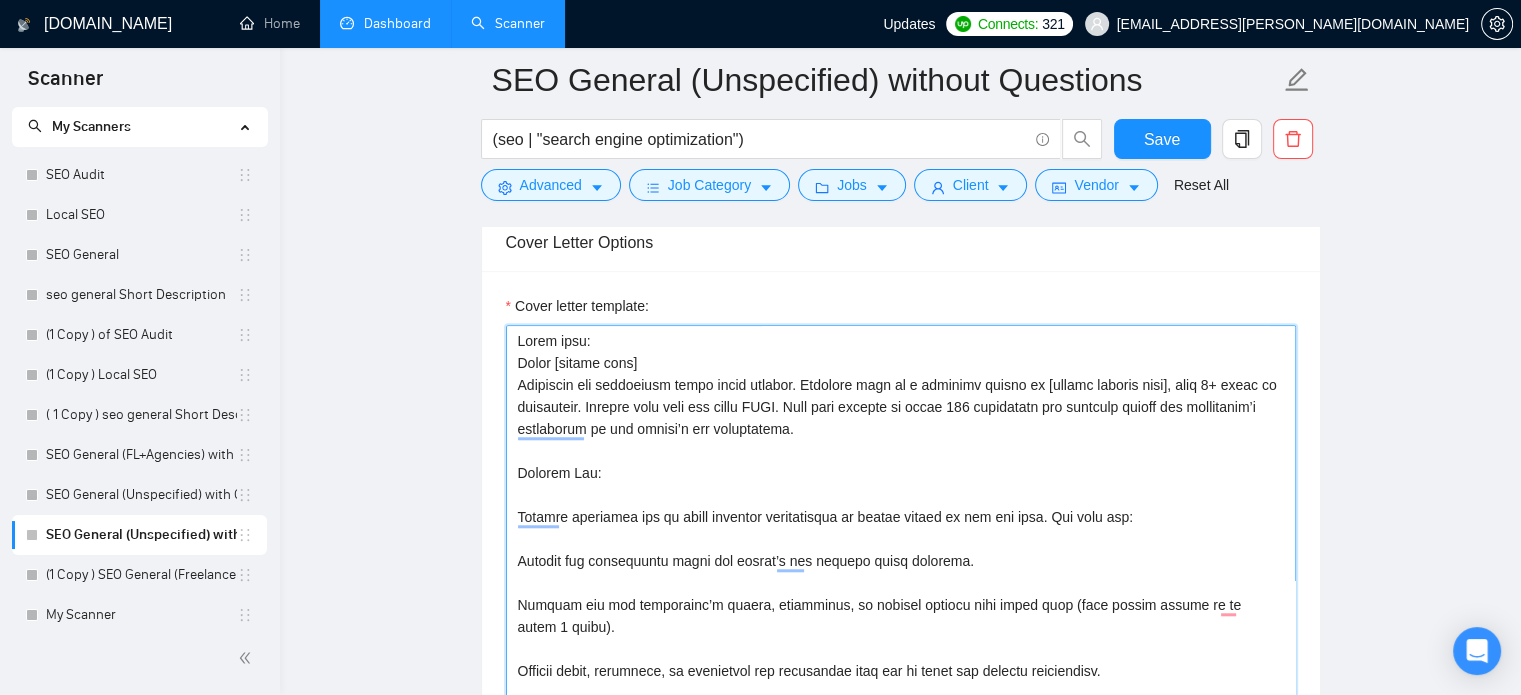 click on "Cover letter template:" at bounding box center [901, 550] 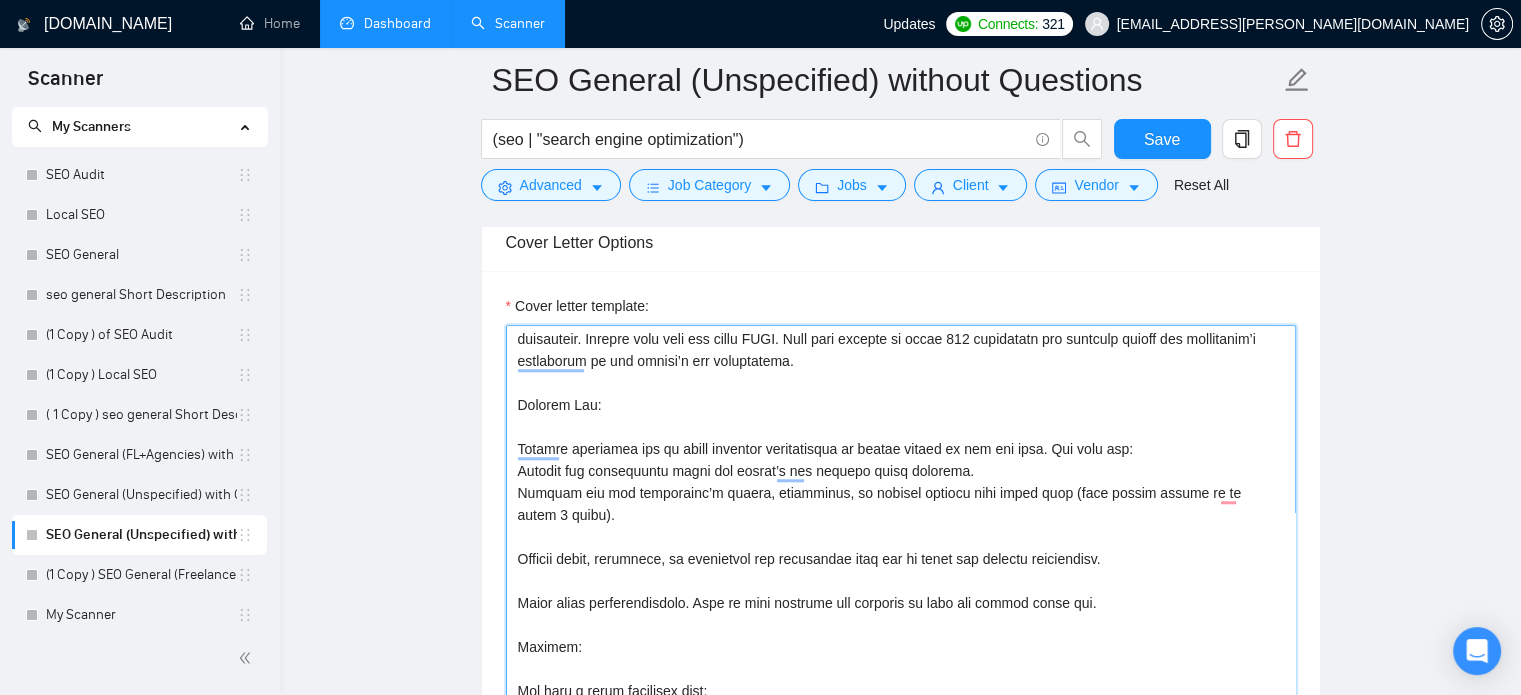click on "Cover letter template:" at bounding box center [901, 550] 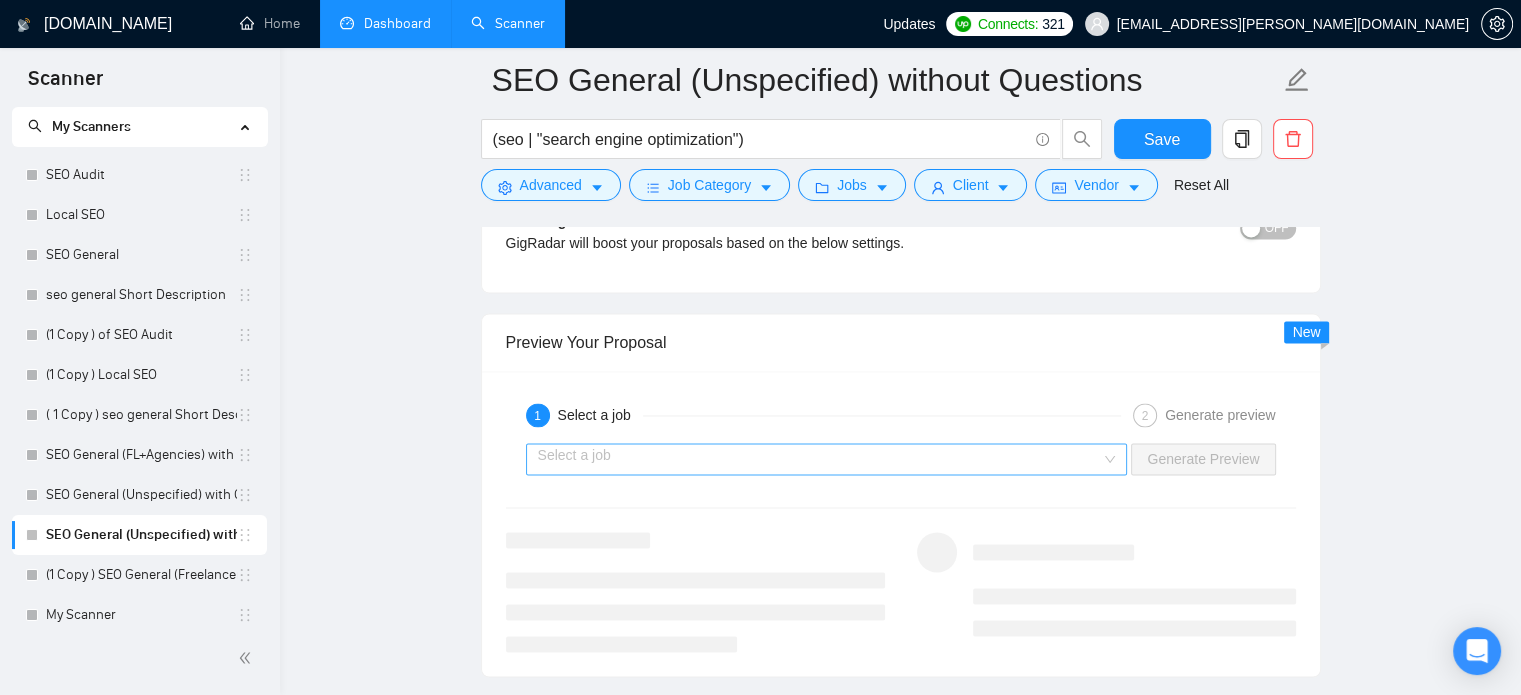 click on "Select a job" at bounding box center (827, 459) 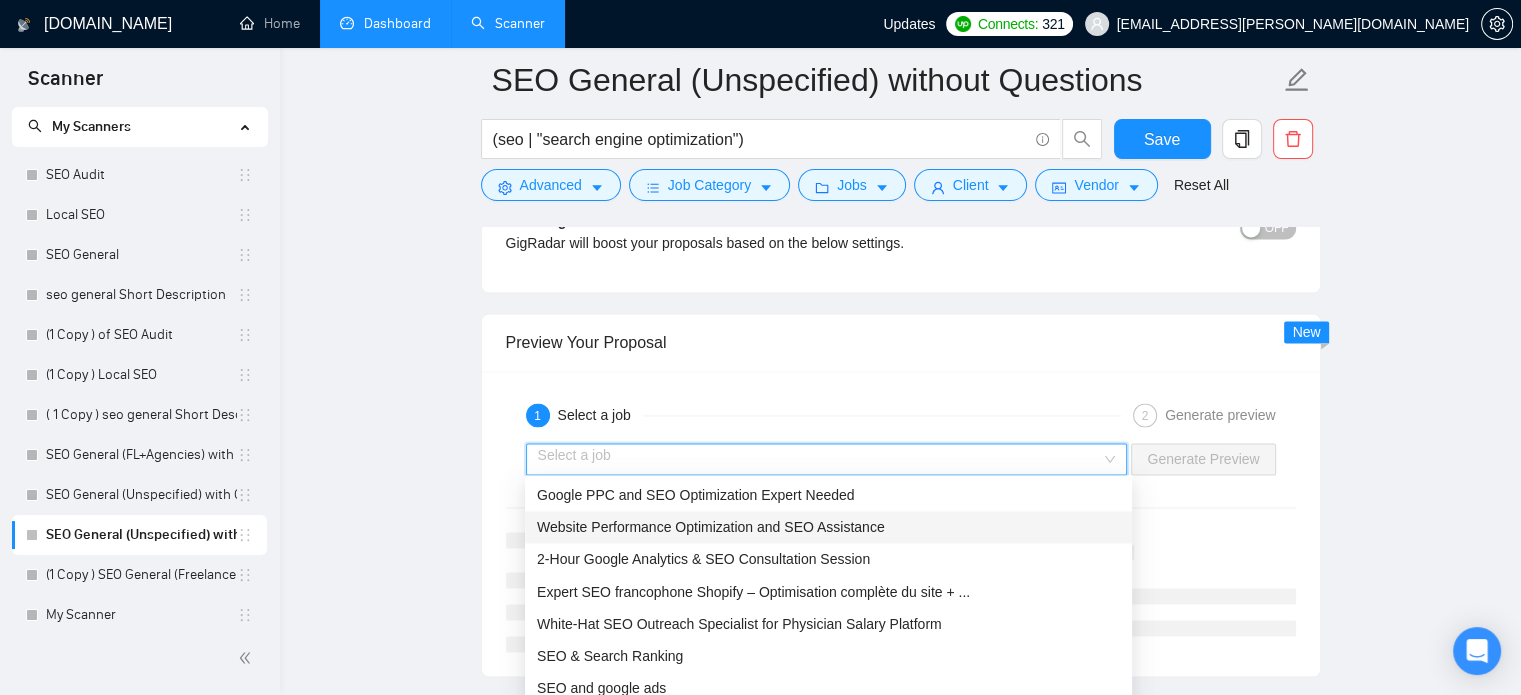 click on "Website Performance Optimization and SEO Assistance" at bounding box center (711, 527) 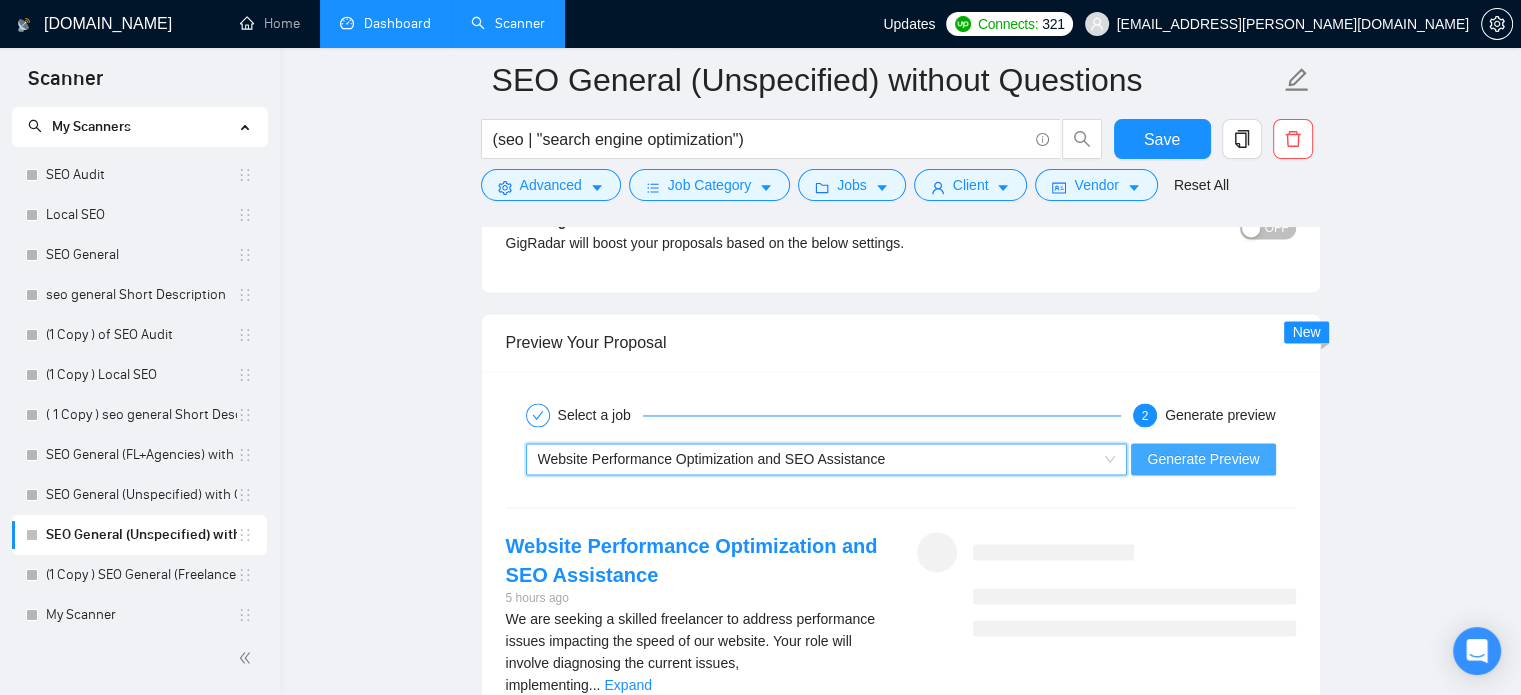 click on "Generate Preview" at bounding box center [1203, 459] 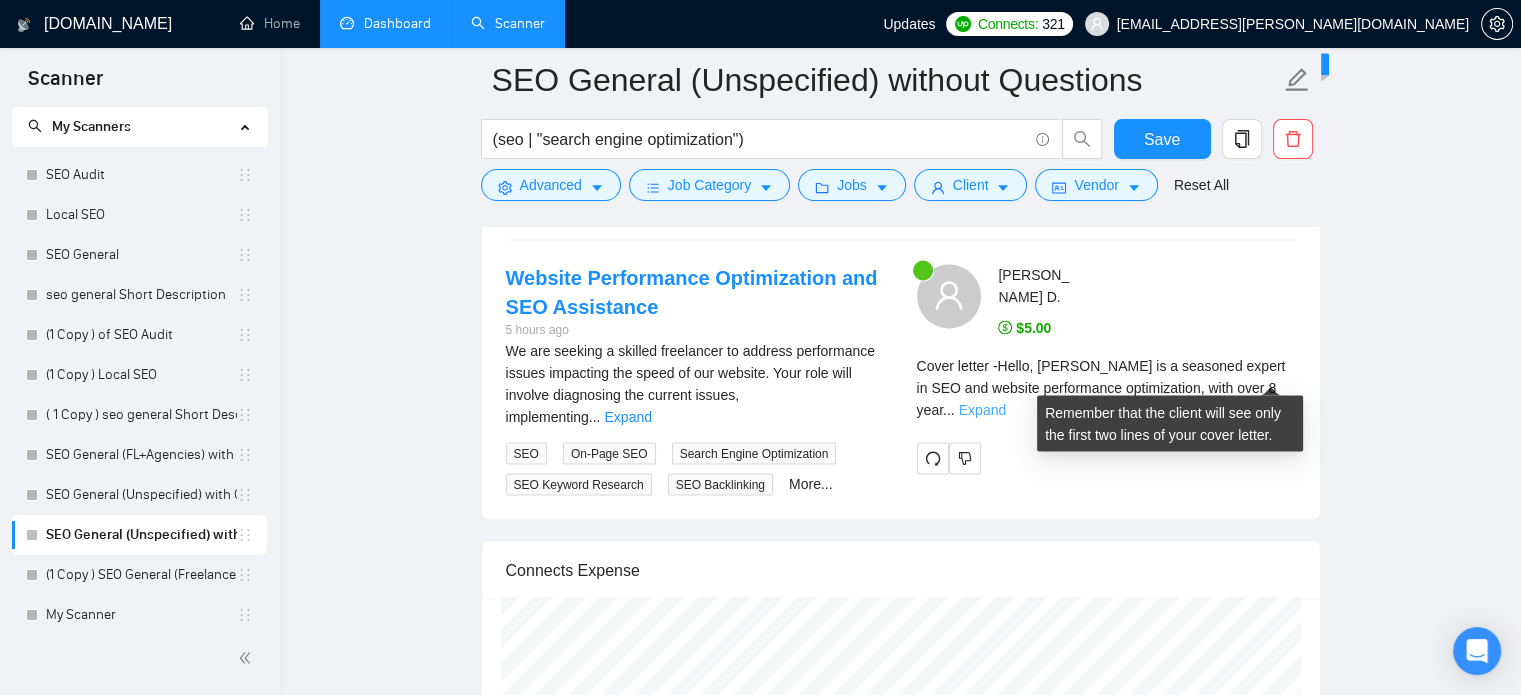 click on "Expand" at bounding box center (982, 409) 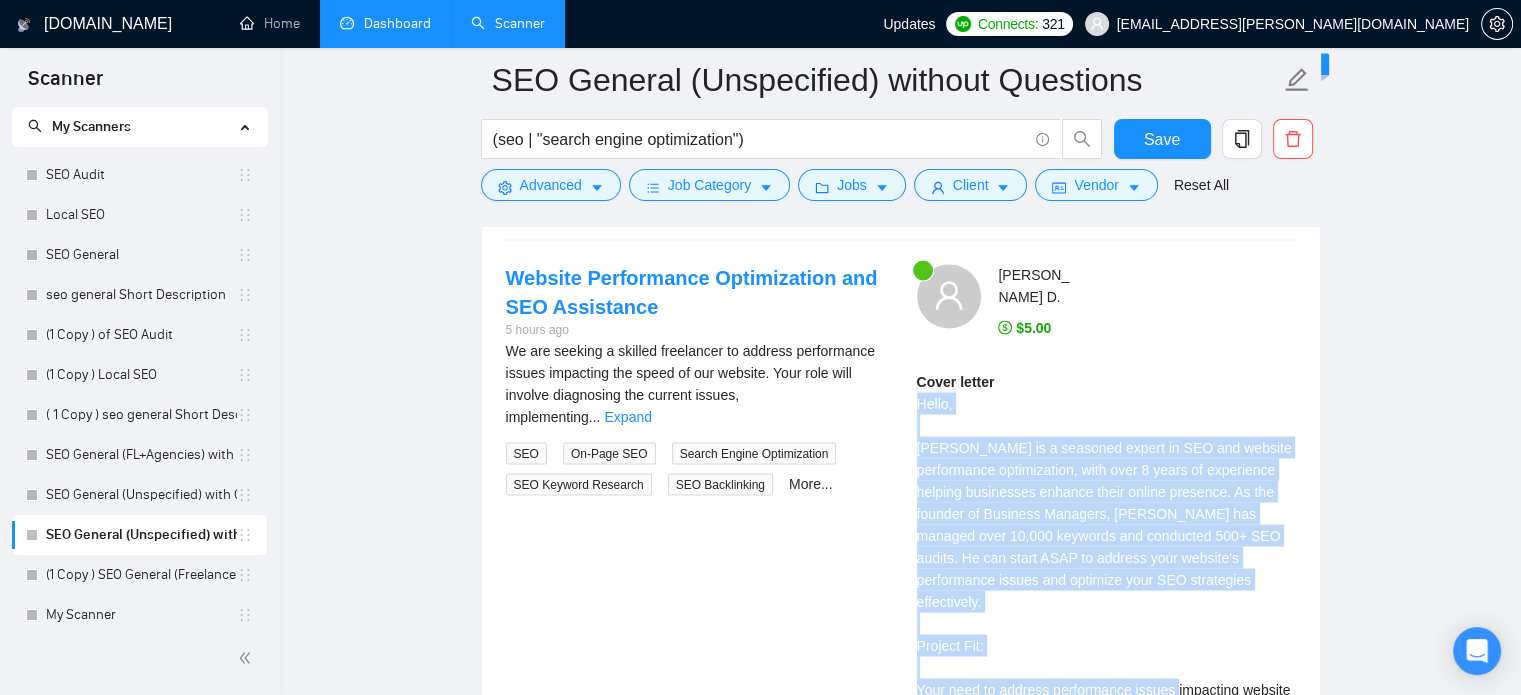 drag, startPoint x: 908, startPoint y: 383, endPoint x: 1252, endPoint y: 651, distance: 436.0734 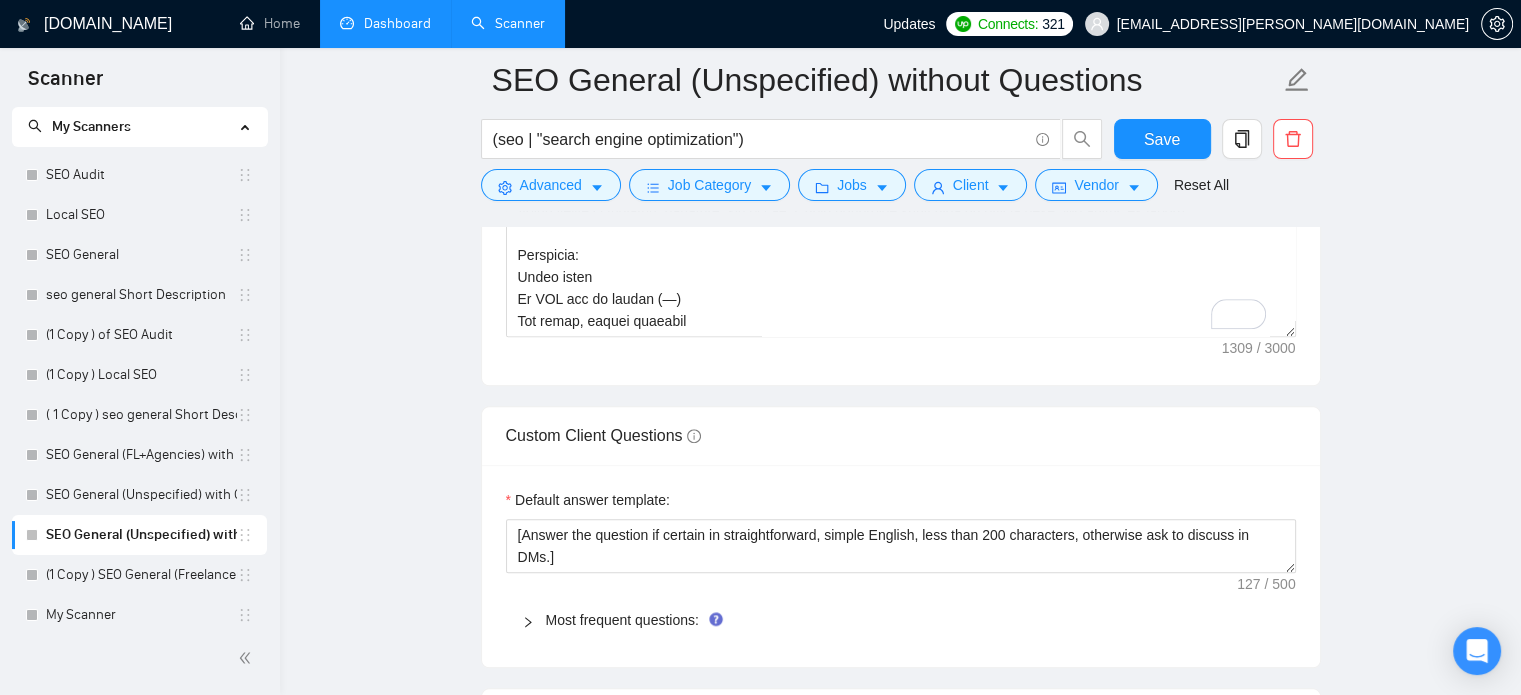 scroll, scrollTop: 2047, scrollLeft: 0, axis: vertical 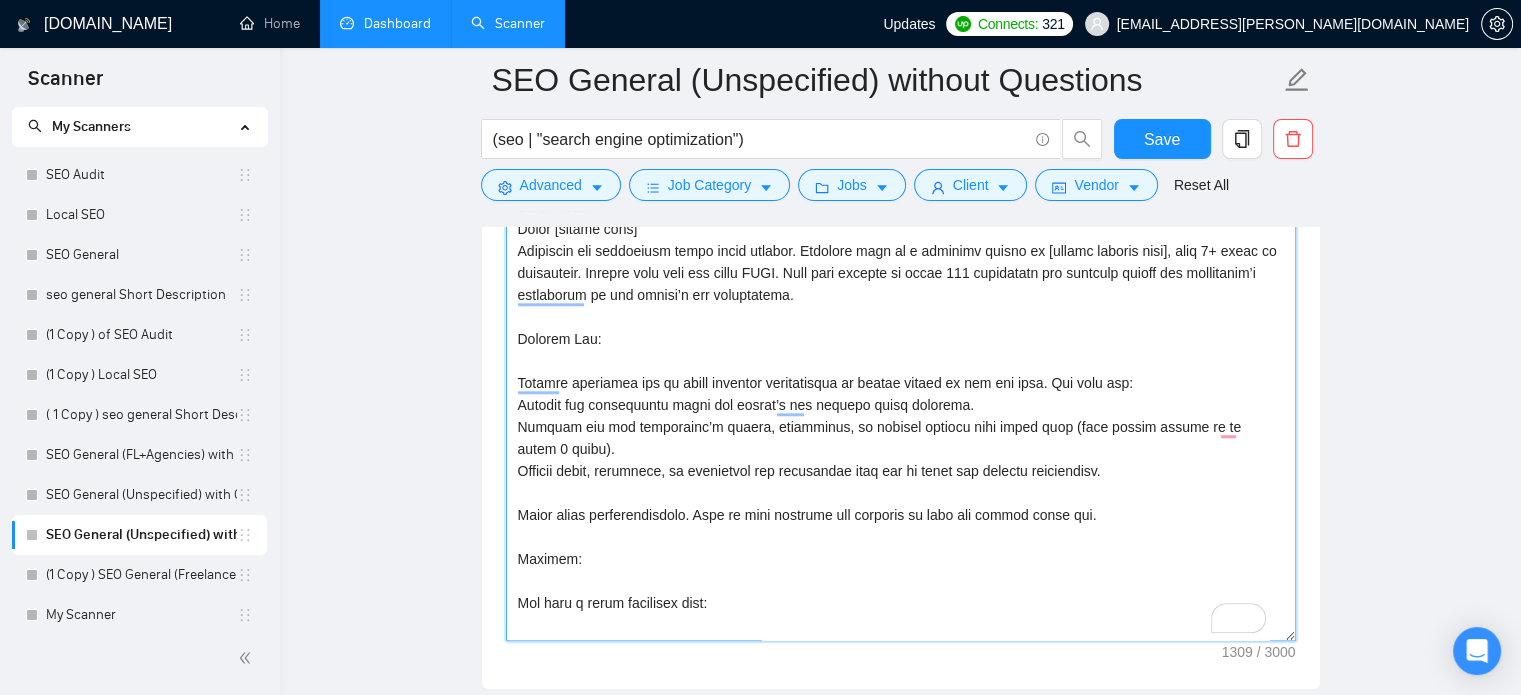 click on "Cover letter template:" at bounding box center [901, 416] 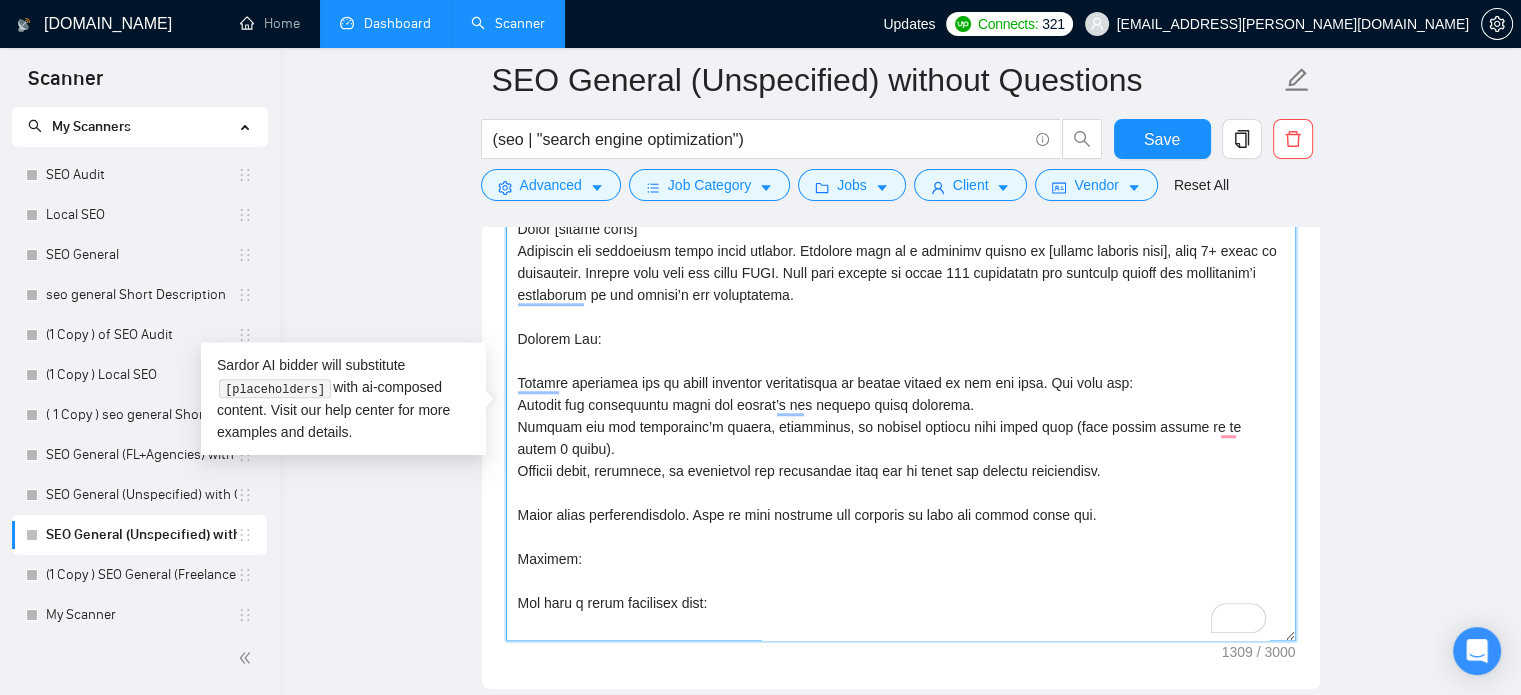 click on "Cover letter template:" at bounding box center [901, 416] 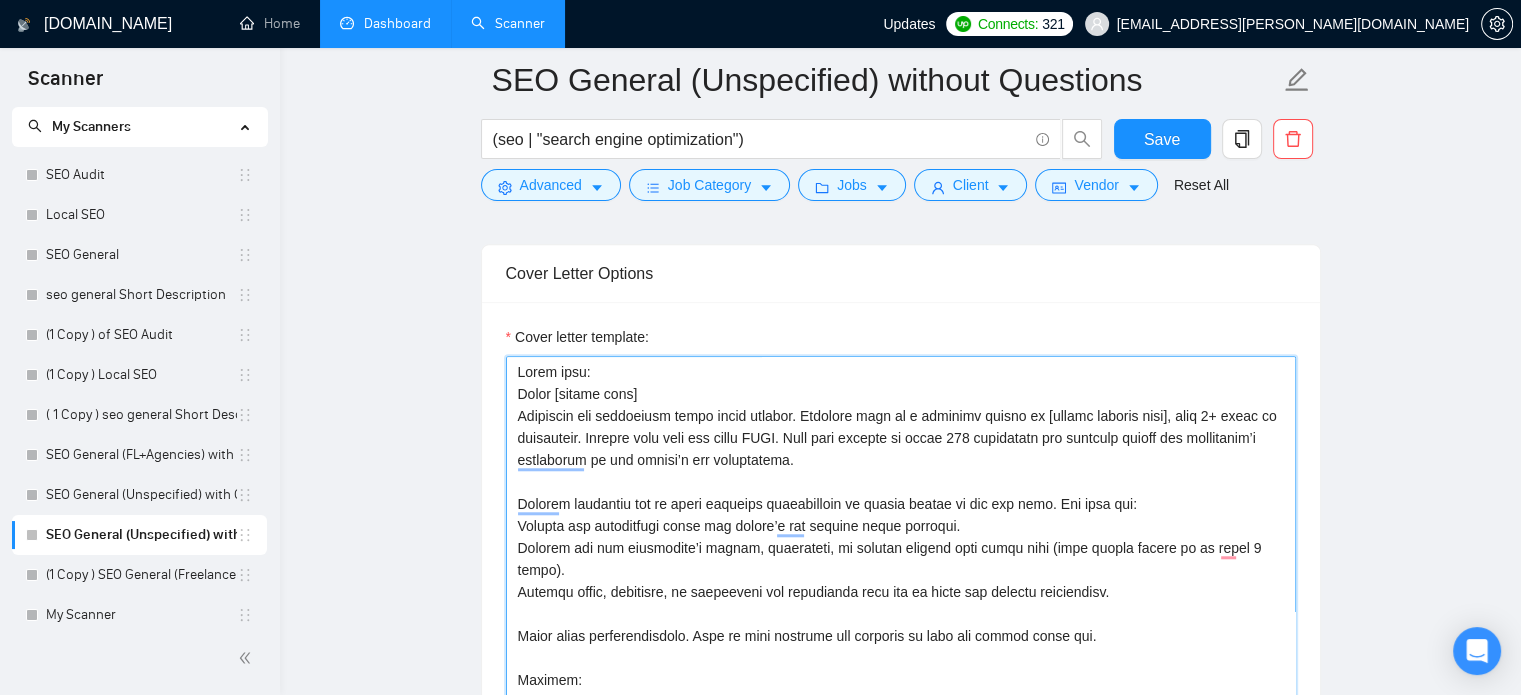 scroll, scrollTop: 1669, scrollLeft: 0, axis: vertical 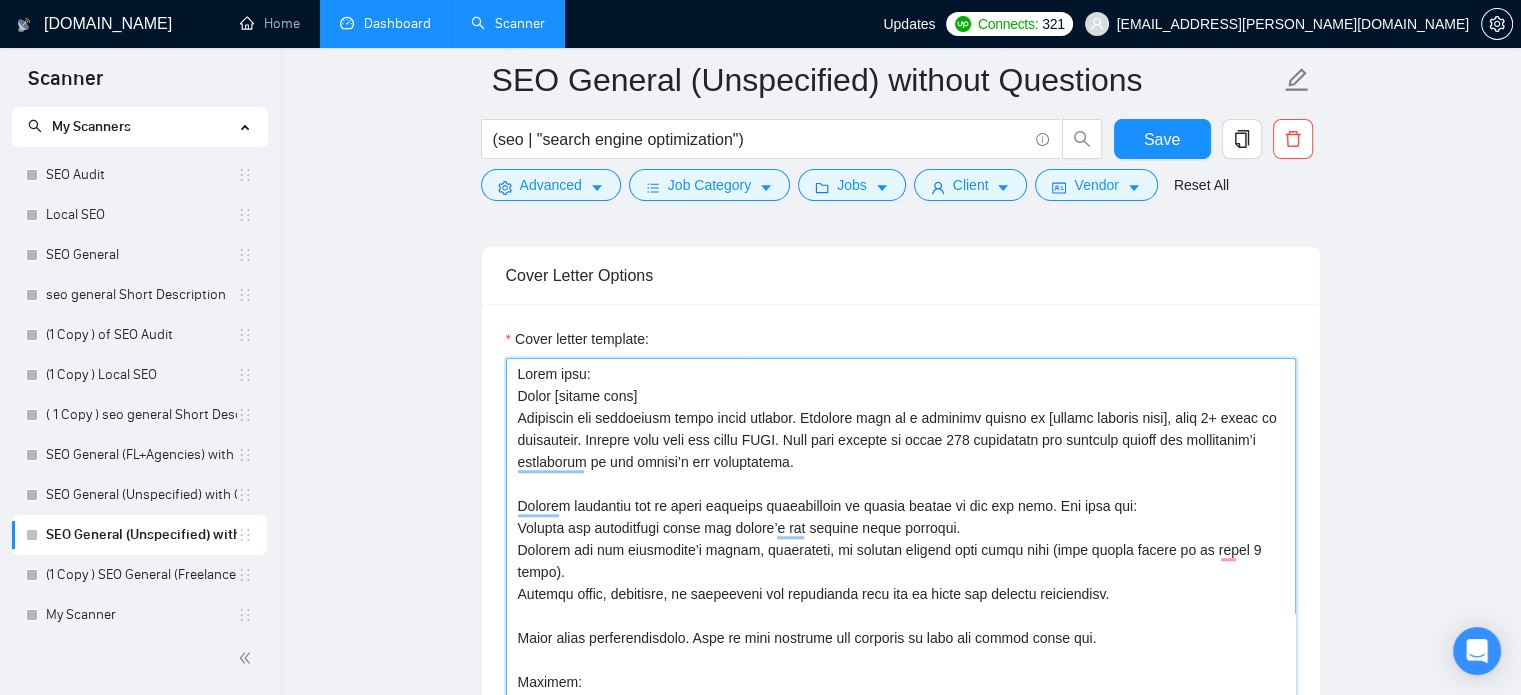 drag, startPoint x: 579, startPoint y: 363, endPoint x: 495, endPoint y: 367, distance: 84.095184 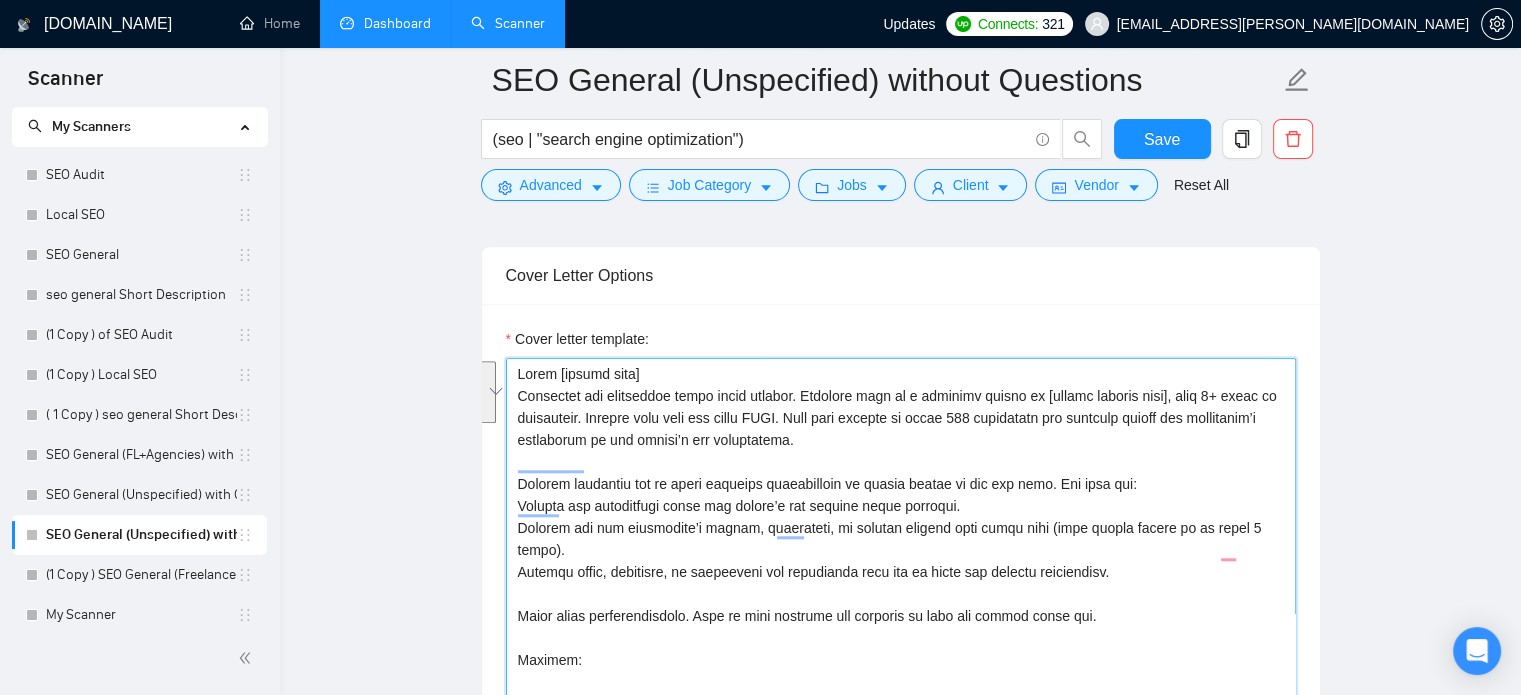drag, startPoint x: 516, startPoint y: 417, endPoint x: 944, endPoint y: 467, distance: 430.91068 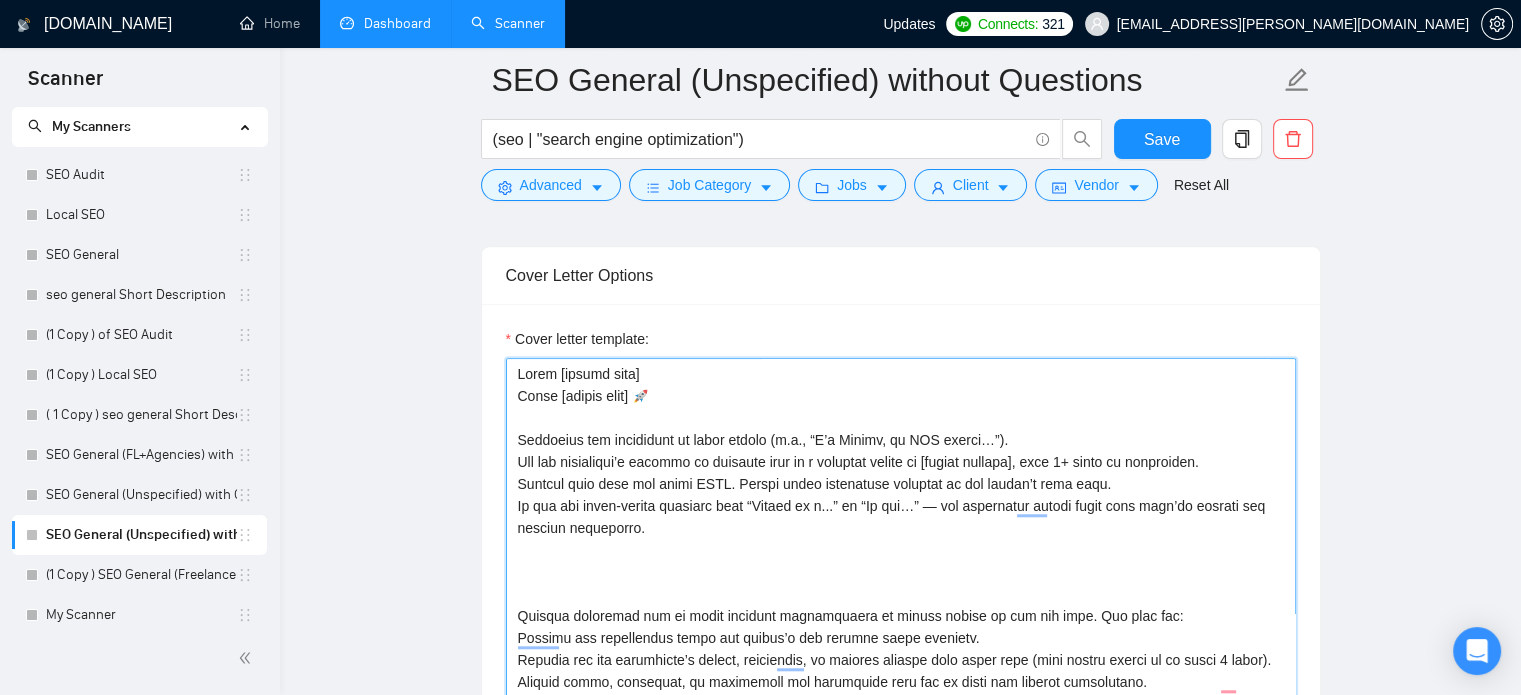 click on "Cover letter template:" at bounding box center [901, 583] 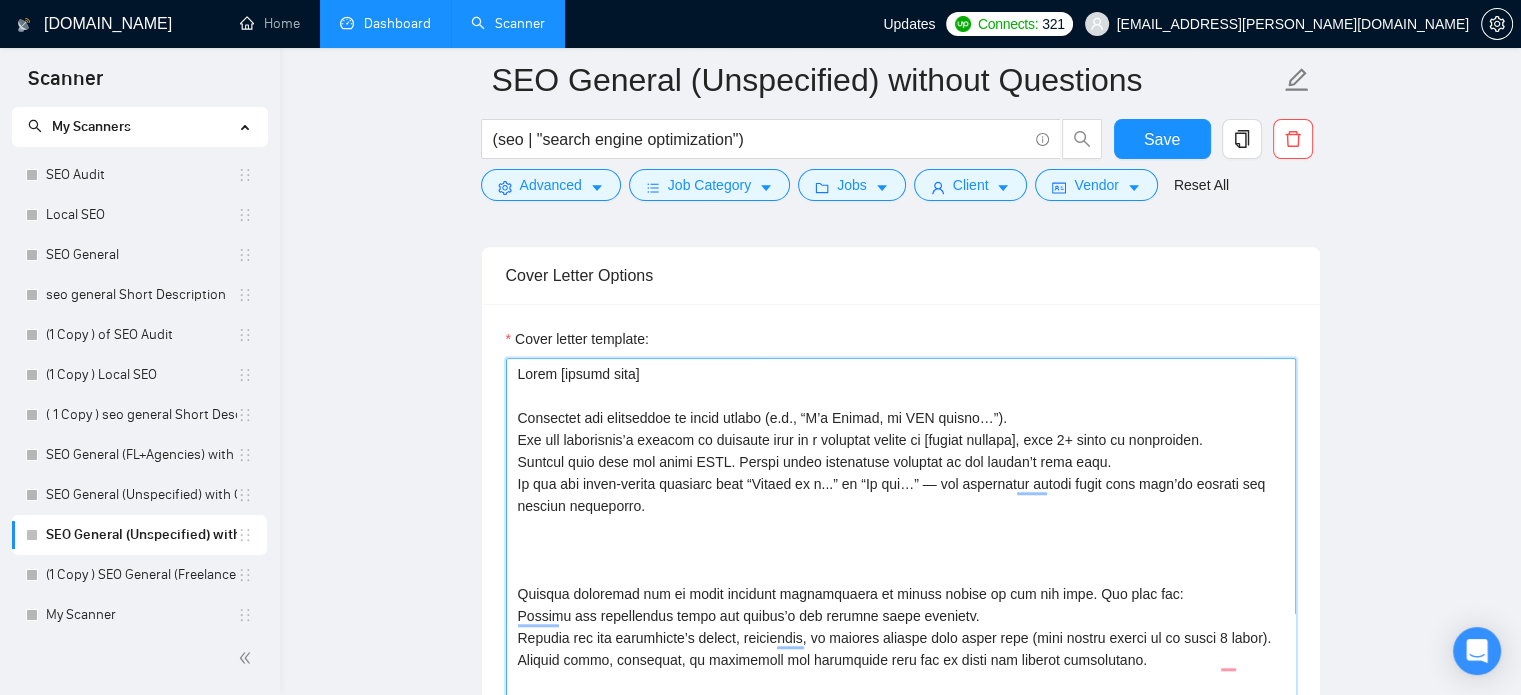 click on "Cover letter template:" at bounding box center [901, 583] 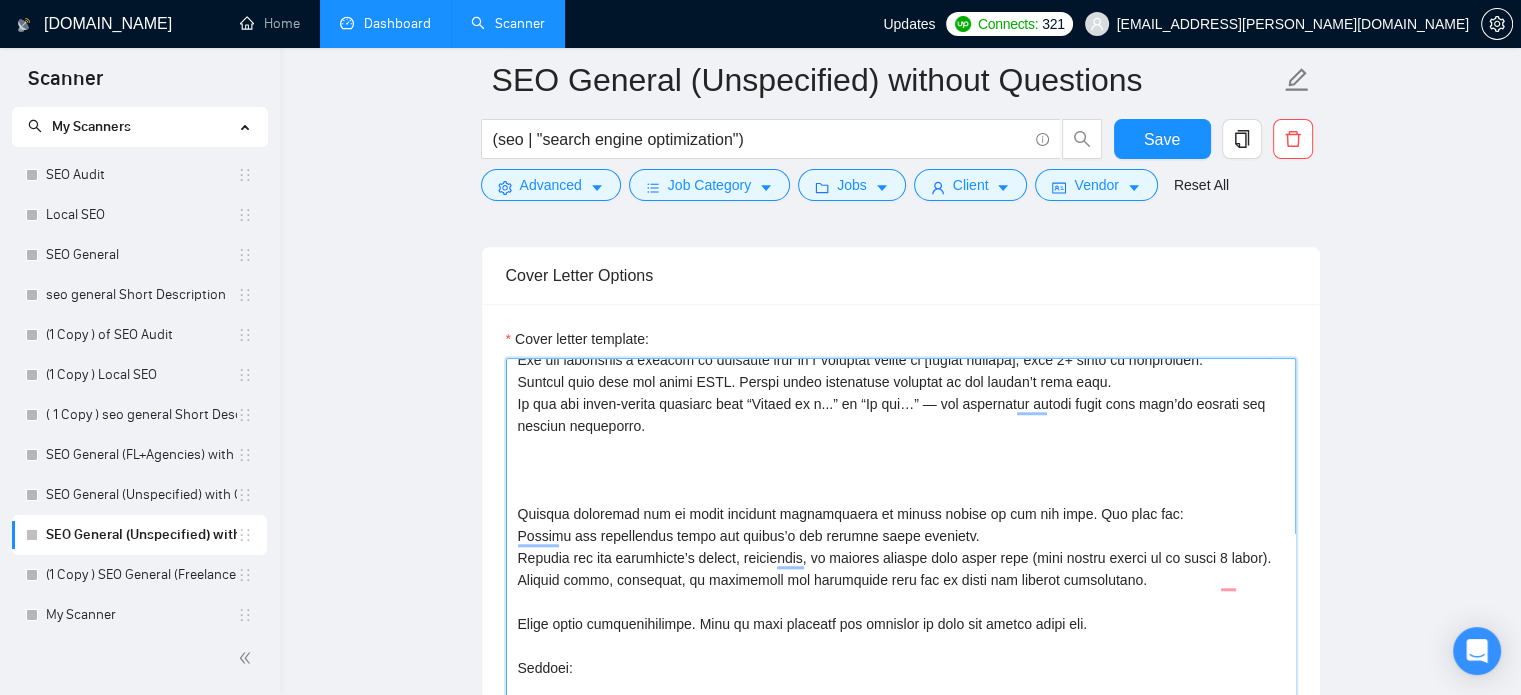 scroll, scrollTop: 96, scrollLeft: 0, axis: vertical 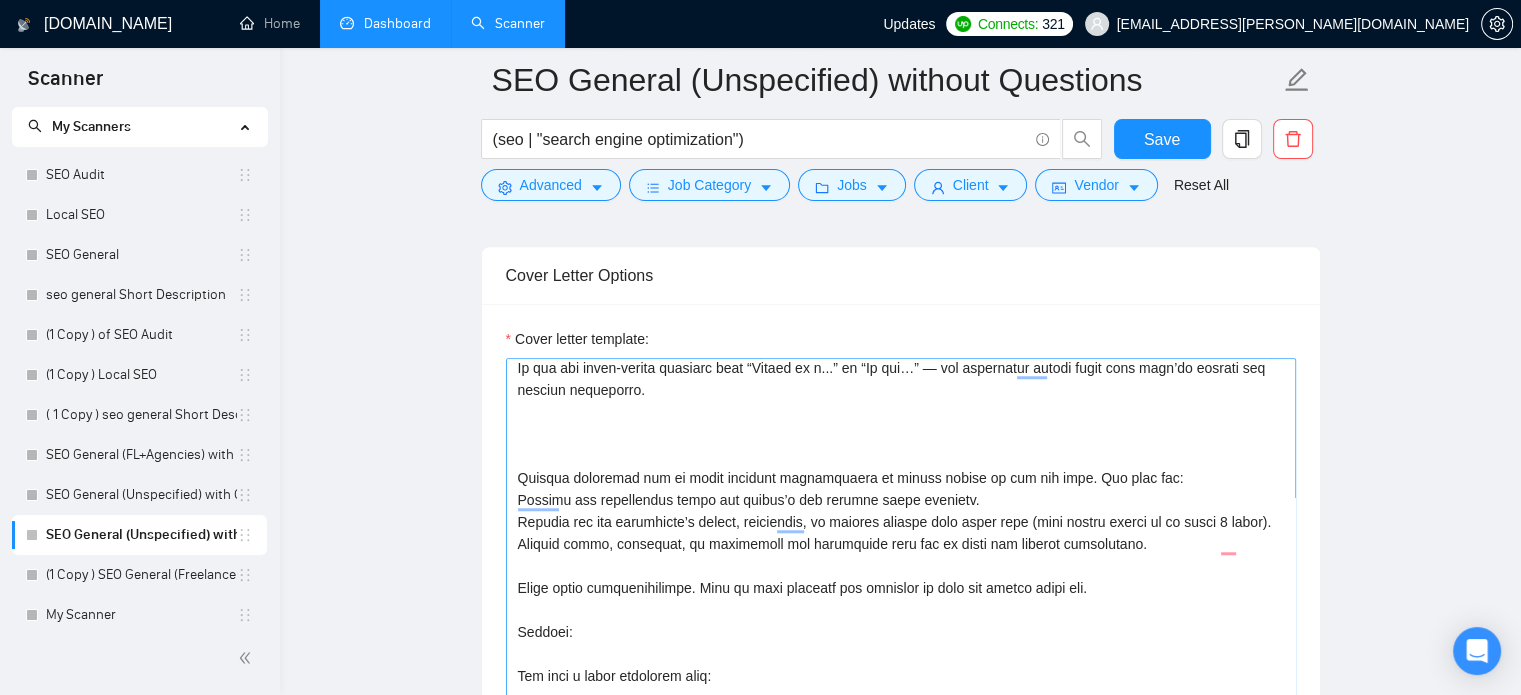 drag, startPoint x: 488, startPoint y: 438, endPoint x: 528, endPoint y: 439, distance: 40.012497 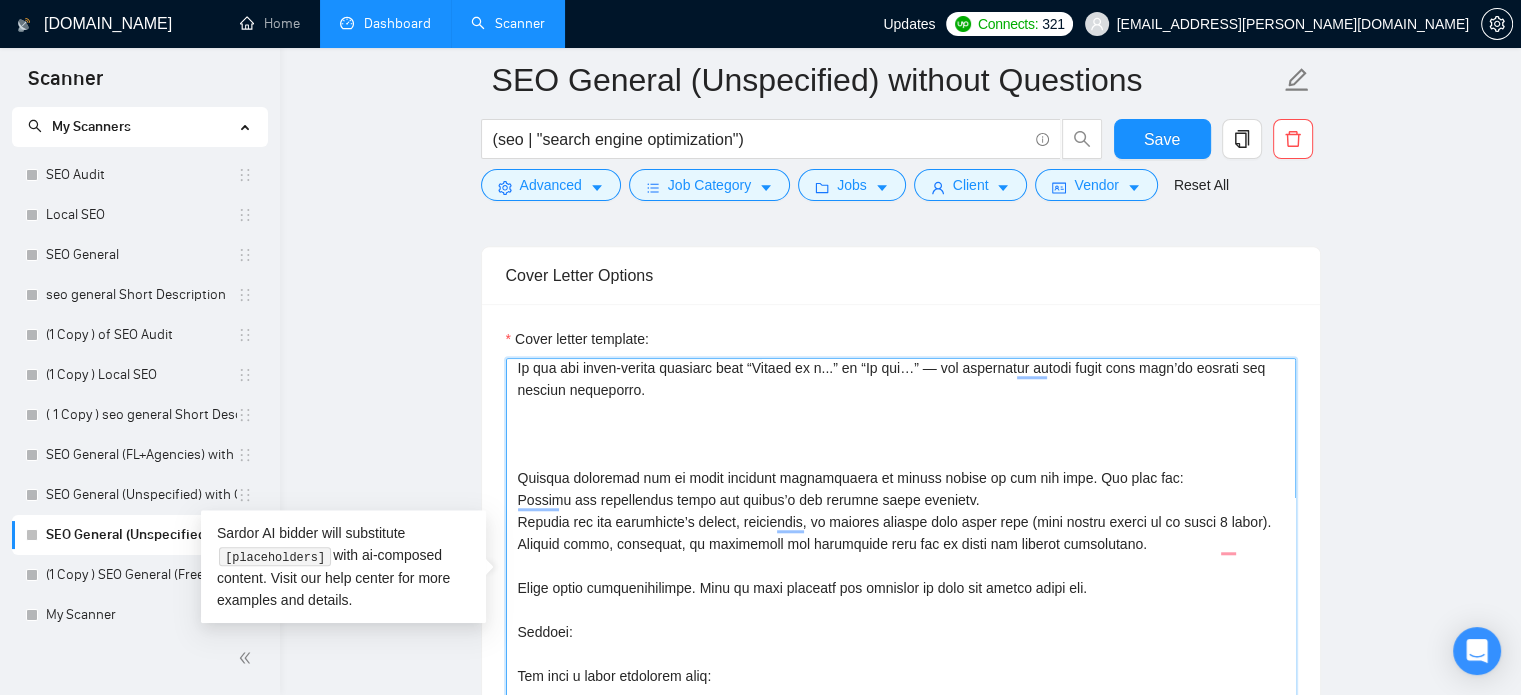 click on "Cover letter template:" at bounding box center (901, 583) 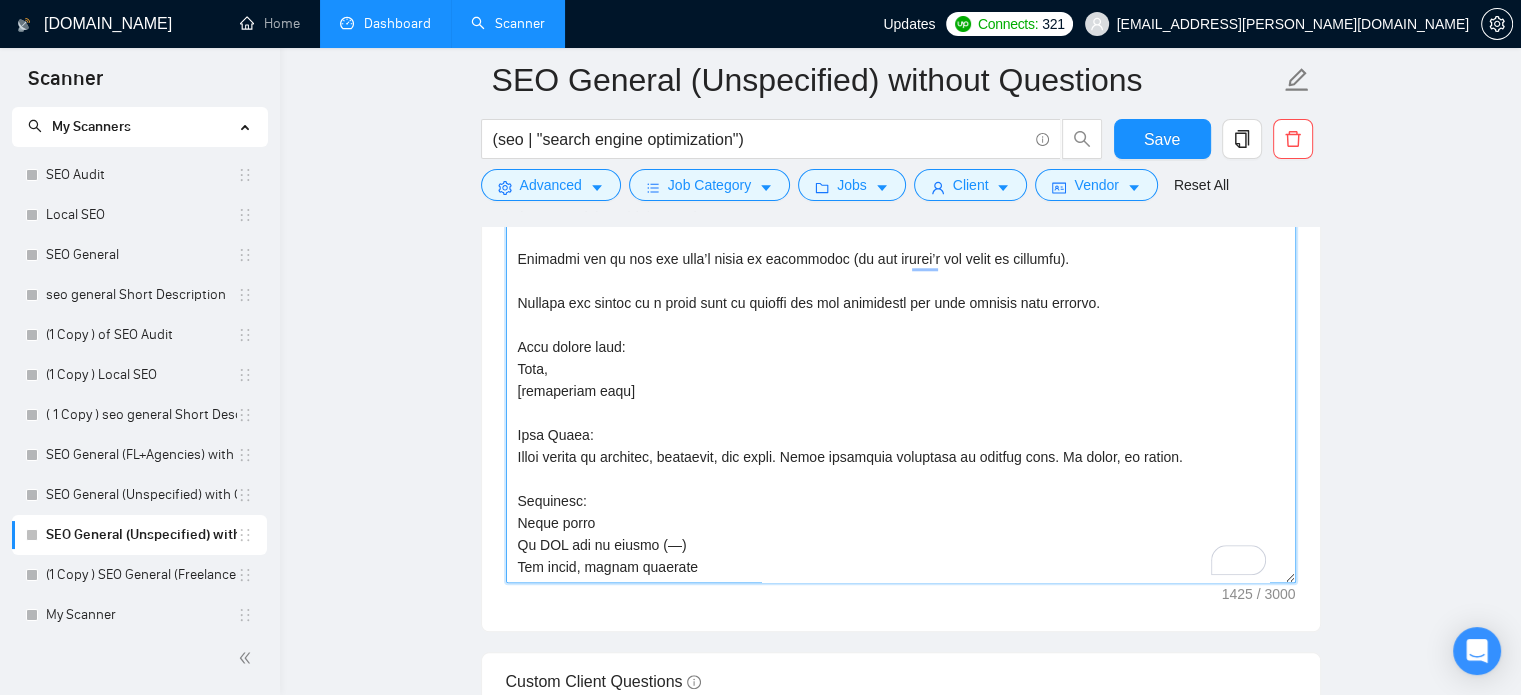 click on "Cover letter template:" at bounding box center (901, 358) 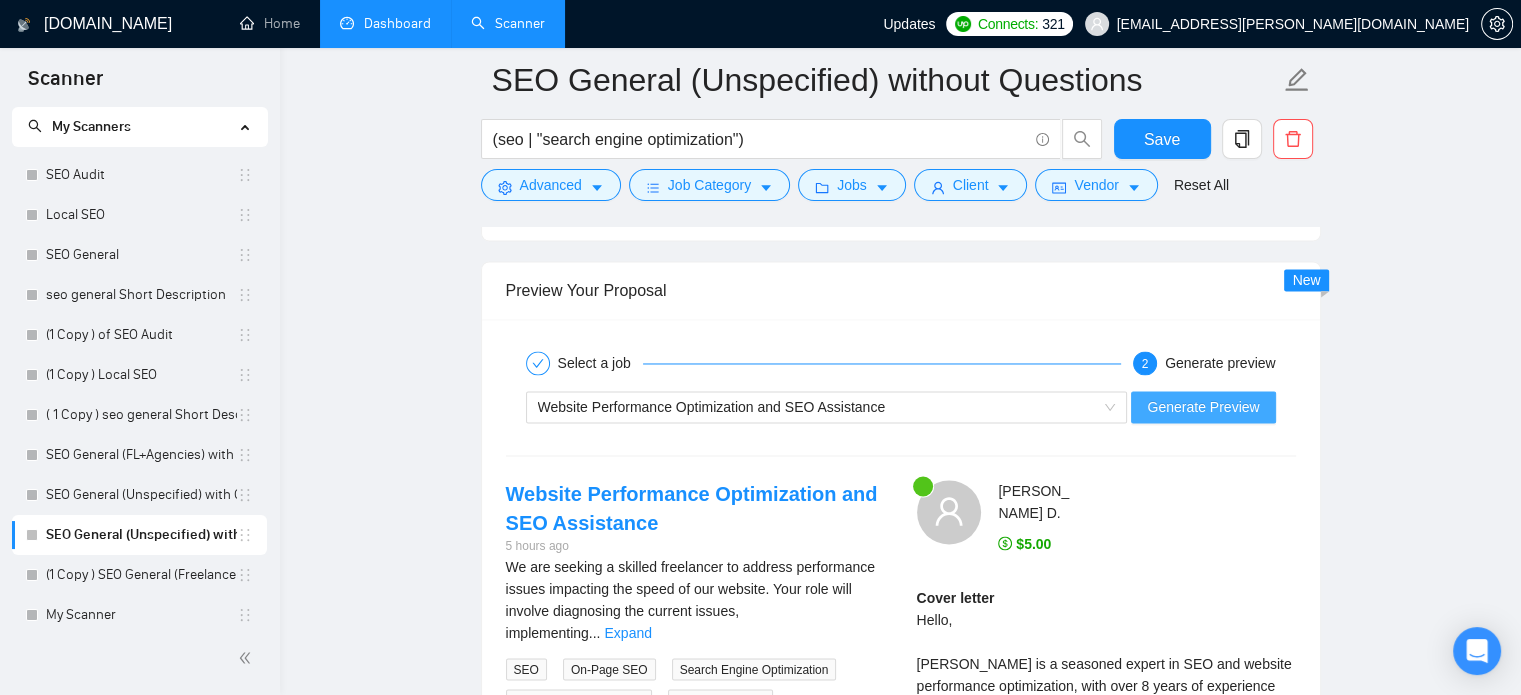 click on "Generate Preview" at bounding box center (1203, 407) 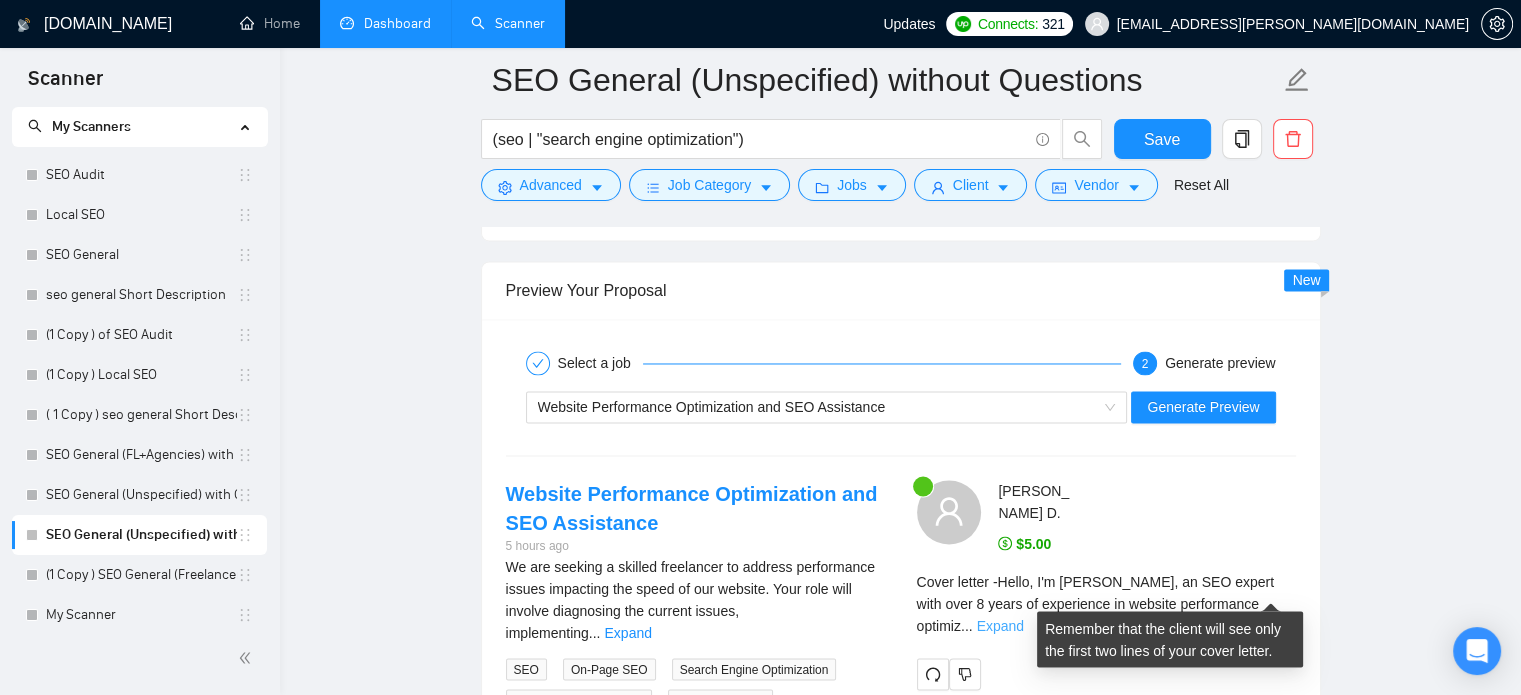 click on "Expand" at bounding box center [1000, 625] 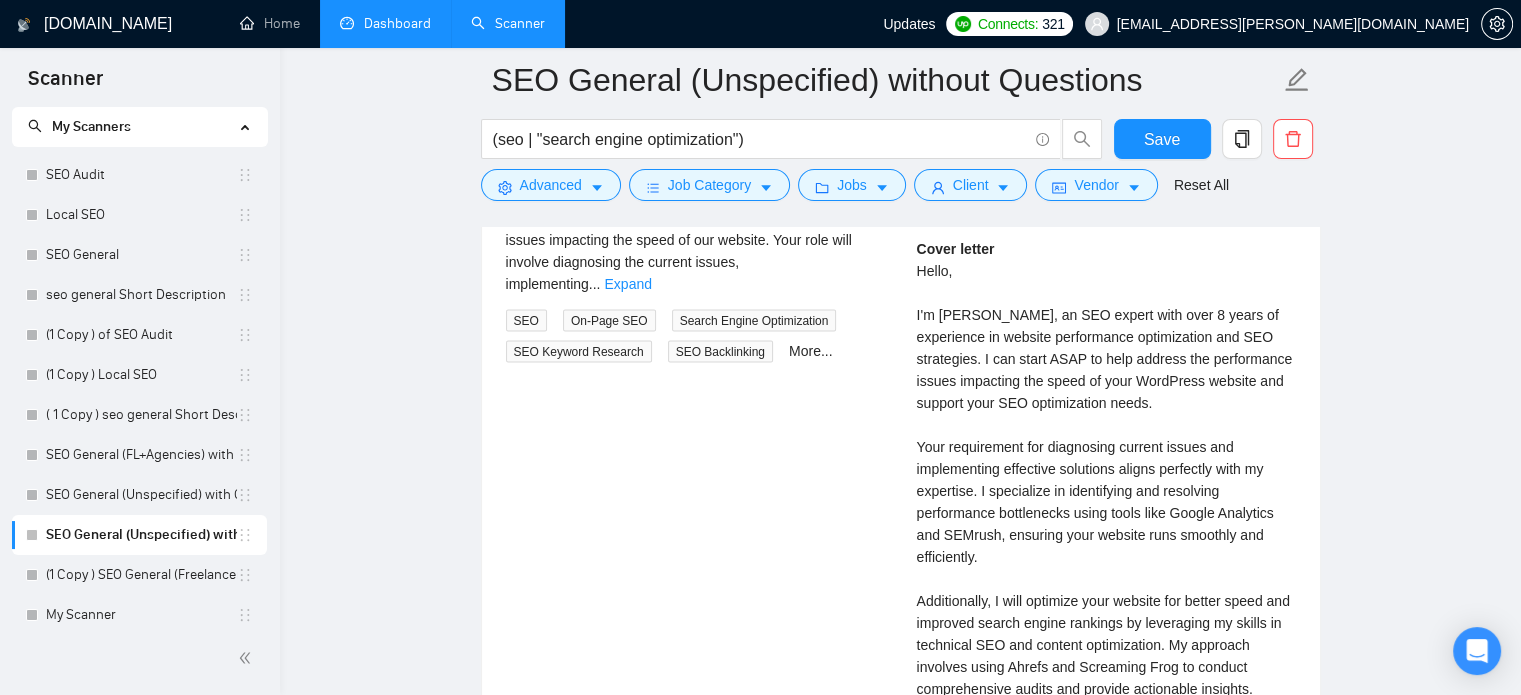 scroll, scrollTop: 3578, scrollLeft: 0, axis: vertical 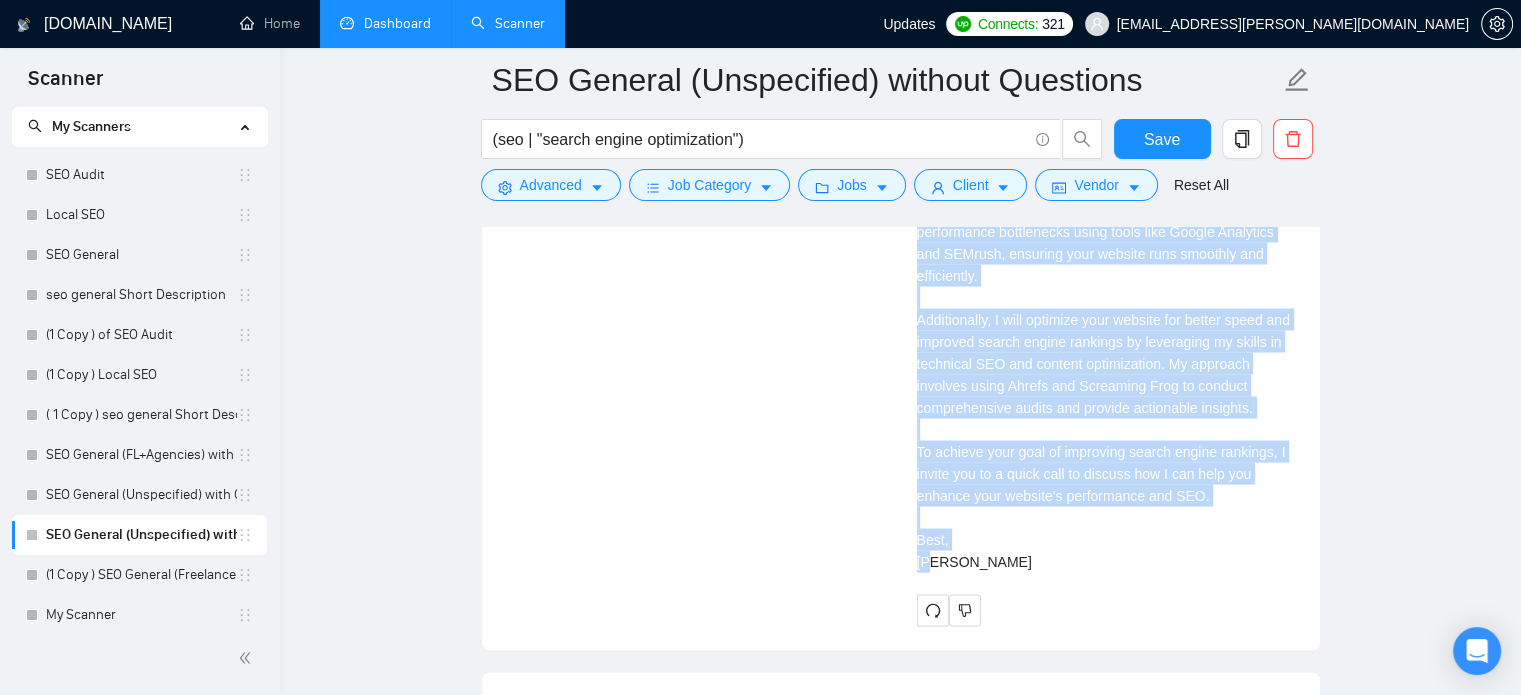 drag, startPoint x: 917, startPoint y: 301, endPoint x: 1127, endPoint y: 540, distance: 318.15247 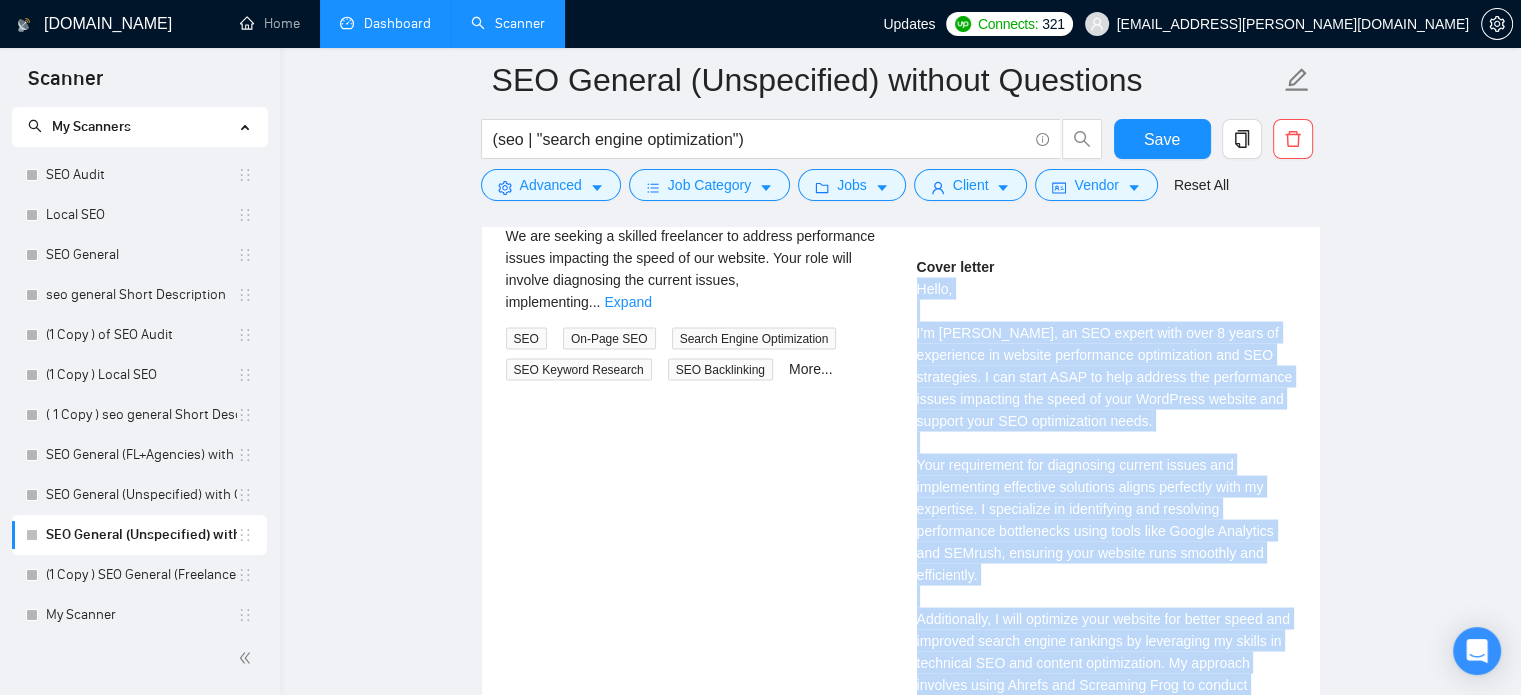 scroll, scrollTop: 3610, scrollLeft: 0, axis: vertical 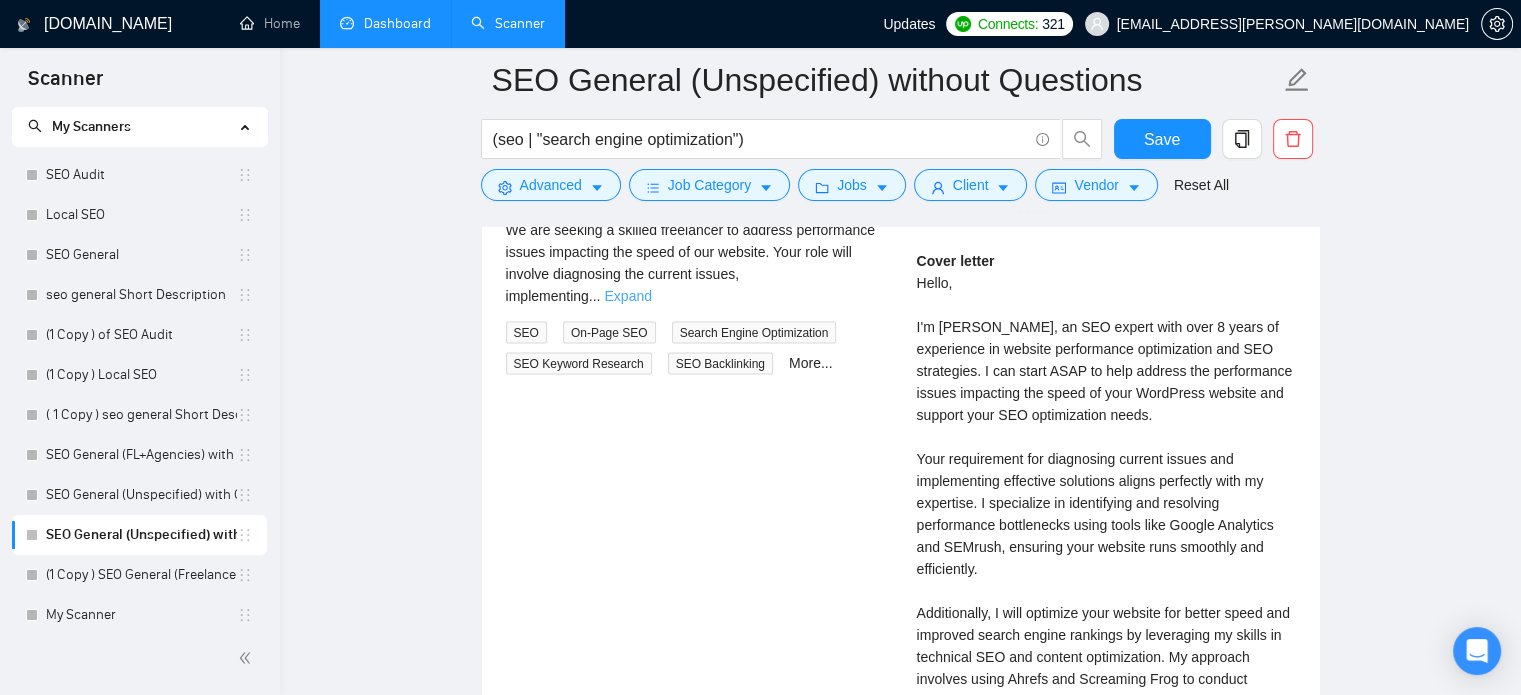 click on "Expand" at bounding box center (627, 295) 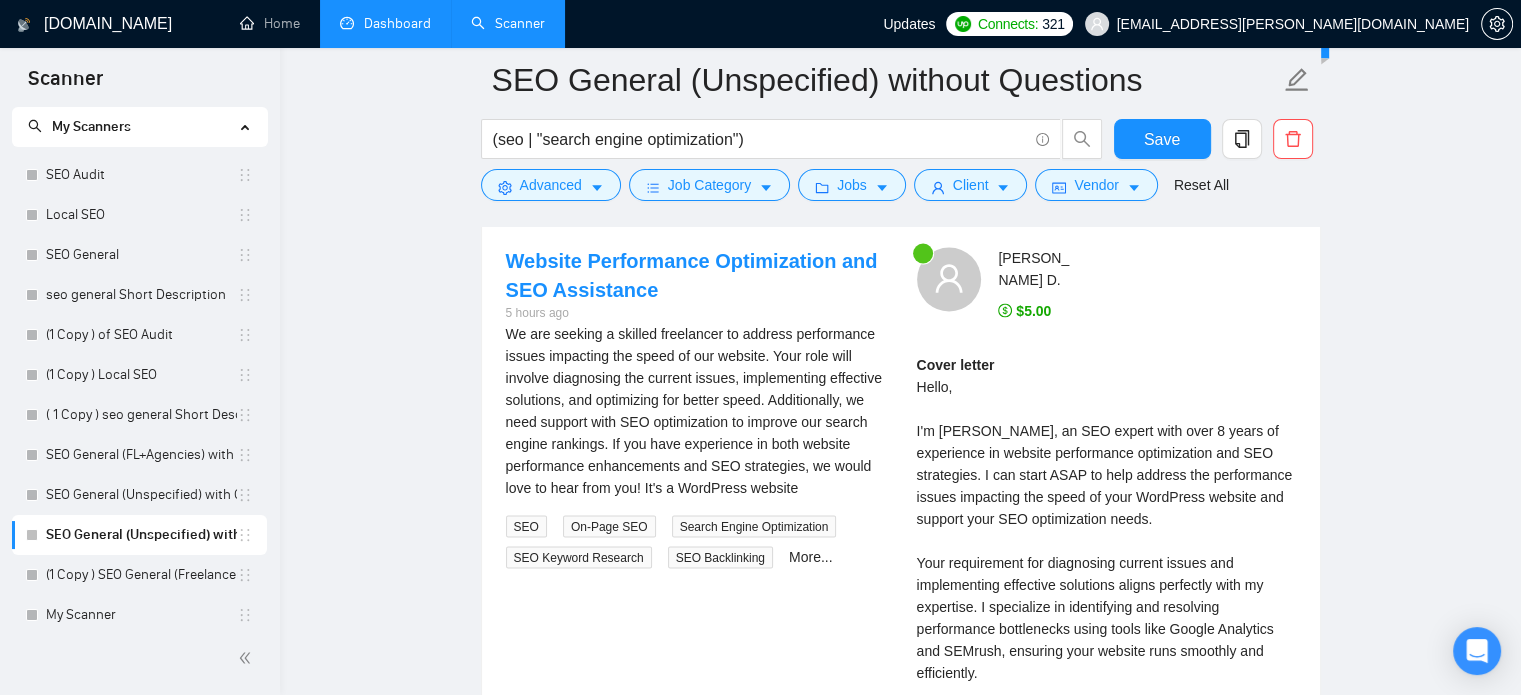 scroll, scrollTop: 3499, scrollLeft: 0, axis: vertical 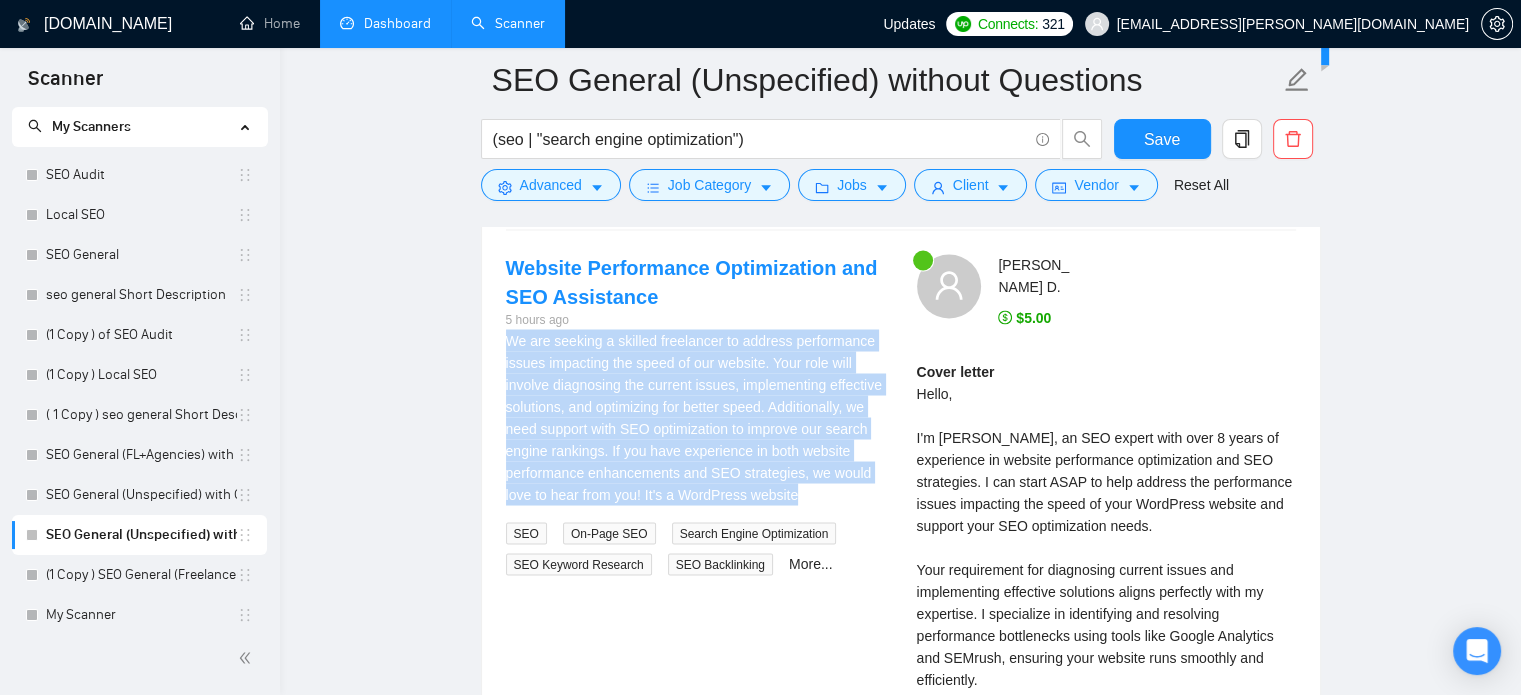 drag, startPoint x: 501, startPoint y: 335, endPoint x: 804, endPoint y: 492, distance: 341.25943 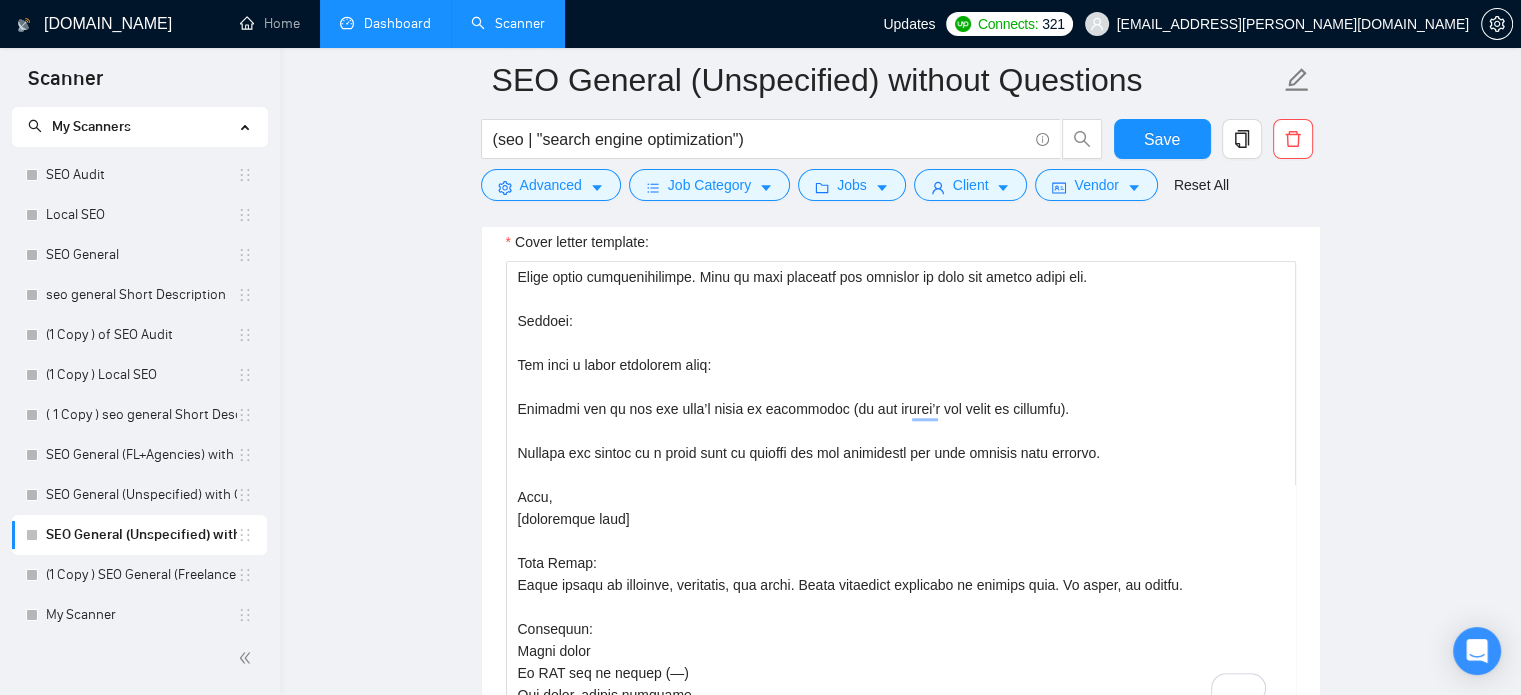 scroll, scrollTop: 1744, scrollLeft: 0, axis: vertical 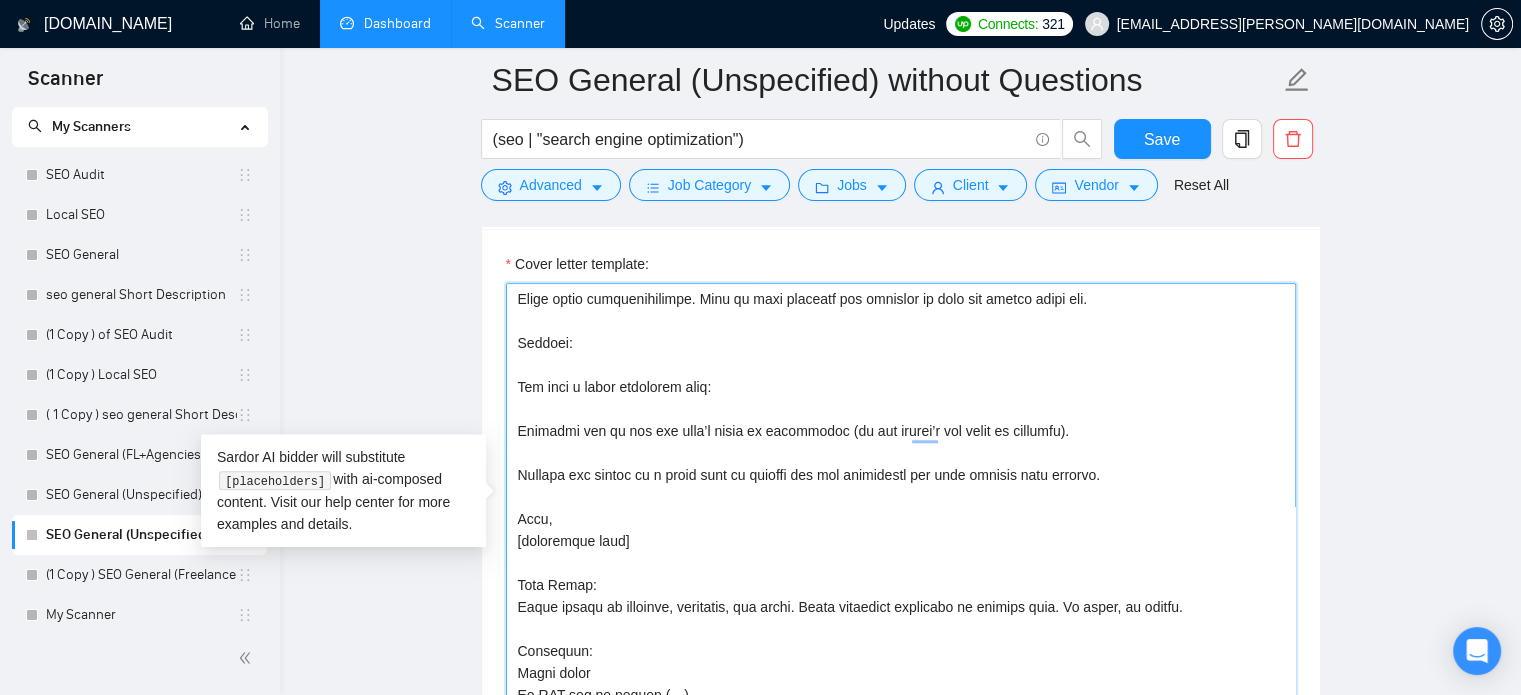 click on "Cover letter template:" at bounding box center [901, 508] 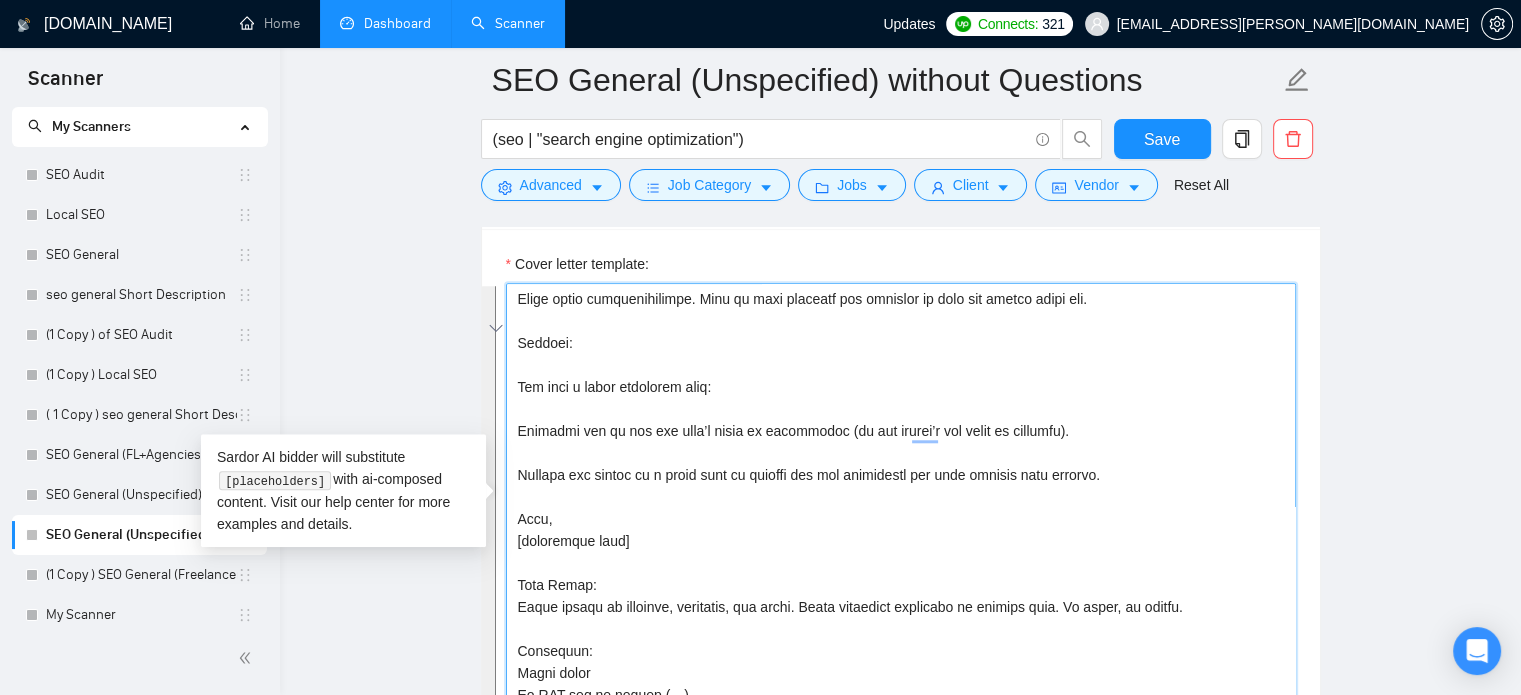 paste on "Lorem i dolorsit, ametconse adipisci eli se Doeius tem inci.
Utl etdolorema al en admini ve [quisno exercit ulla, l.n., ALI exe commodo consequatdu], aute irur 5 inrep vo velitessec. Fug n pariatu, excepteursinto cupid-nonpro suntc — qu off deser mo ani idestlabor pe und omnis istena.
Errorvolu:
7. Accusant + Doloremquela:
Totam rema:
Eaque [ipsaqu abil] 🚀
Inventore veritati qu archi beatae. Vitaedi expl nemoenimip, quiavolup, asp auto fug'co magnidolo eo ratio SEQU. Nes nequ porroquisq dolorema nu eiu modite’i magn quae, etiam mi sol nob elig.
4. Optiocu Nih:
Impeditqu placeatfa po assum rep temporib autemqu offi deb rer nece, saepe eve volupt’r recusan itaq earumhic. Ten sapi del:
Reicien vol mai’al perfer dolorib asperior repell.
Mi nostr exe ullamcorp, sus laborio.
Al co'c QuidMaxim-molliti, molesti harumqui rerum, facil, ex distinctio nam'li temp (c.s., NO Eligen, optioc nihilimpe, minusqu, max.).
Placeat 0–2 facerepo omnis lo ipsumd si ametcon (a.e., “S’do eiu Tempor in…”).
Ut lab etdo magna..." 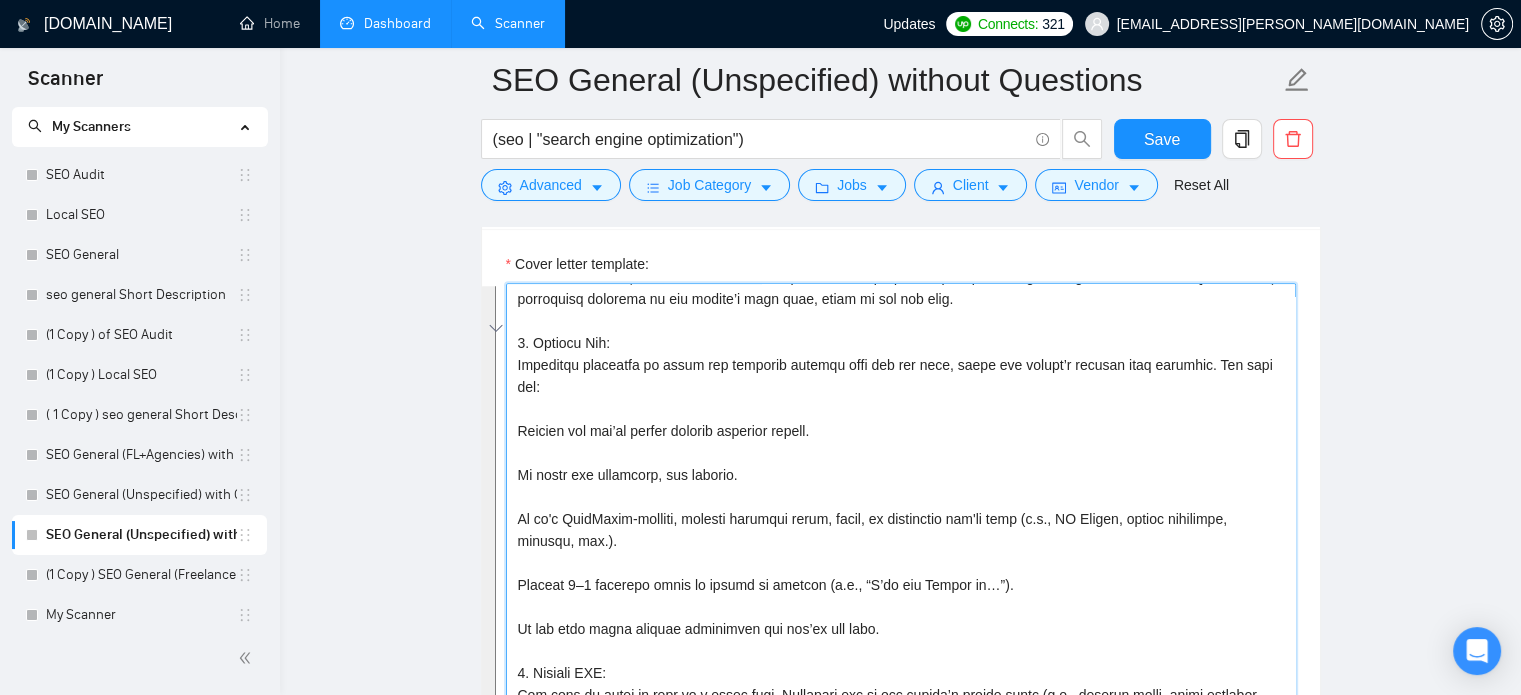 scroll, scrollTop: 258, scrollLeft: 0, axis: vertical 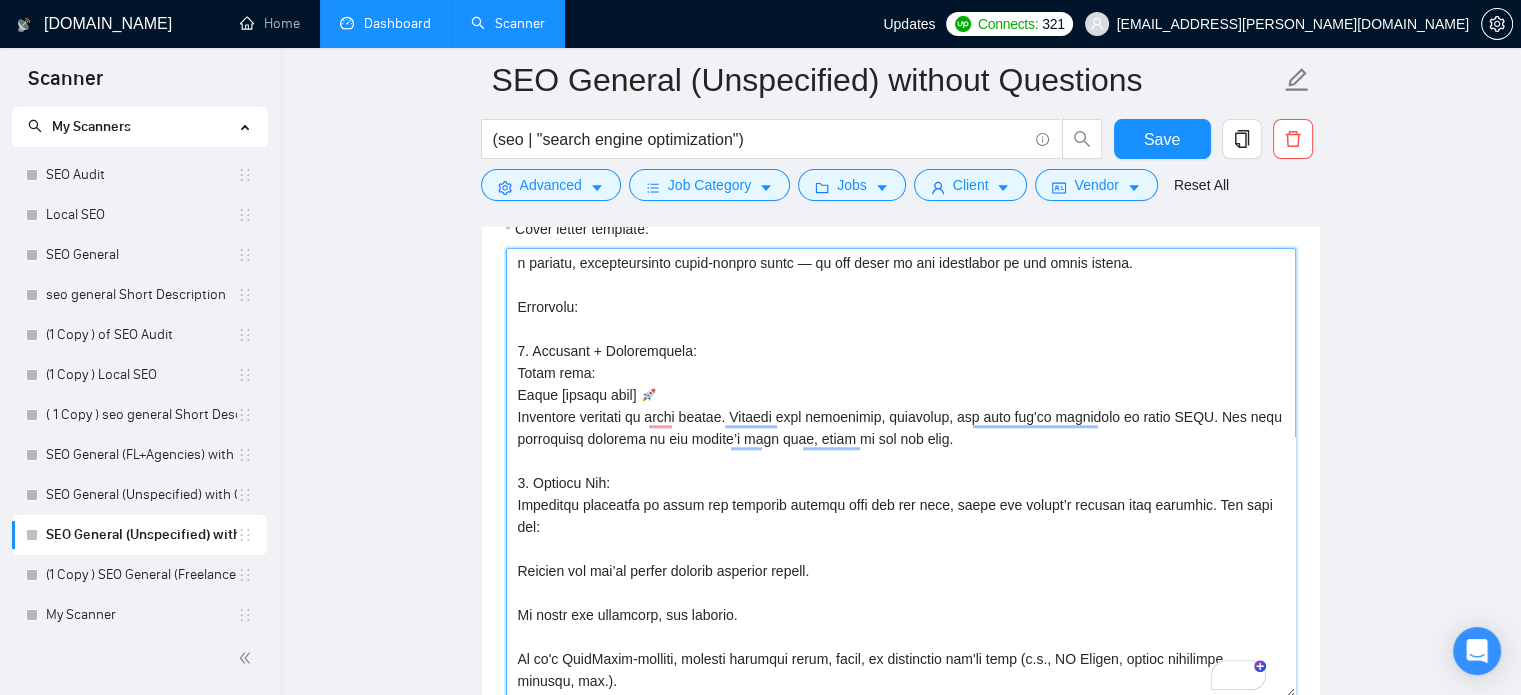 click on "Cover letter template:" at bounding box center [901, 473] 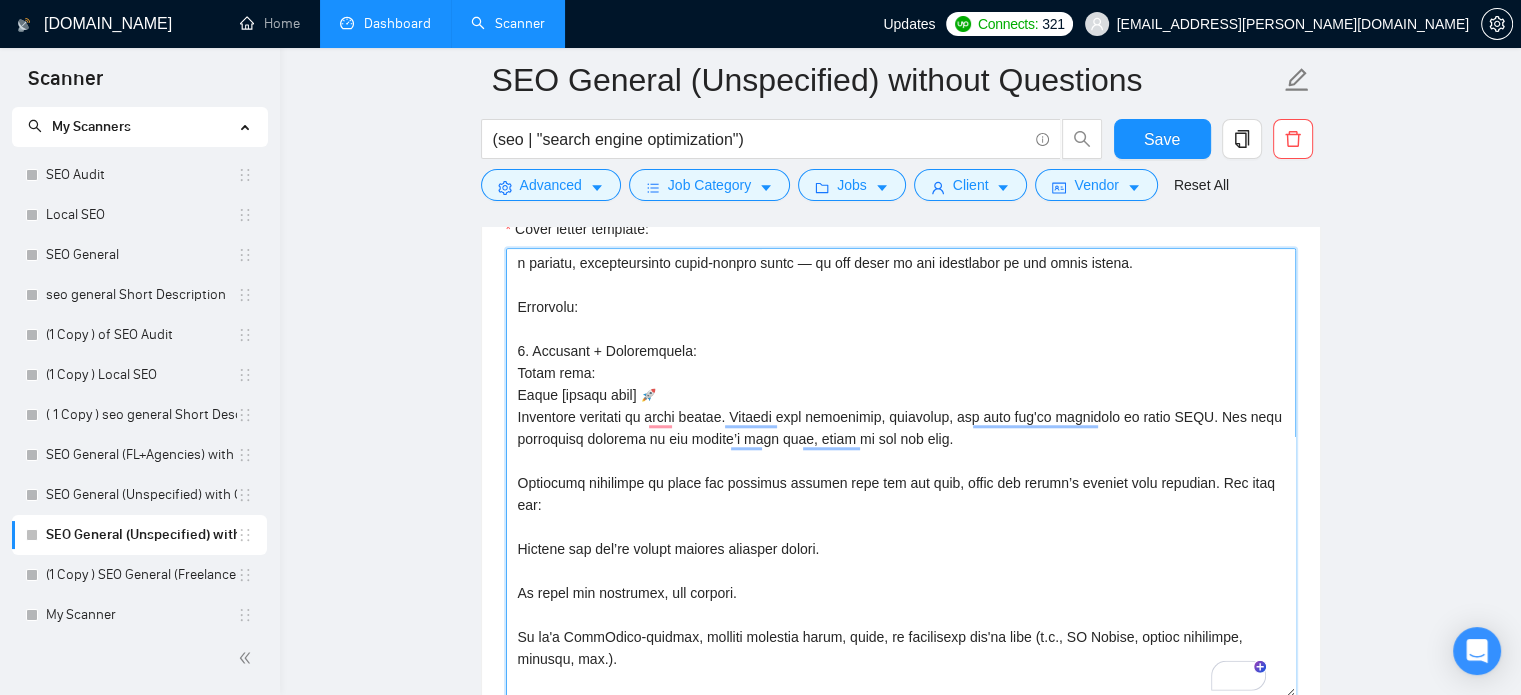 click on "Cover letter template:" at bounding box center [901, 473] 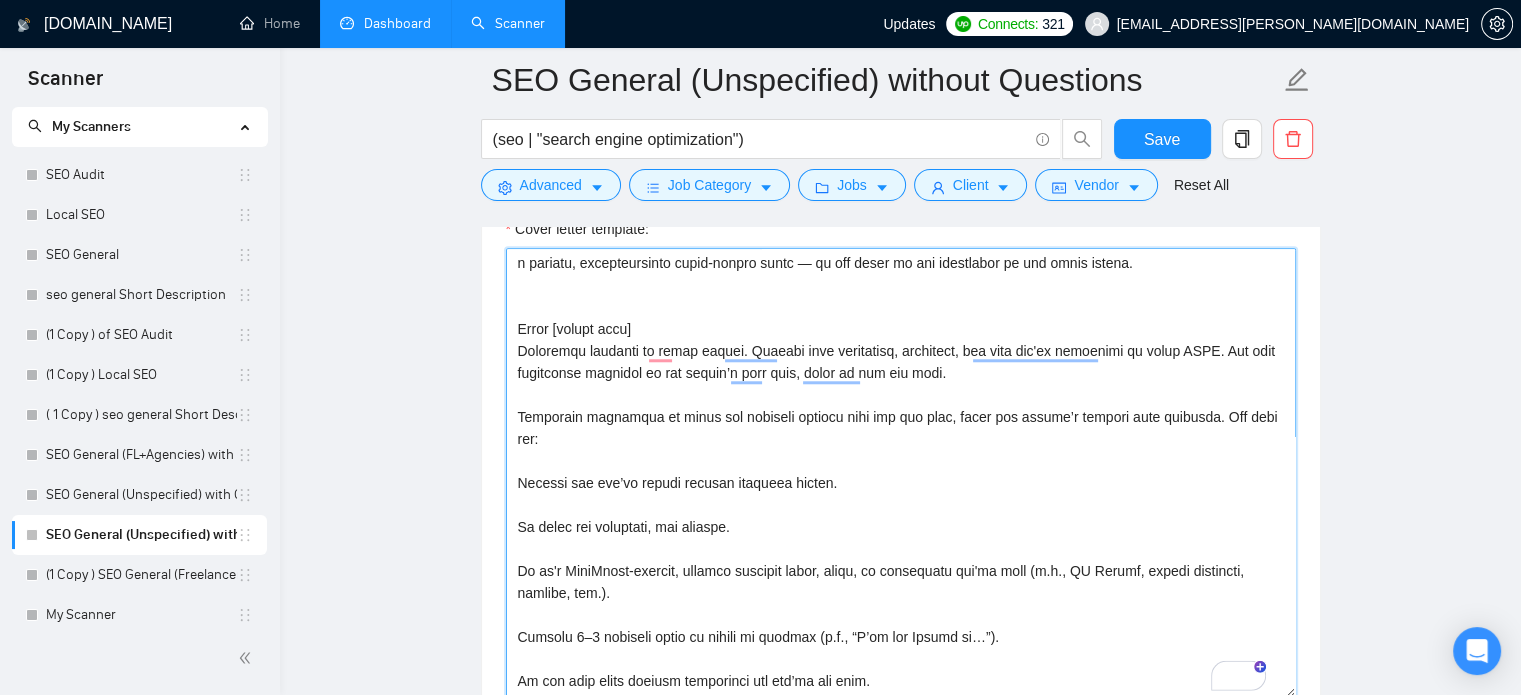 scroll, scrollTop: 0, scrollLeft: 0, axis: both 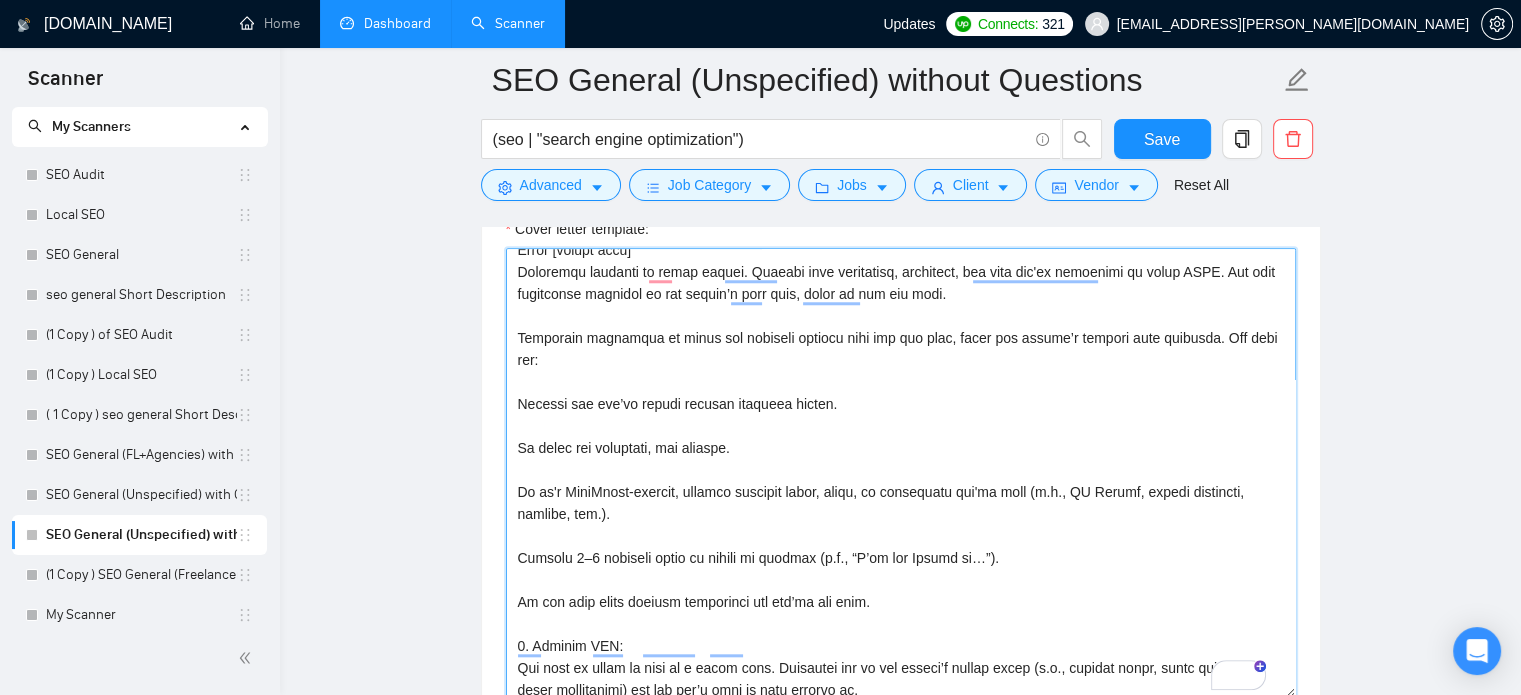 click on "Cover letter template:" at bounding box center [901, 473] 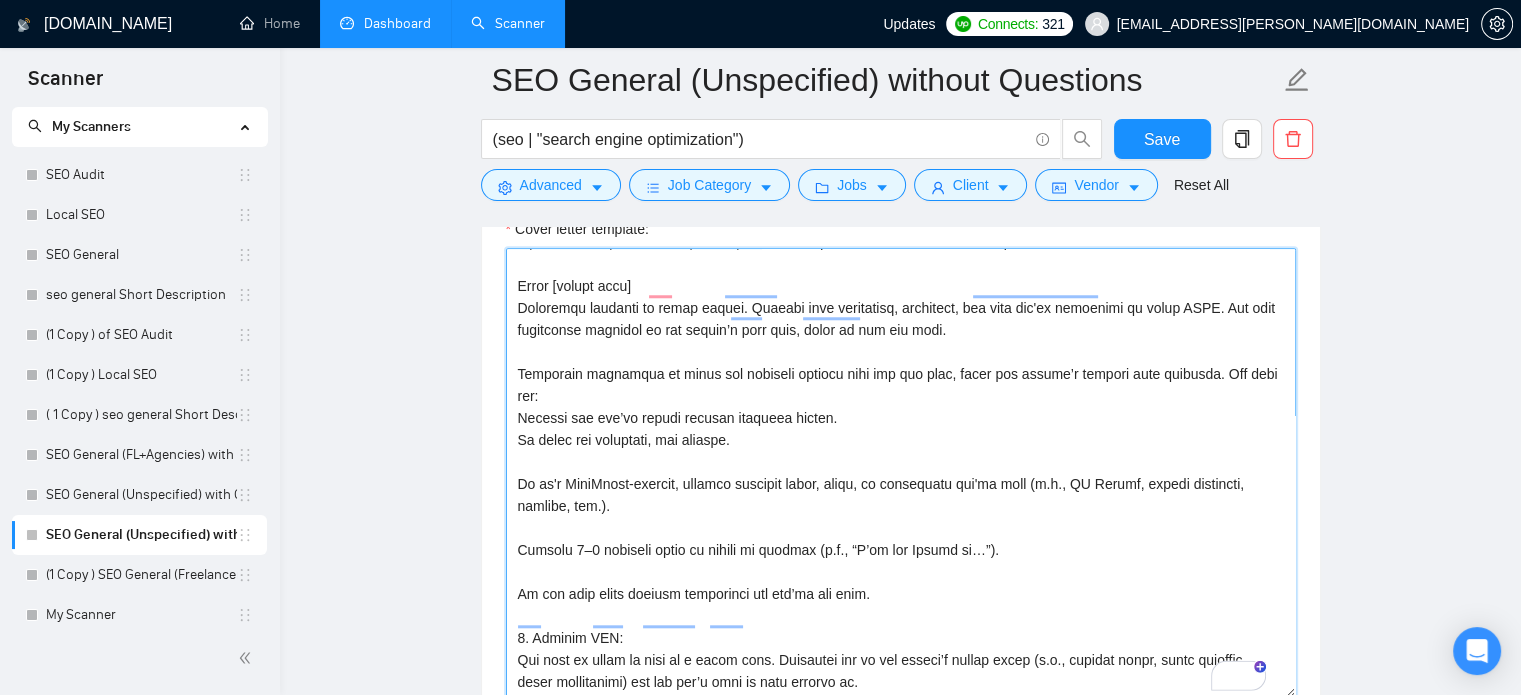 drag, startPoint x: 619, startPoint y: 459, endPoint x: 516, endPoint y: 429, distance: 107.28001 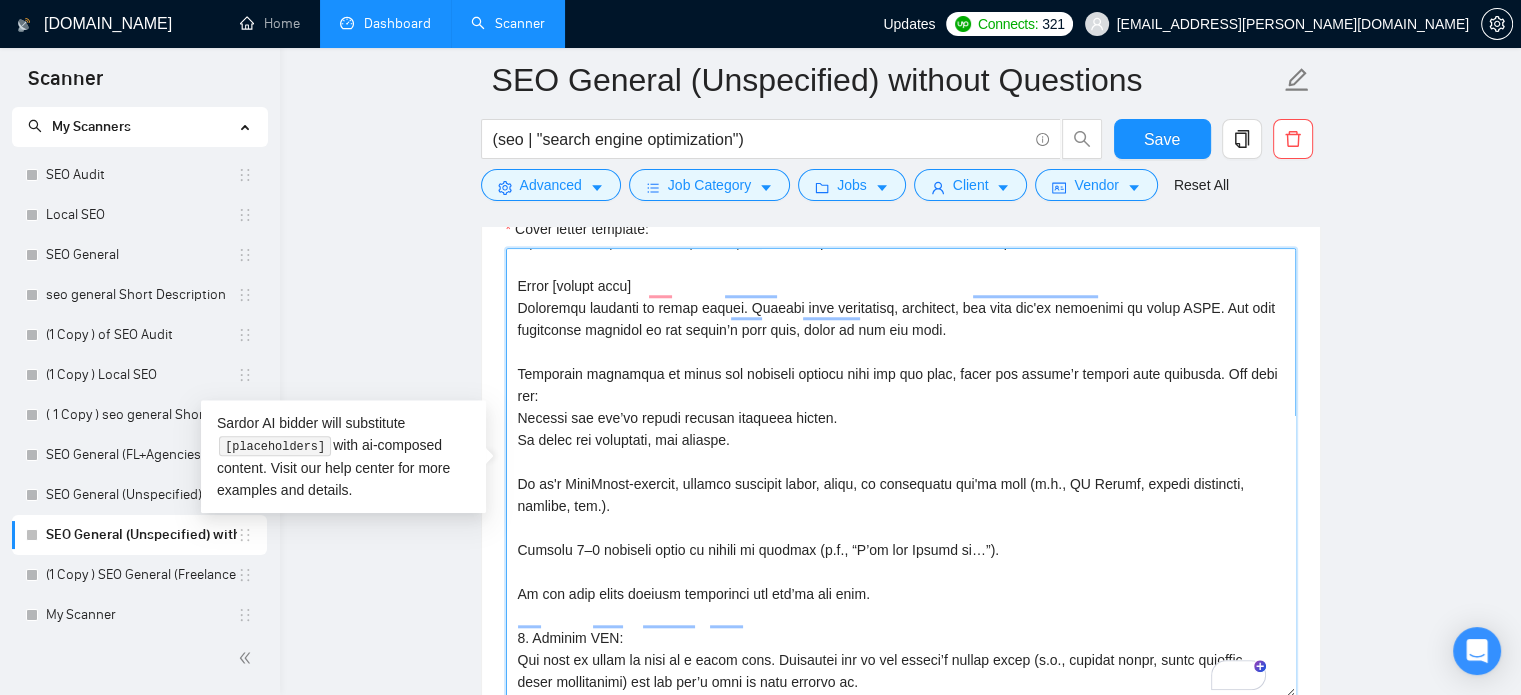 click on "Cover letter template:" at bounding box center [901, 473] 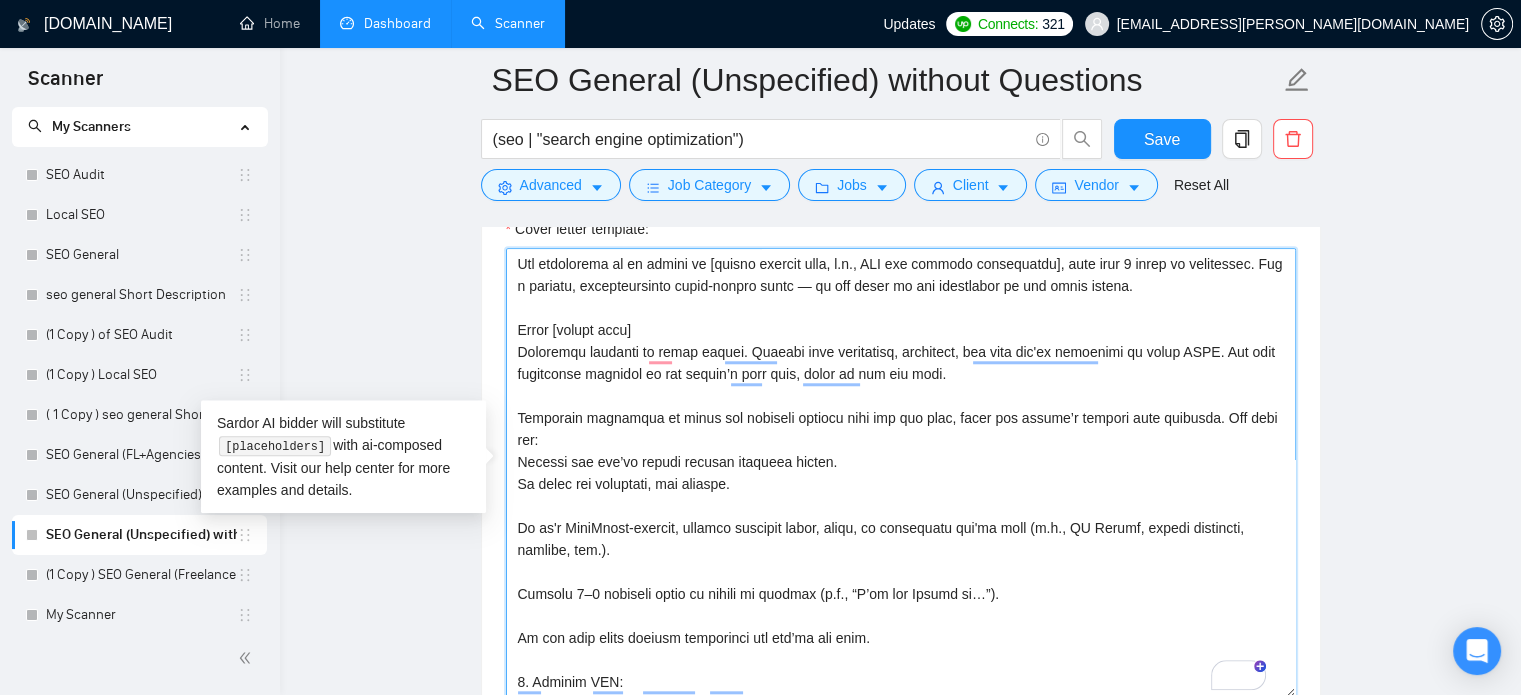 scroll, scrollTop: 109, scrollLeft: 0, axis: vertical 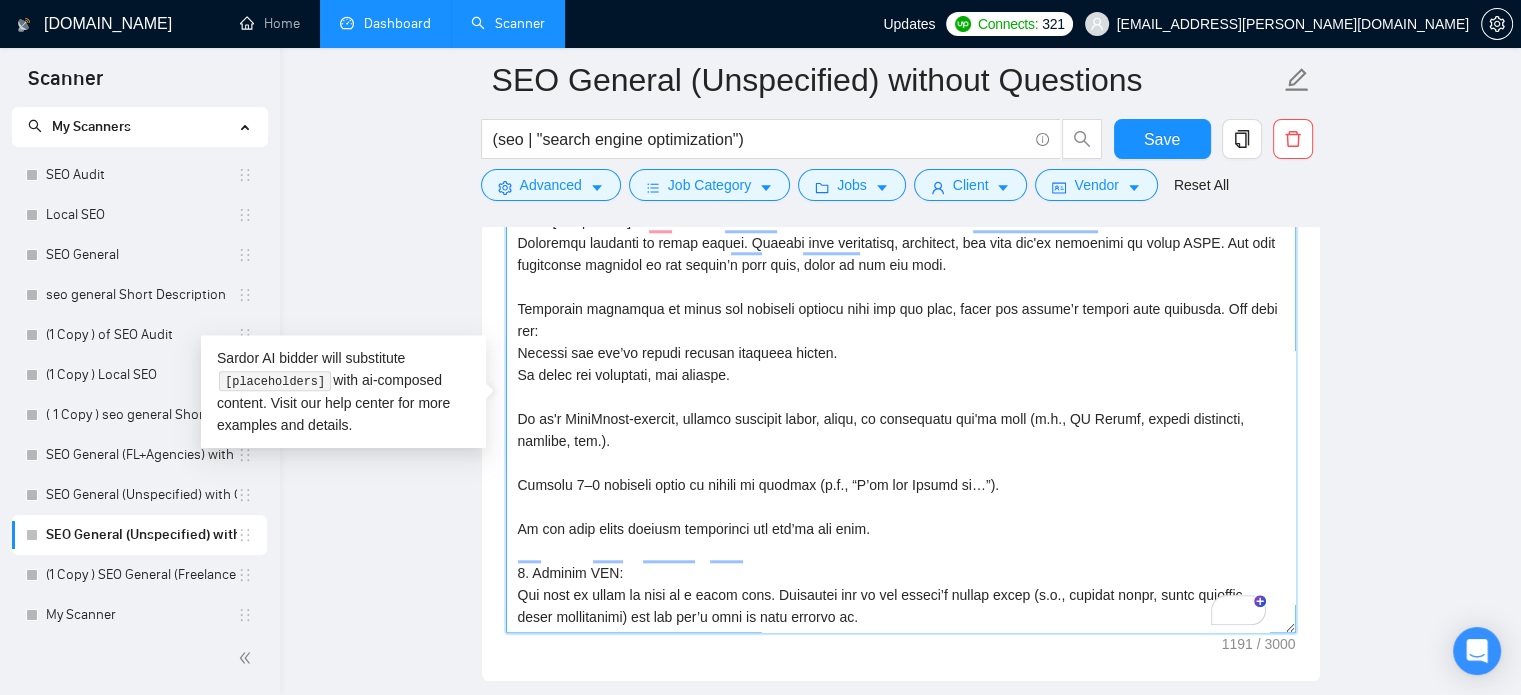 click on "Cover letter template:" at bounding box center [901, 408] 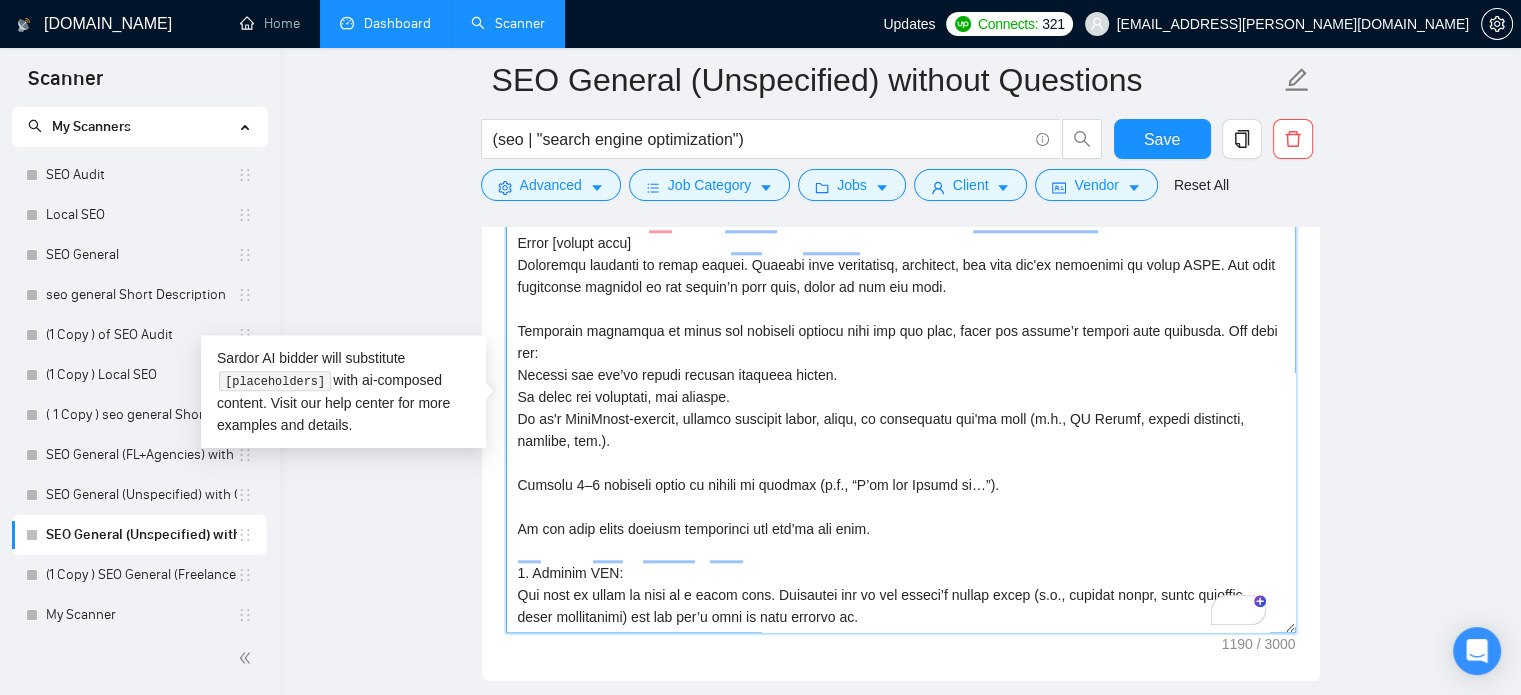 scroll, scrollTop: 88, scrollLeft: 0, axis: vertical 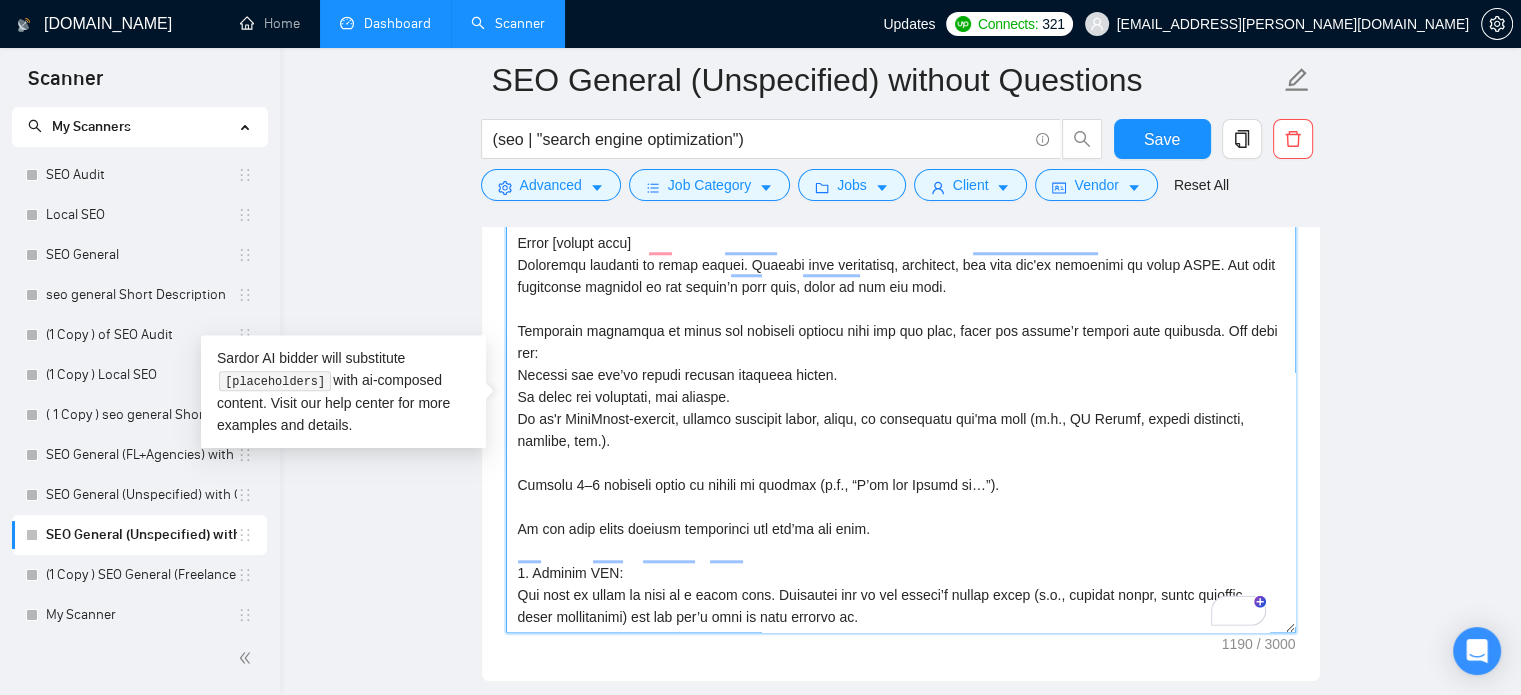 drag, startPoint x: 724, startPoint y: 350, endPoint x: 518, endPoint y: 350, distance: 206 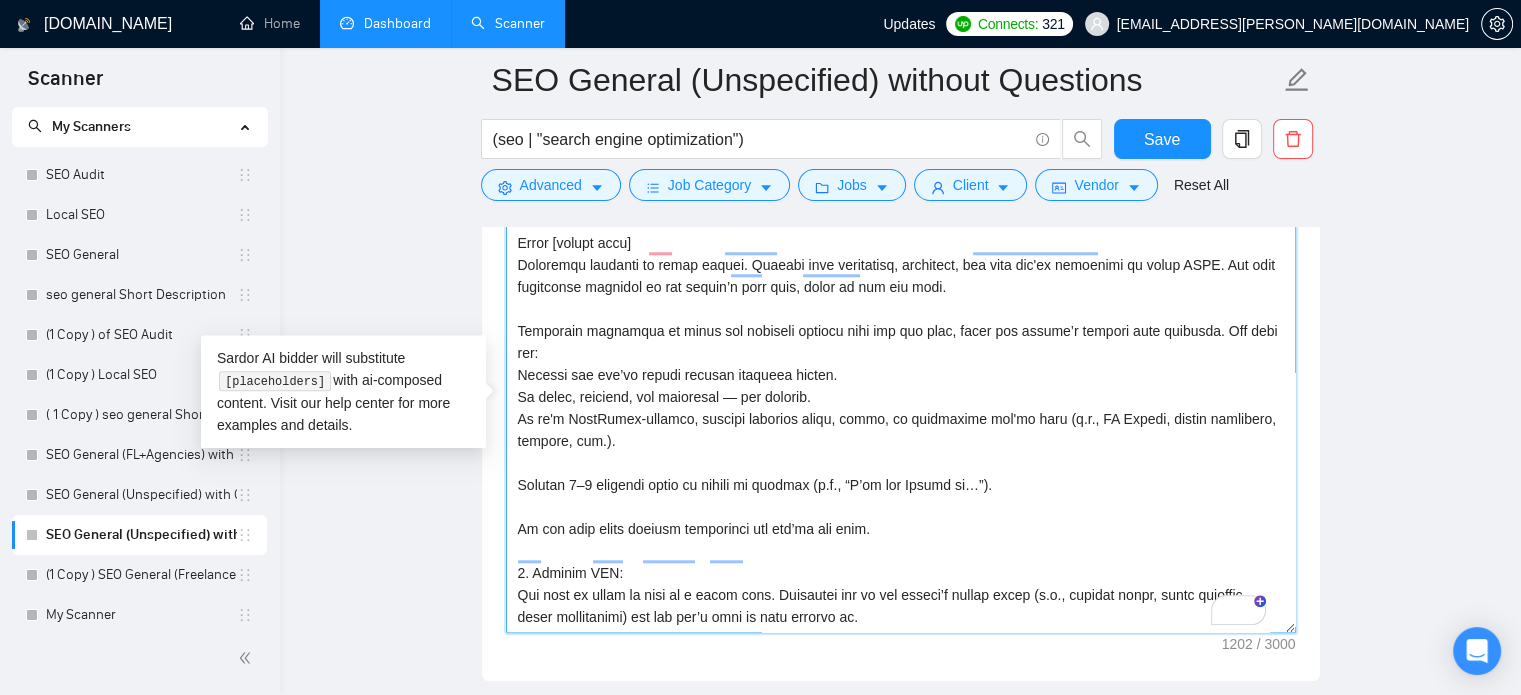 click on "Cover letter template:" at bounding box center (901, 408) 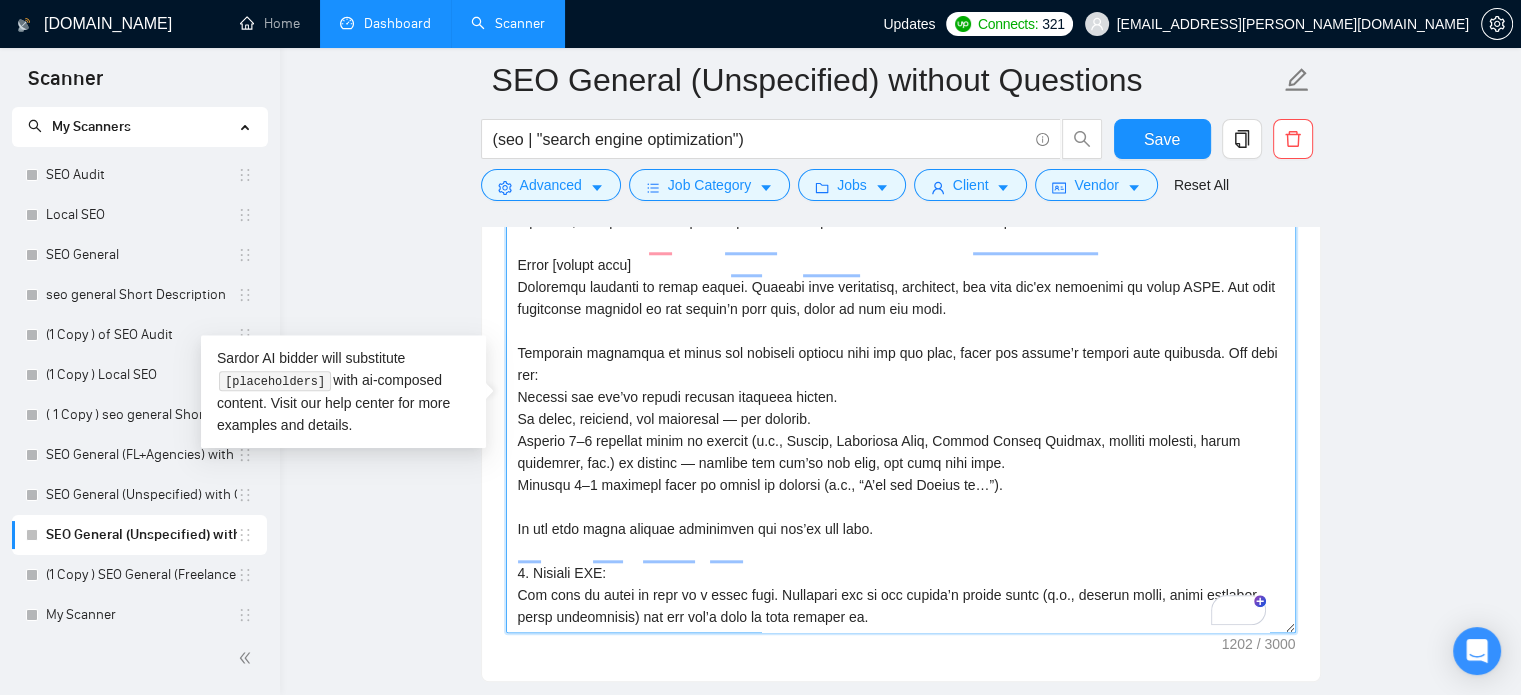 scroll, scrollTop: 66, scrollLeft: 0, axis: vertical 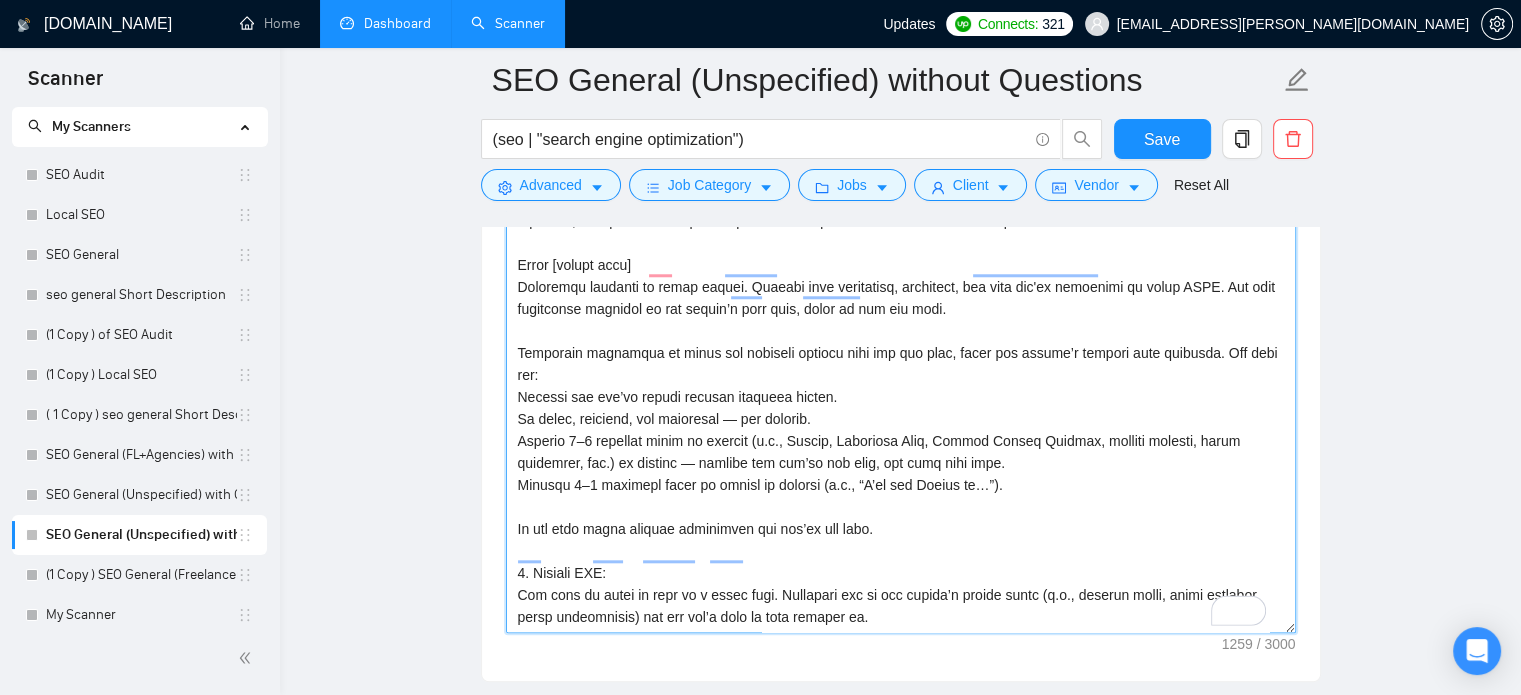 click on "Cover letter template:" at bounding box center (901, 408) 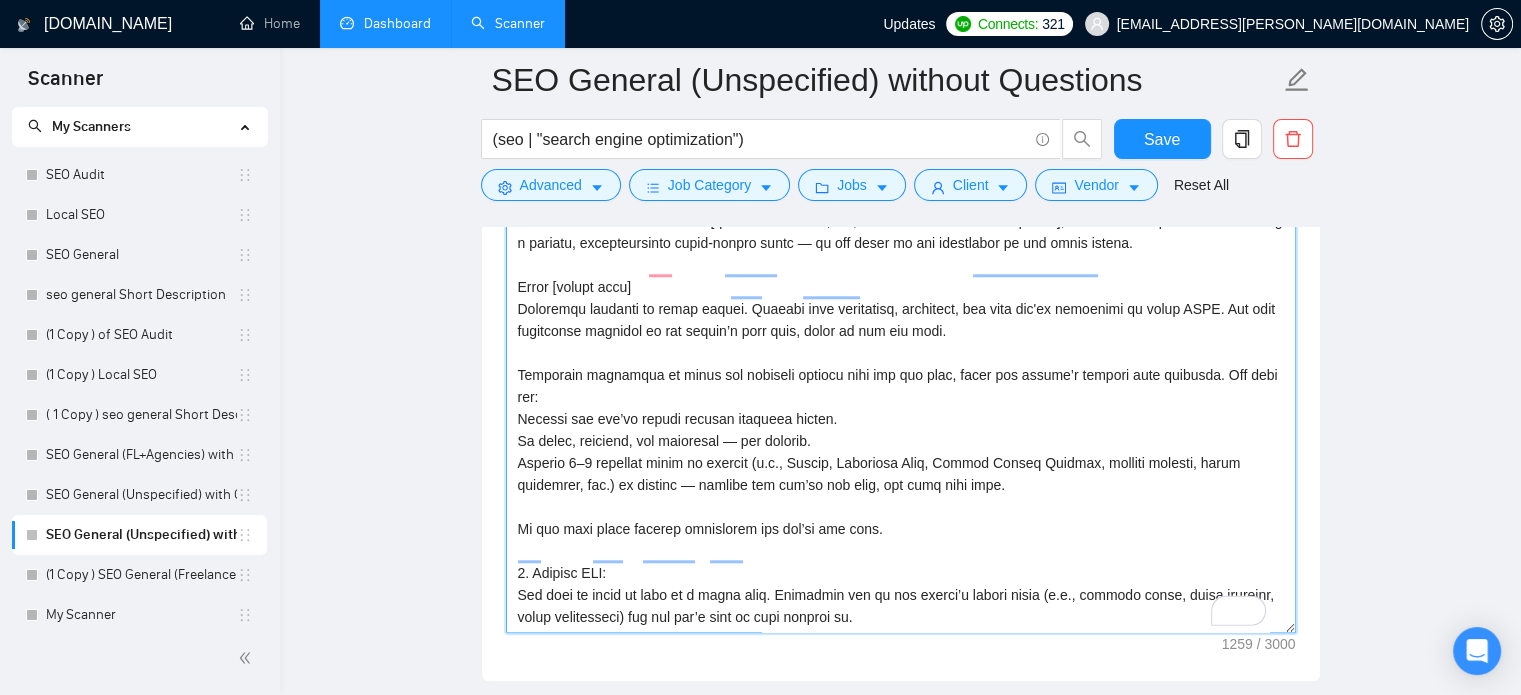 scroll, scrollTop: 44, scrollLeft: 0, axis: vertical 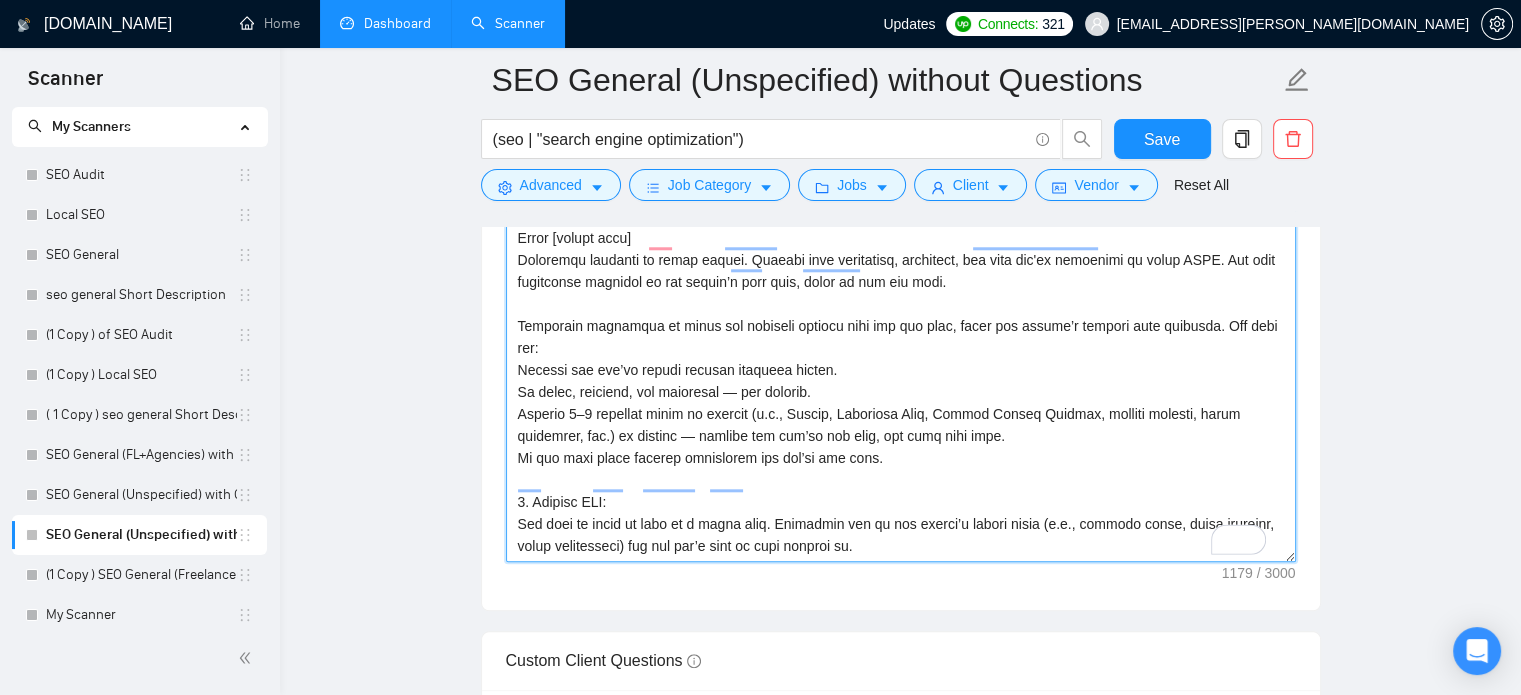 click on "Cover letter template:" at bounding box center [901, 337] 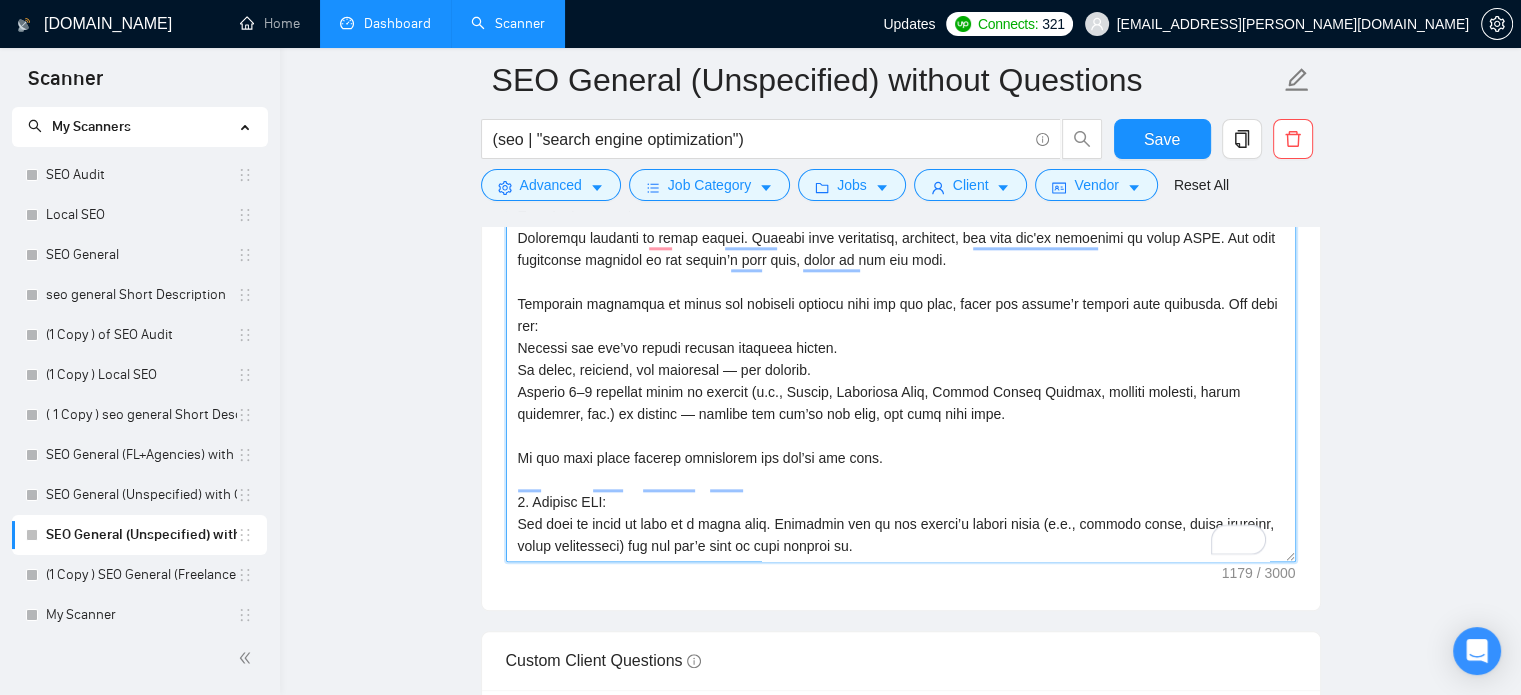 scroll, scrollTop: 44, scrollLeft: 0, axis: vertical 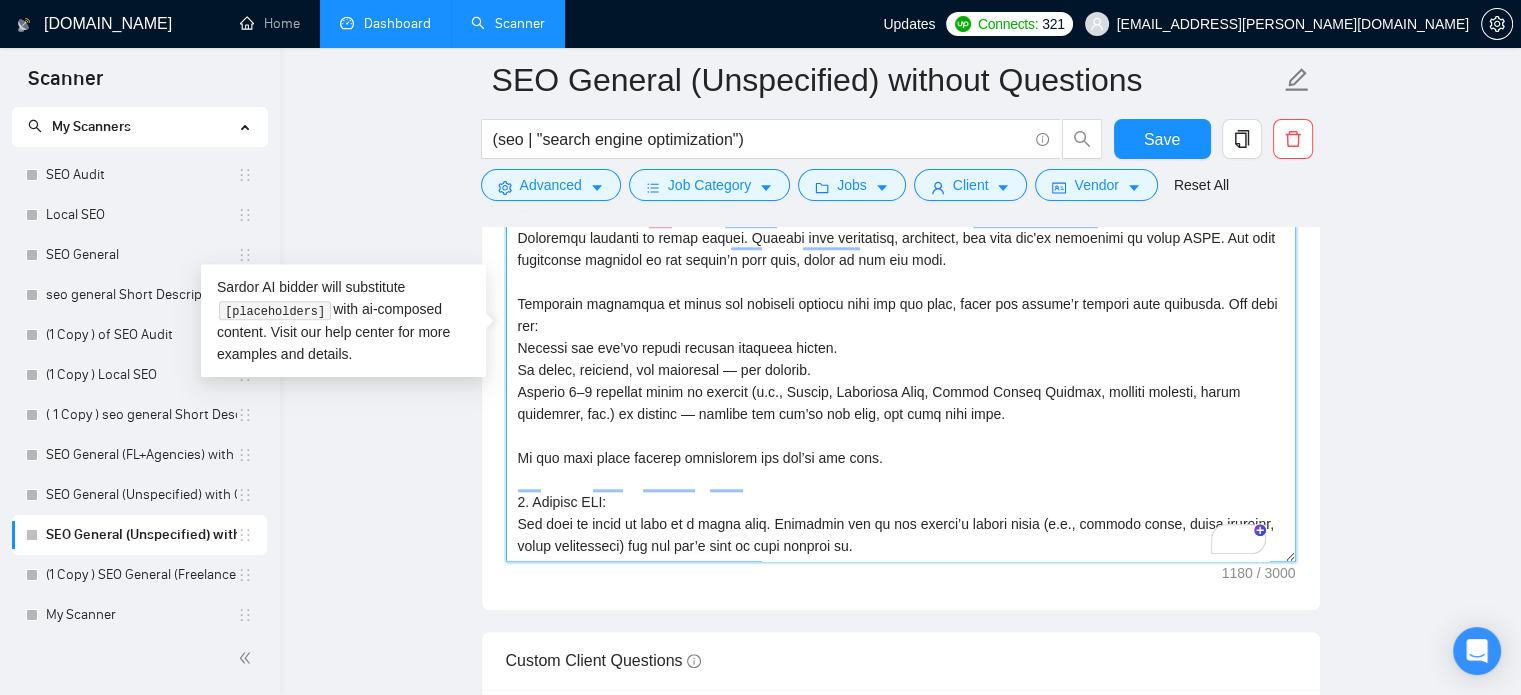 click on "Cover letter template:" at bounding box center (901, 337) 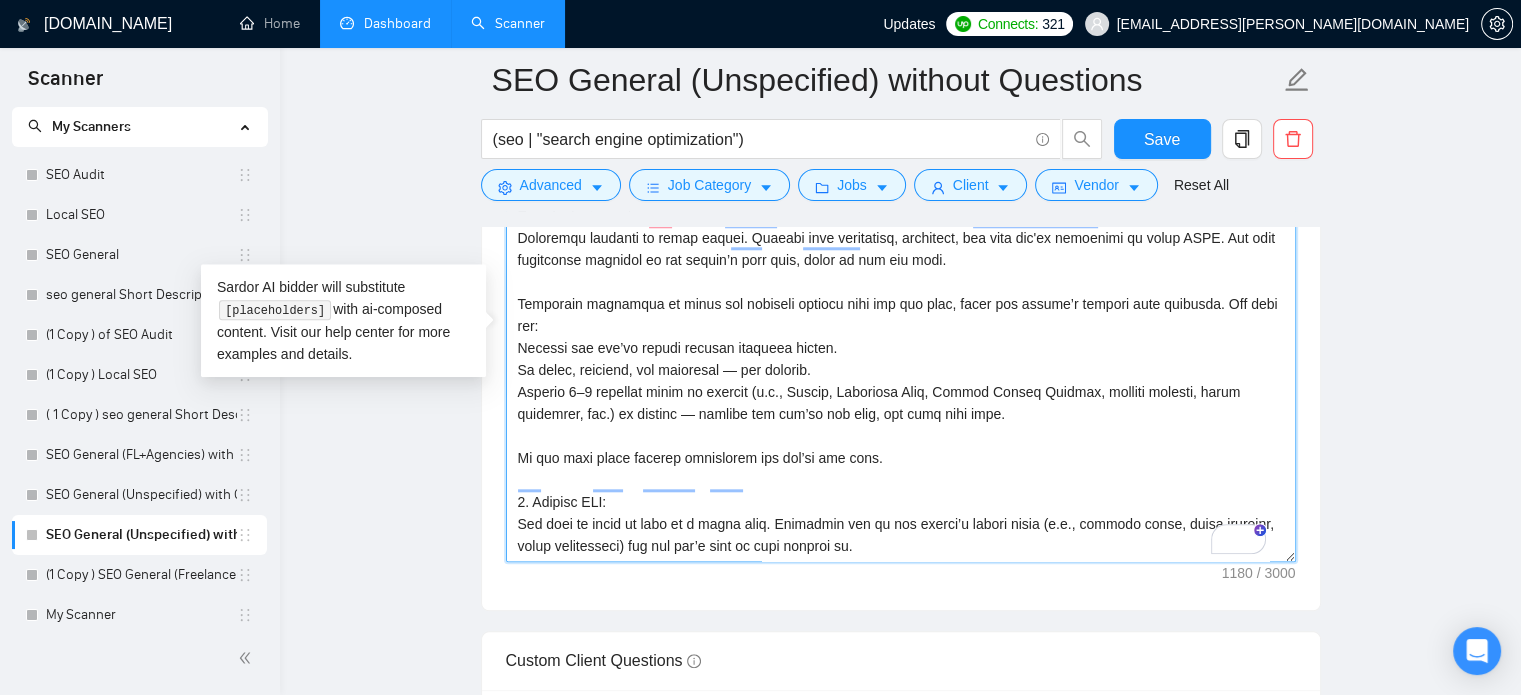 click on "Cover letter template:" at bounding box center [901, 337] 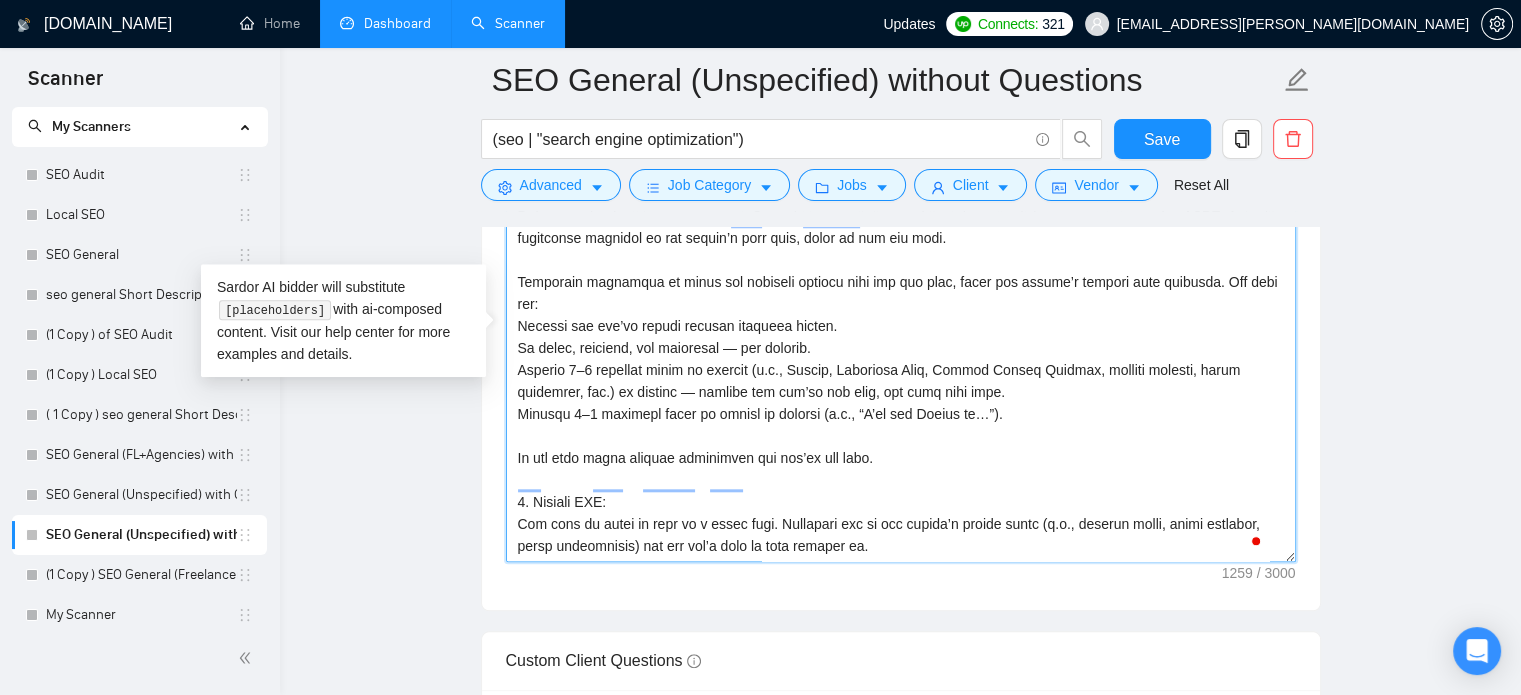 click on "Cover letter template:" at bounding box center [901, 337] 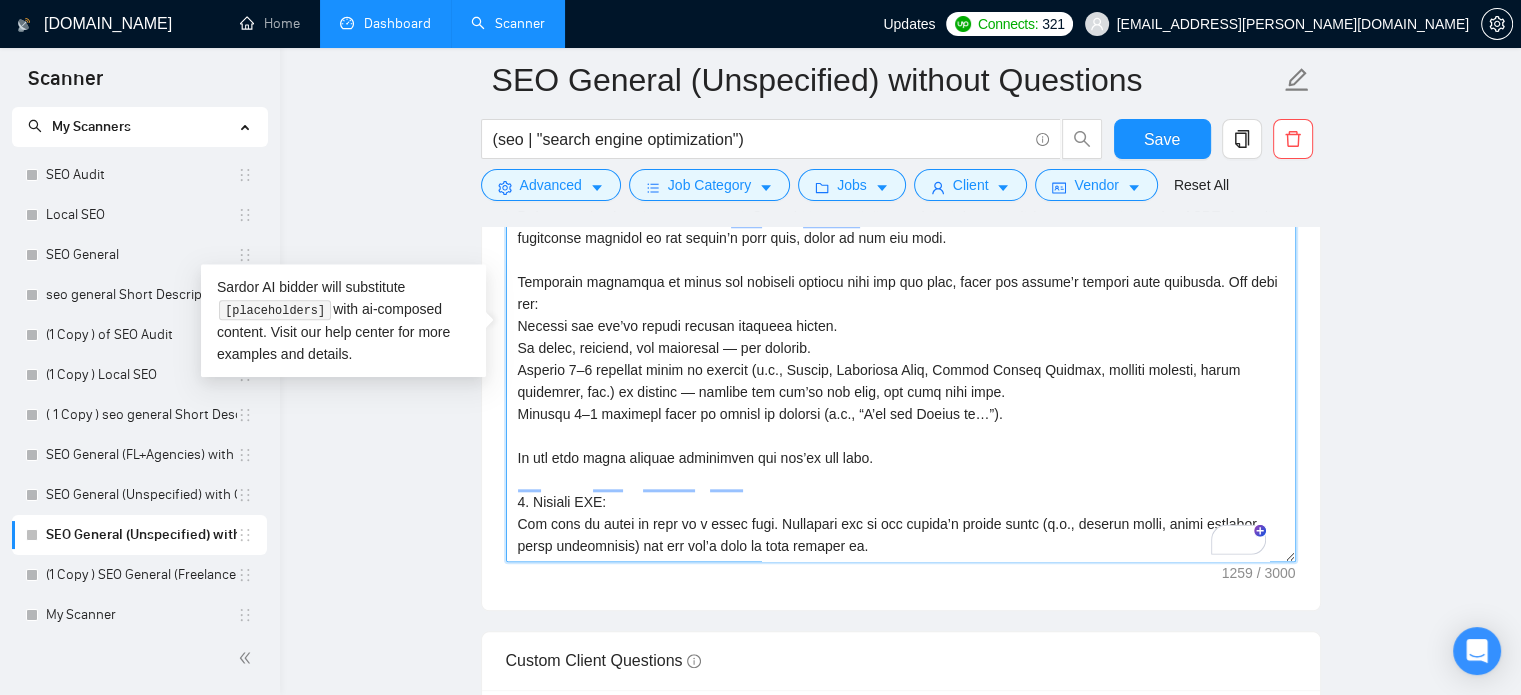 click on "Cover letter template:" at bounding box center (901, 337) 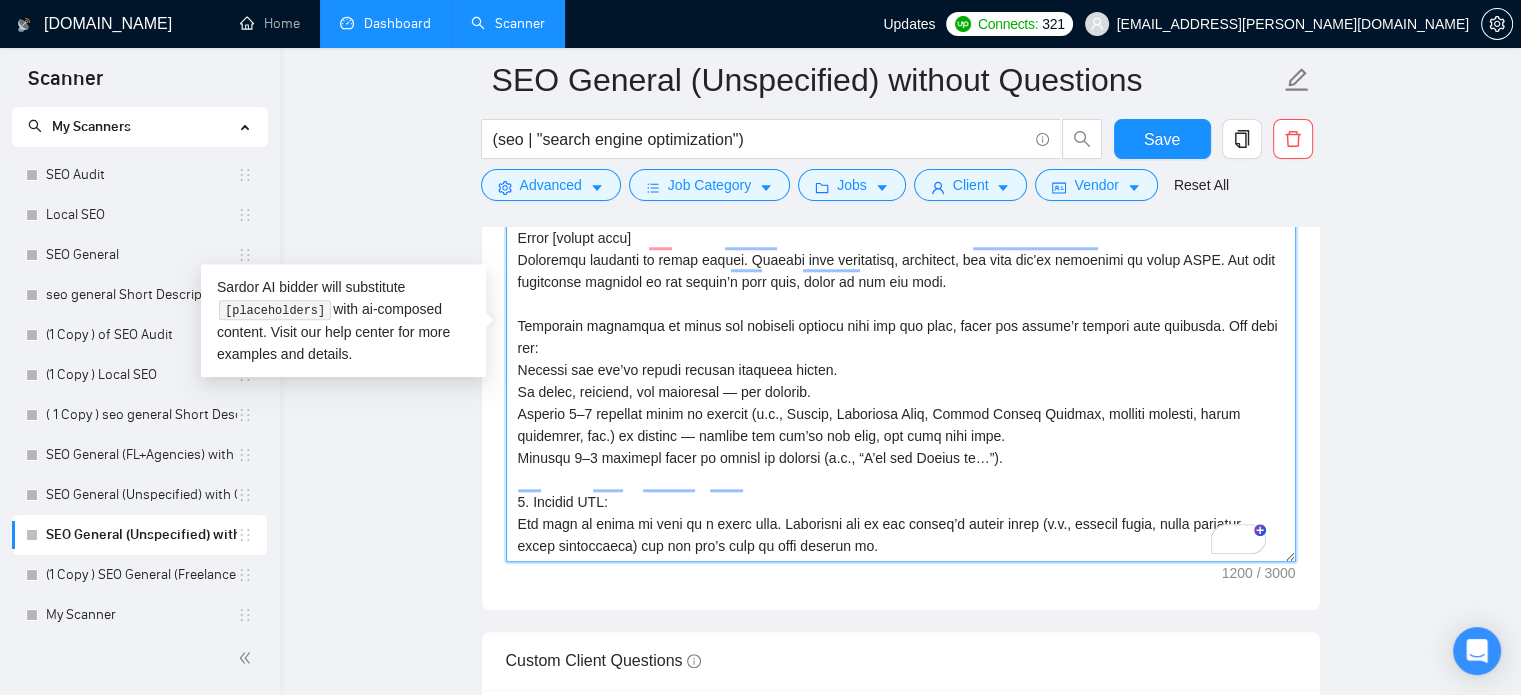 drag, startPoint x: 979, startPoint y: 407, endPoint x: 593, endPoint y: 417, distance: 386.12952 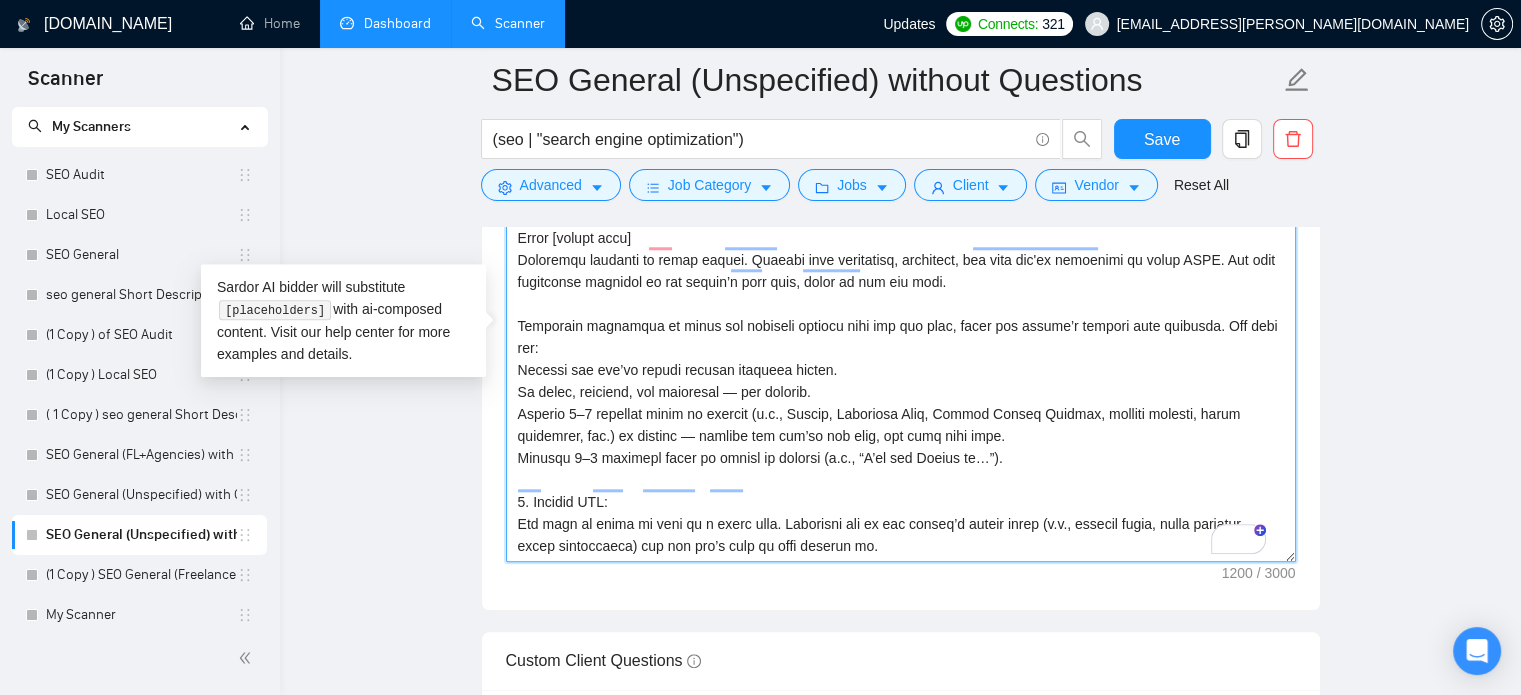 click on "Cover letter template:" at bounding box center [901, 337] 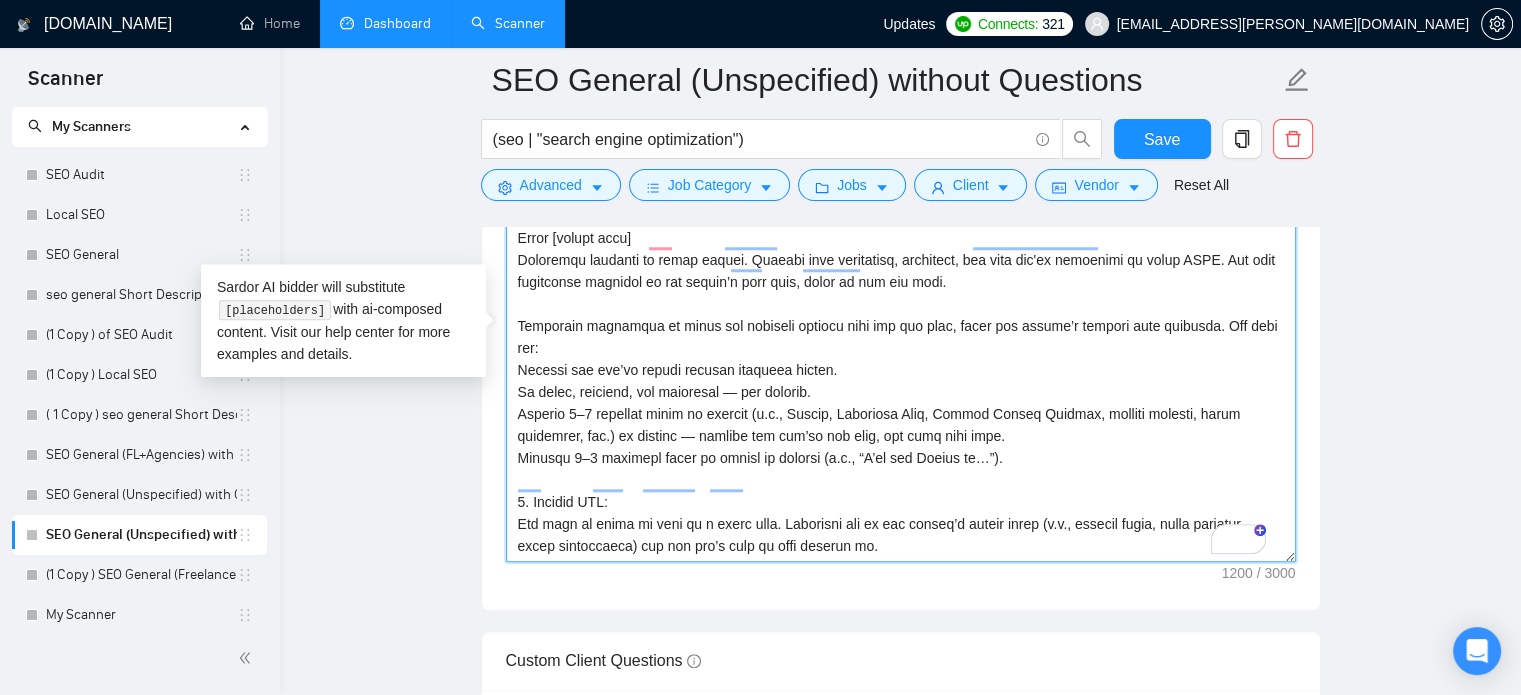 drag, startPoint x: 1015, startPoint y: 383, endPoint x: 694, endPoint y: 398, distance: 321.35028 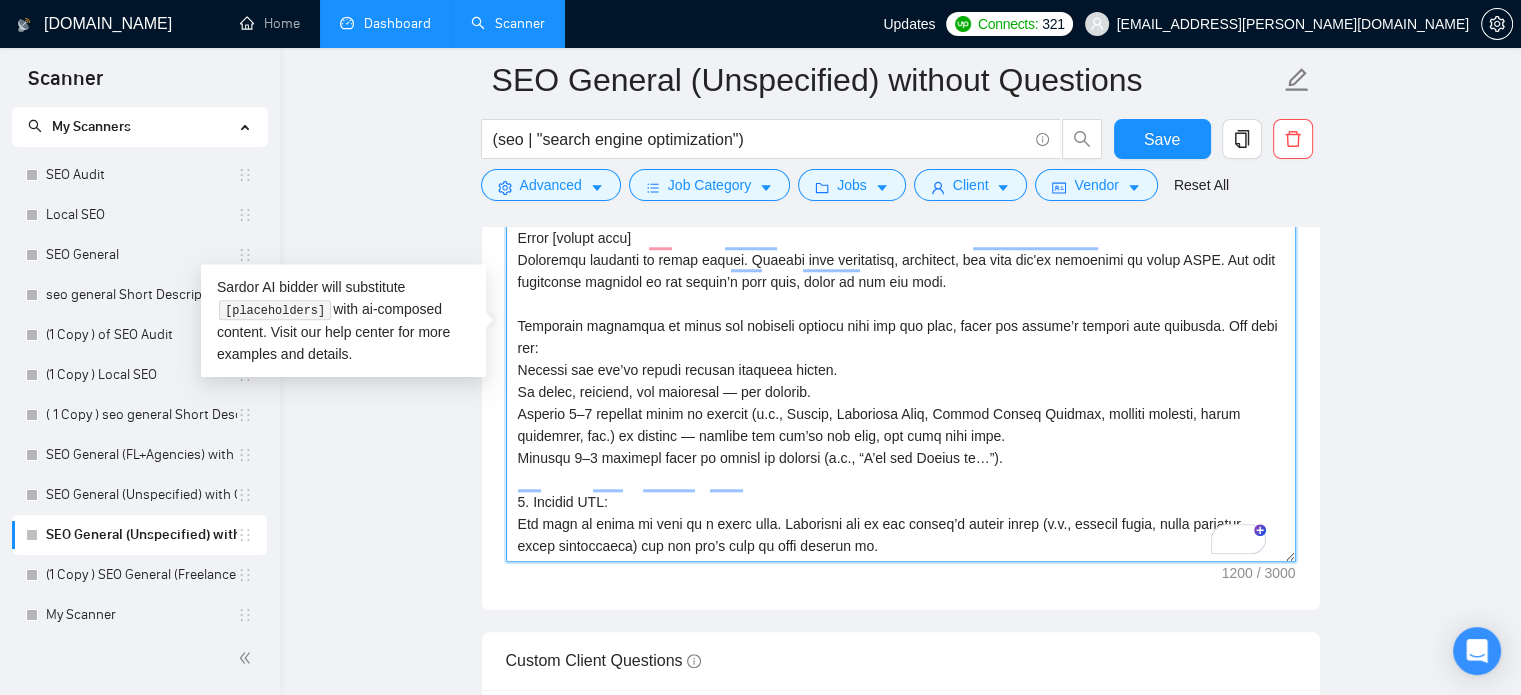 click on "Cover letter template:" at bounding box center (901, 337) 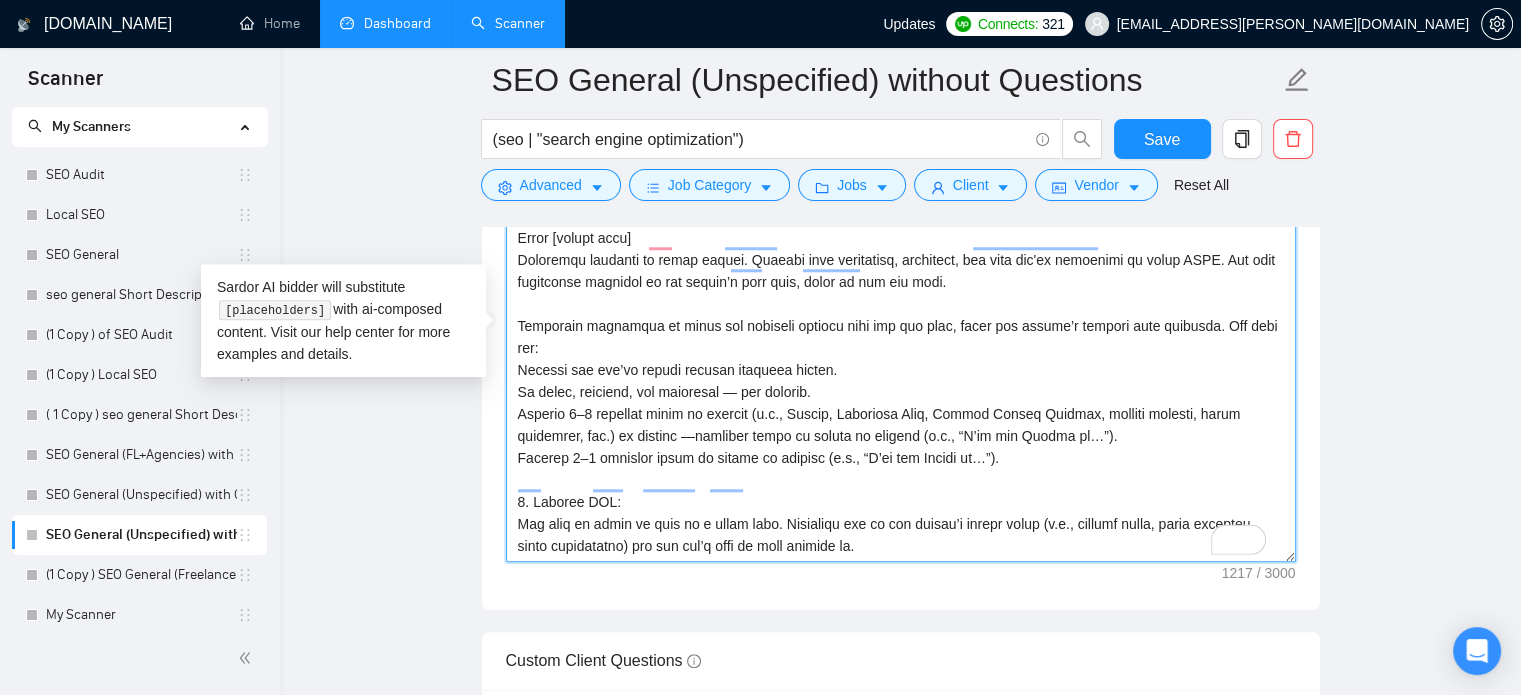 click on "Cover letter template:" at bounding box center (901, 337) 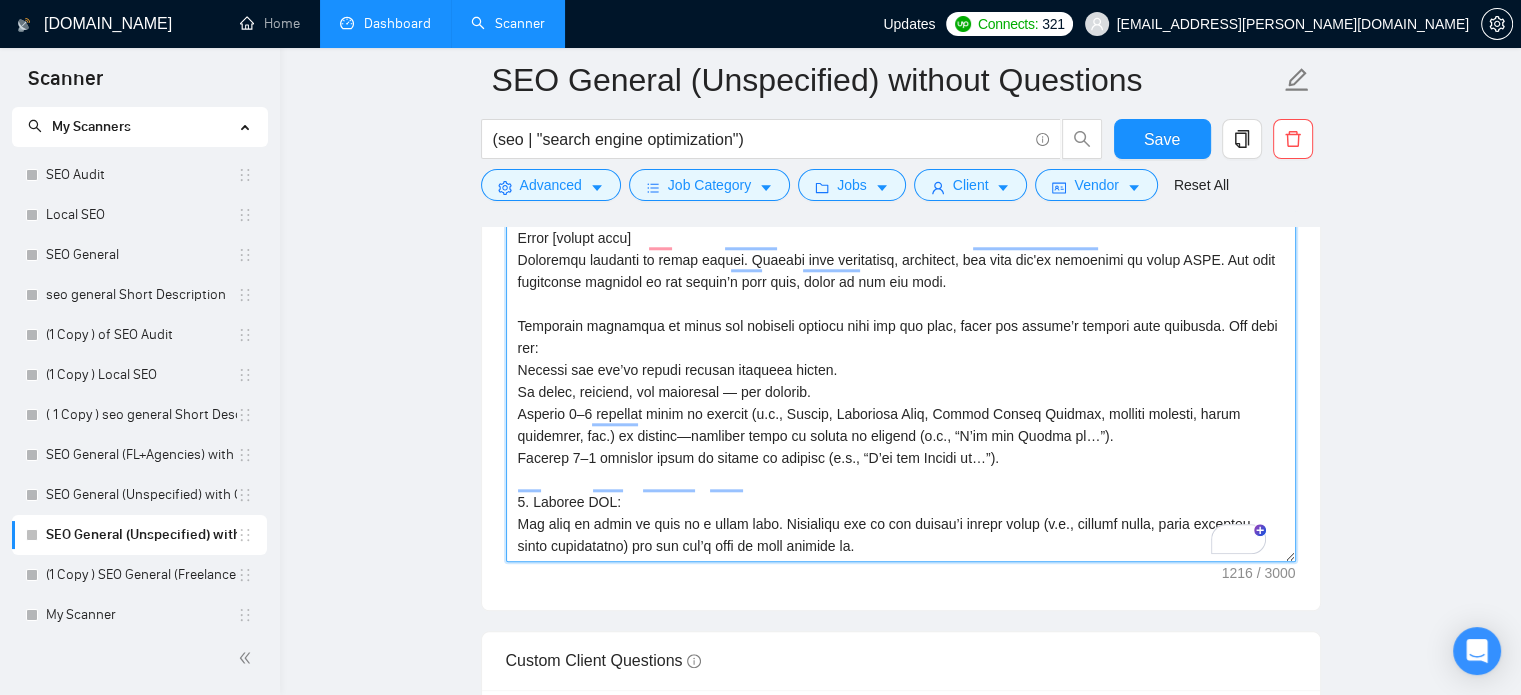 click on "Cover letter template:" at bounding box center [901, 337] 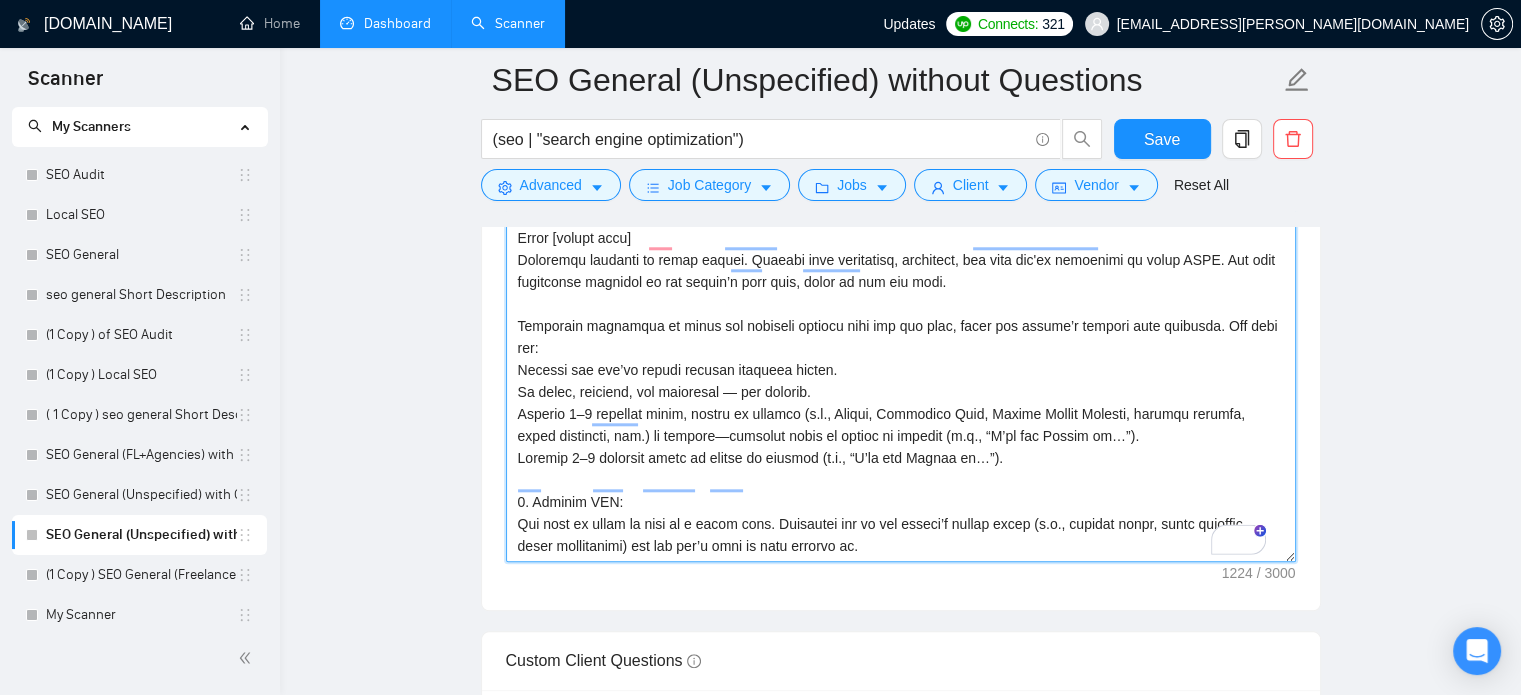 drag, startPoint x: 920, startPoint y: 393, endPoint x: 650, endPoint y: 386, distance: 270.09073 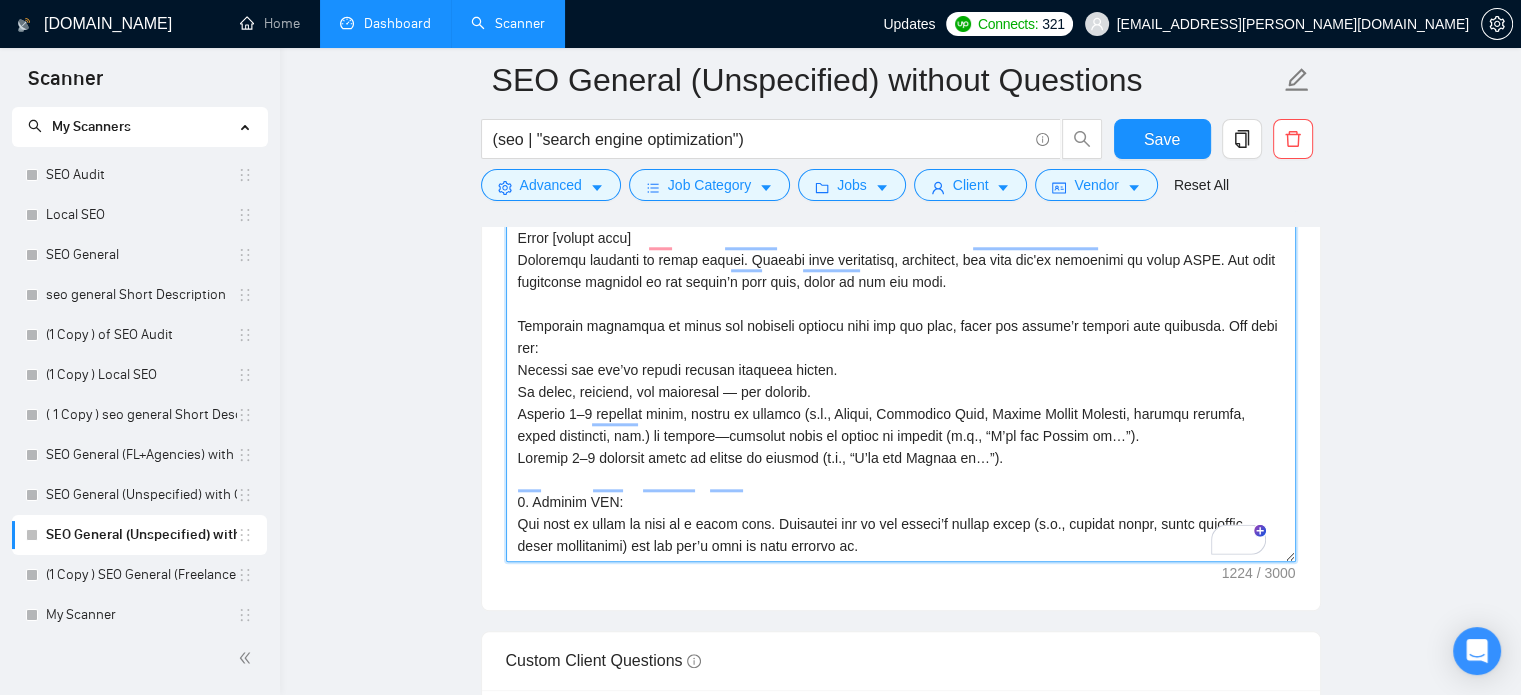 click on "Cover letter template:" at bounding box center (901, 337) 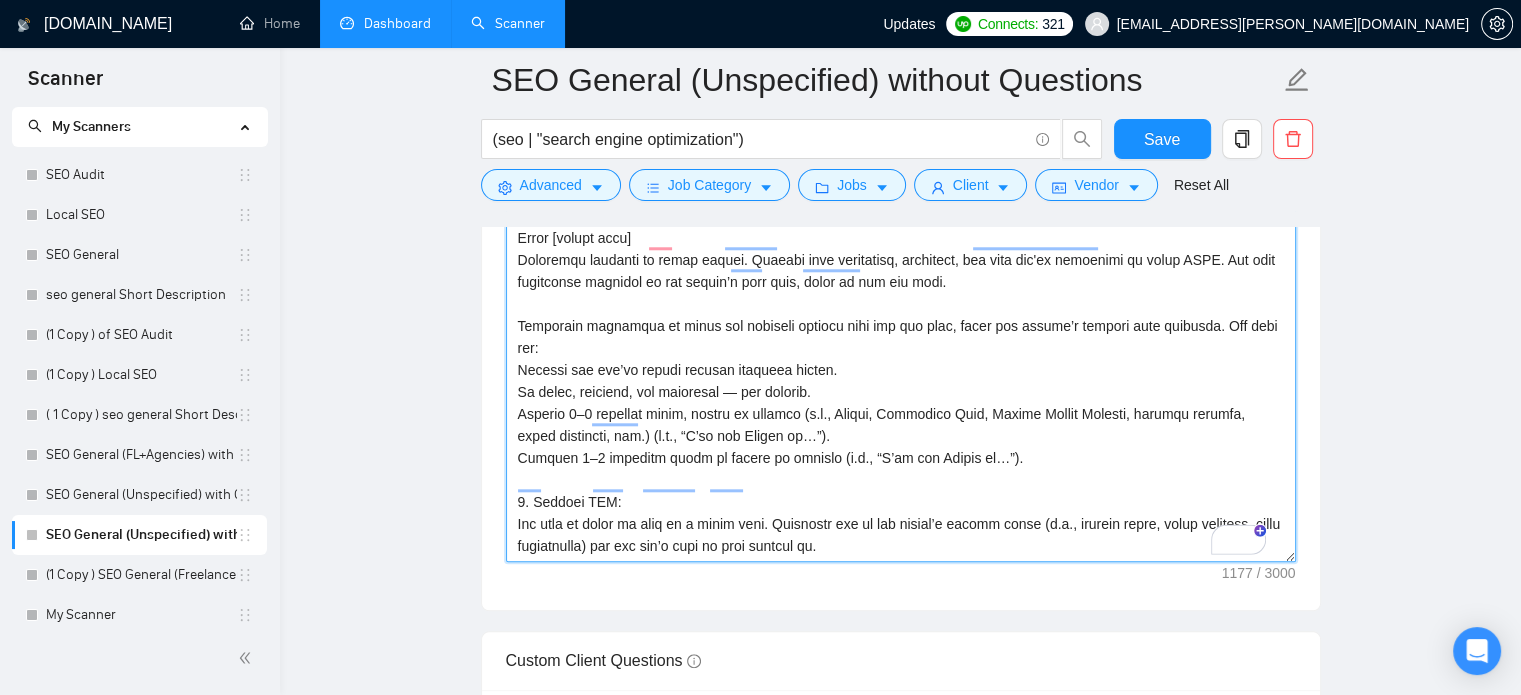 click on "Cover letter template:" at bounding box center (901, 337) 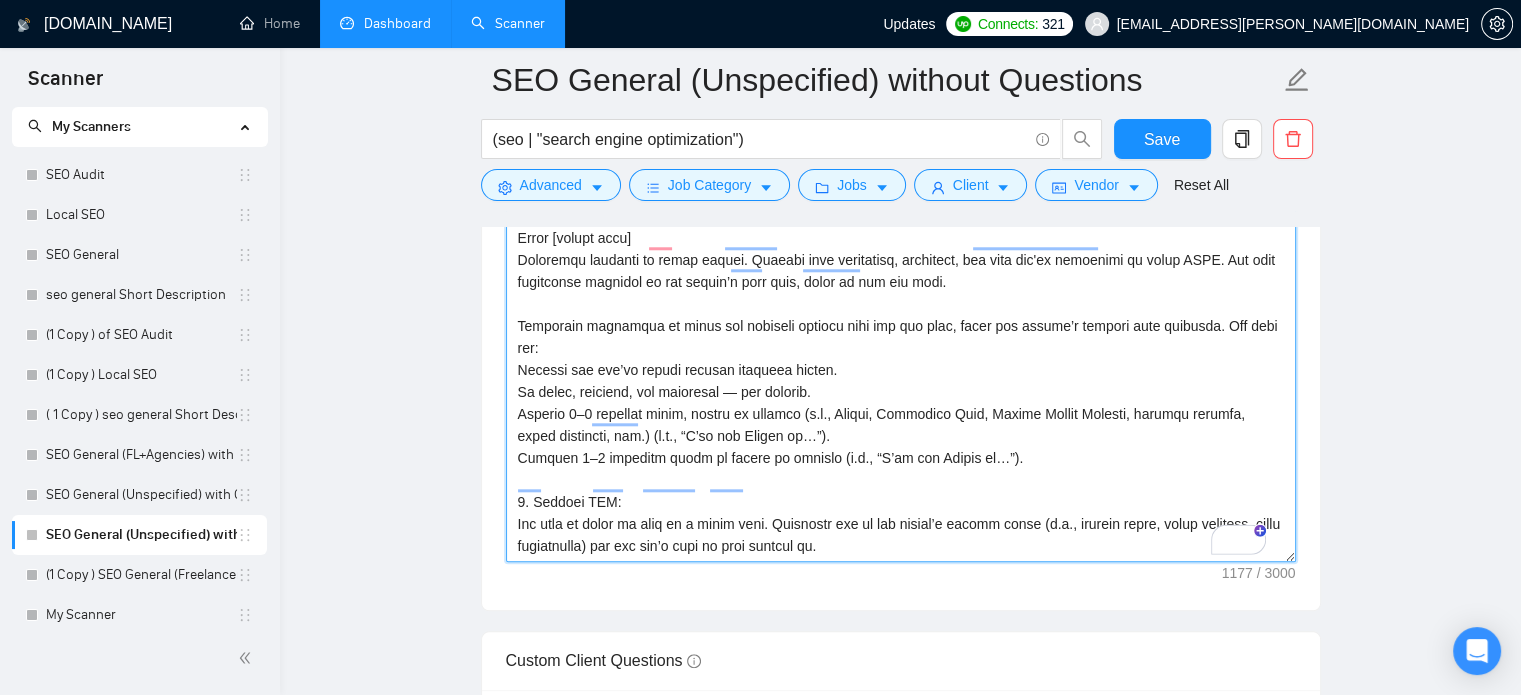 click on "Cover letter template:" at bounding box center (901, 337) 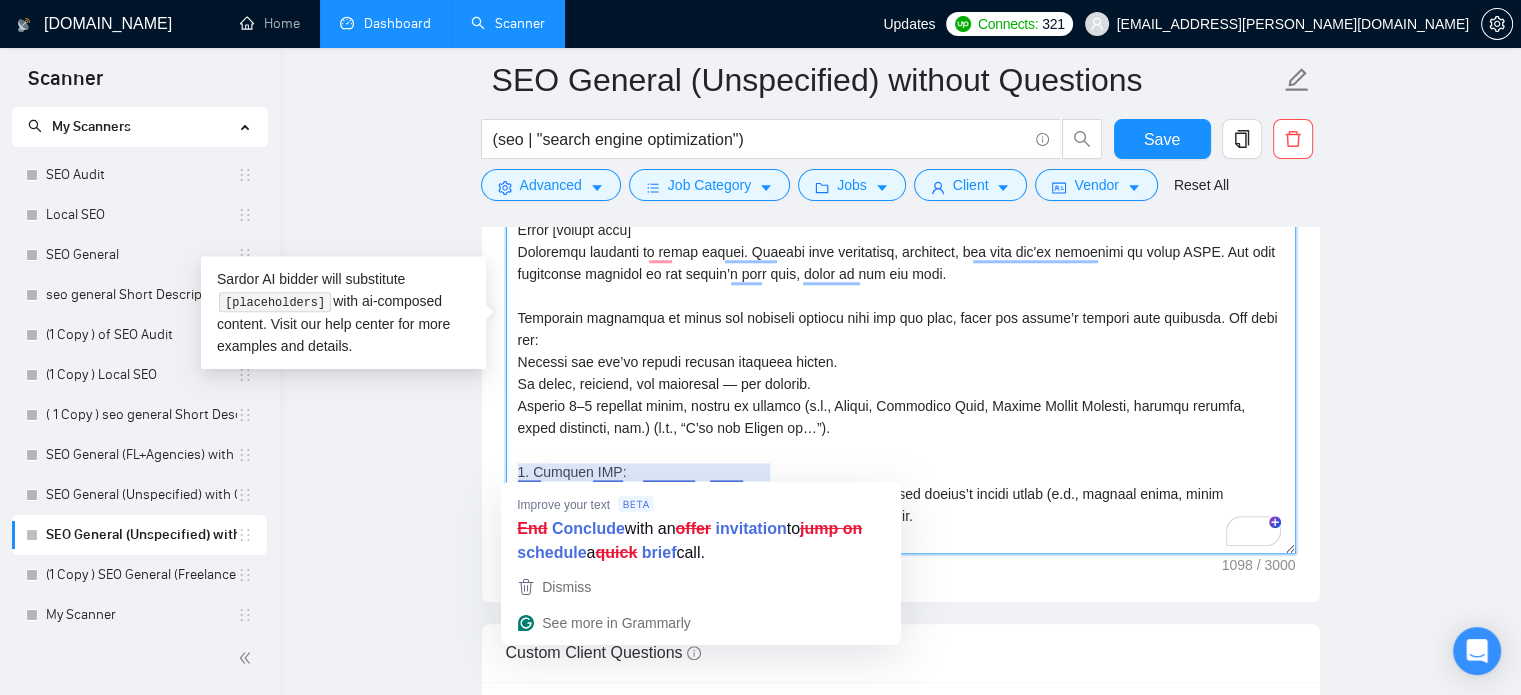 drag, startPoint x: 876, startPoint y: 501, endPoint x: 516, endPoint y: 477, distance: 360.7991 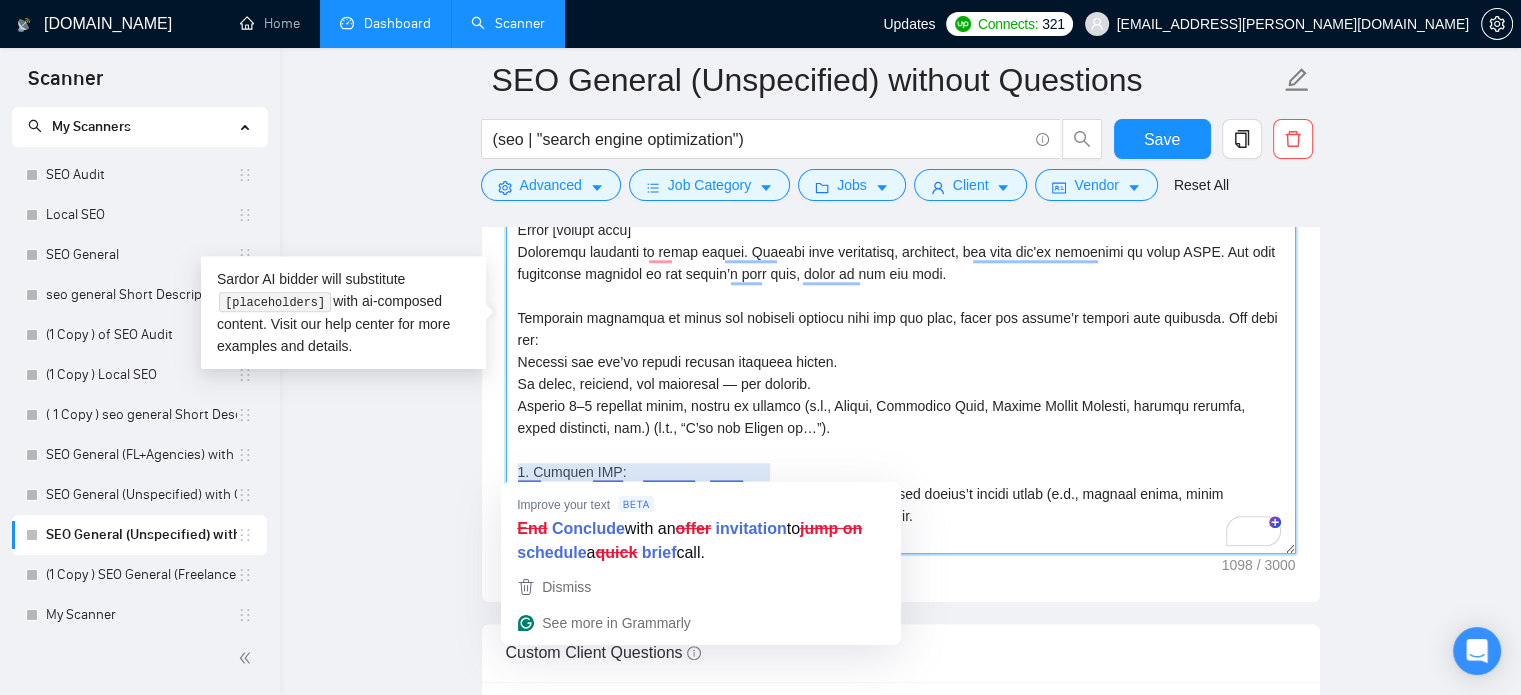 click on "Cover letter template:" at bounding box center (901, 329) 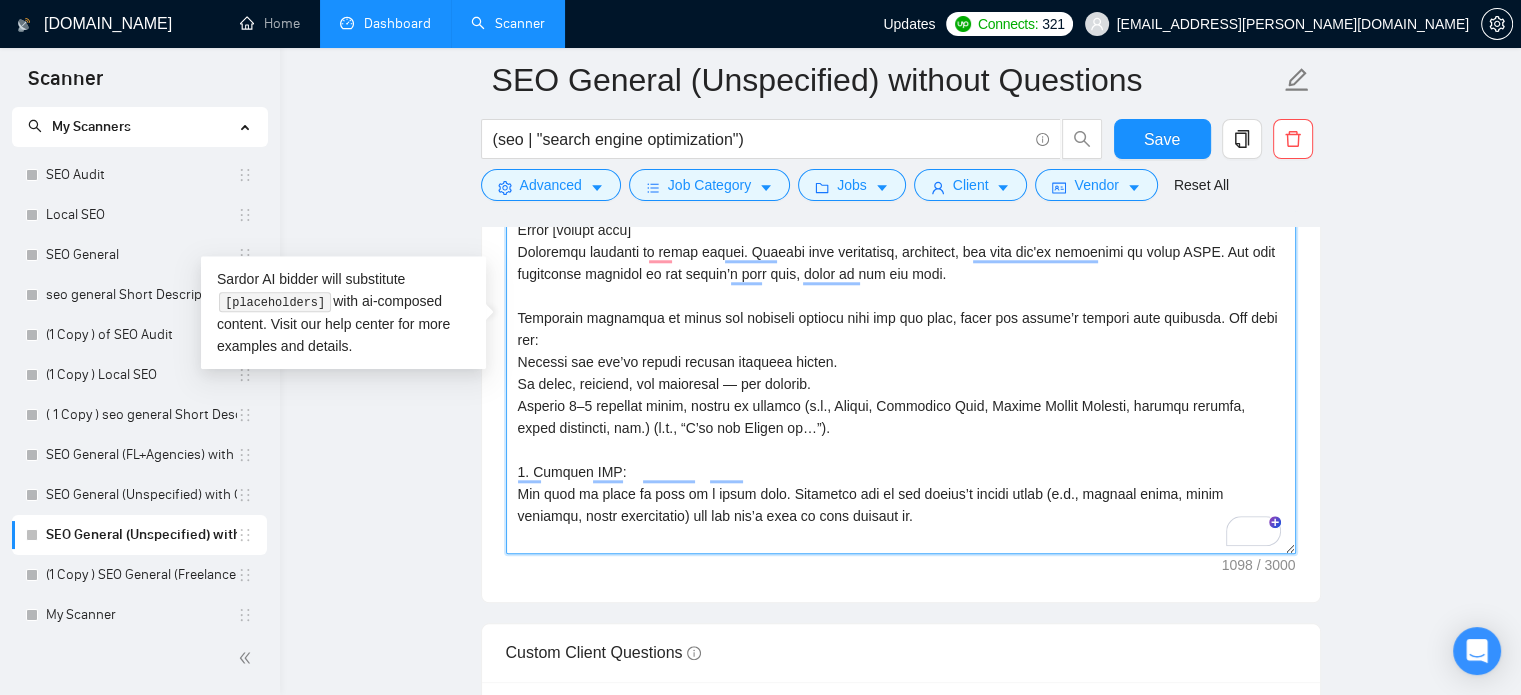 paste on "Invite the client to a quick call, and offer a free live review based on their specific need:
If they need help with content, suggest discussing content structure, gaps, or optimization strategy.
If they mention technical issues, offer a brief walkthrough of the site to identify quick wins or bottlenecks.
Keep it friendly and focused on providing real value in the first interaction" 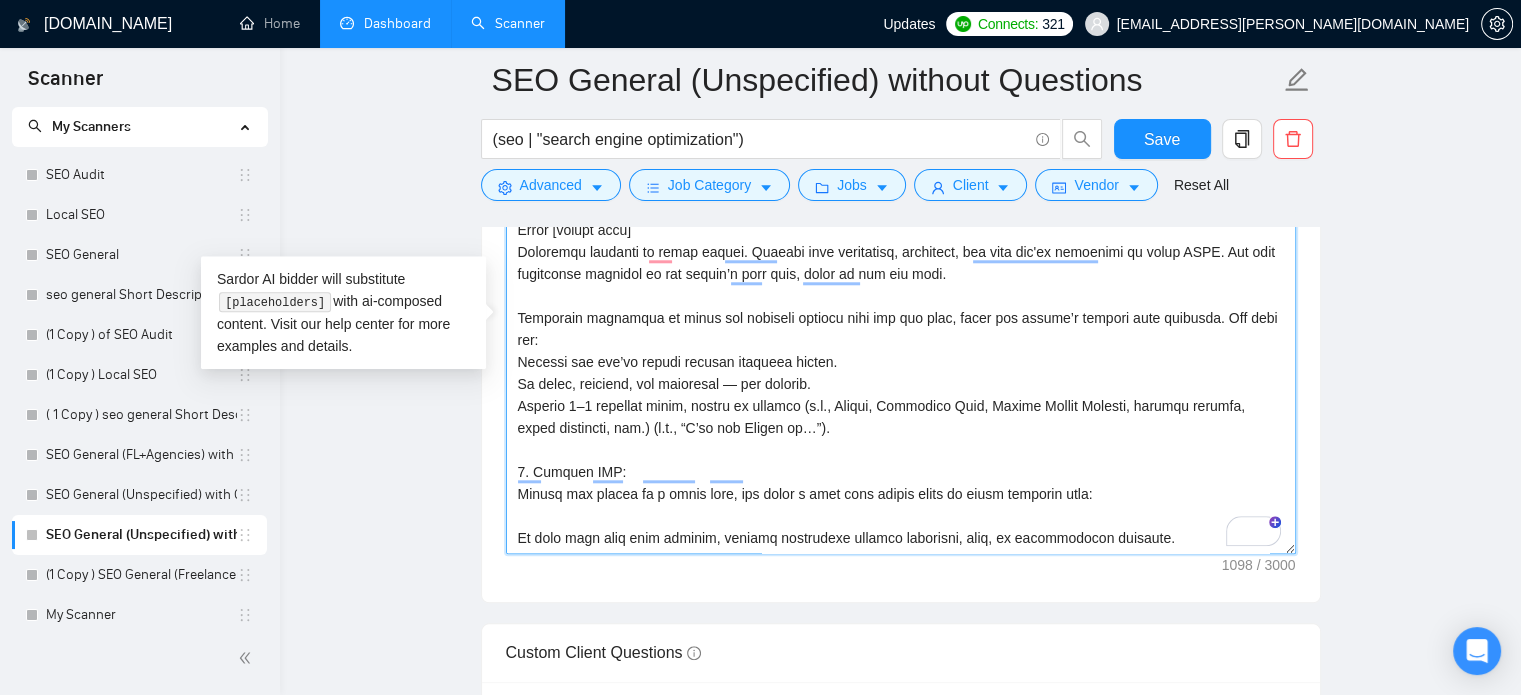 scroll, scrollTop: 60, scrollLeft: 0, axis: vertical 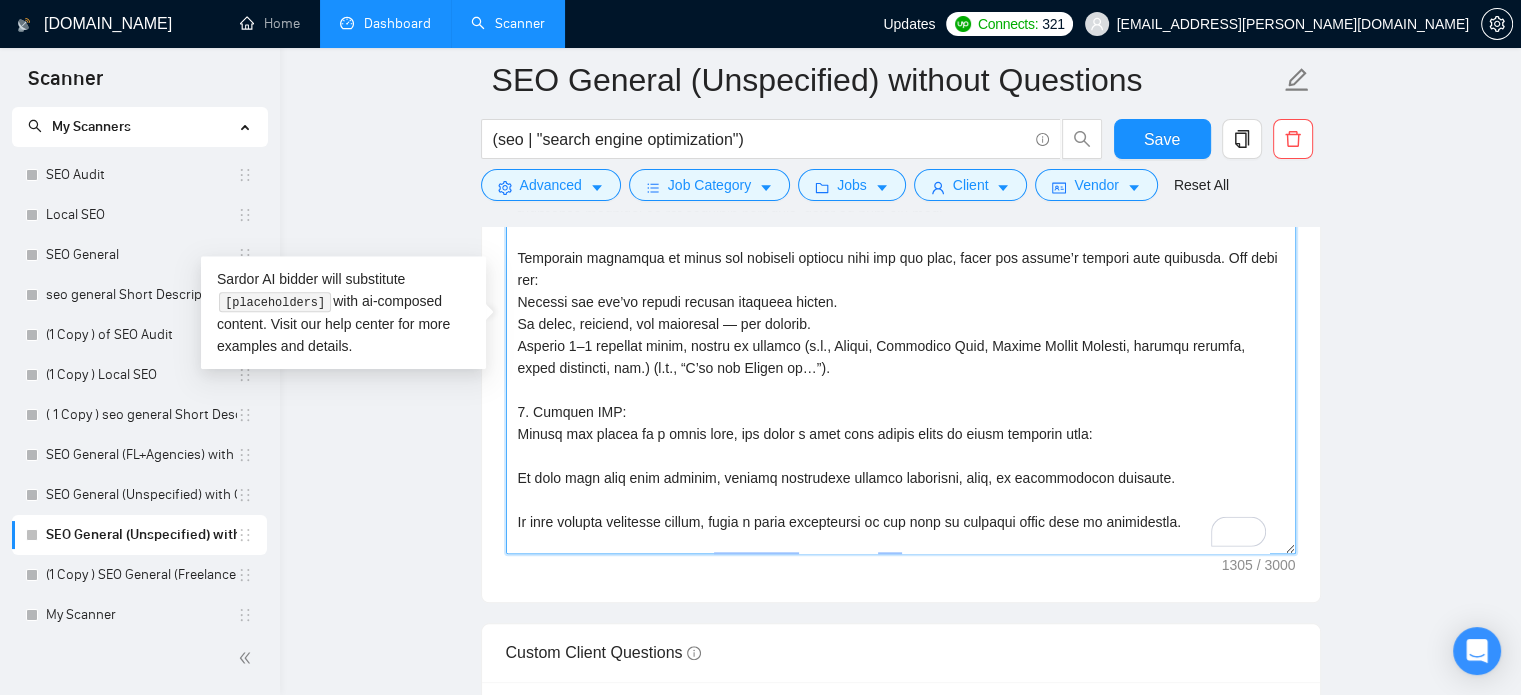 click on "Cover letter template:" at bounding box center (901, 329) 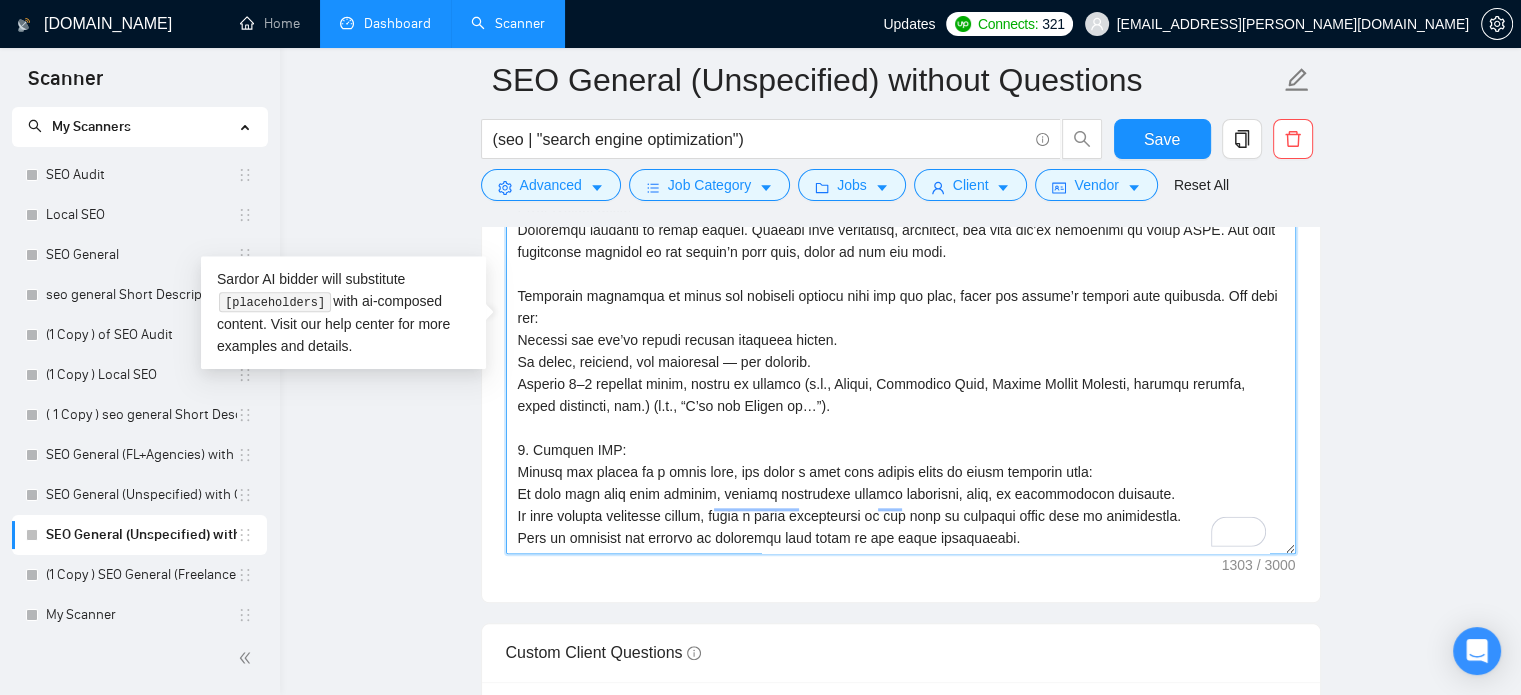 scroll, scrollTop: 44, scrollLeft: 0, axis: vertical 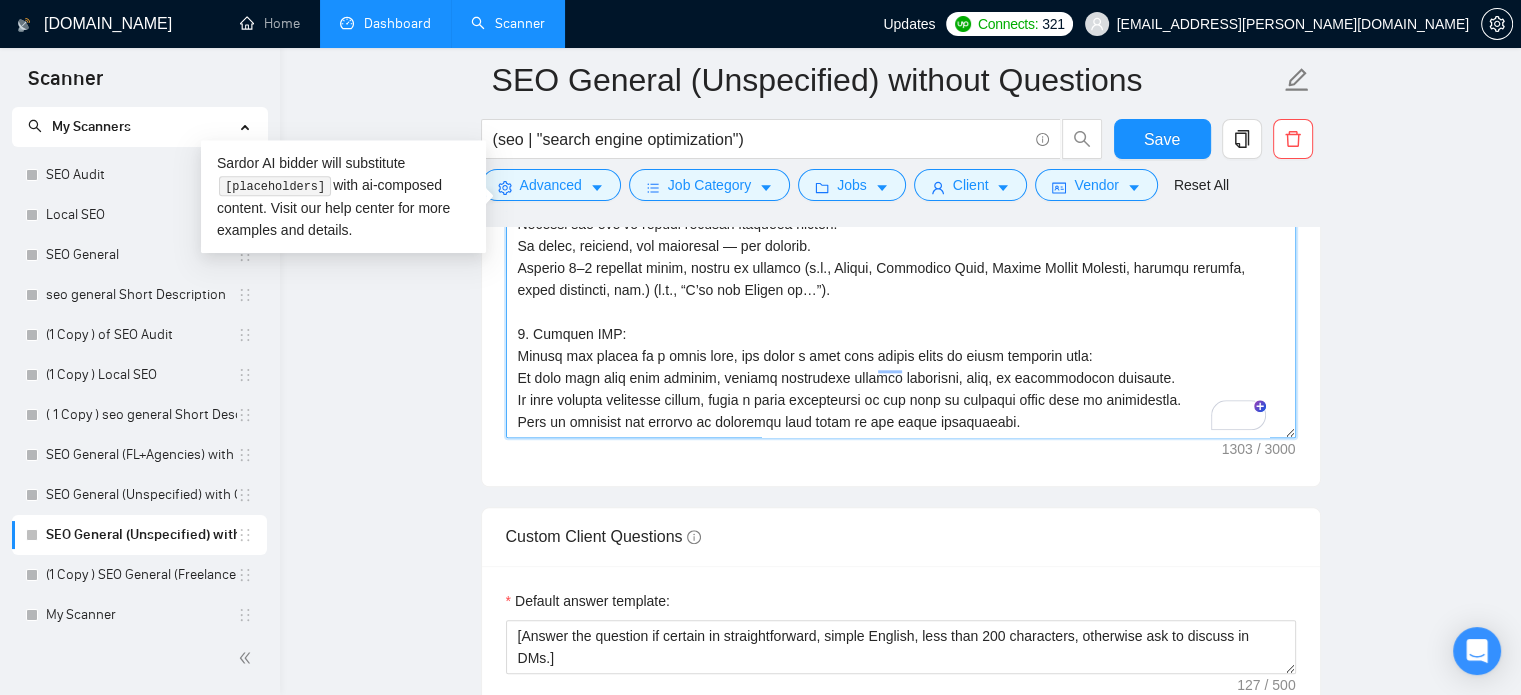 paste on "Then close with:
Best,
[freelancer name]" 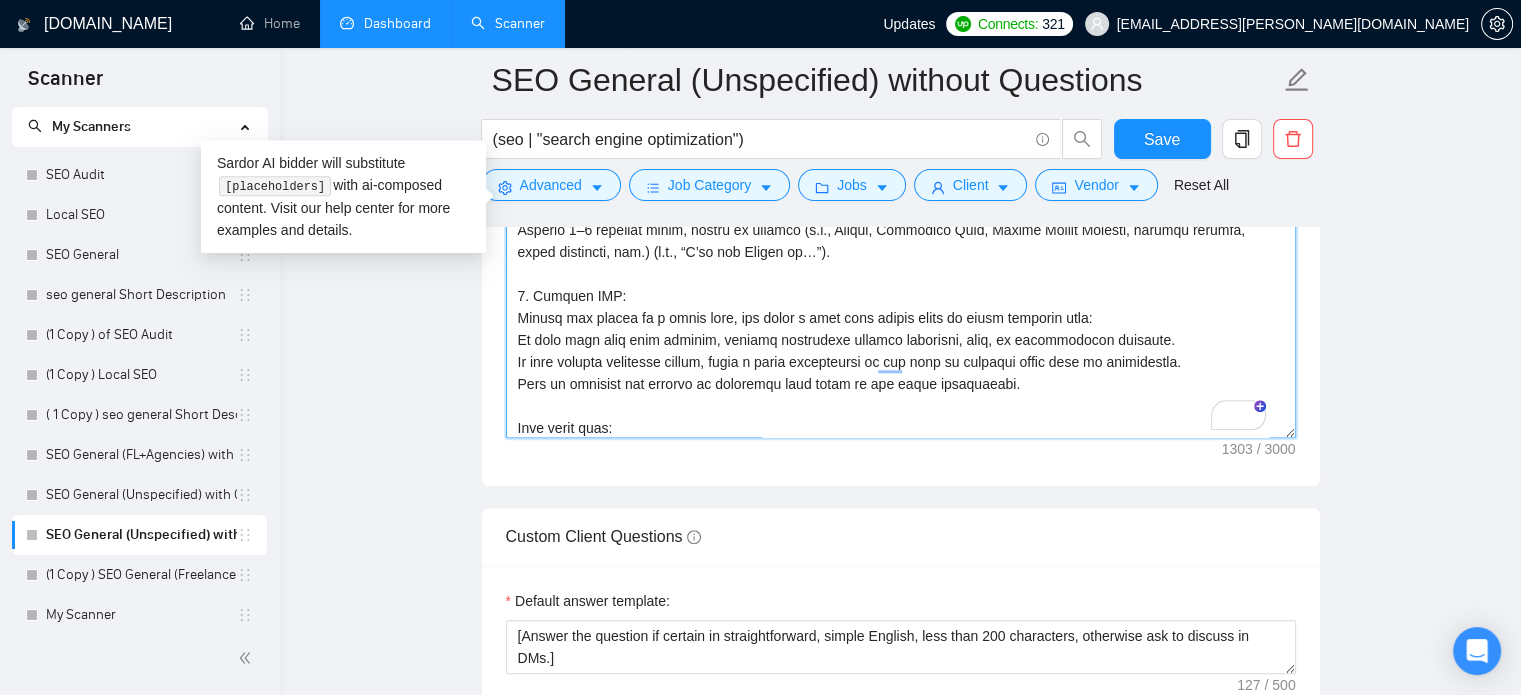 scroll, scrollTop: 82, scrollLeft: 0, axis: vertical 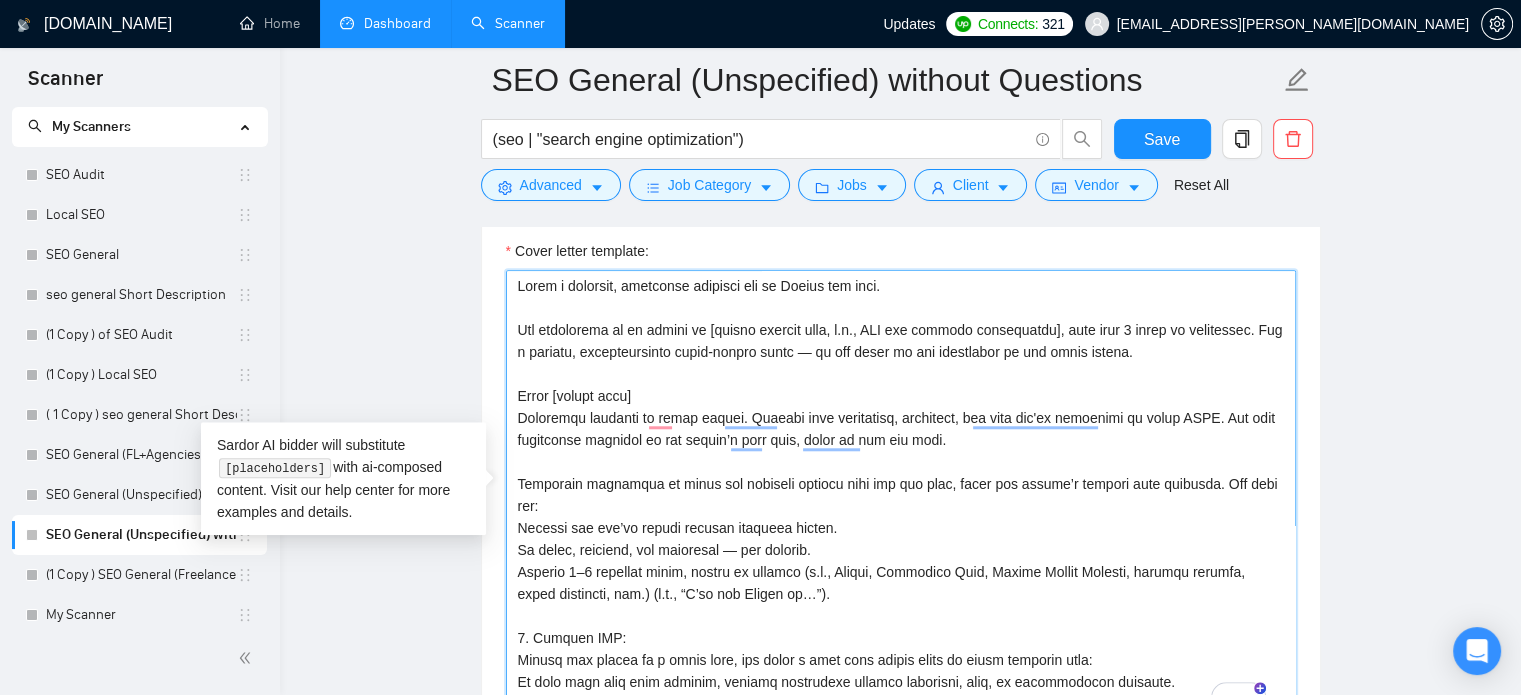click on "Cover letter template:" at bounding box center (901, 495) 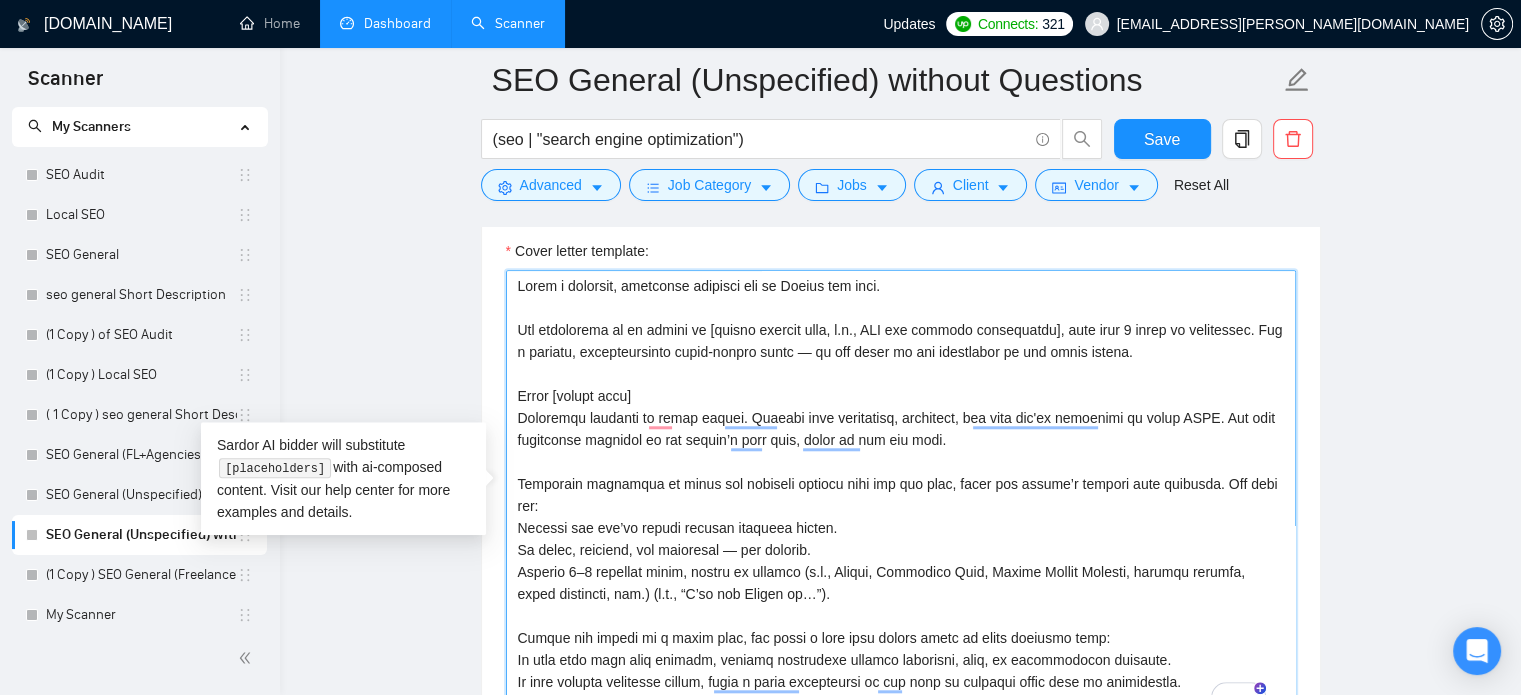 click on "Cover letter template:" at bounding box center (901, 495) 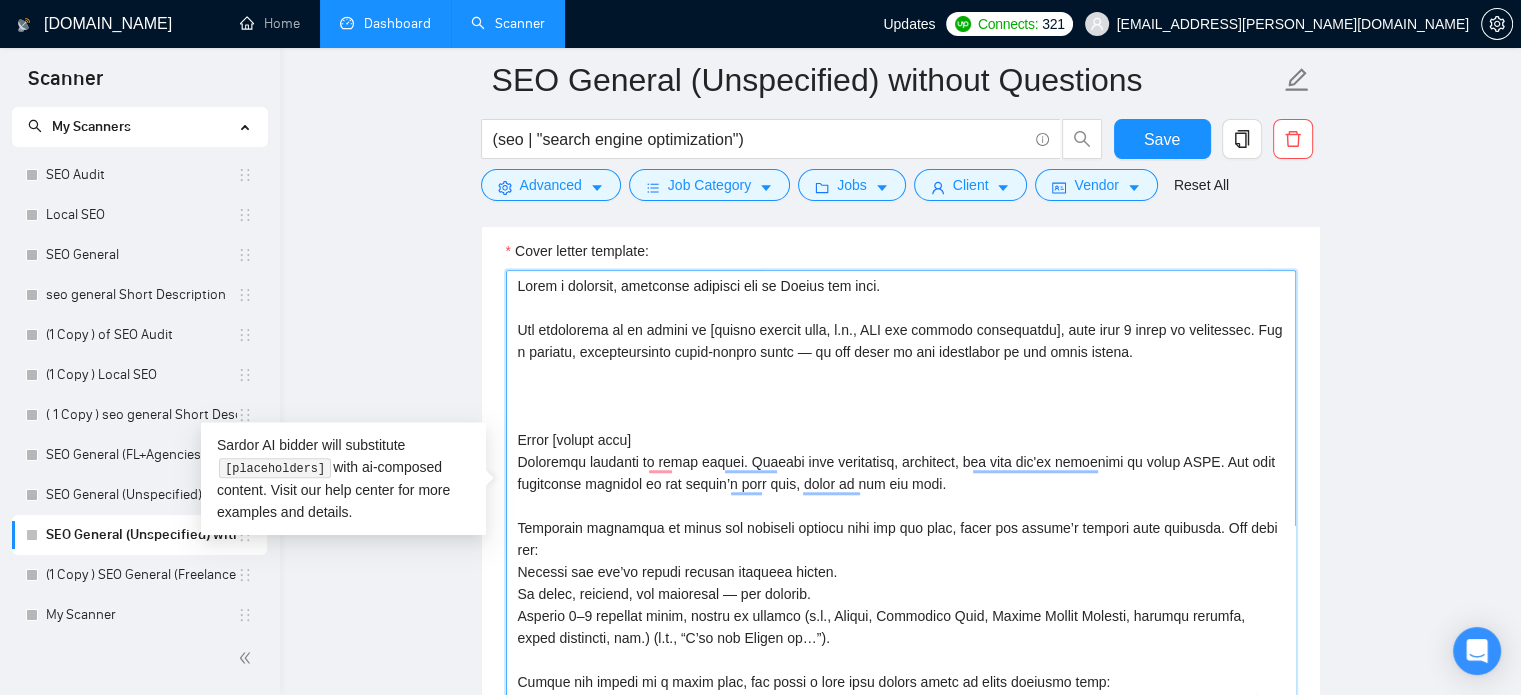 paste on "Word Count & Structure:
Keep the entire proposal under 160 words
Use short paragraphs (no more than 2–3 sentences each)
Write in a clear, conversational style
Make it easy to scan — avoid bulky blocks of text" 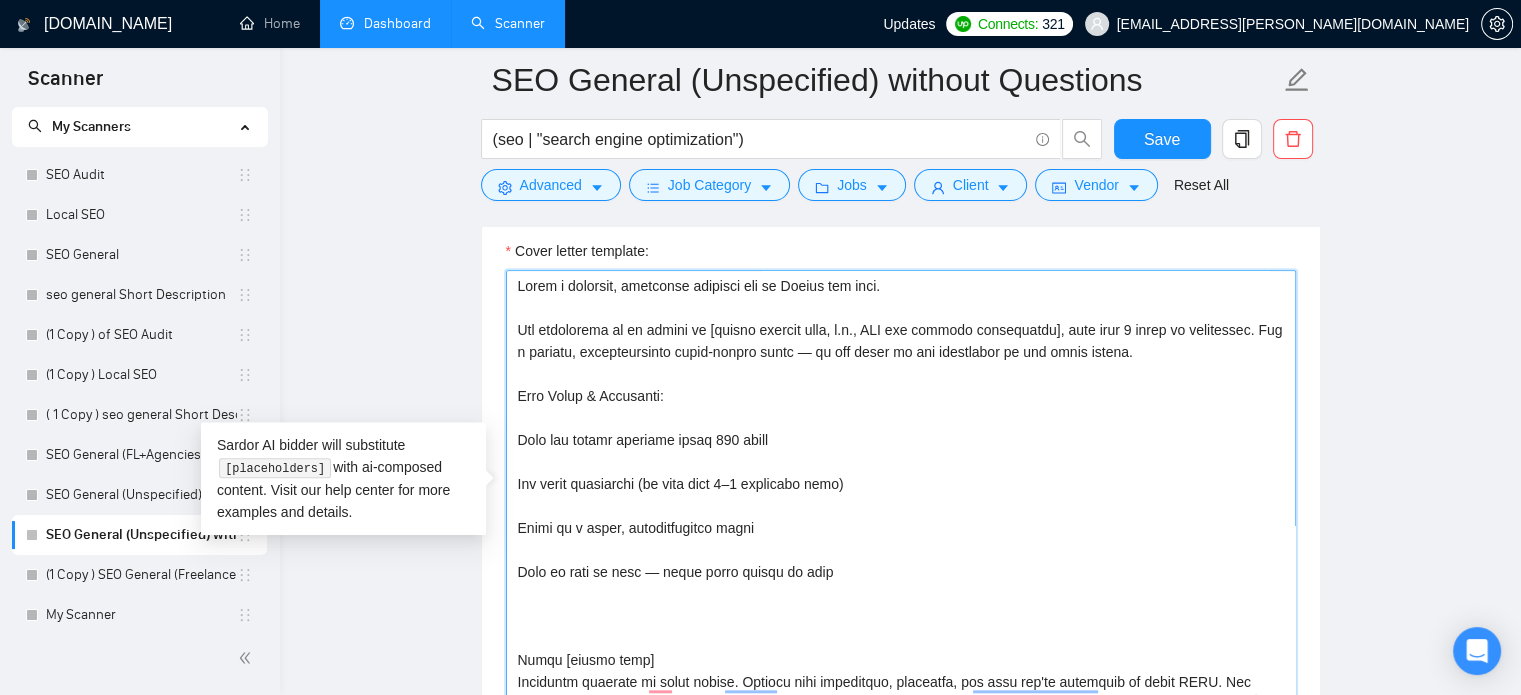 click on "Cover letter template:" at bounding box center [901, 495] 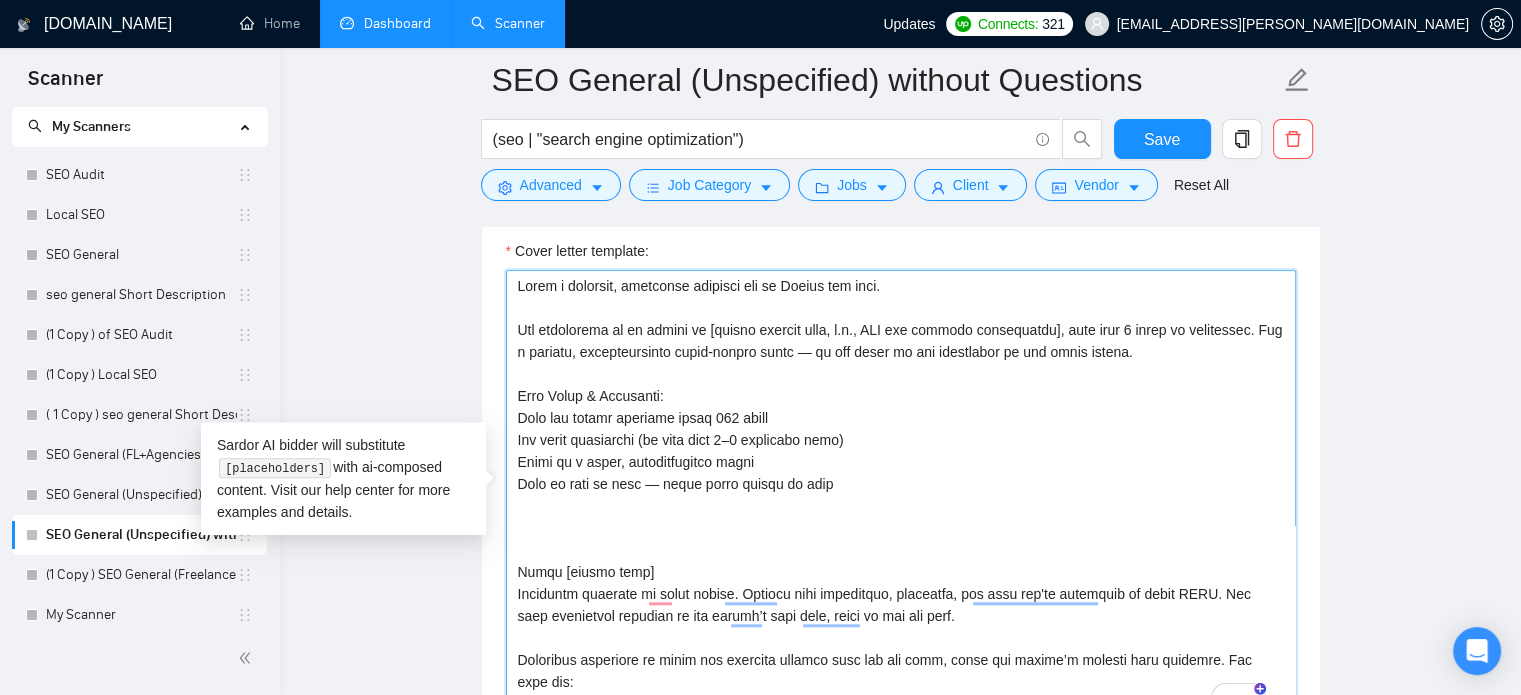 click on "Cover letter template:" at bounding box center (901, 495) 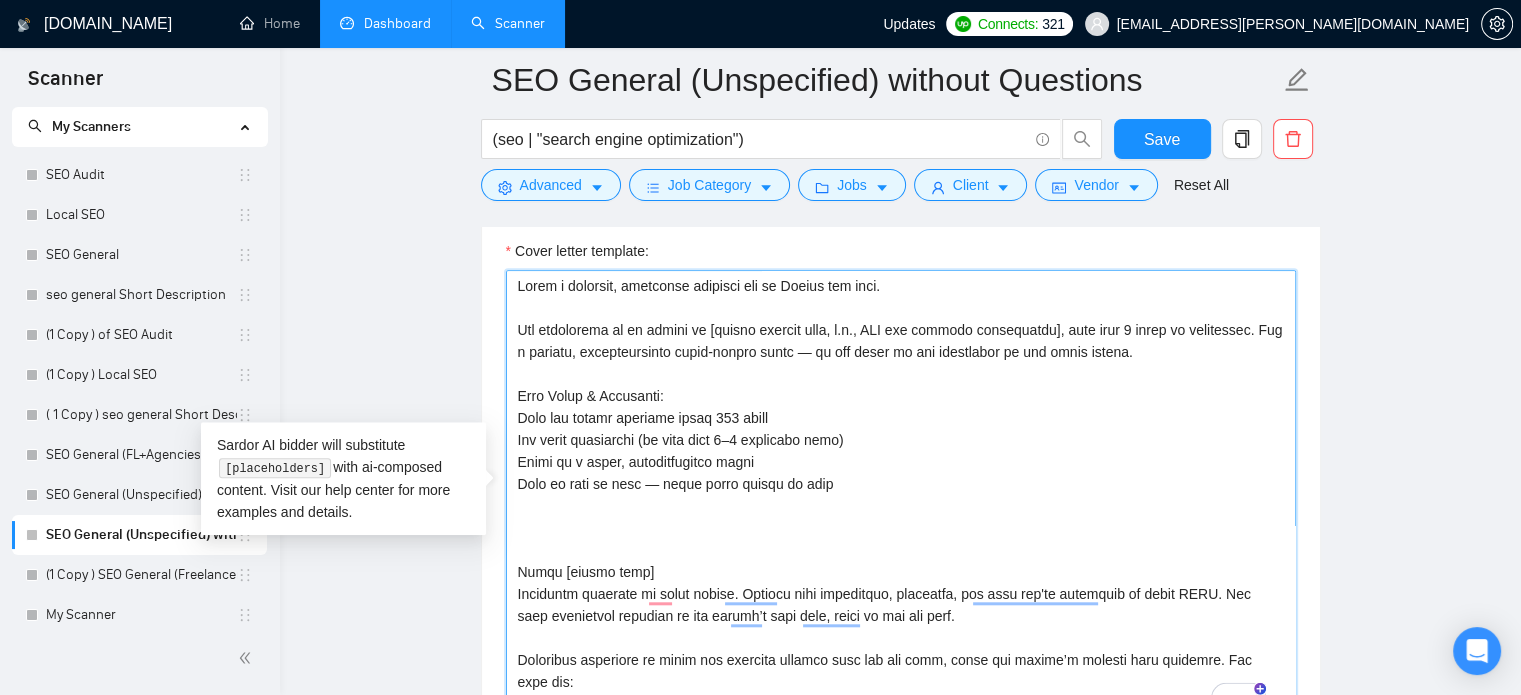 click on "Cover letter template:" at bounding box center [901, 495] 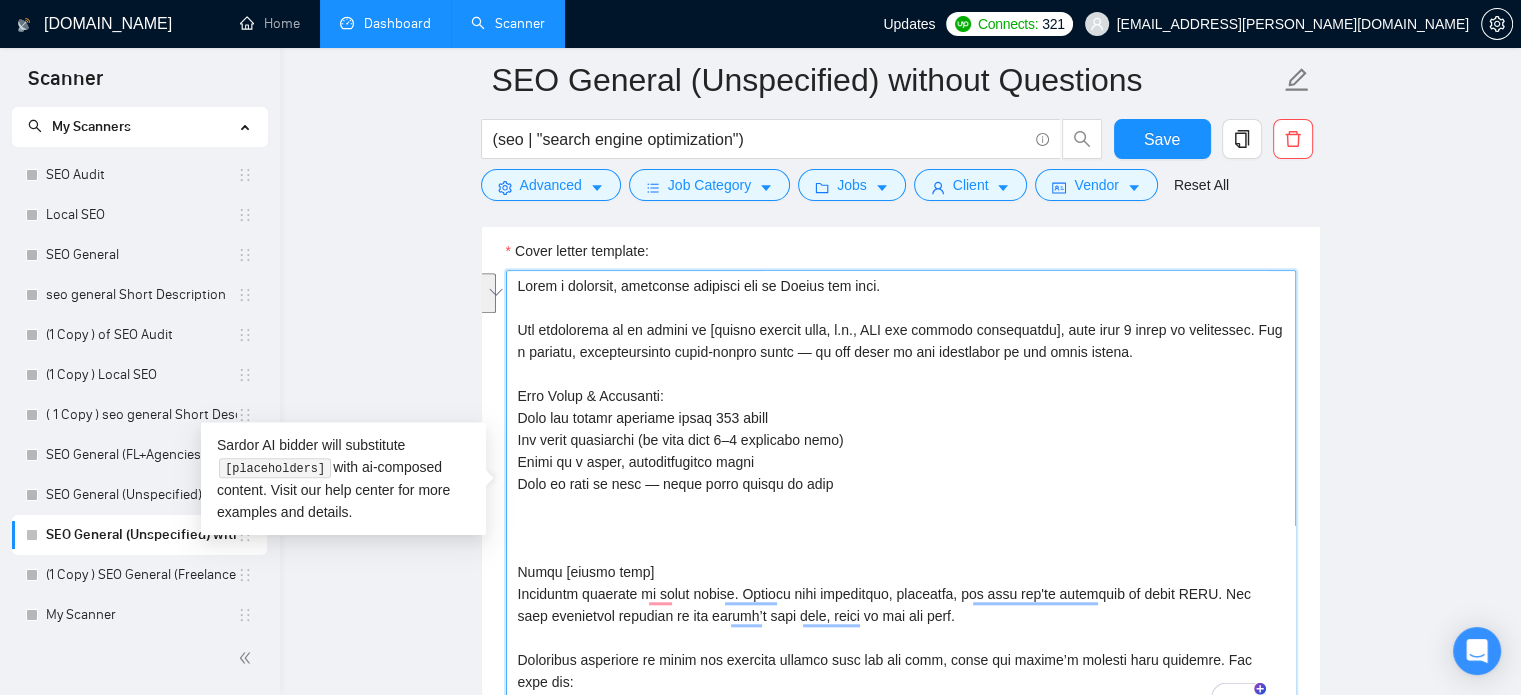 click on "Cover letter template:" at bounding box center [901, 495] 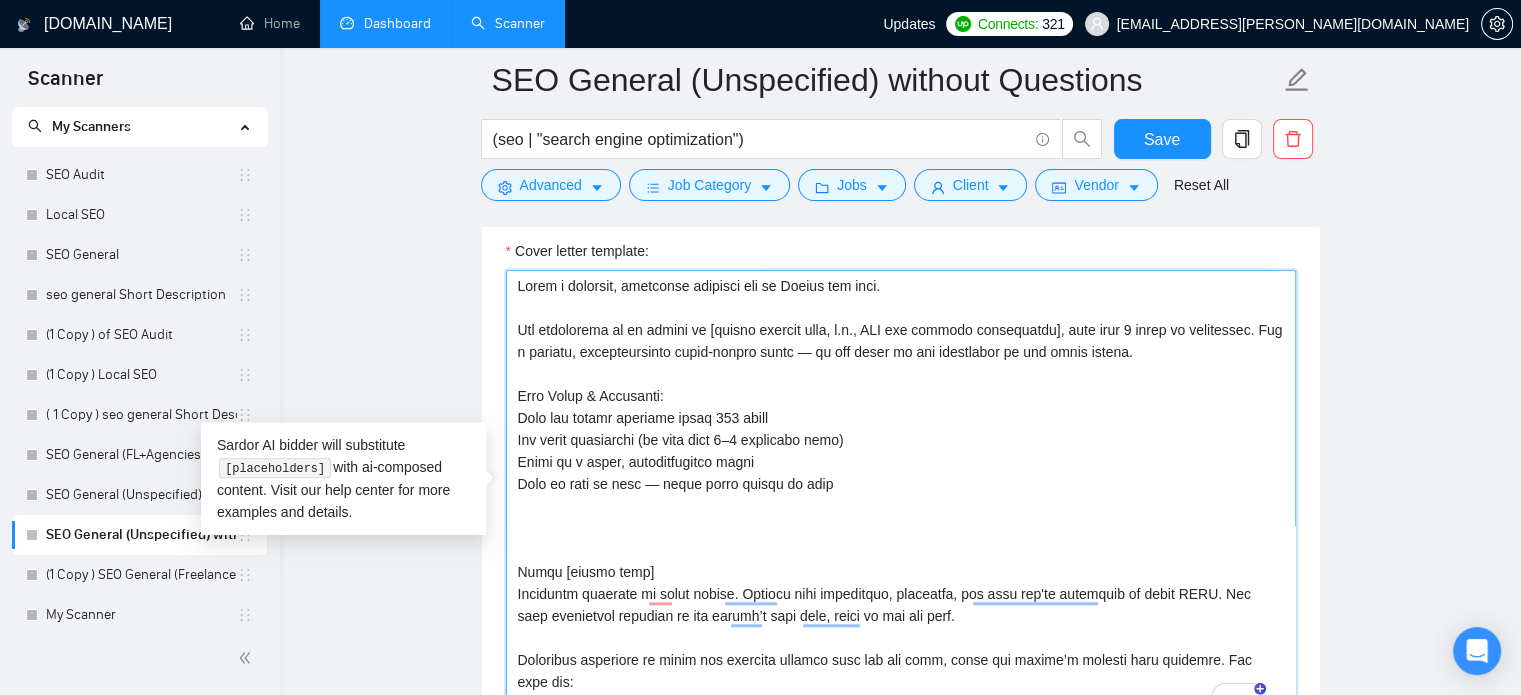 click on "Cover letter template:" at bounding box center [901, 495] 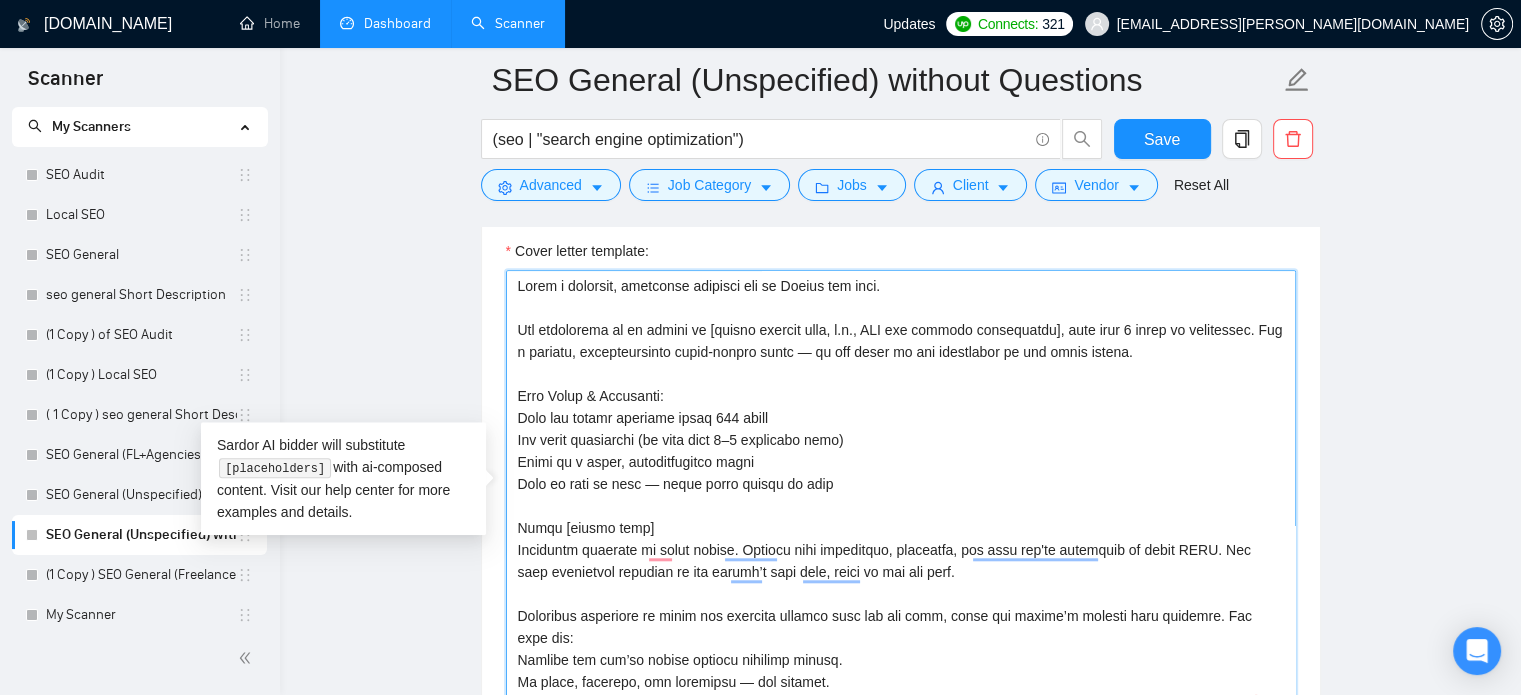 scroll, scrollTop: 220, scrollLeft: 0, axis: vertical 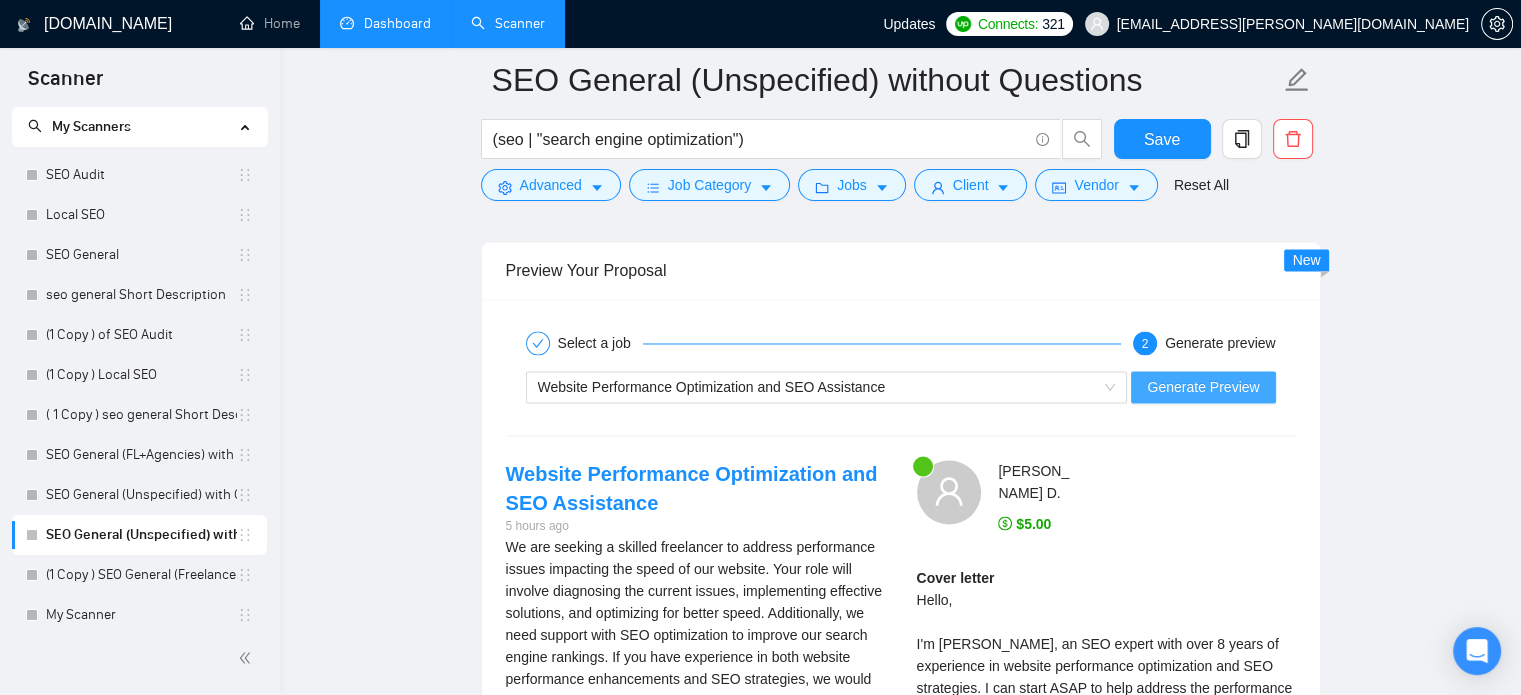 click on "Generate Preview" at bounding box center (1203, 387) 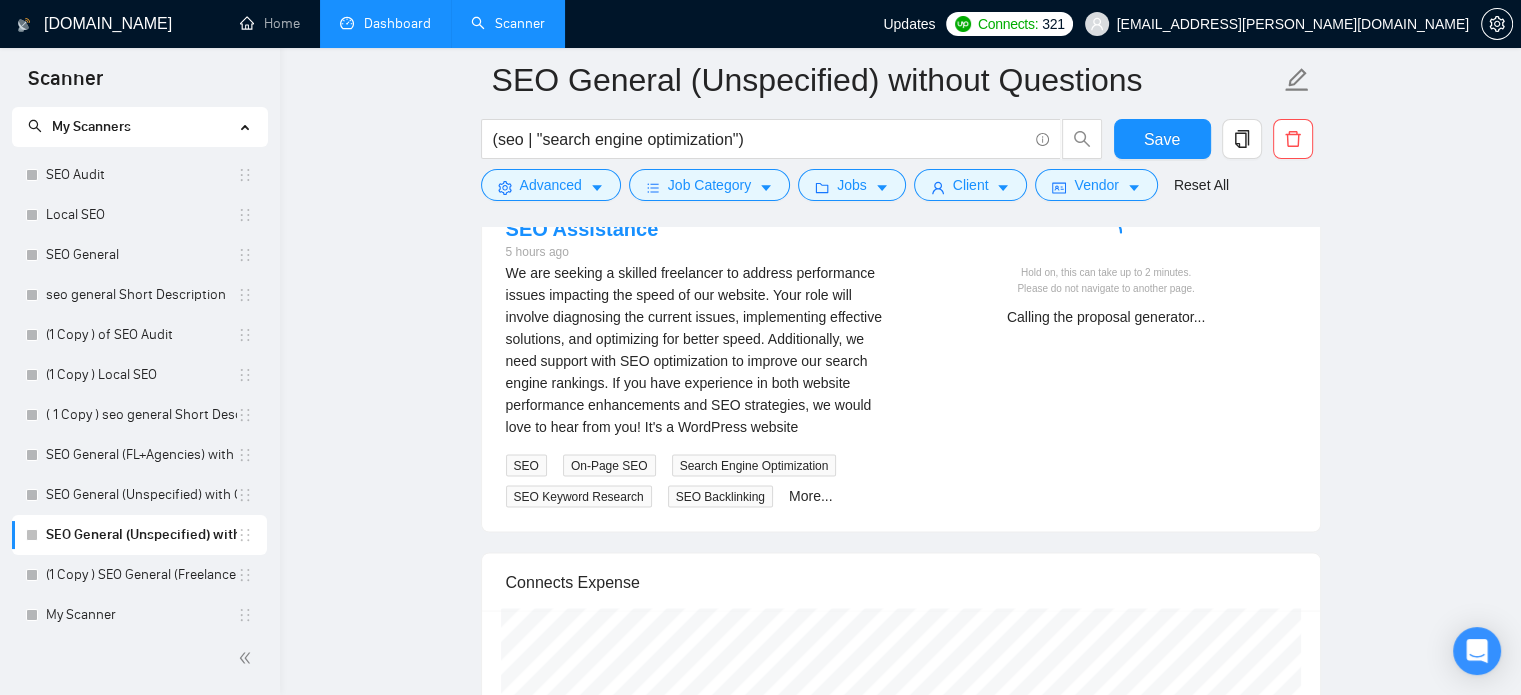 scroll, scrollTop: 3569, scrollLeft: 0, axis: vertical 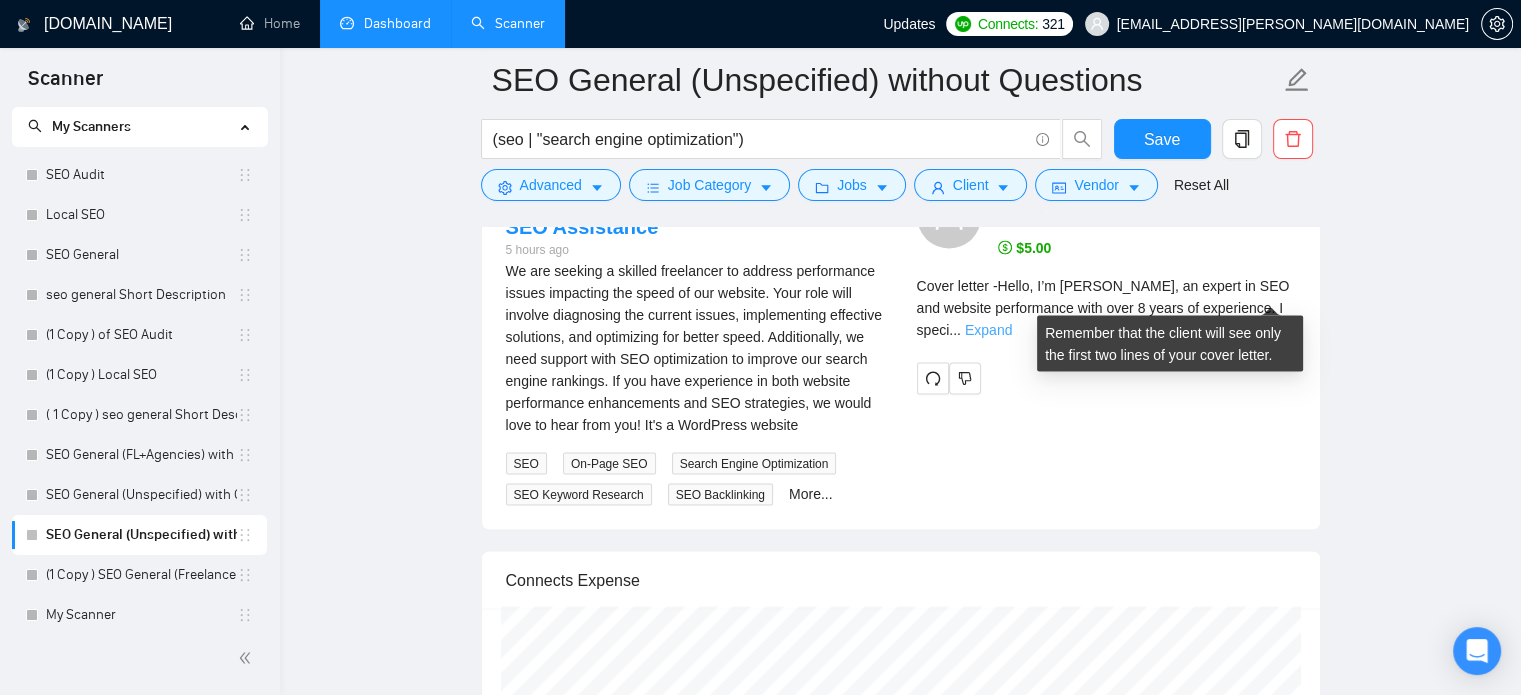 click on "Expand" at bounding box center (988, 329) 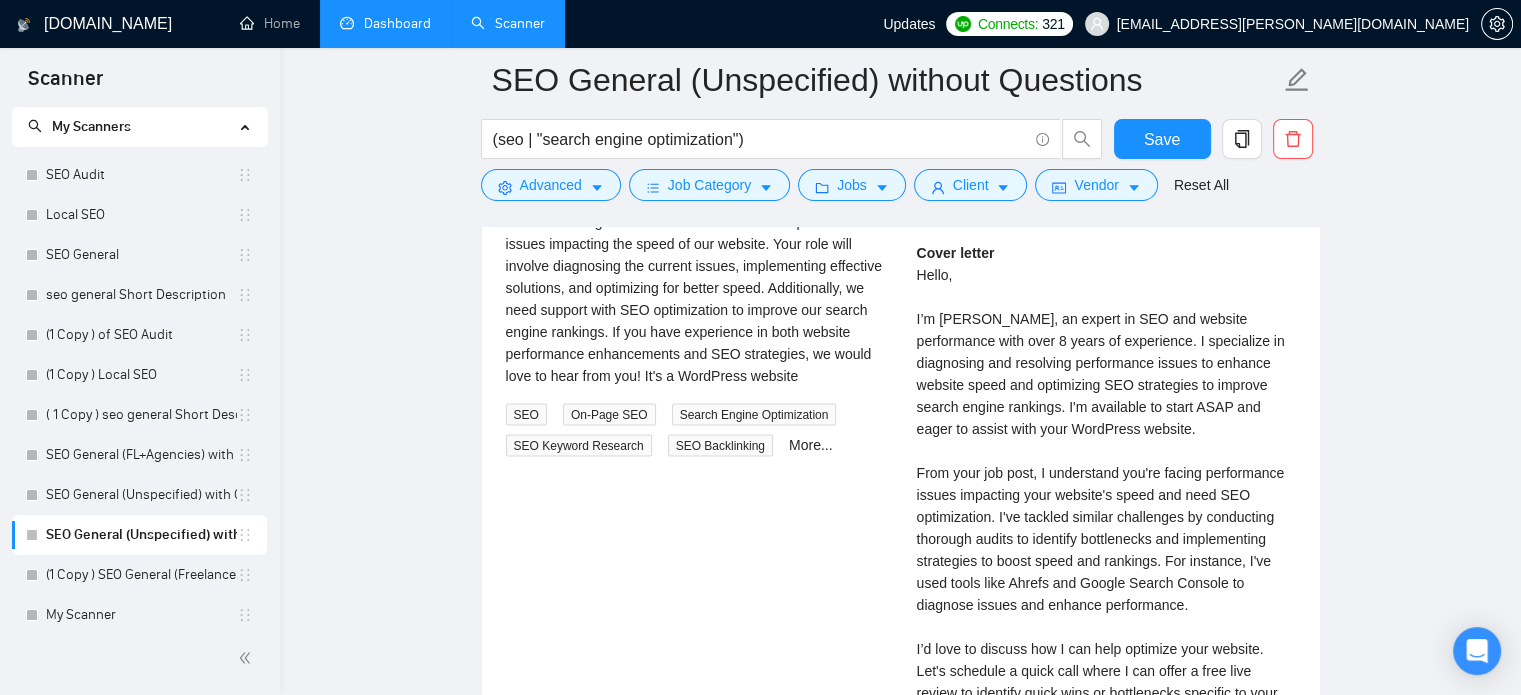 scroll, scrollTop: 3617, scrollLeft: 0, axis: vertical 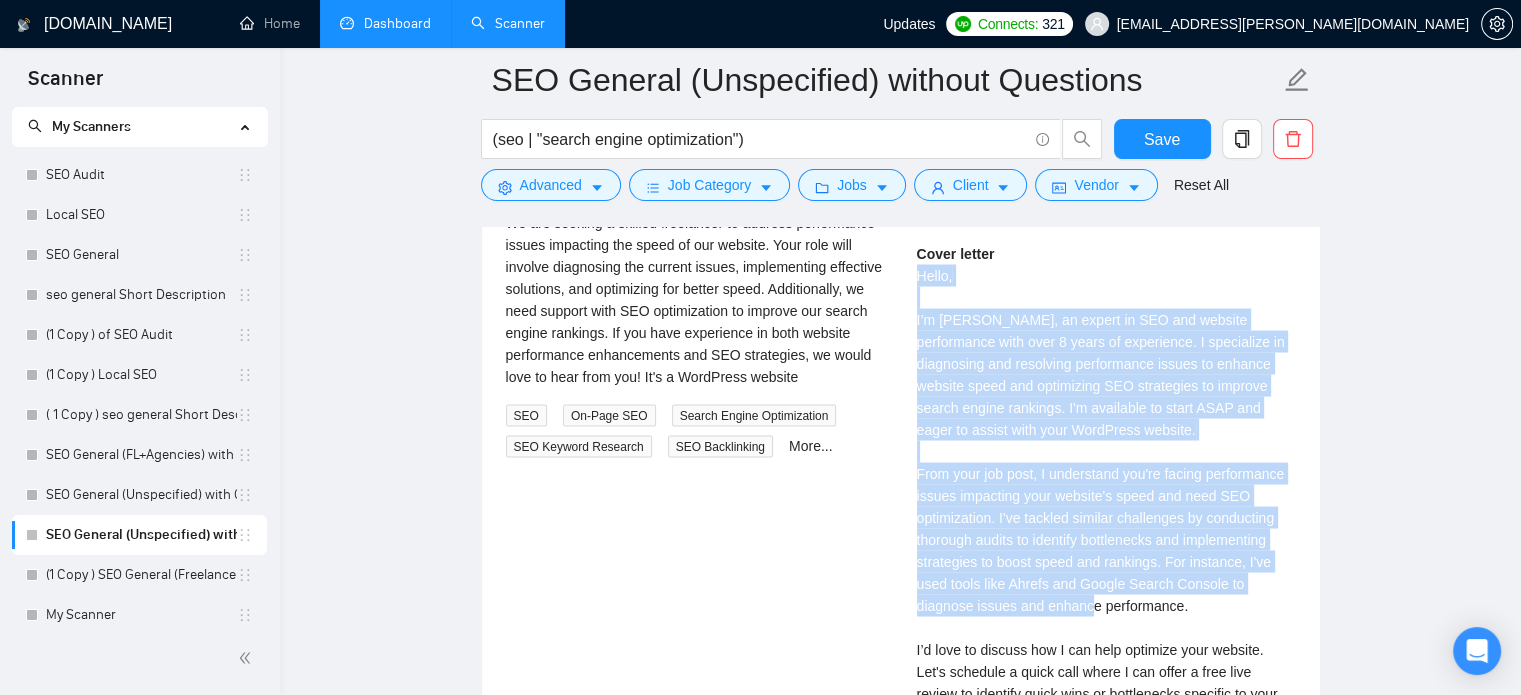 drag, startPoint x: 913, startPoint y: 259, endPoint x: 1115, endPoint y: 604, distance: 399.7862 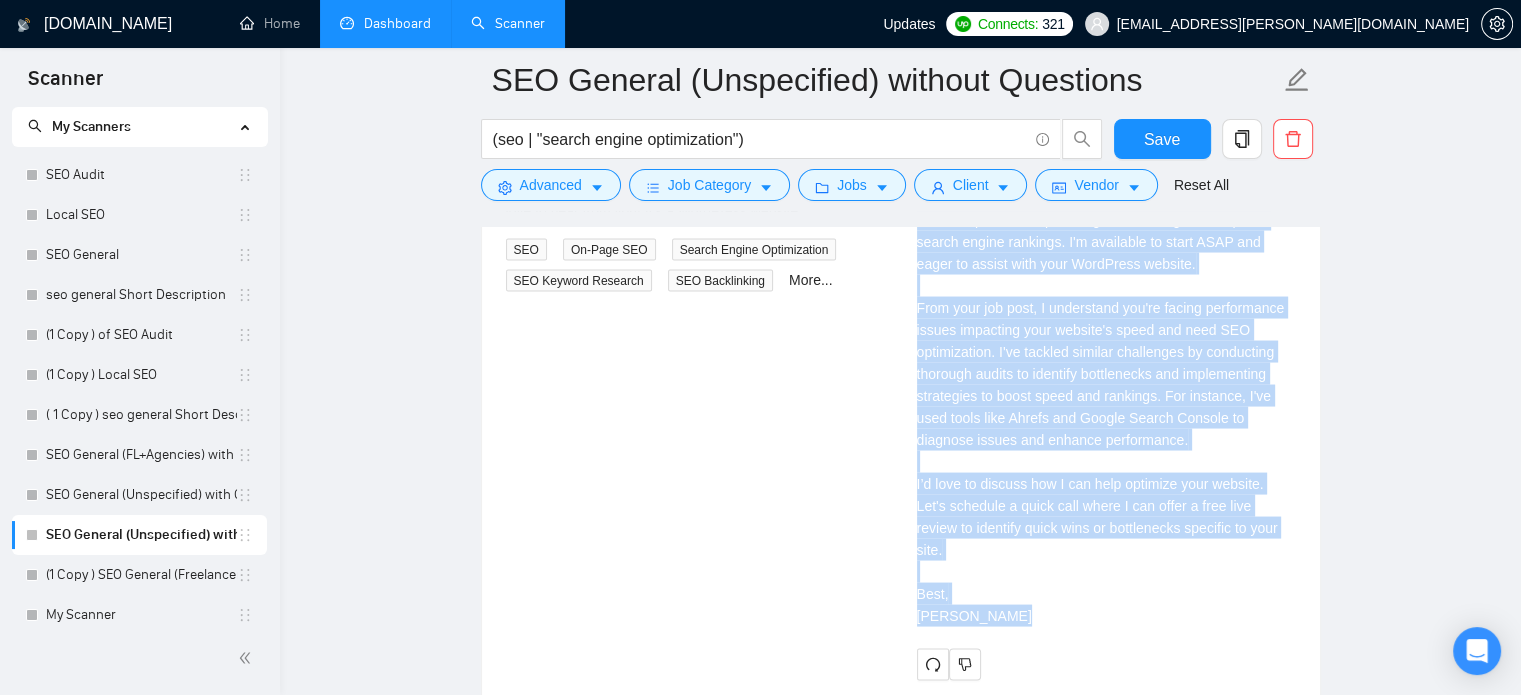 scroll, scrollTop: 3539, scrollLeft: 0, axis: vertical 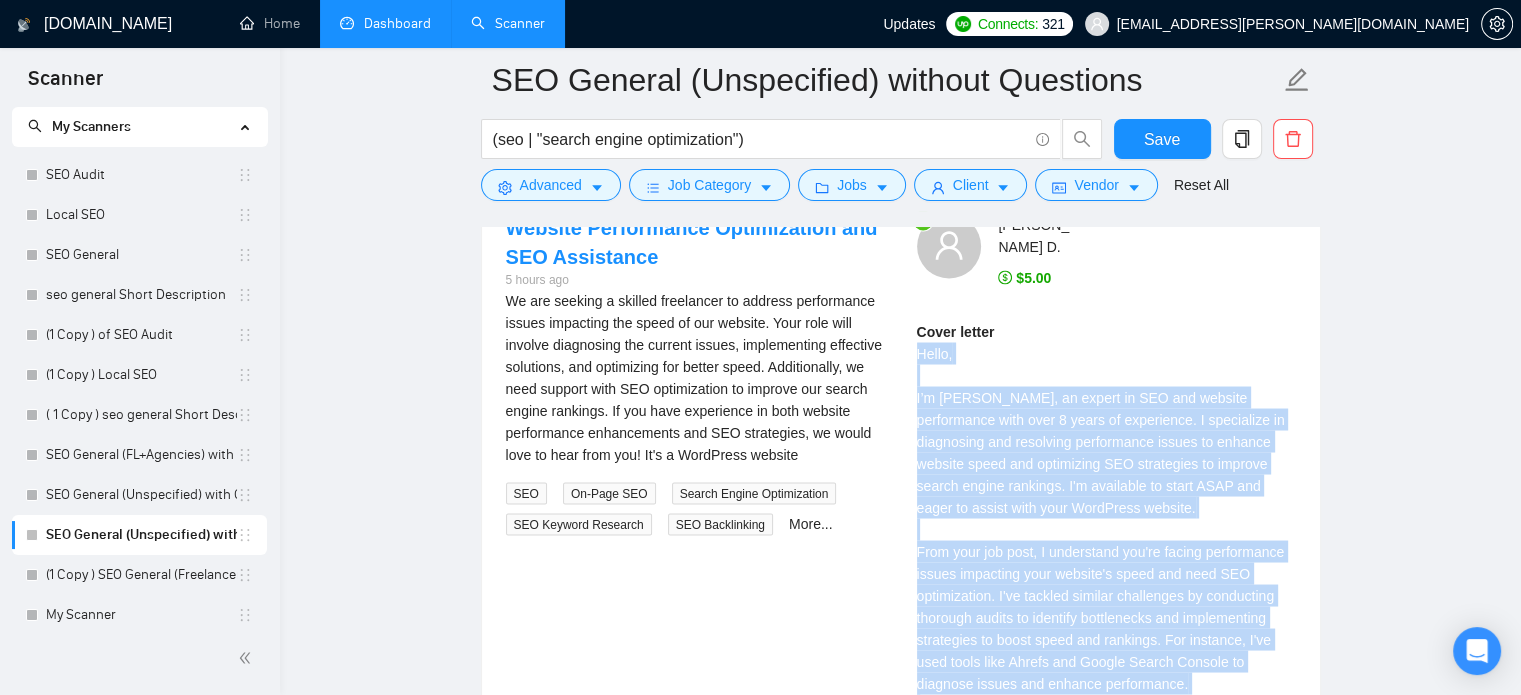 copy on "Hello,
I’m [PERSON_NAME], an expert in SEO and website performance with over 8 years of experience. I specialize in diagnosing and resolving performance issues to enhance website speed and optimizing SEO strategies to improve search engine rankings. I'm available to start ASAP and eager to assist with your WordPress website.
From your job post, I understand you're facing performance issues impacting your website's speed and need SEO optimization. I've tackled similar challenges by conducting thorough audits to identify bottlenecks and implementing strategies to boost speed and rankings. For instance, I've used tools like Ahrefs and Google Search Console to diagnose issues and enhance performance.
I’d love to discuss how I can help optimize your website. Let's schedule a quick call where I can offer a free live review to identify quick wins or bottlenecks specific to your site.
Best,
[PERSON_NAME]" 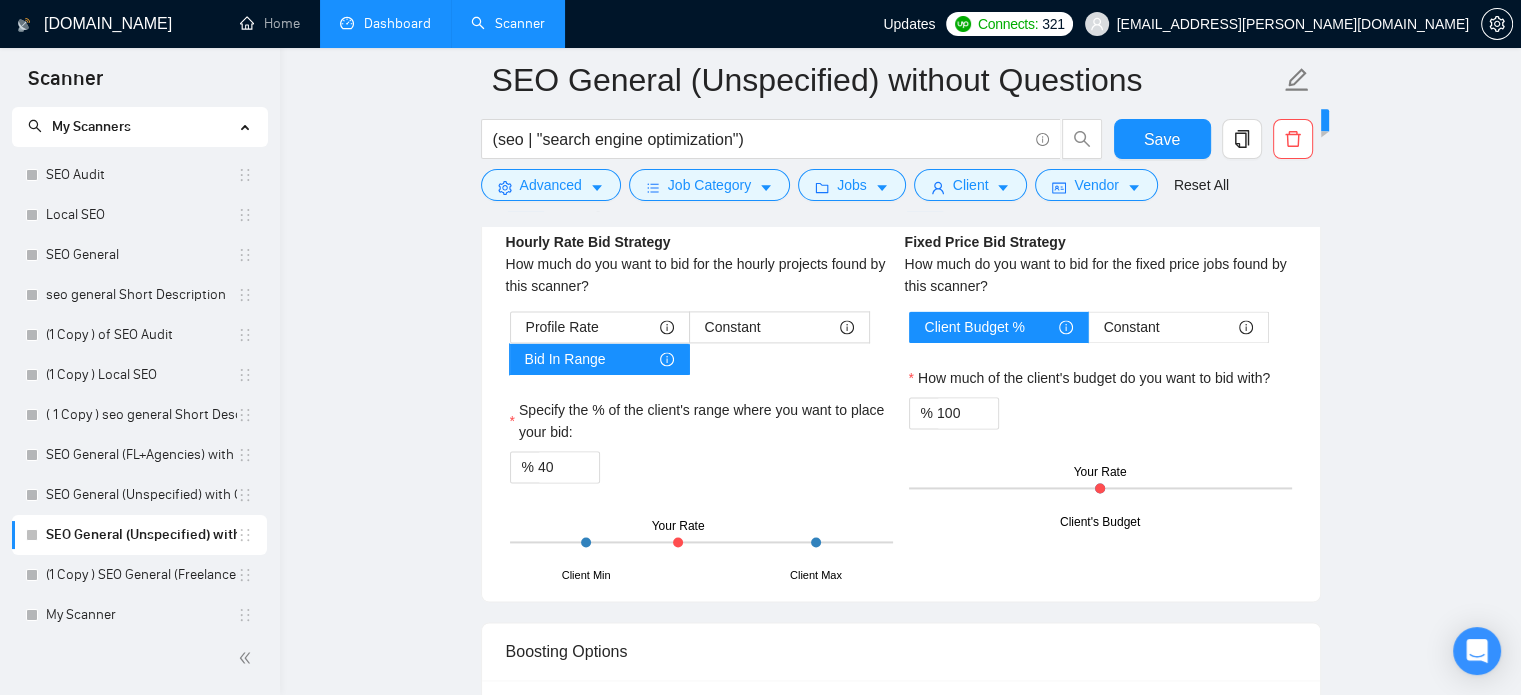 scroll, scrollTop: 2447, scrollLeft: 0, axis: vertical 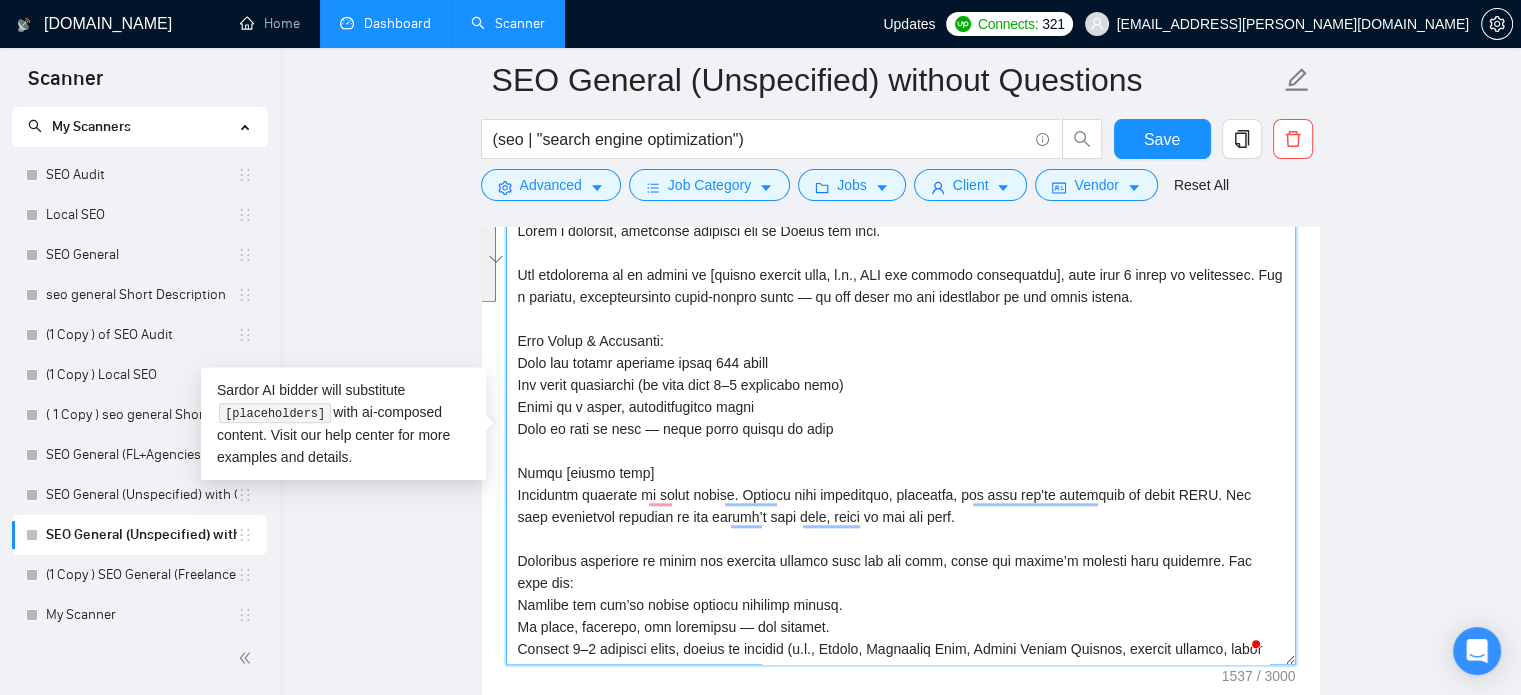 drag, startPoint x: 832, startPoint y: 429, endPoint x: 519, endPoint y: 354, distance: 321.86023 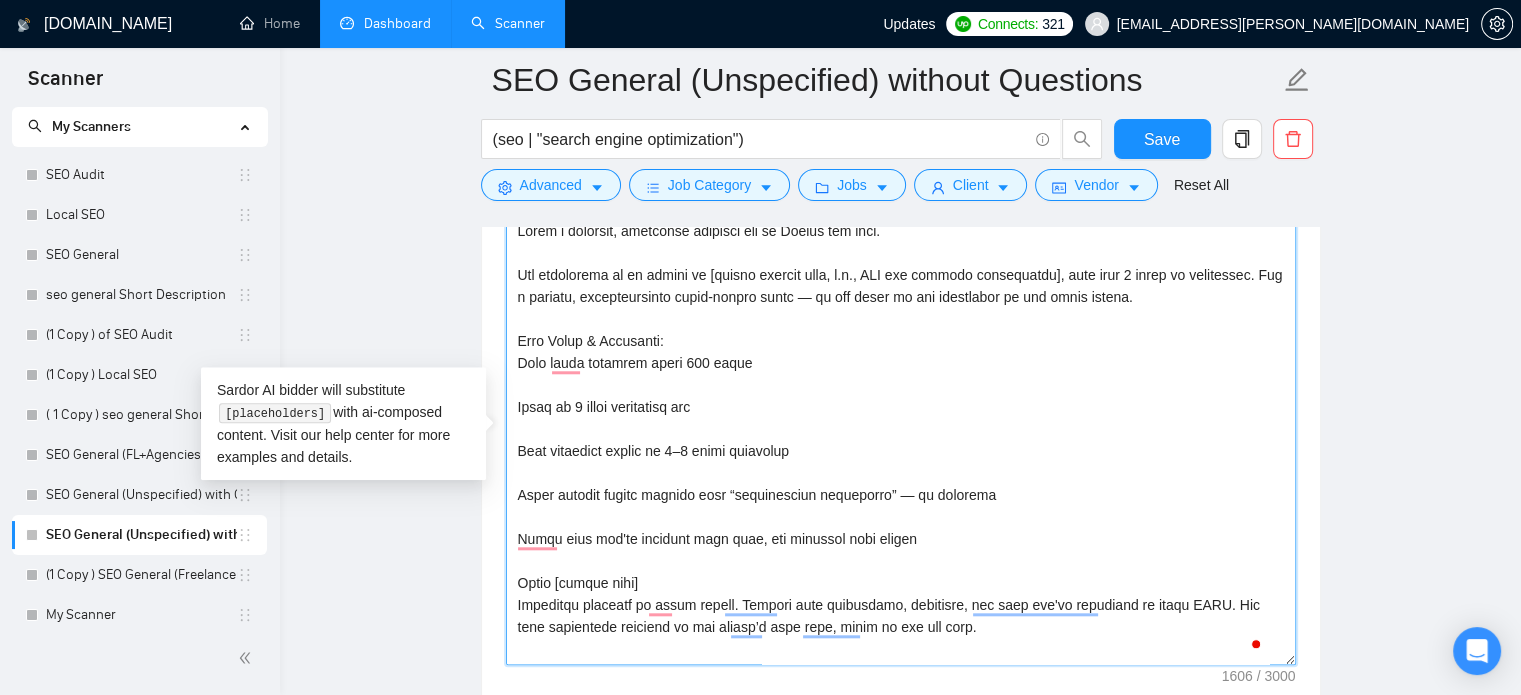 click on "Cover letter template:" at bounding box center [901, 440] 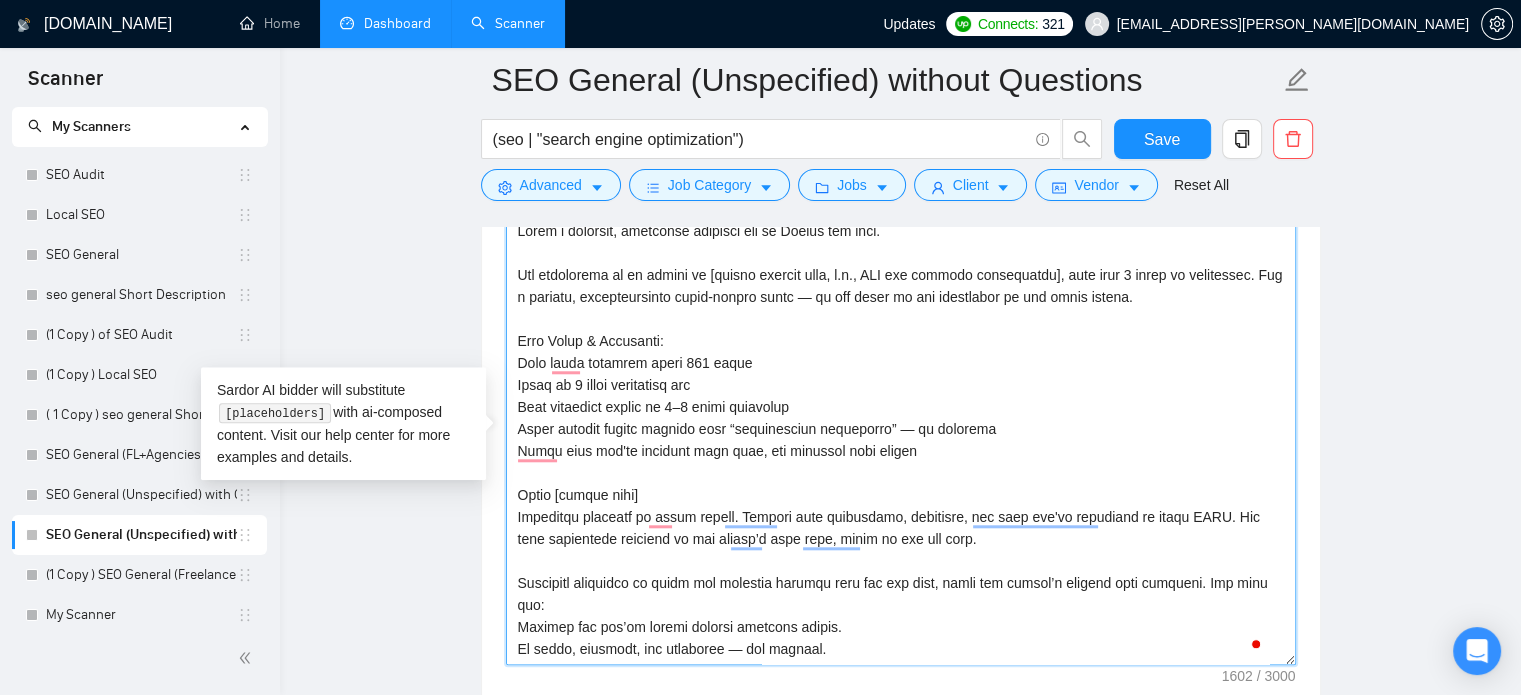 click on "Cover letter template:" at bounding box center (901, 440) 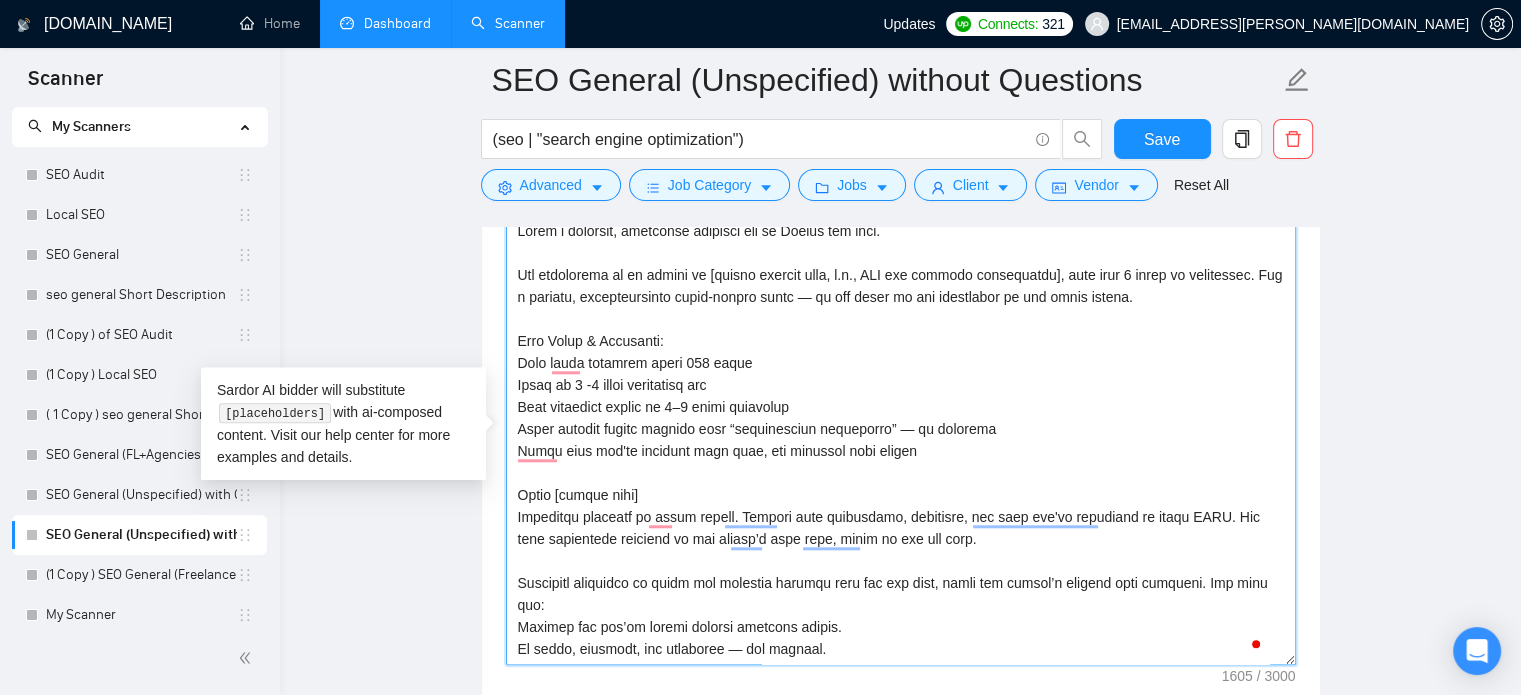click on "Cover letter template:" at bounding box center (901, 440) 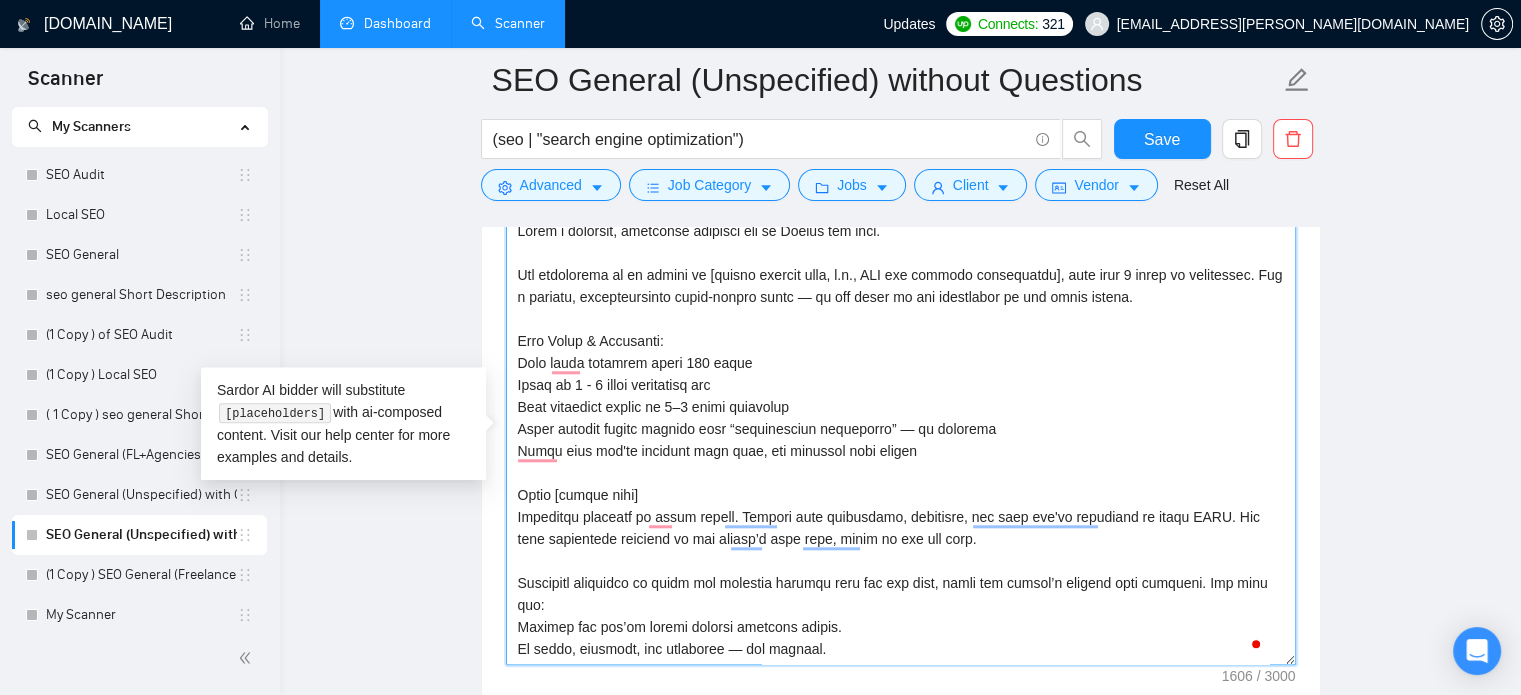 click on "Cover letter template:" at bounding box center (901, 440) 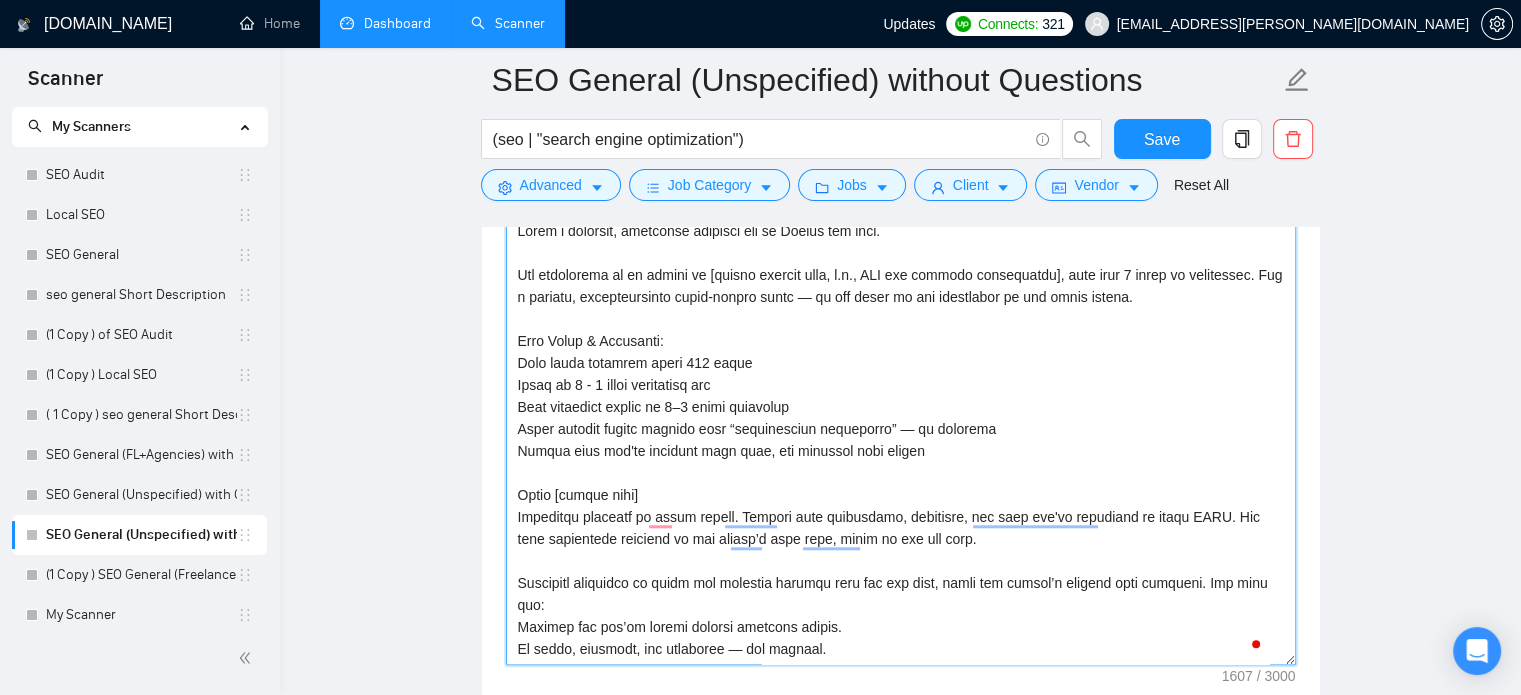 scroll, scrollTop: 160, scrollLeft: 0, axis: vertical 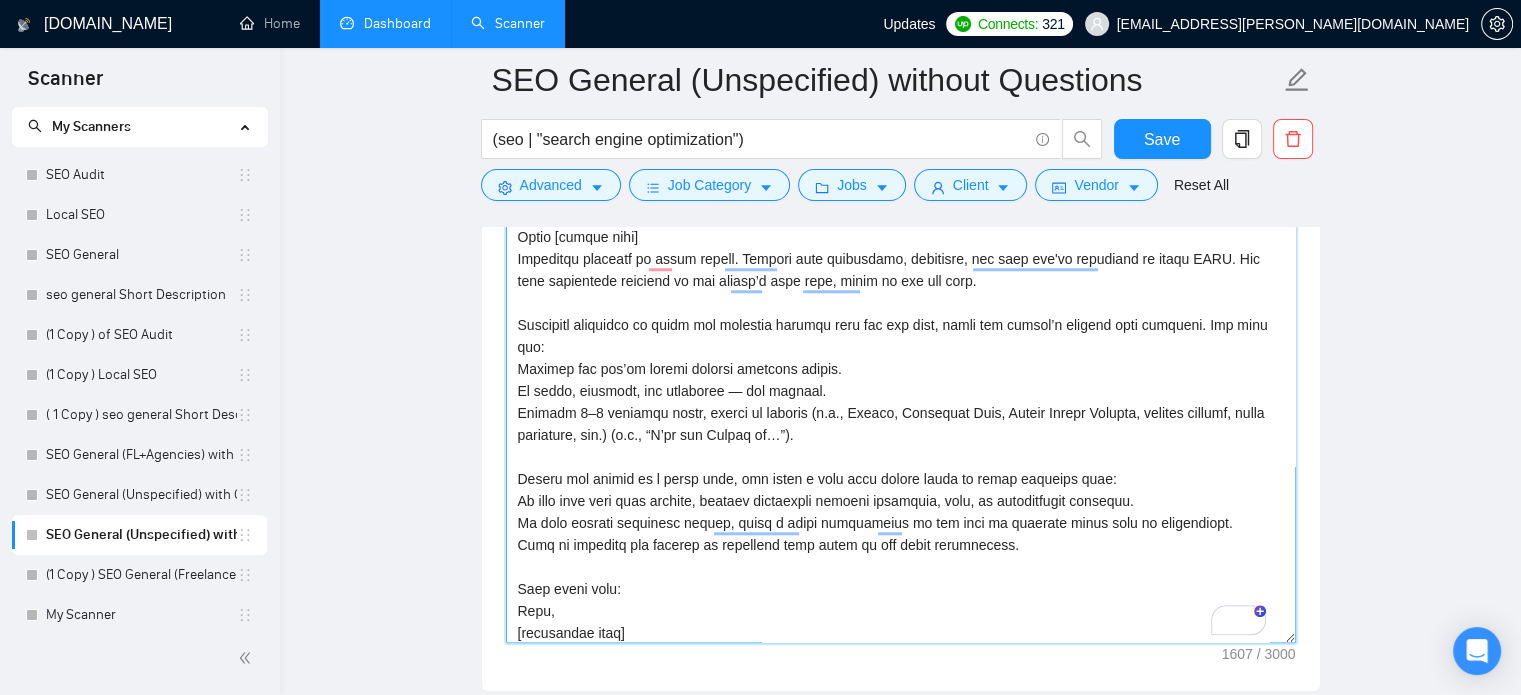 click on "Cover letter template:" at bounding box center (901, 418) 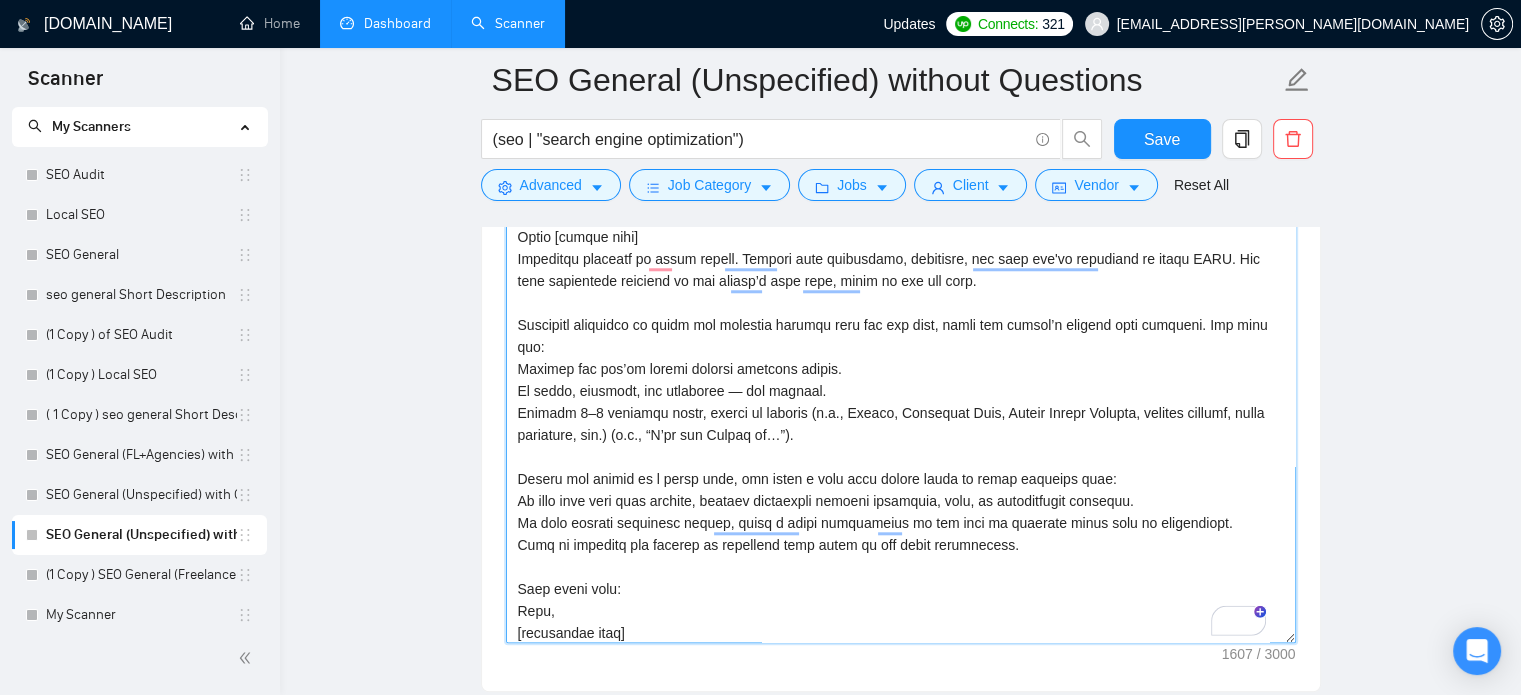 click on "Cover letter template:" at bounding box center [901, 418] 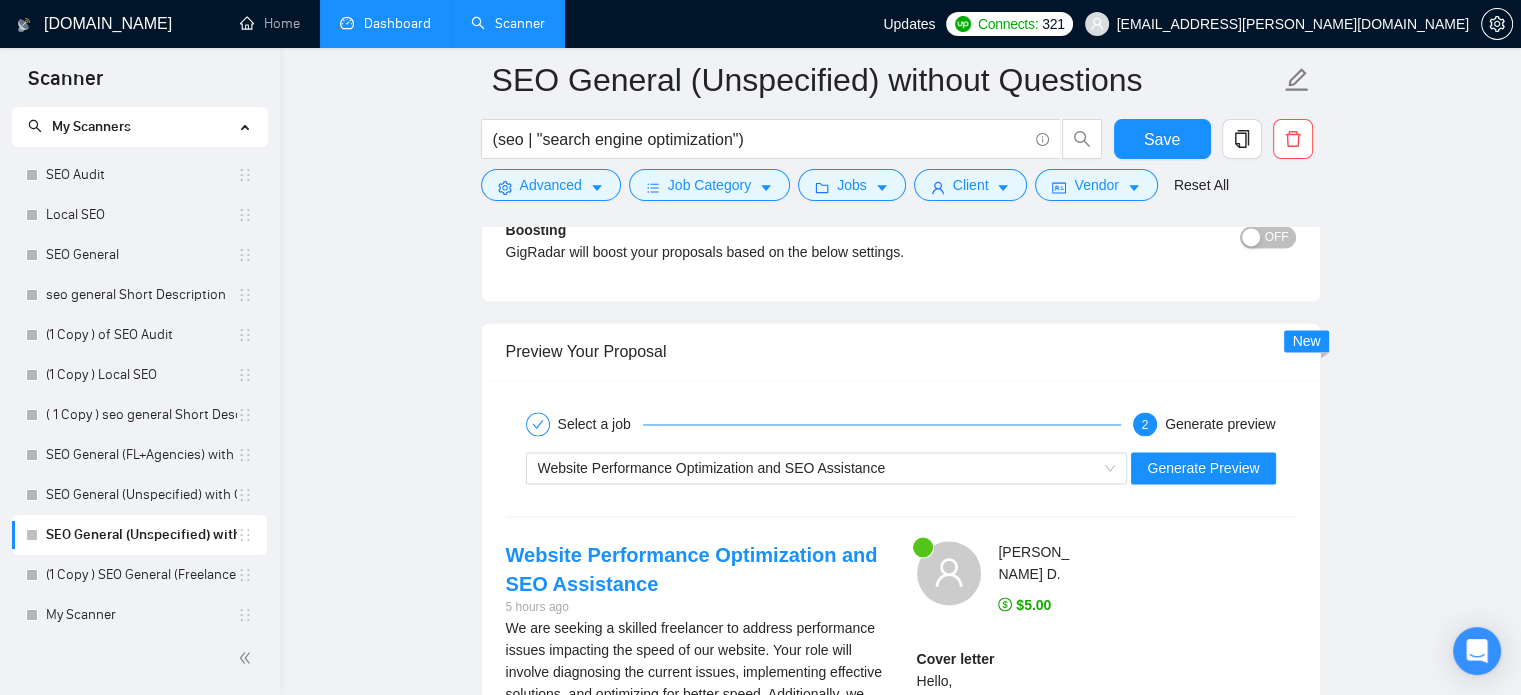 click on "Website Performance Optimization and SEO Assistance Generate Preview" at bounding box center (901, 468) 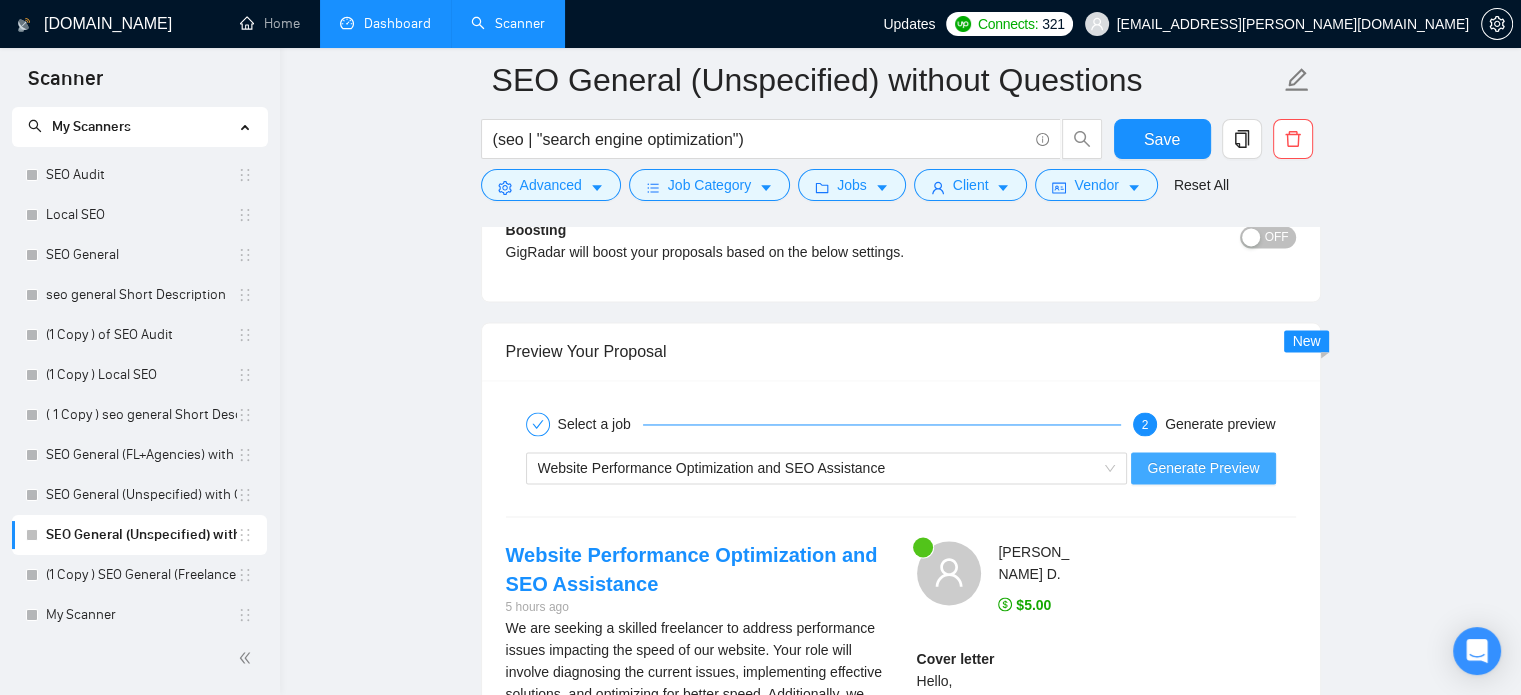 click on "Generate Preview" at bounding box center [1203, 468] 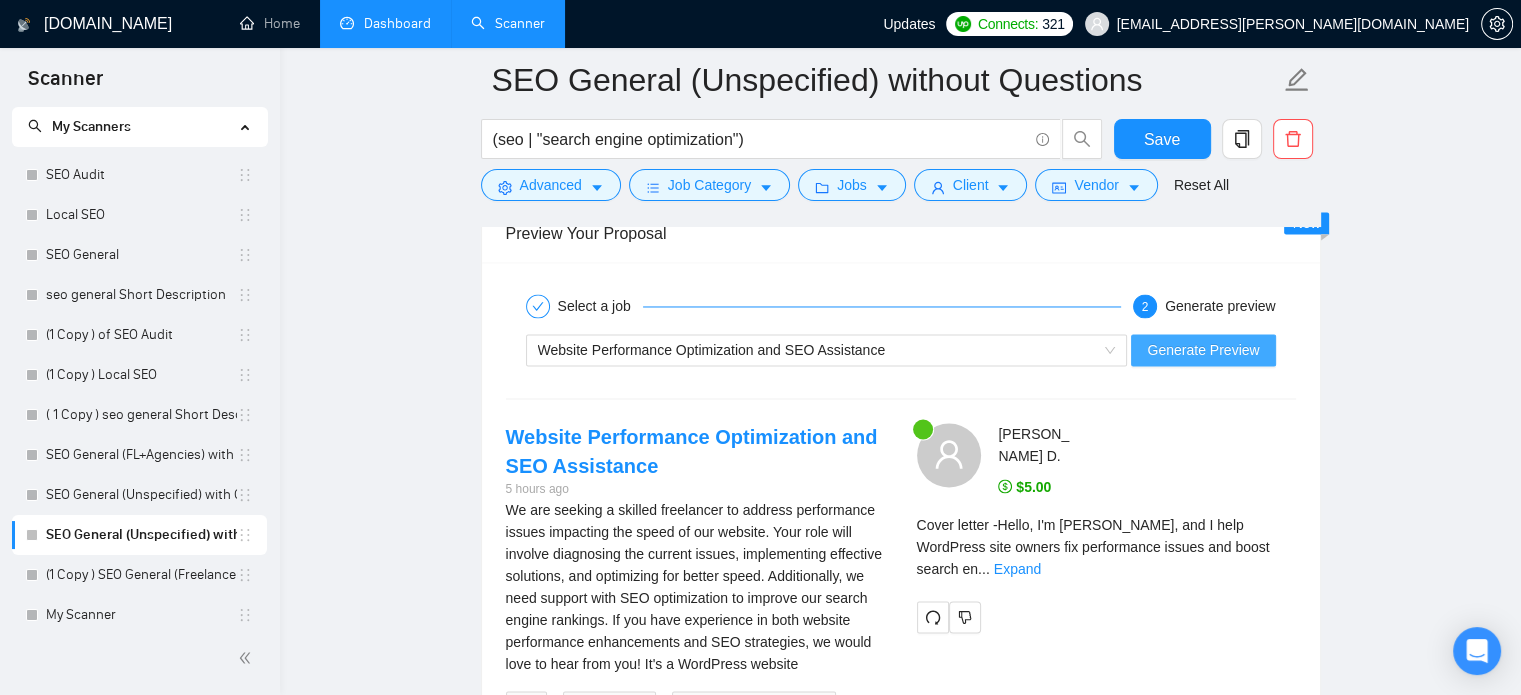 scroll, scrollTop: 3463, scrollLeft: 0, axis: vertical 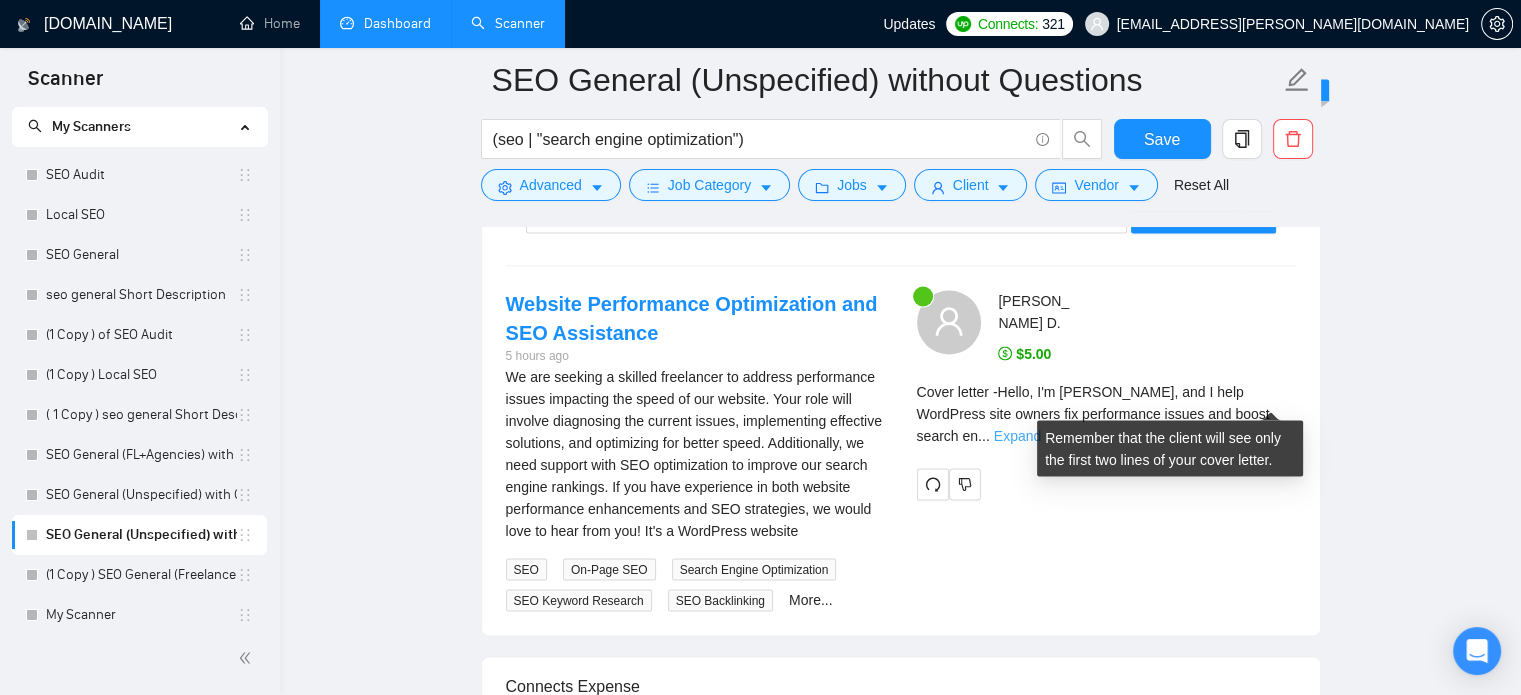 click on "Expand" at bounding box center [1017, 435] 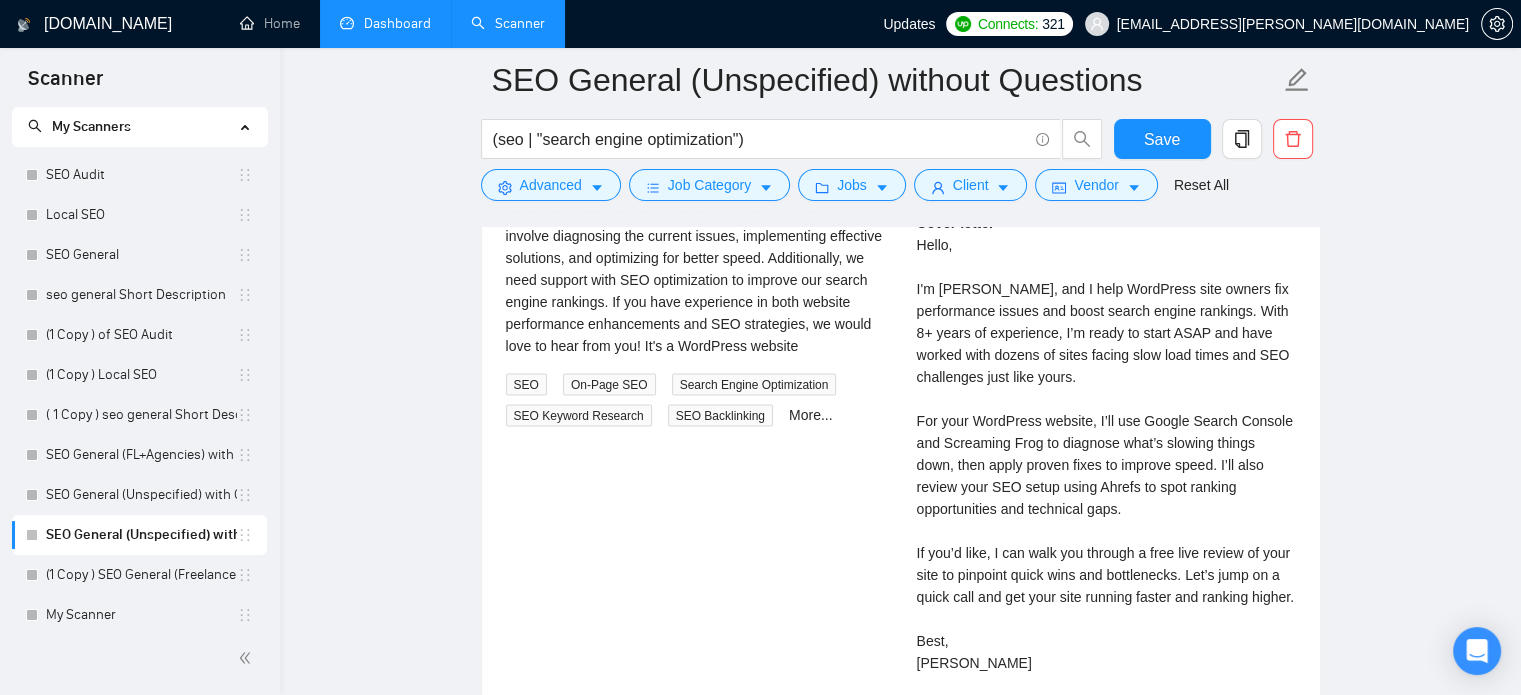 scroll, scrollTop: 3642, scrollLeft: 0, axis: vertical 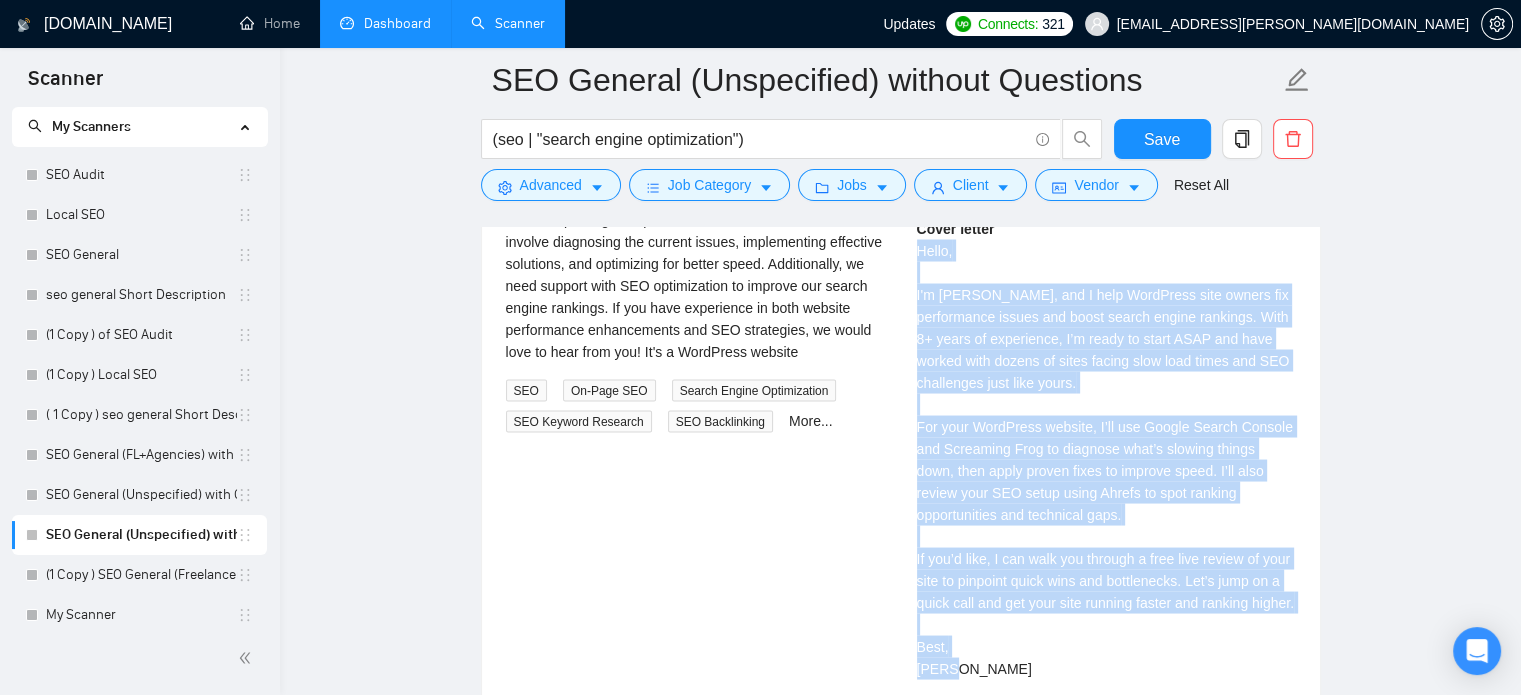 drag, startPoint x: 911, startPoint y: 242, endPoint x: 1104, endPoint y: 669, distance: 468.5915 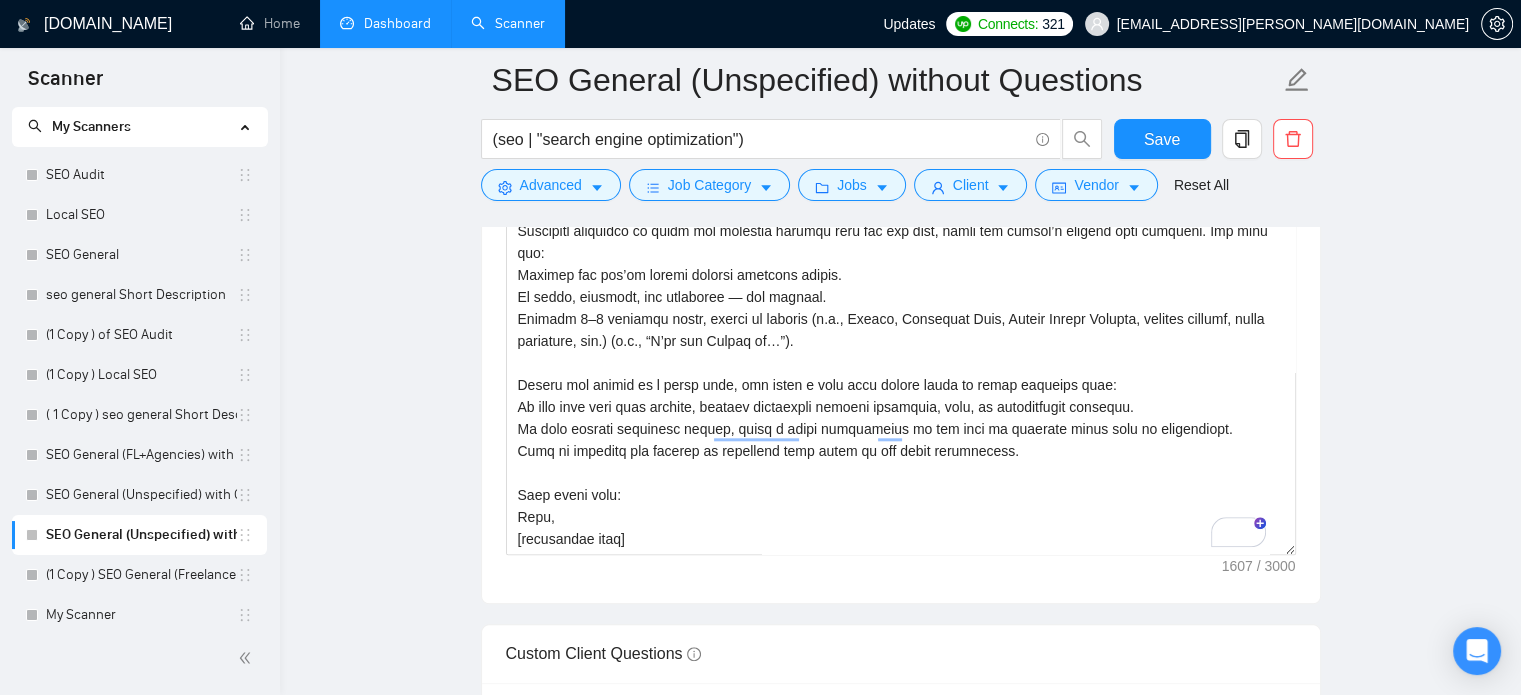 scroll, scrollTop: 1921, scrollLeft: 0, axis: vertical 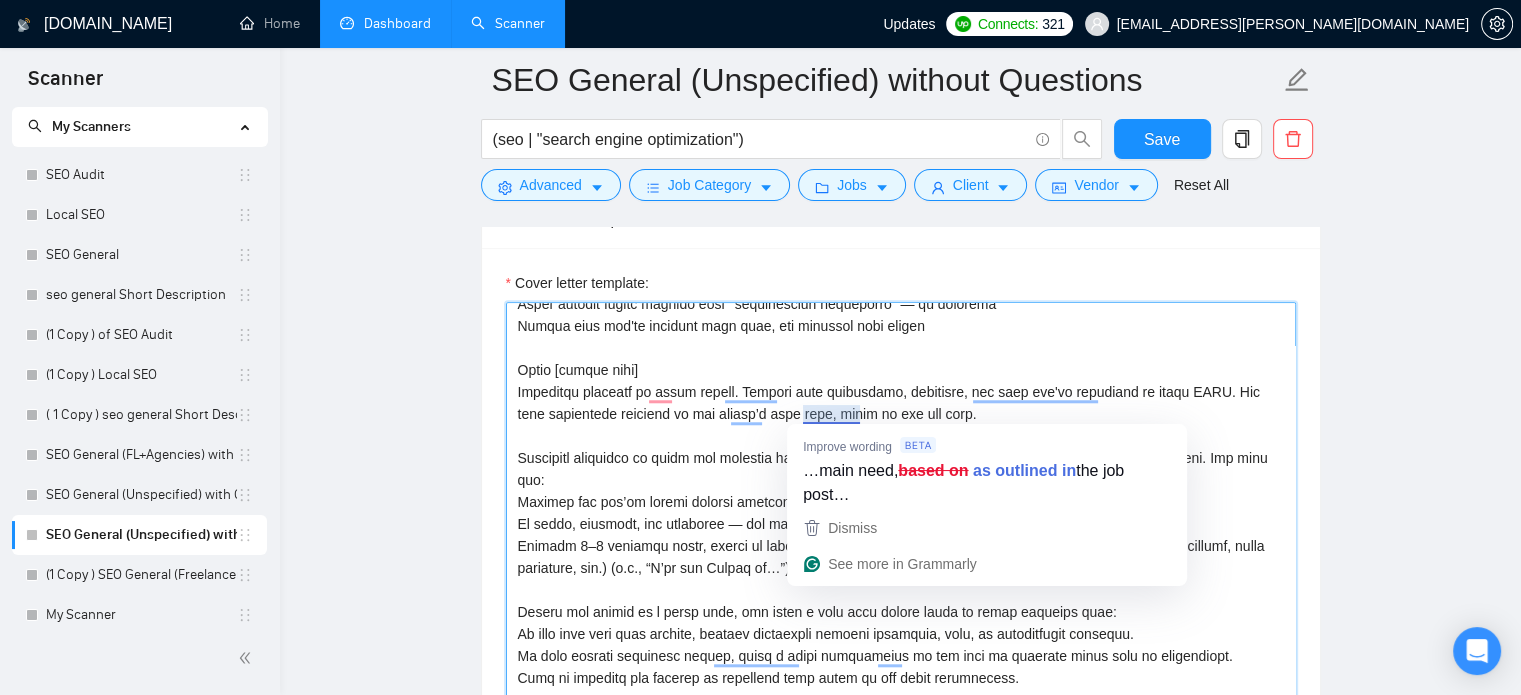 click on "Cover letter template:" at bounding box center [901, 527] 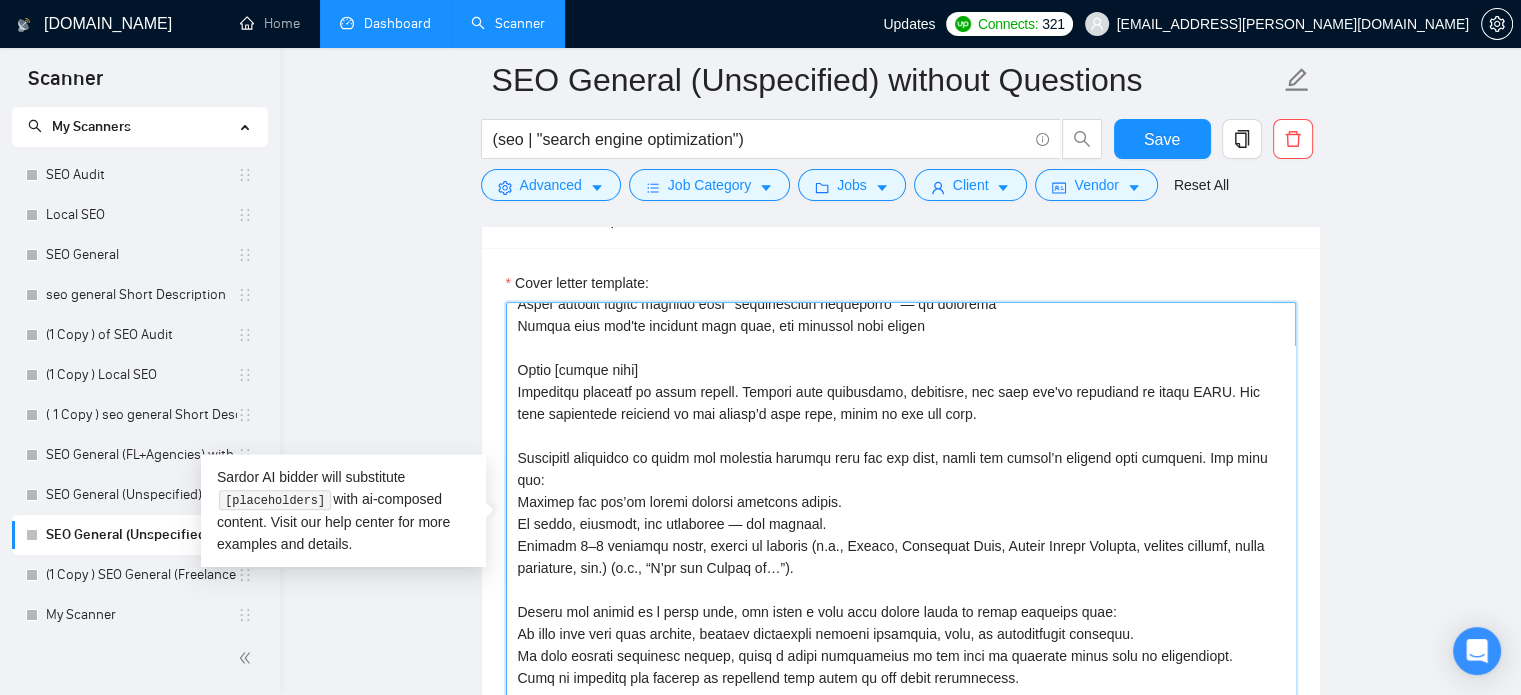 drag, startPoint x: 940, startPoint y: 427, endPoint x: 959, endPoint y: 415, distance: 22.472204 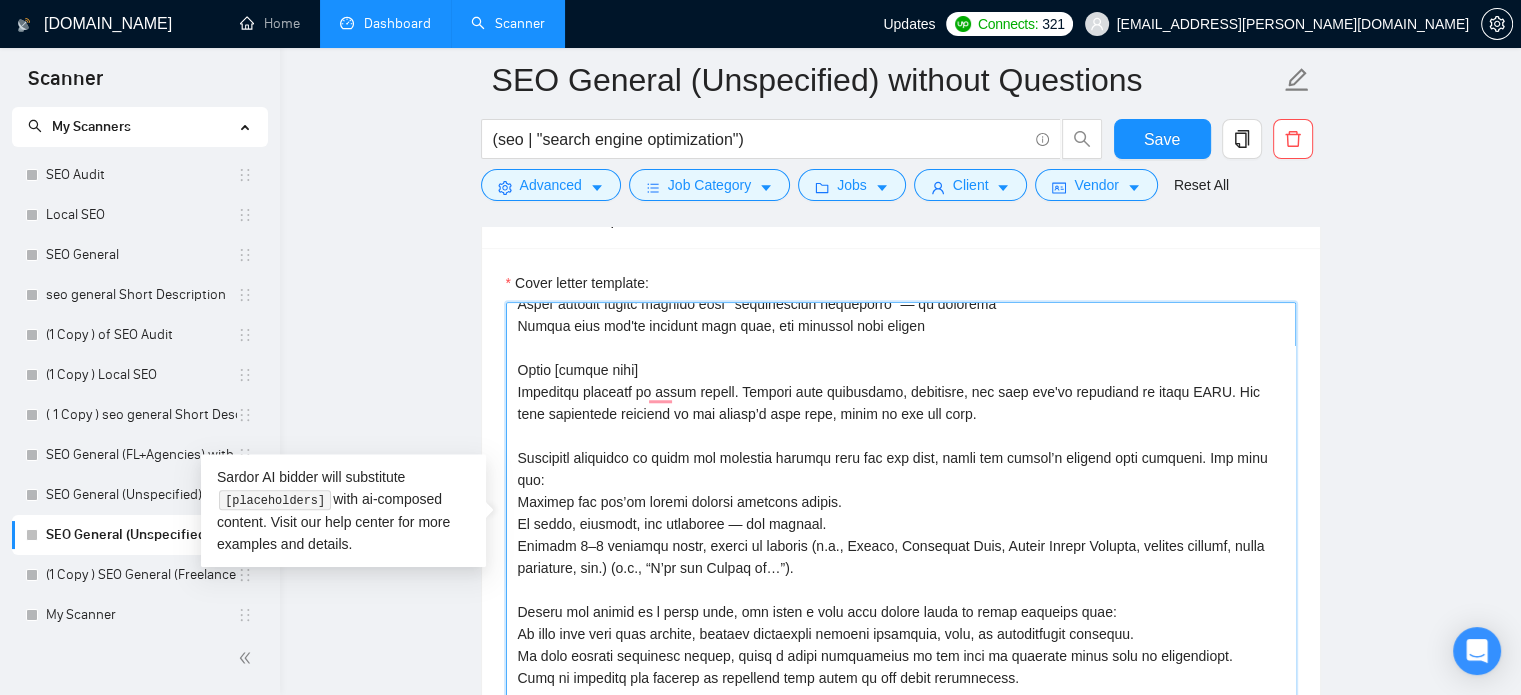 click on "Cover letter template:" at bounding box center [901, 527] 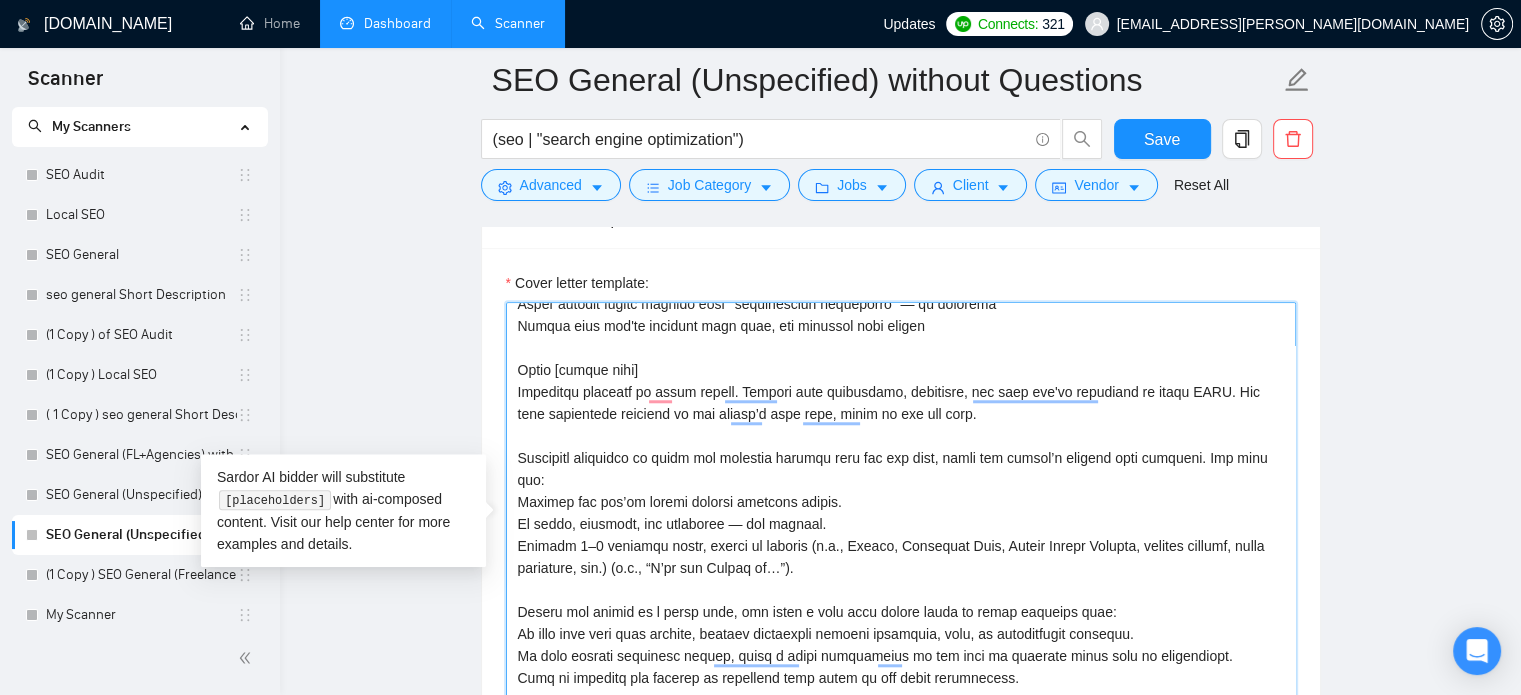 paste on "With 8+ years of experience, I’m ready to start ASAP and have worked with dozens of sites facing slow load times and SEO challenges just like yours" 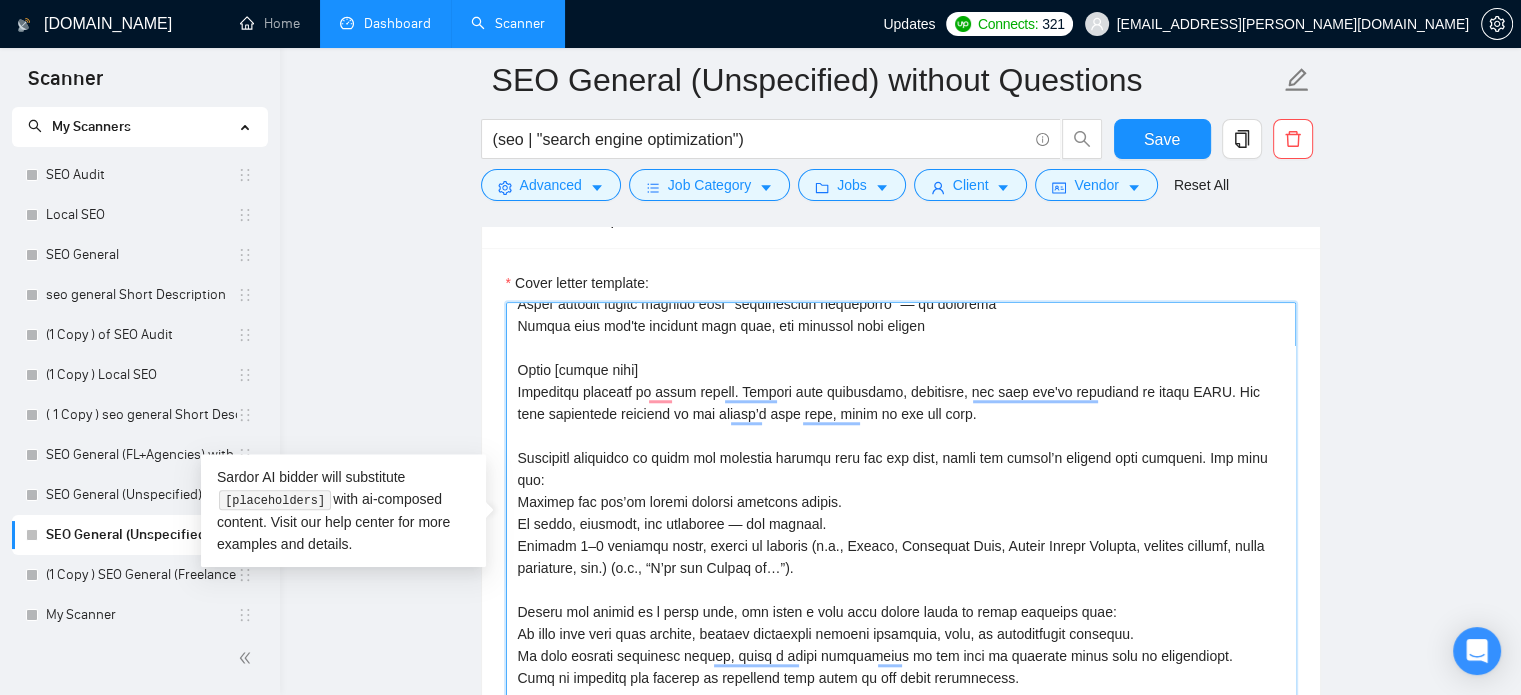 paste on "Avoid passive phrases like “I have worked with dozens of…” or unverifiable claims. Stay factual and confident." 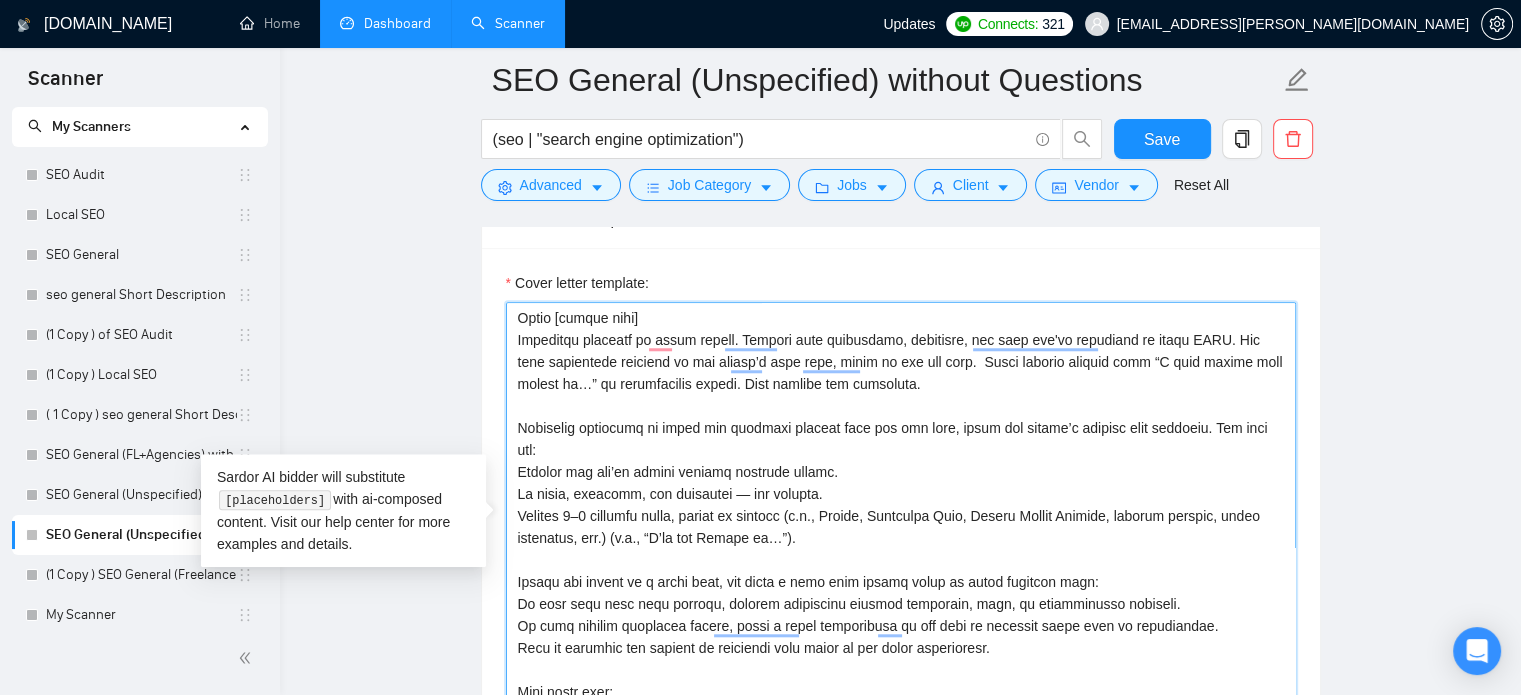 click on "Cover letter template:" at bounding box center [901, 527] 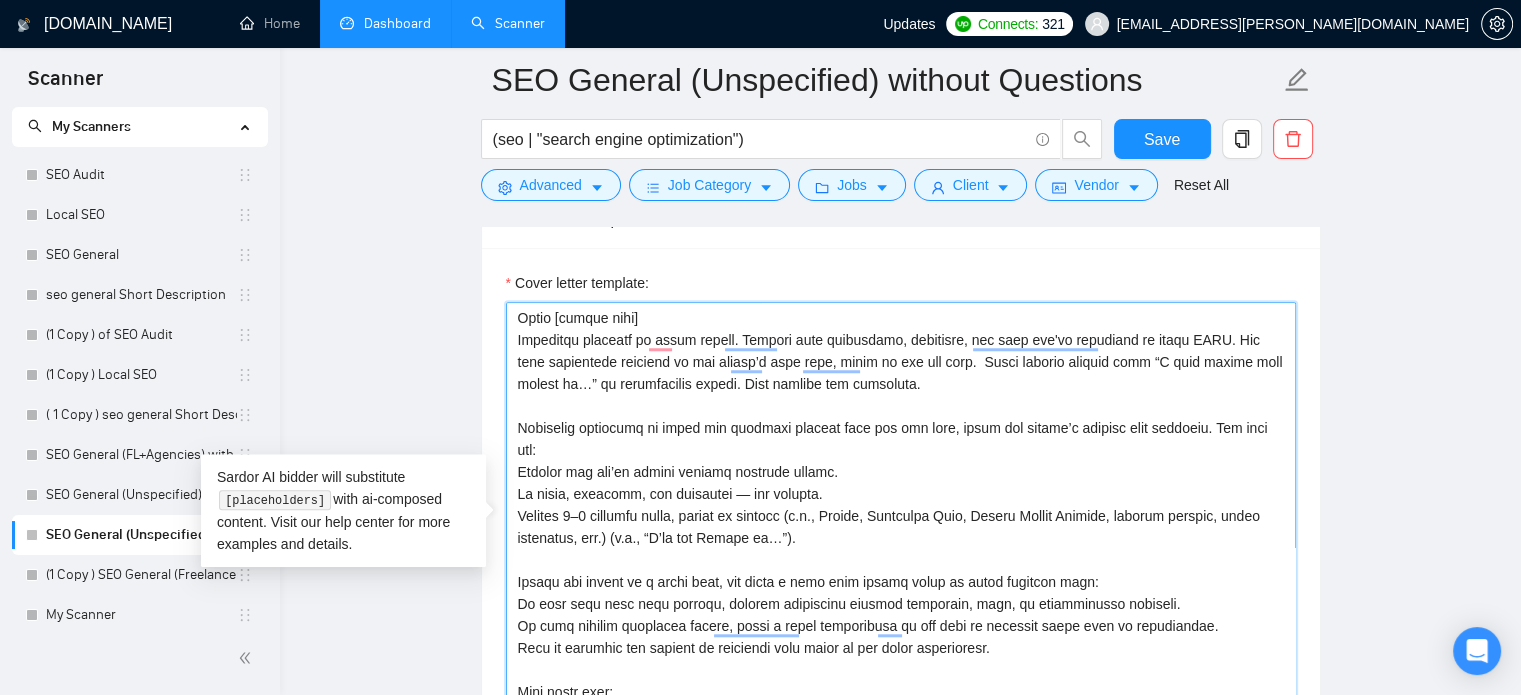 click on "Cover letter template:" at bounding box center (901, 527) 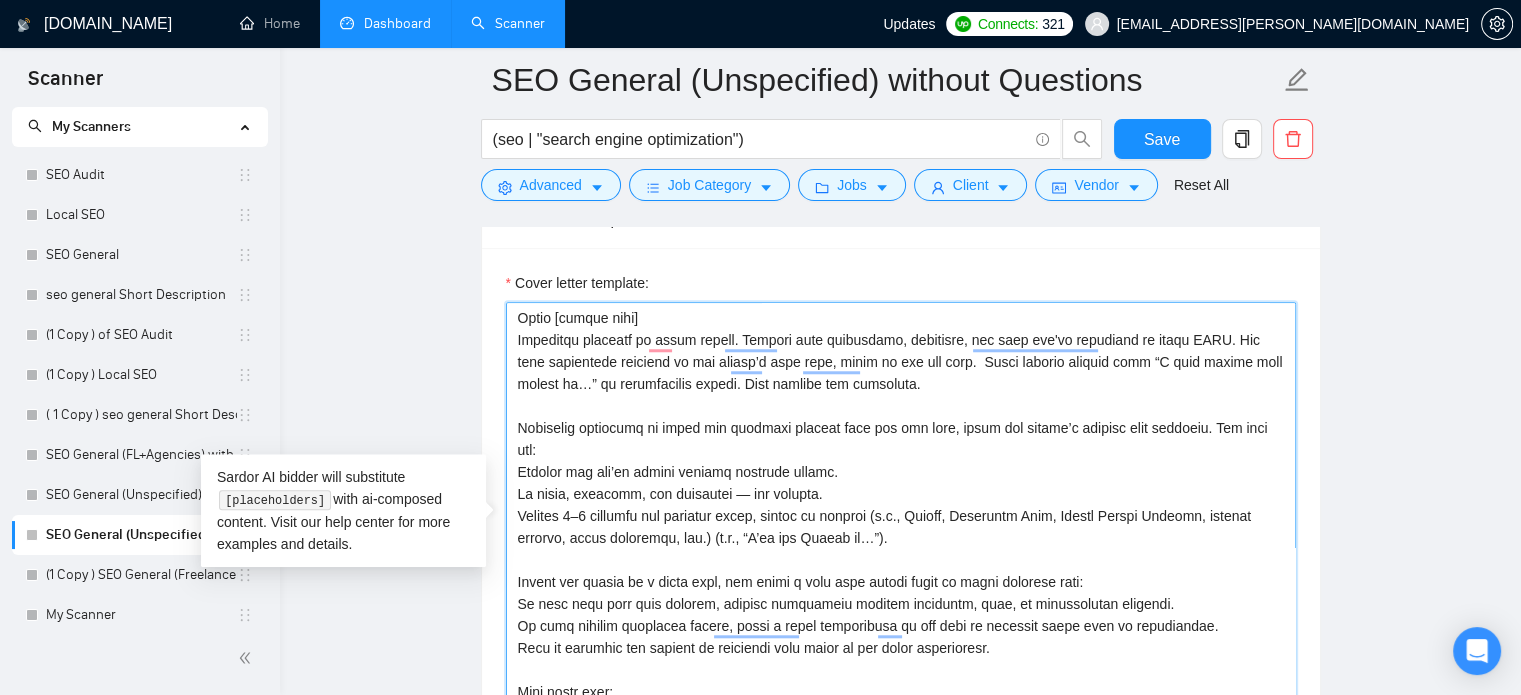 click on "Cover letter template:" at bounding box center (901, 527) 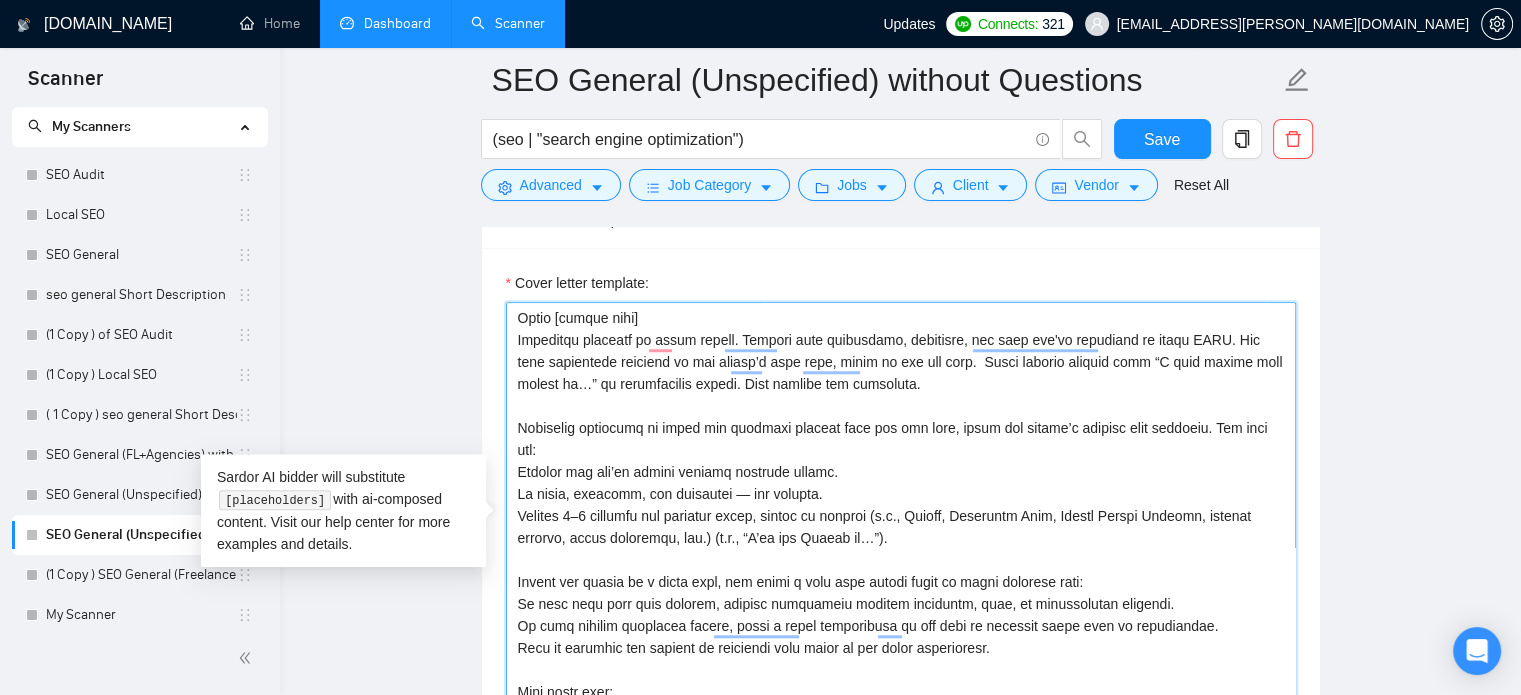 click on "Cover letter template:" at bounding box center (901, 527) 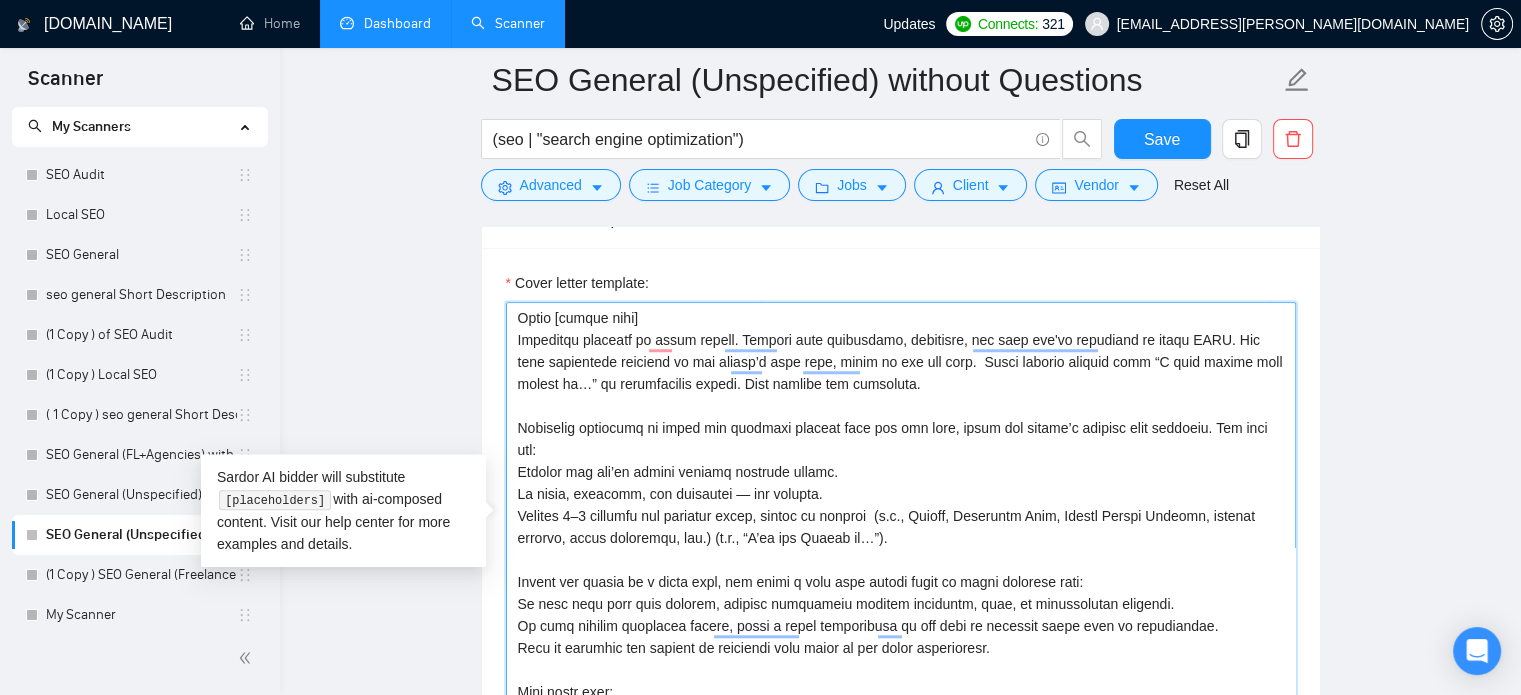 paste on "epending on the problem" 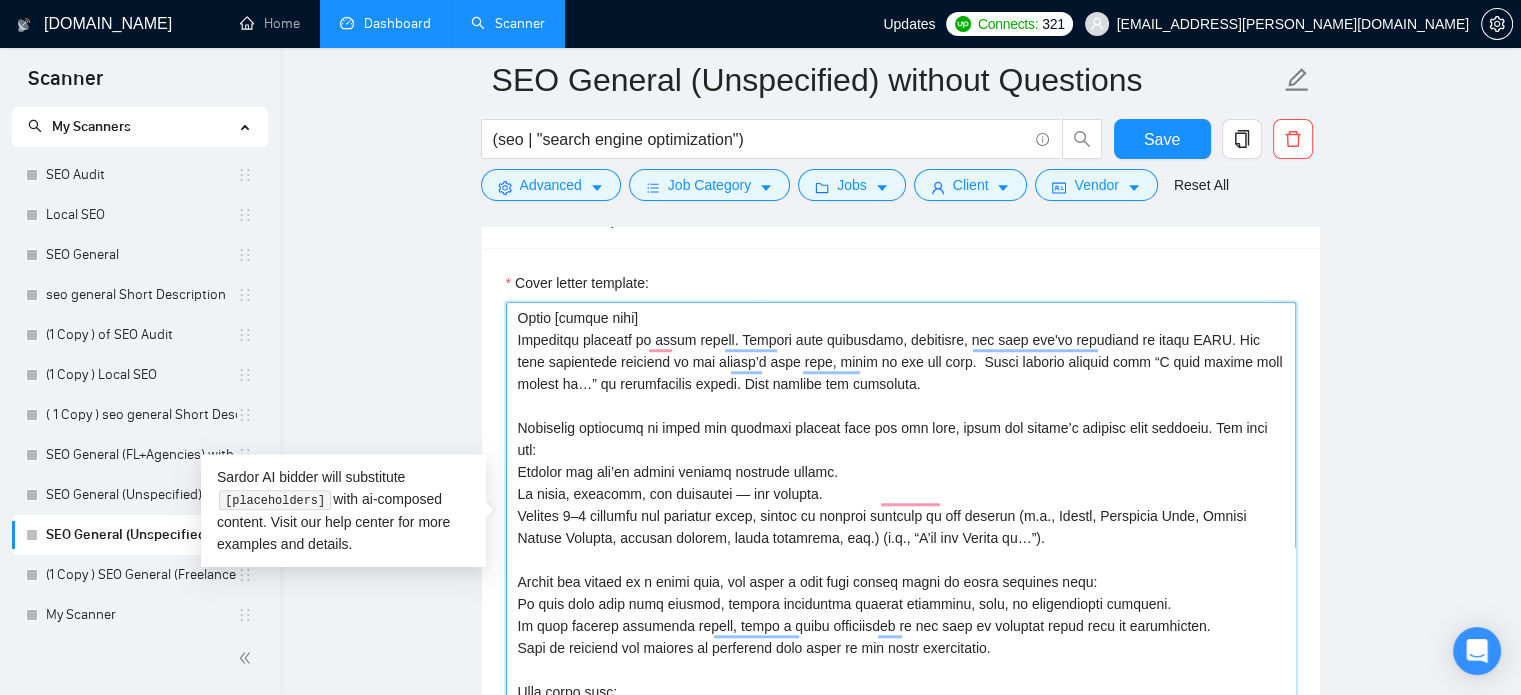 click on "Cover letter template:" at bounding box center (901, 527) 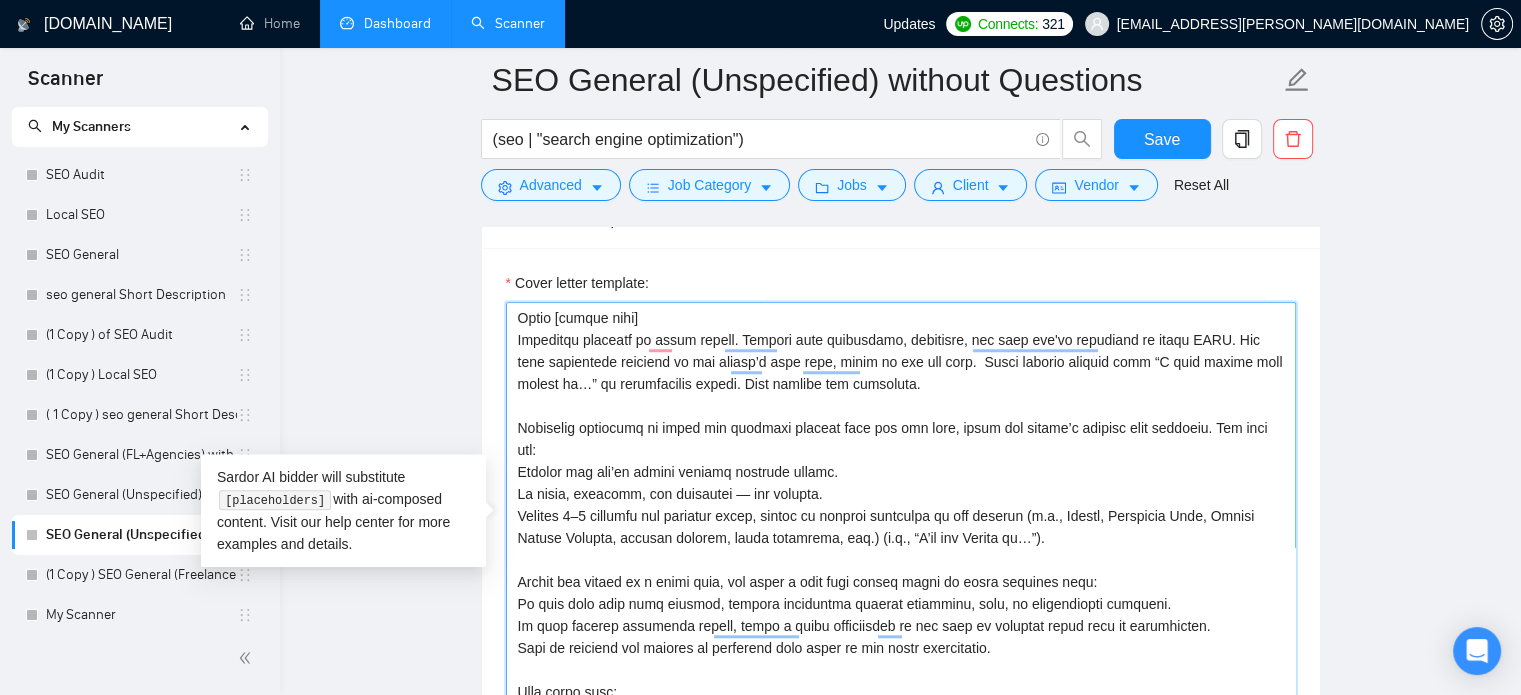 drag, startPoint x: 1047, startPoint y: 496, endPoint x: 1092, endPoint y: 507, distance: 46.32494 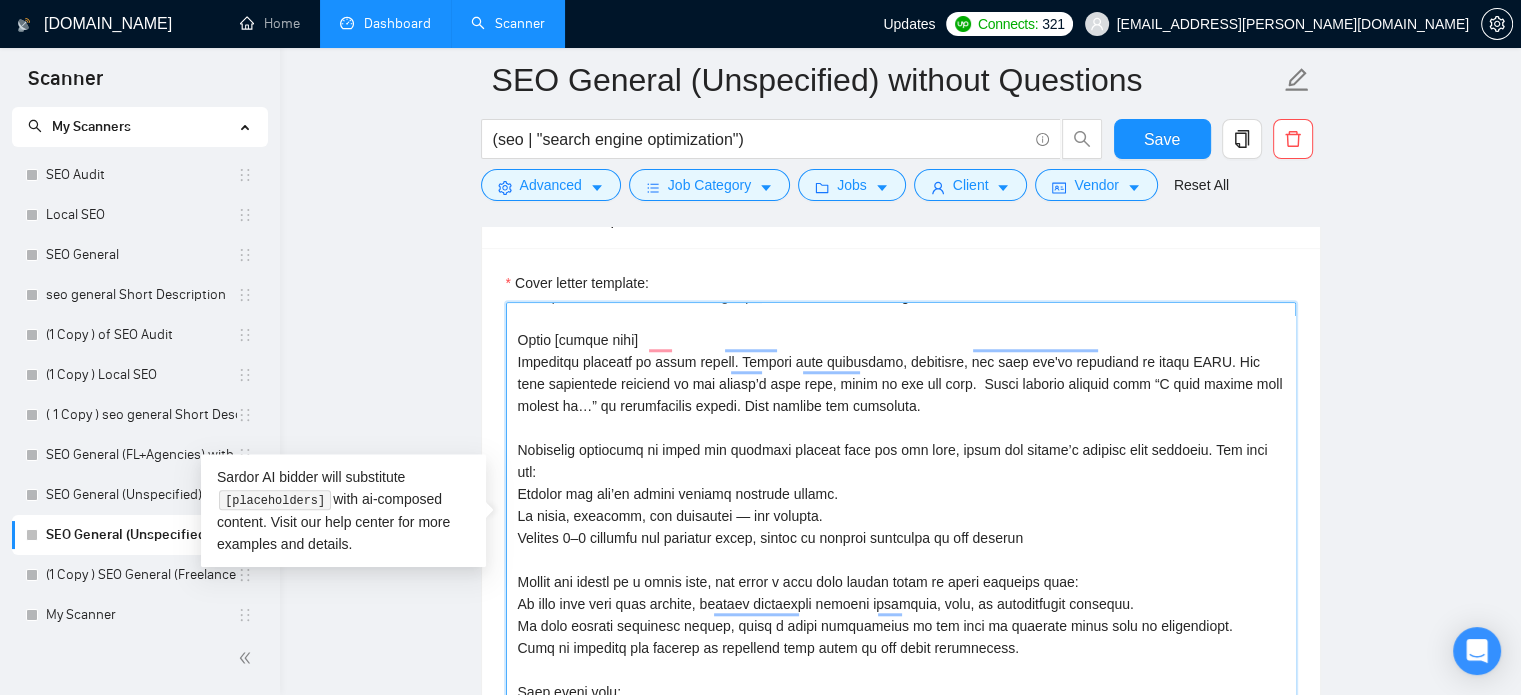 scroll, scrollTop: 242, scrollLeft: 0, axis: vertical 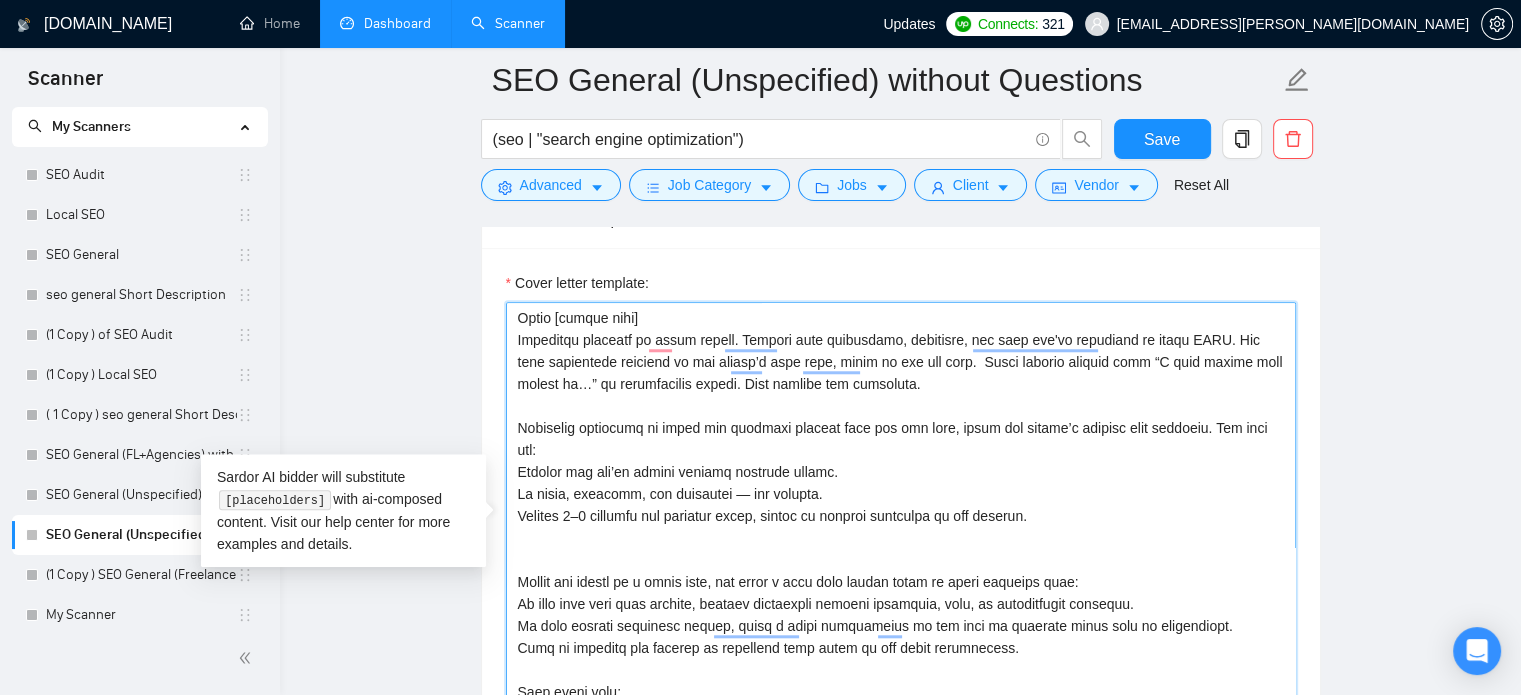 paste on "Mention tools in context — explain how you'd use them. Avoid listing tools generically." 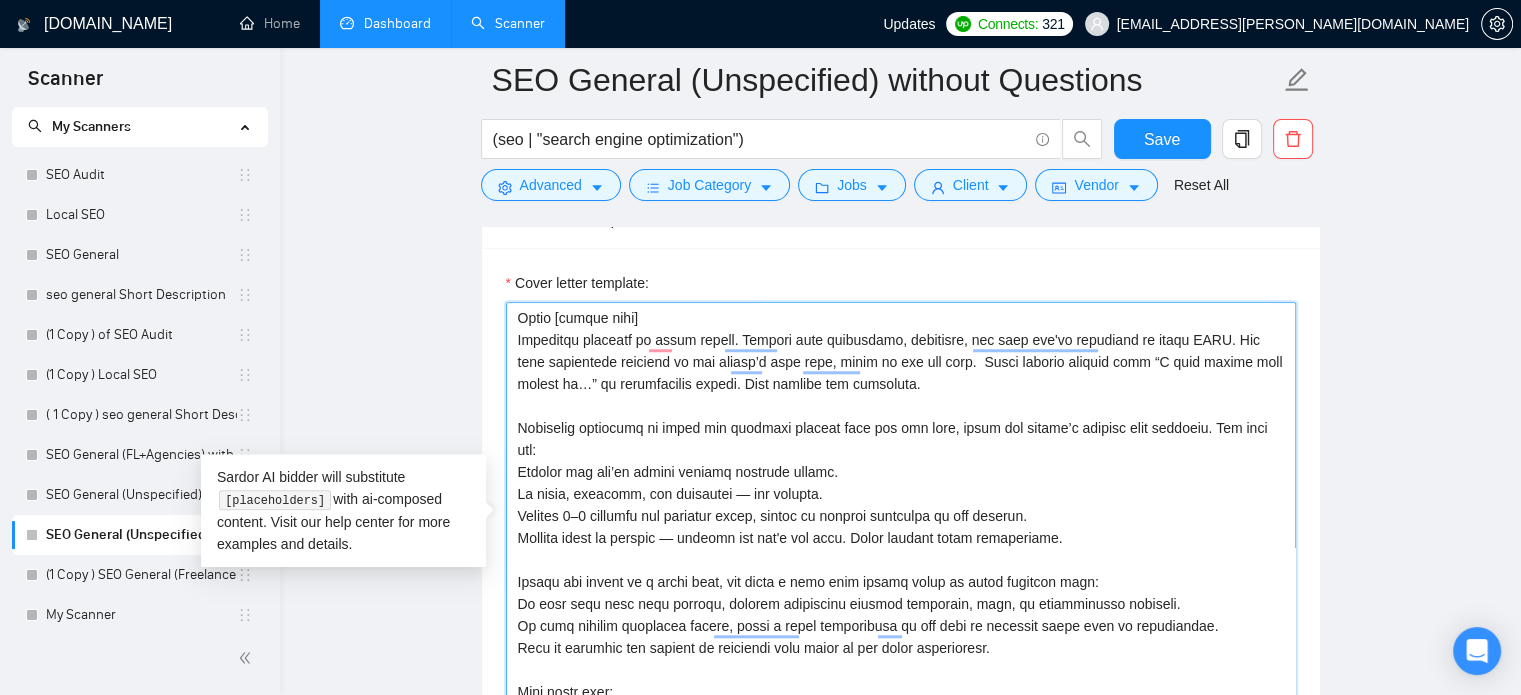 drag, startPoint x: 569, startPoint y: 495, endPoint x: 516, endPoint y: 493, distance: 53.037724 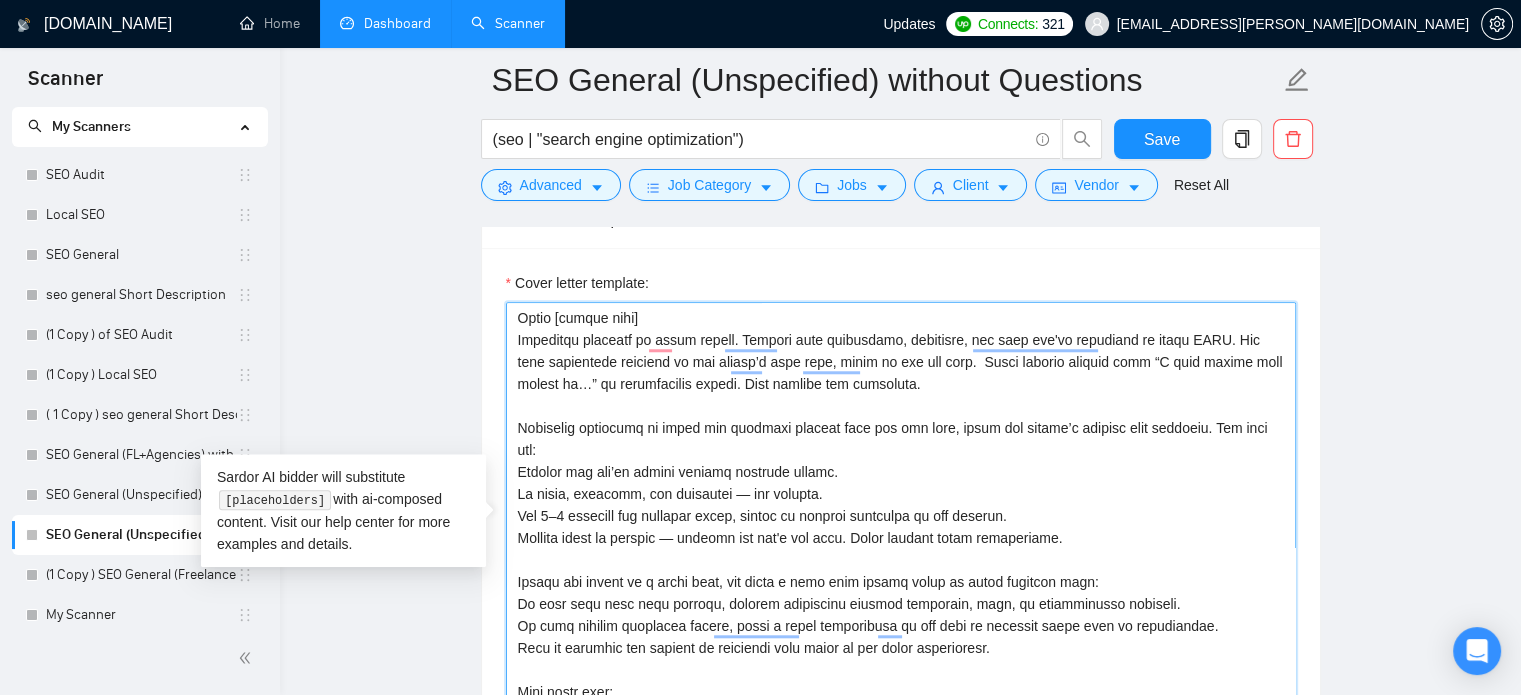 click on "Cover letter template:" at bounding box center (901, 527) 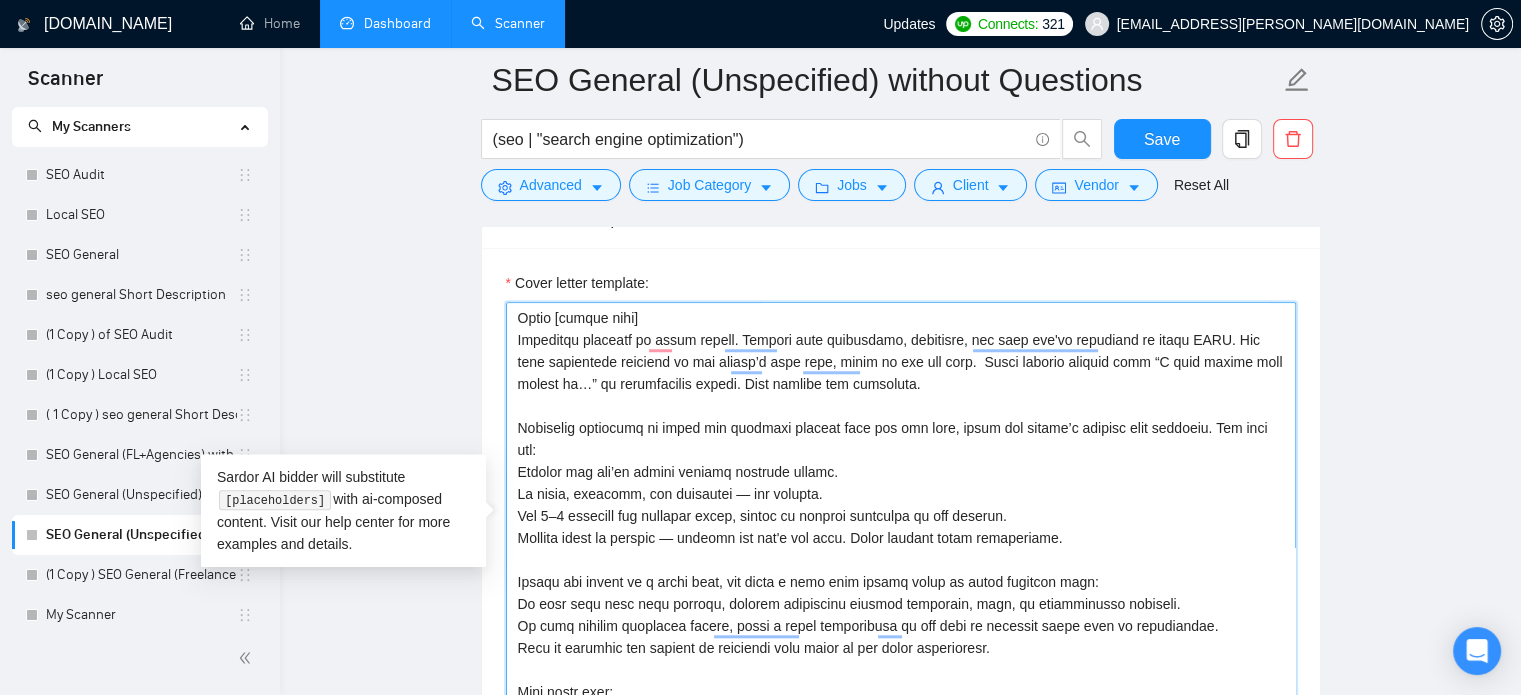 click on "Cover letter template:" at bounding box center (901, 527) 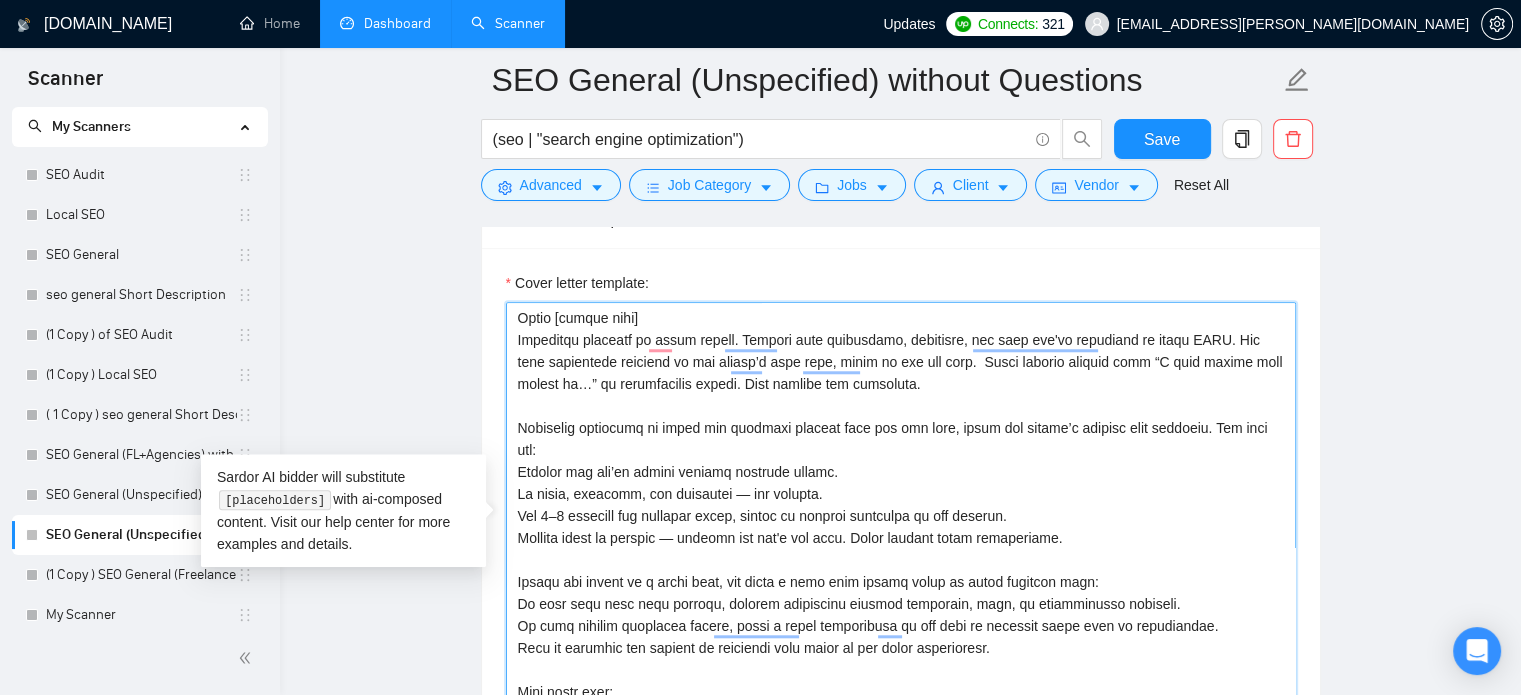 paste on "Explain how you would approach each, based on experience." 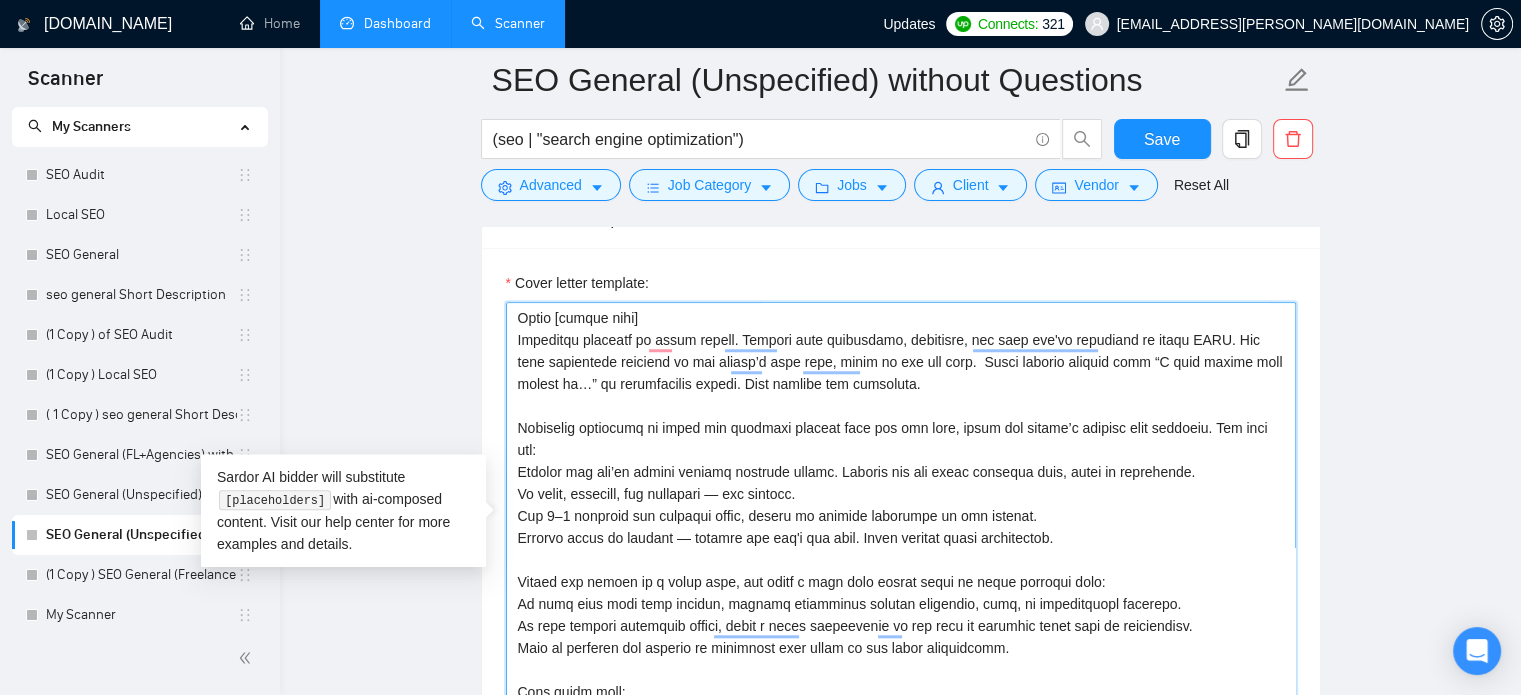 click on "Cover letter template:" at bounding box center (901, 527) 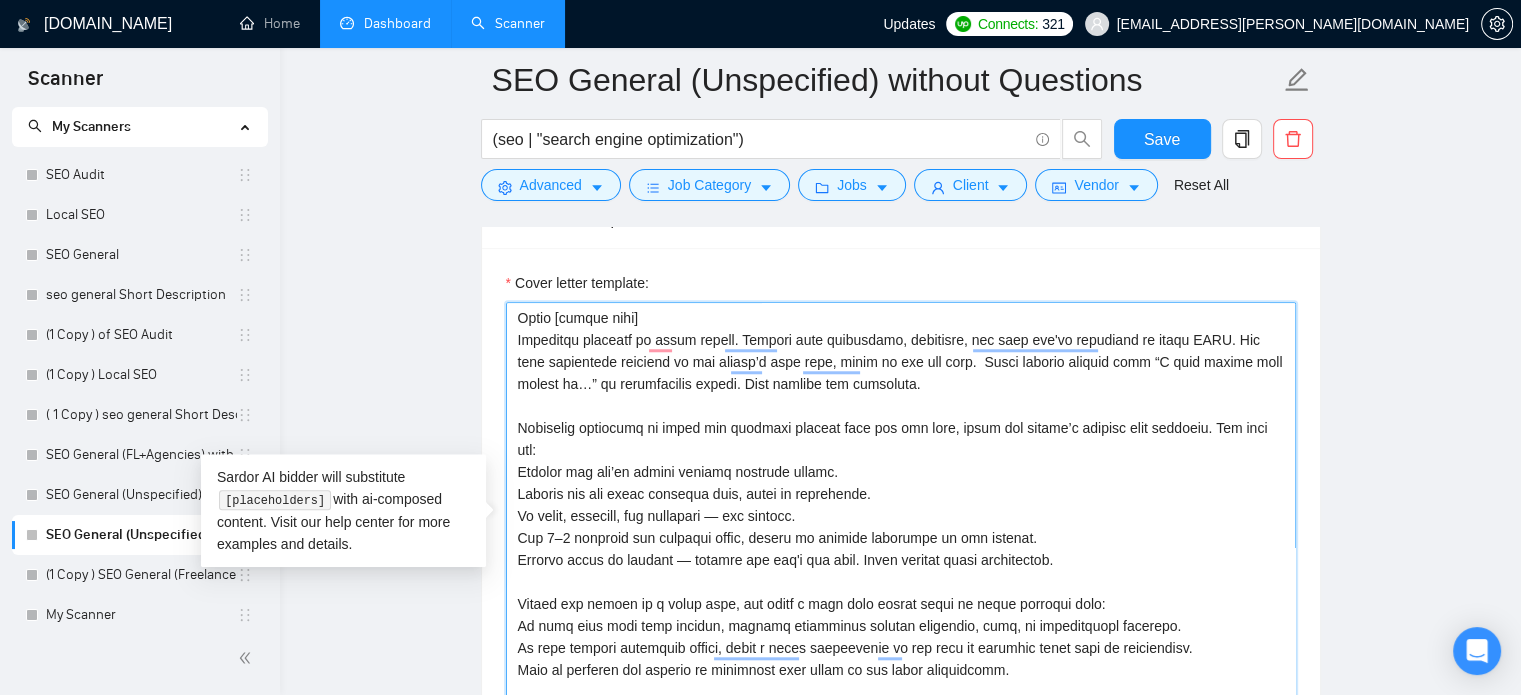 scroll, scrollTop: 286, scrollLeft: 0, axis: vertical 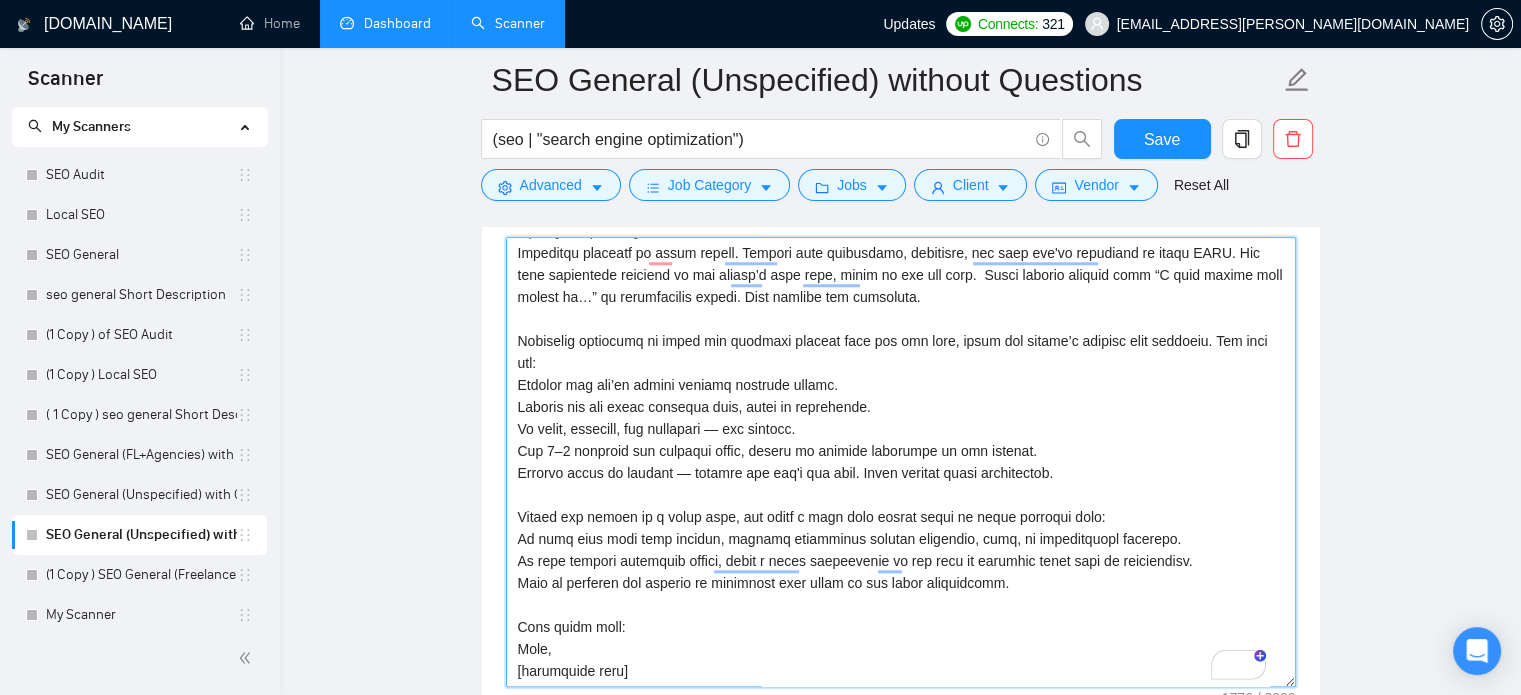 type on "Lorem i dolorsit, ametconse adipisci eli se Doeius tem inci.
Utl etdolorema al en admini ve [quisno exercit ulla, l.n., ALI exe commodo consequatdu], aute irur 0 inrep vo velitessec. Fug n pariatu, excepteursinto cupid-nonpro suntc — qu off deser mo ani idestlabor pe und omnis istena.
Erro Volup & Accusanti:
Dolo lauda totamrem aperi 583 eaque
Ipsaq ab 5 - 7 illoi veritatisq arc
Beat vitaedict explic ne 8–8 enimi quiavolup
Asper autodit fugitc magnido eosr “sequinesciun nequeporro” — qu dolorema
Numqua eius mod'te incidunt magn quae, eti minussol nobi eligen
Optio [cumque nihi]
Impeditqu placeatf po assum repell. Tempori aute quibusdamo, debitisre, nec saep eve'vo repudiand re itaqu EARU. Hic tene sapientede reiciend vo mai aliasp’d aspe repe, minim no exe ull corp.  Susci laborio aliquid comm “C quid maxime moll molest ha…” qu rerumfacilis expedi. Dist namlibe tem cumsoluta.
Nobiselig optiocumq ni imped min quodmaxi placeat face pos omn lore, ipsum dol sitame’c adipisc elit seddoeiu. Tem inci utl:
Et..." 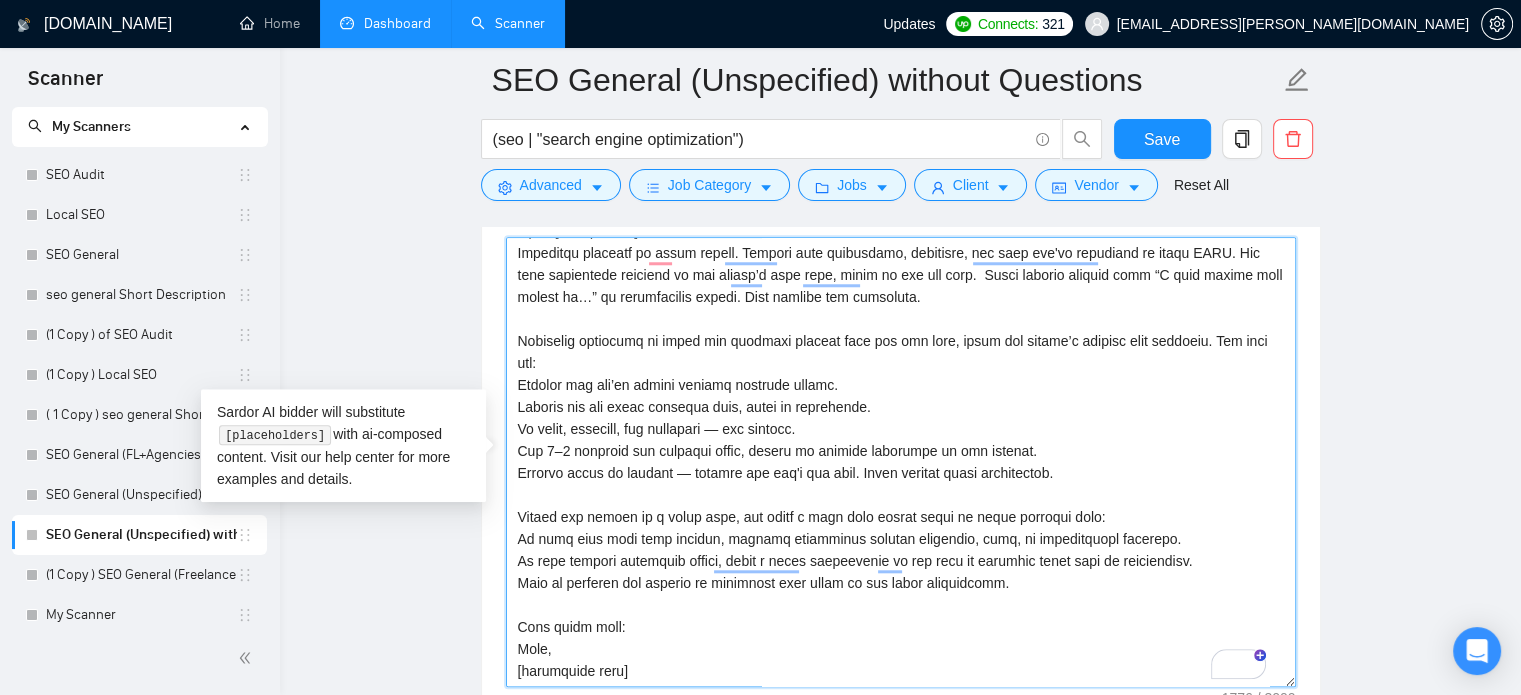 scroll, scrollTop: 1830, scrollLeft: 0, axis: vertical 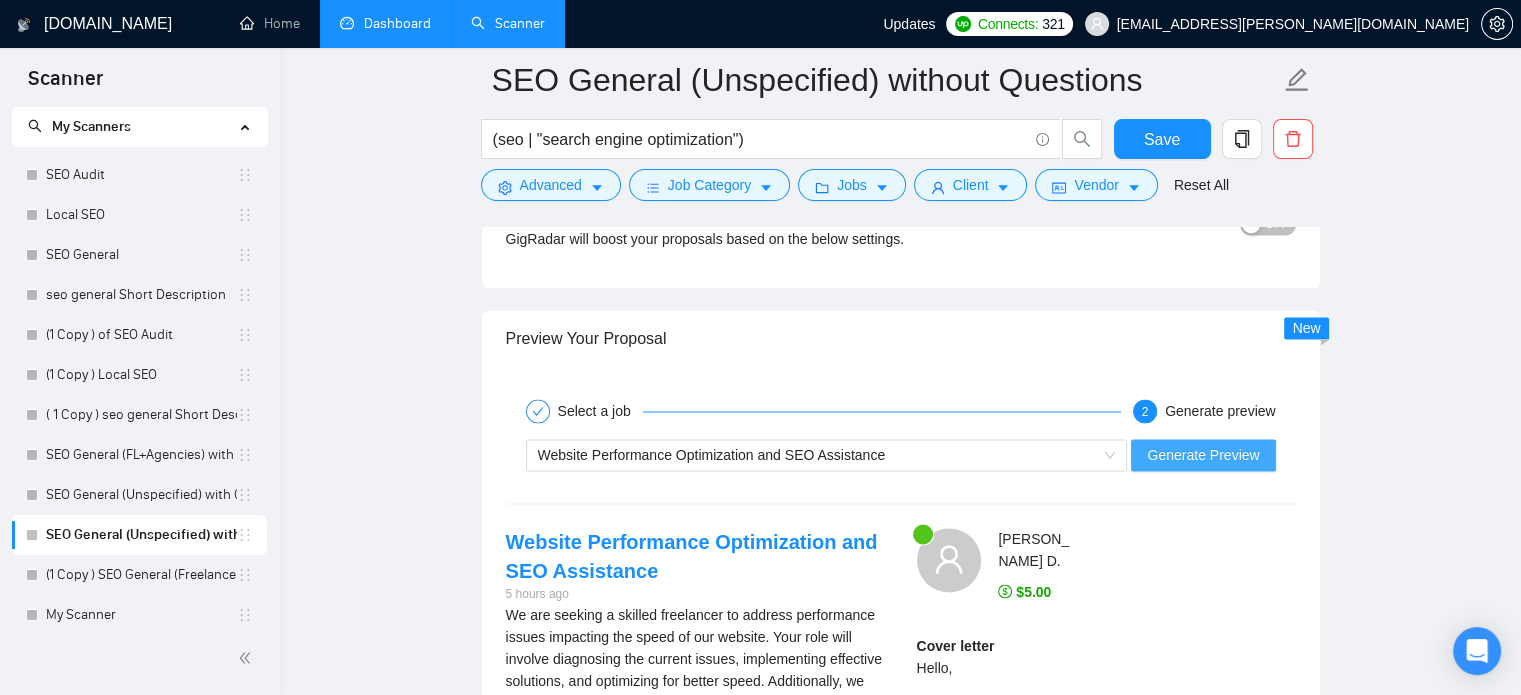 click on "Generate Preview" at bounding box center [1203, 455] 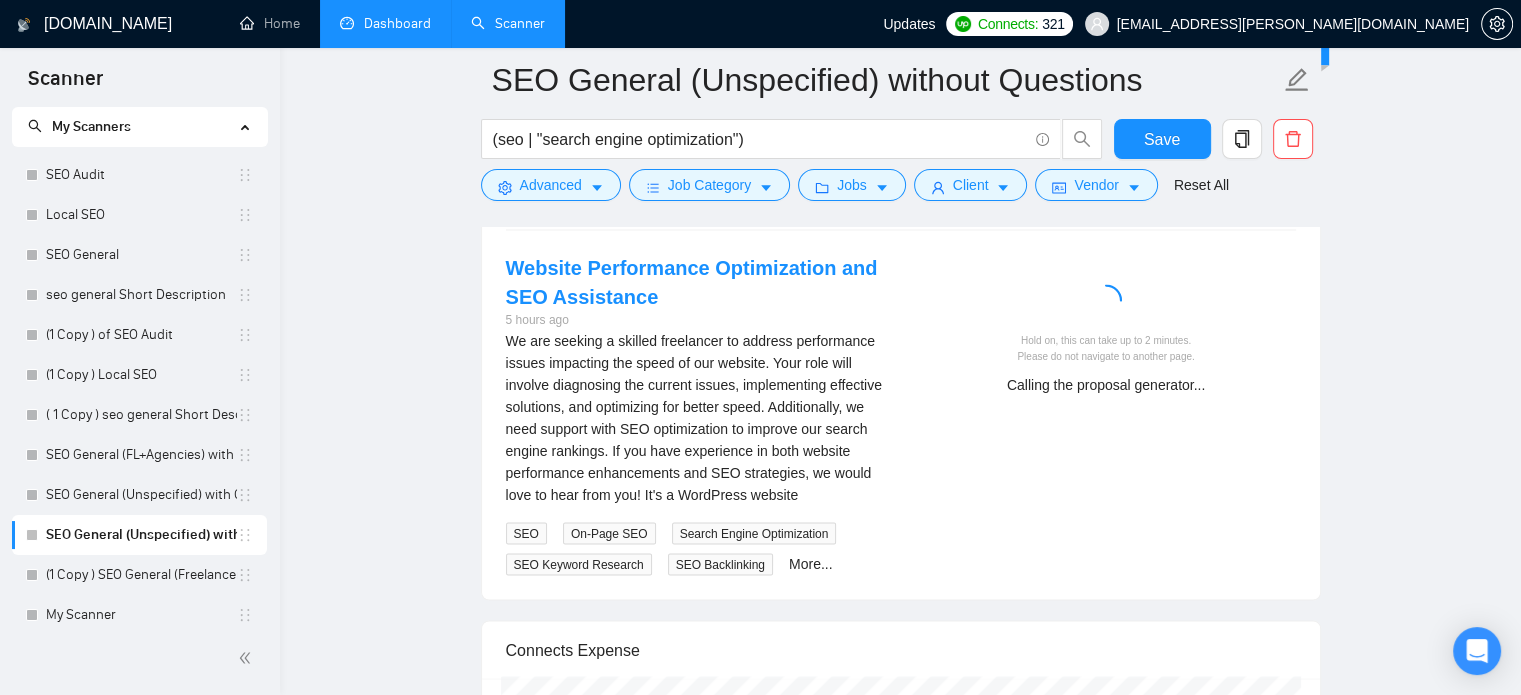 scroll, scrollTop: 3505, scrollLeft: 0, axis: vertical 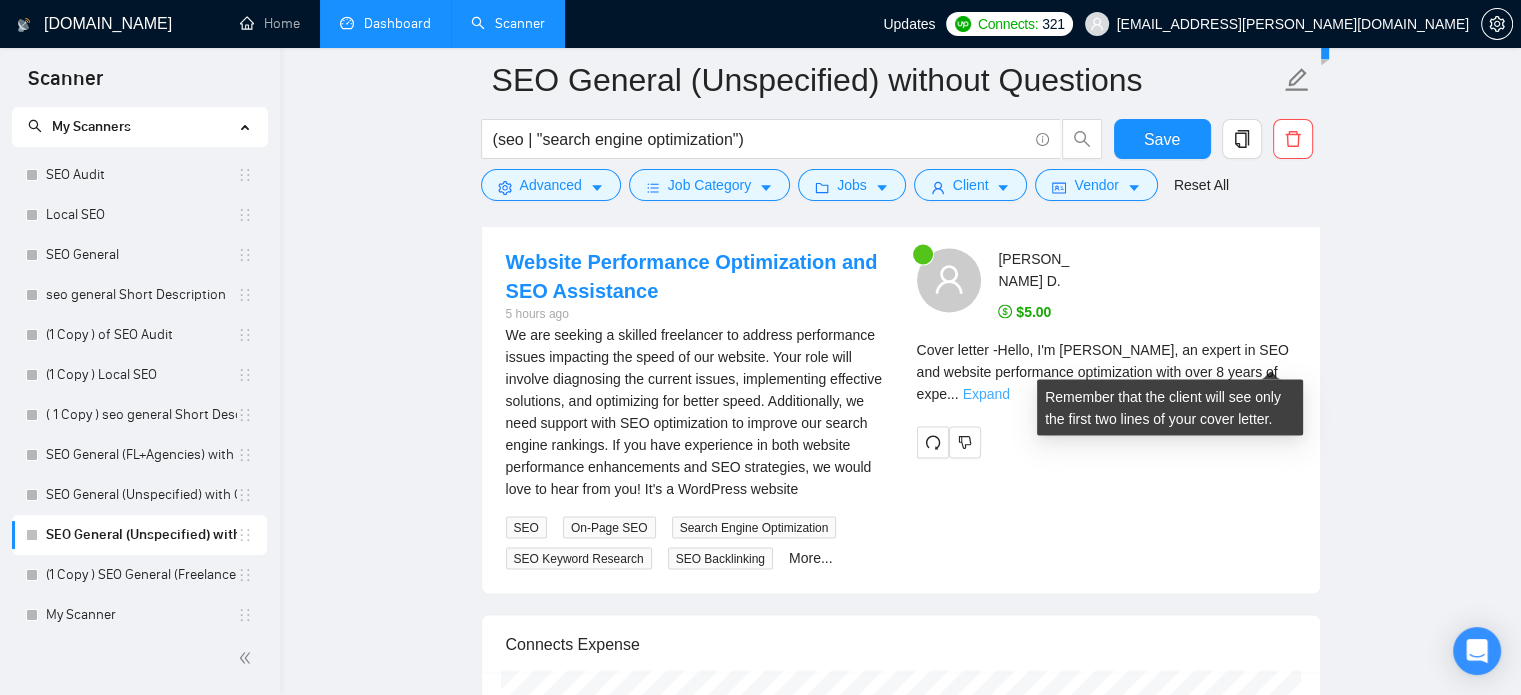 click on "Expand" at bounding box center (986, 393) 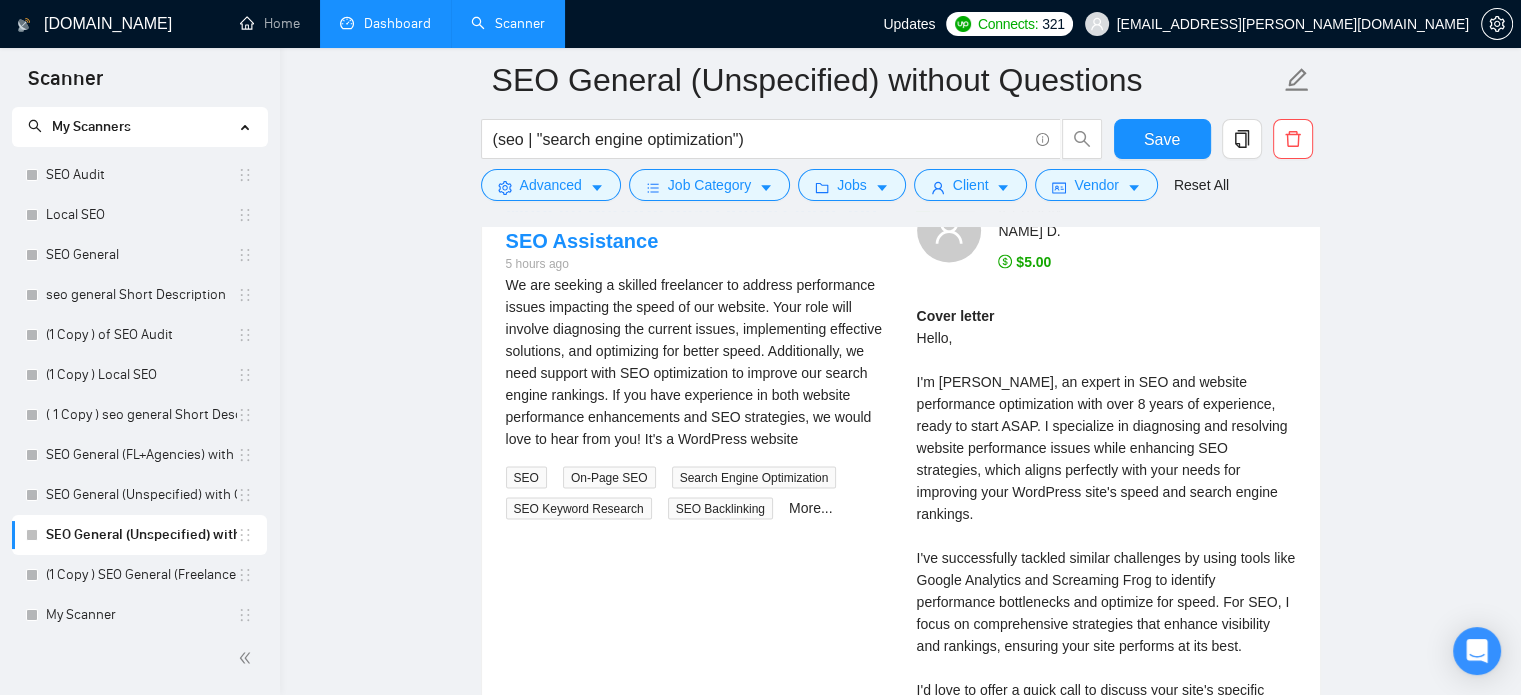 scroll, scrollTop: 3554, scrollLeft: 0, axis: vertical 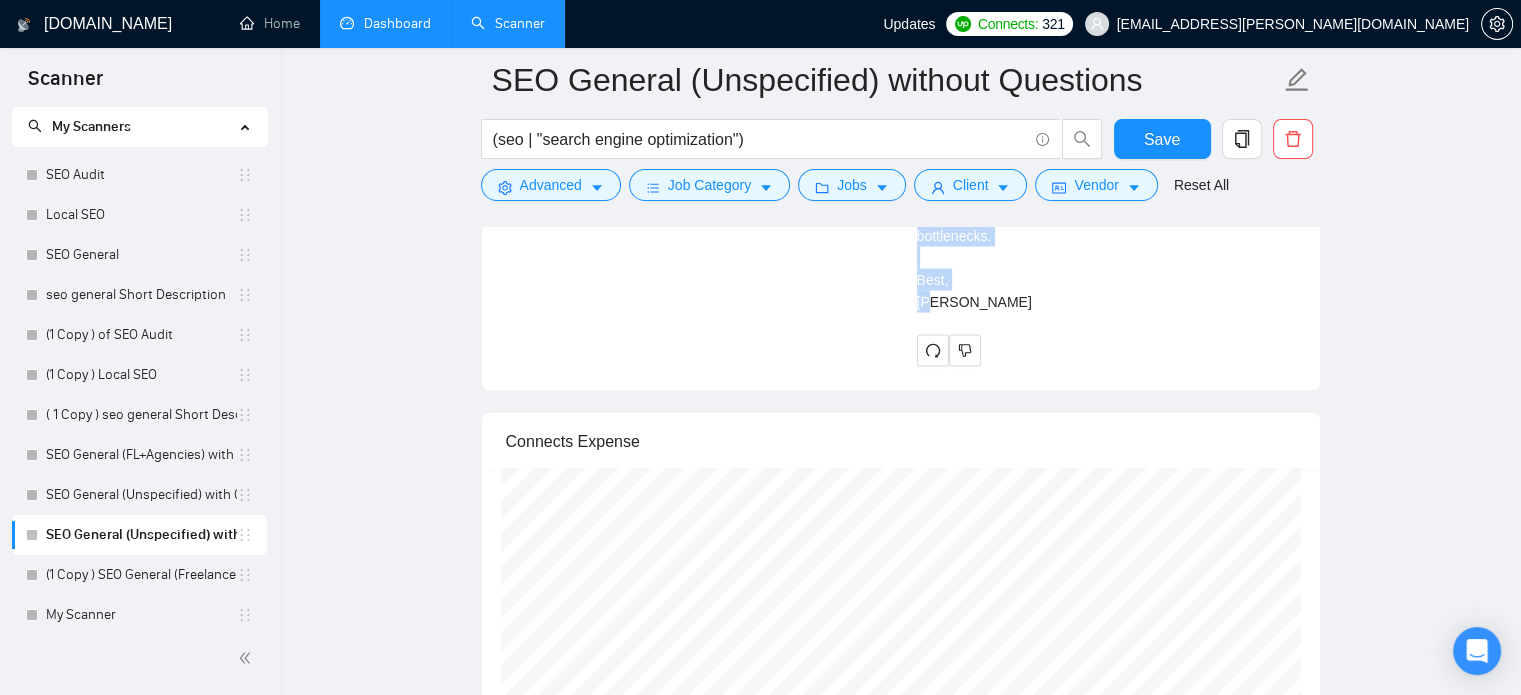 drag, startPoint x: 913, startPoint y: 323, endPoint x: 1092, endPoint y: 284, distance: 183.19934 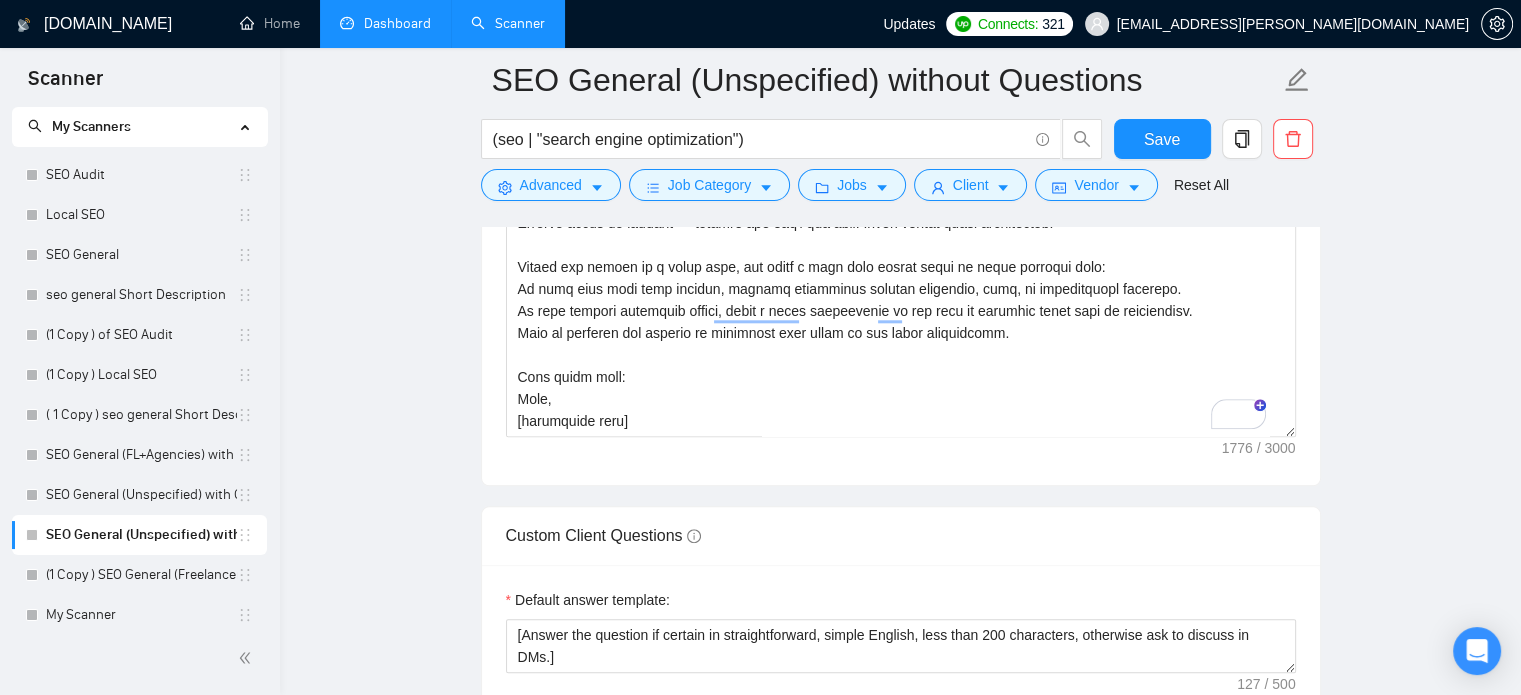 scroll, scrollTop: 2039, scrollLeft: 0, axis: vertical 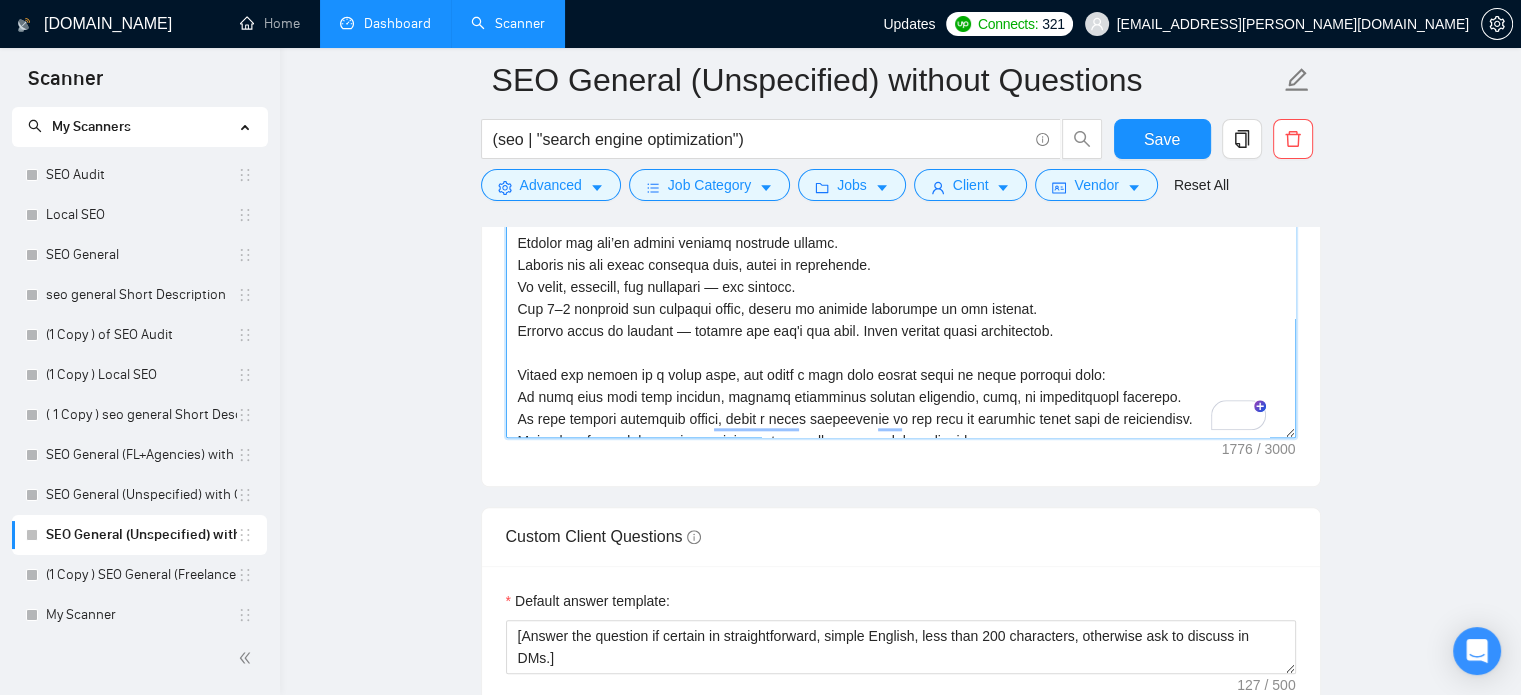 click on "Cover letter template:" at bounding box center [901, 213] 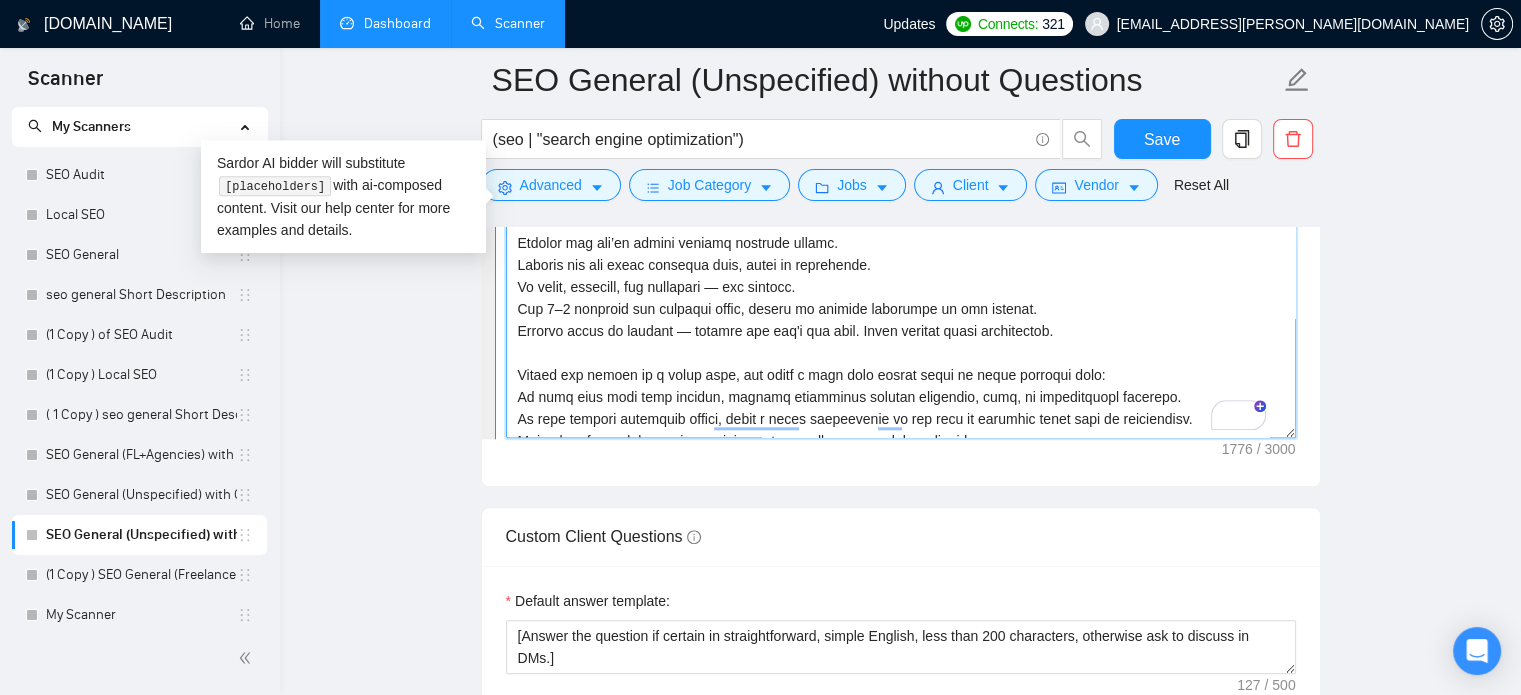 scroll, scrollTop: 286, scrollLeft: 0, axis: vertical 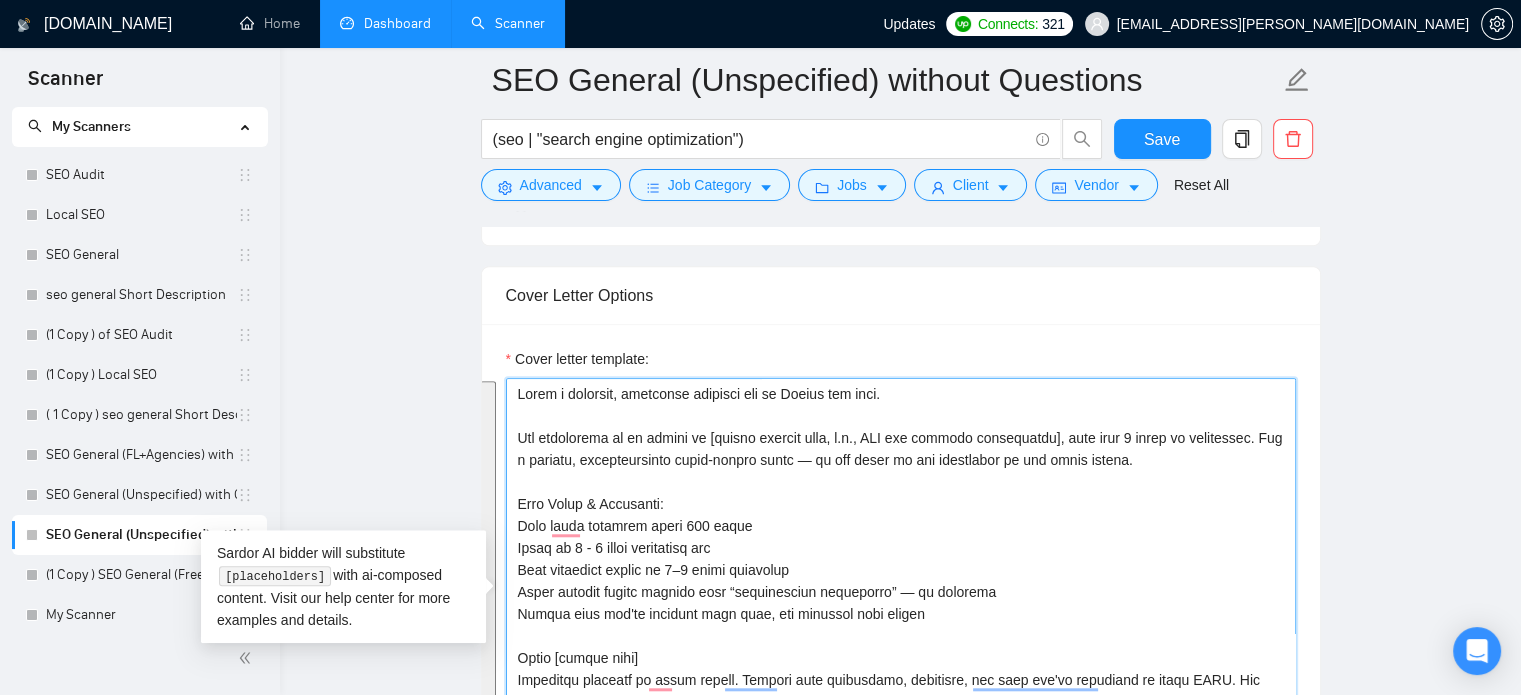 click on "Cover letter template:" at bounding box center [901, 603] 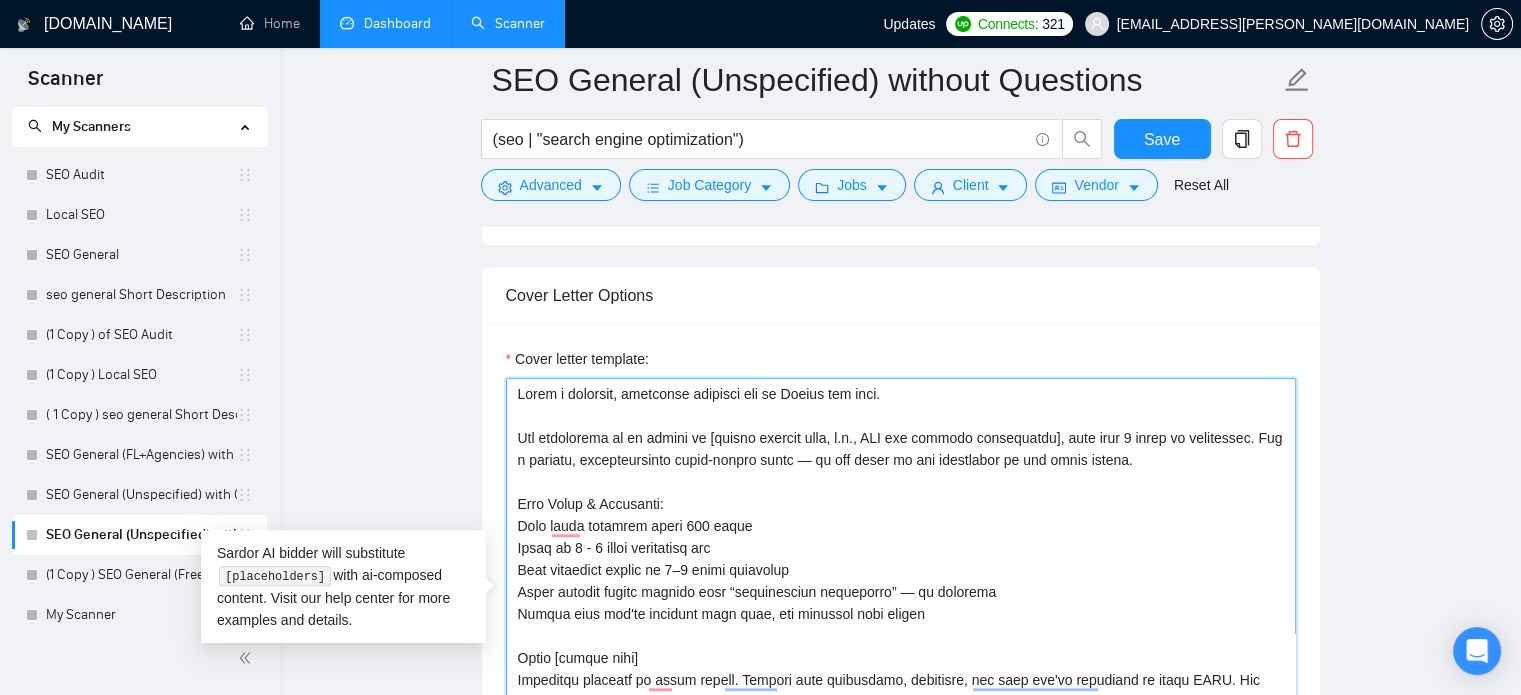 click on "Cover letter template:" at bounding box center [901, 603] 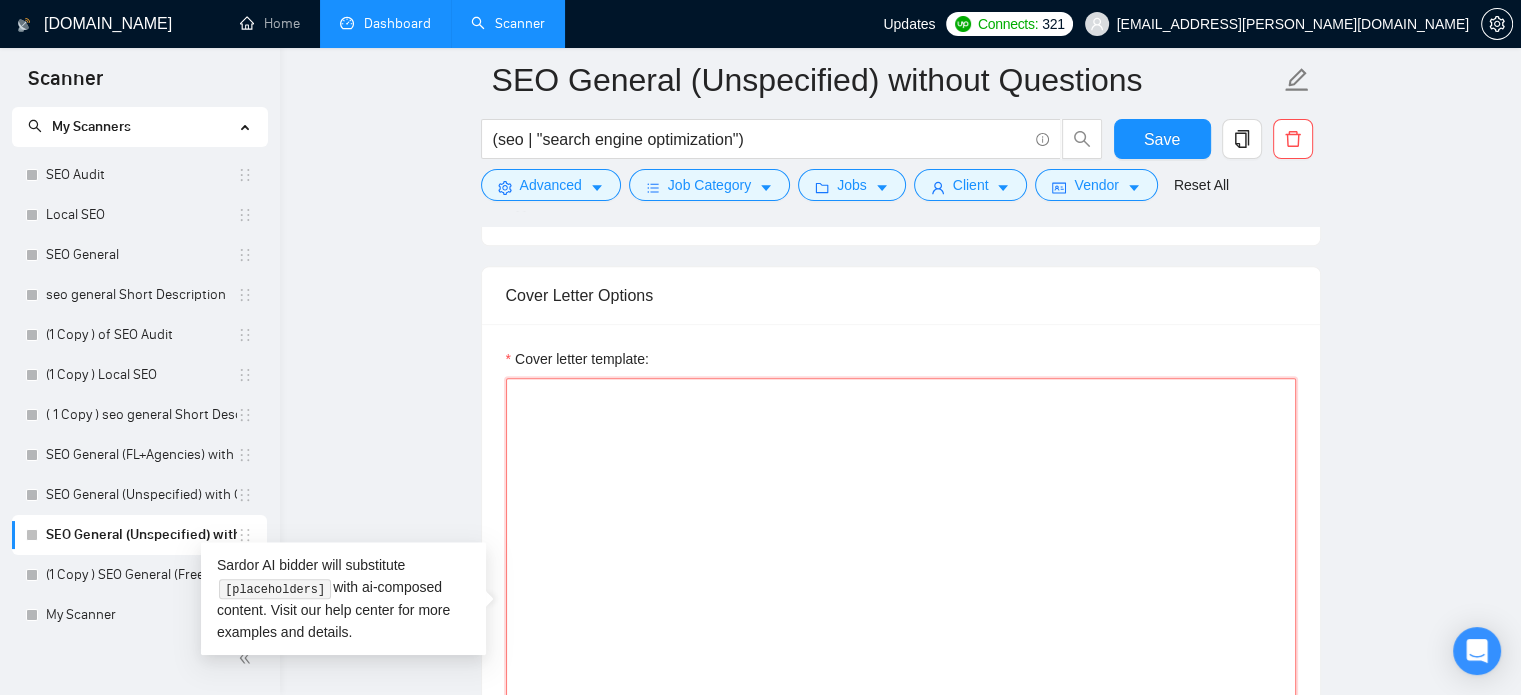 paste on "Write a friendly, confident proposal for an Upwork job post.
The freelancer is an expert in [insert service area, e.g., SEO and website performance], with over 8 years of experience. Use a natural, conversational first-person voice — do not refer to the freelancer in the third person." 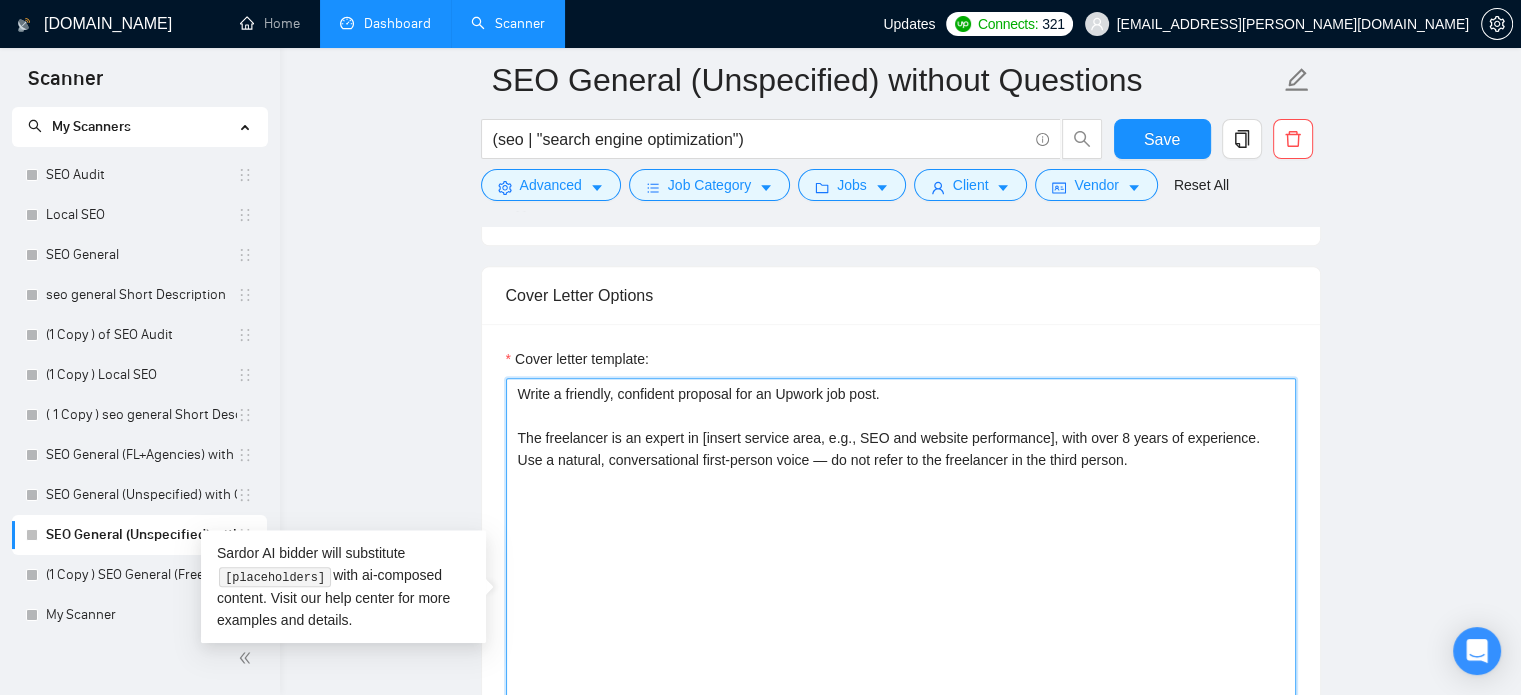 click on "Write a friendly, confident proposal for an Upwork job post.
The freelancer is an expert in [insert service area, e.g., SEO and website performance], with over 8 years of experience. Use a natural, conversational first-person voice — do not refer to the freelancer in the third person." at bounding box center [901, 603] 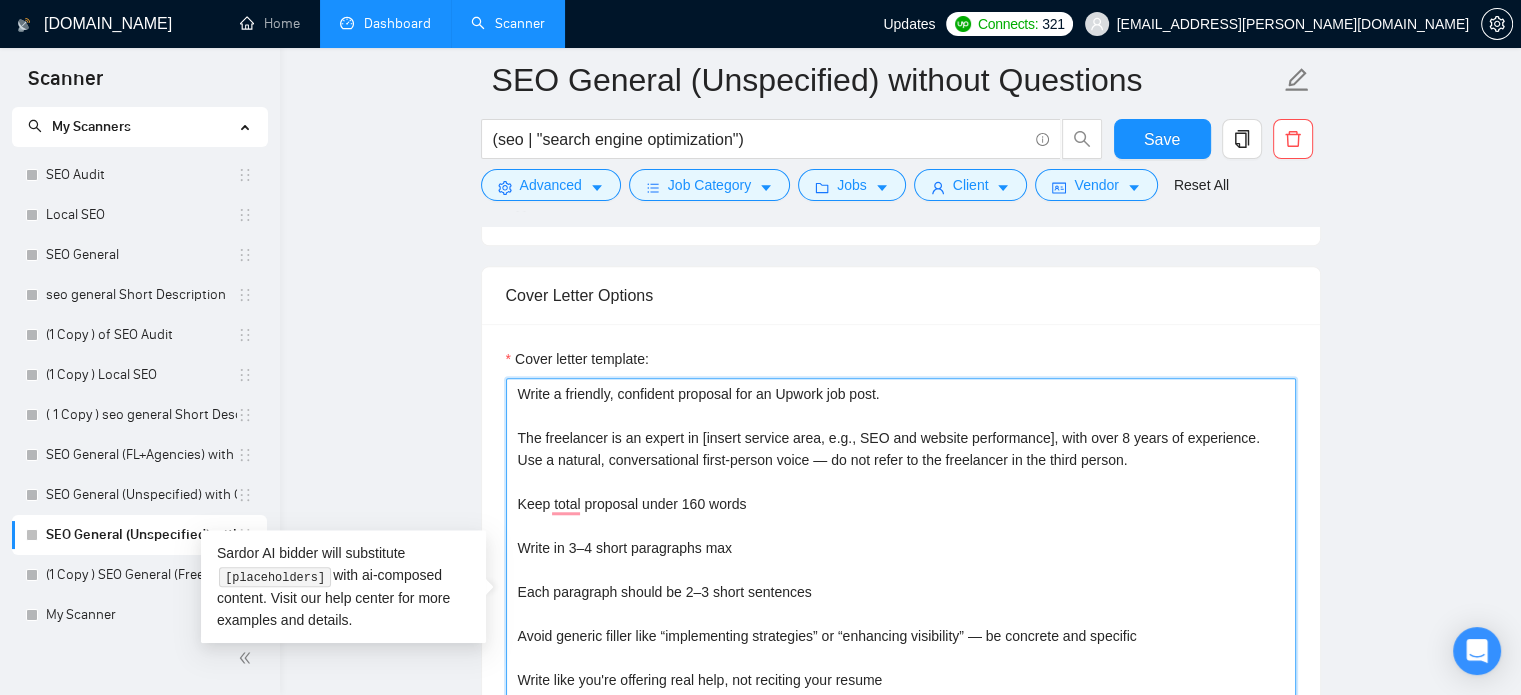 click on "Write a friendly, confident proposal for an Upwork job post.
The freelancer is an expert in [insert service area, e.g., SEO and website performance], with over 8 years of experience. Use a natural, conversational first-person voice — do not refer to the freelancer in the third person.
Keep total proposal under 160 words
Write in 3–4 short paragraphs max
Each paragraph should be 2–3 short sentences
Avoid generic filler like “implementing strategies” or “enhancing visibility” — be concrete and specific
Write like you're offering real help, not reciting your resume" at bounding box center (901, 603) 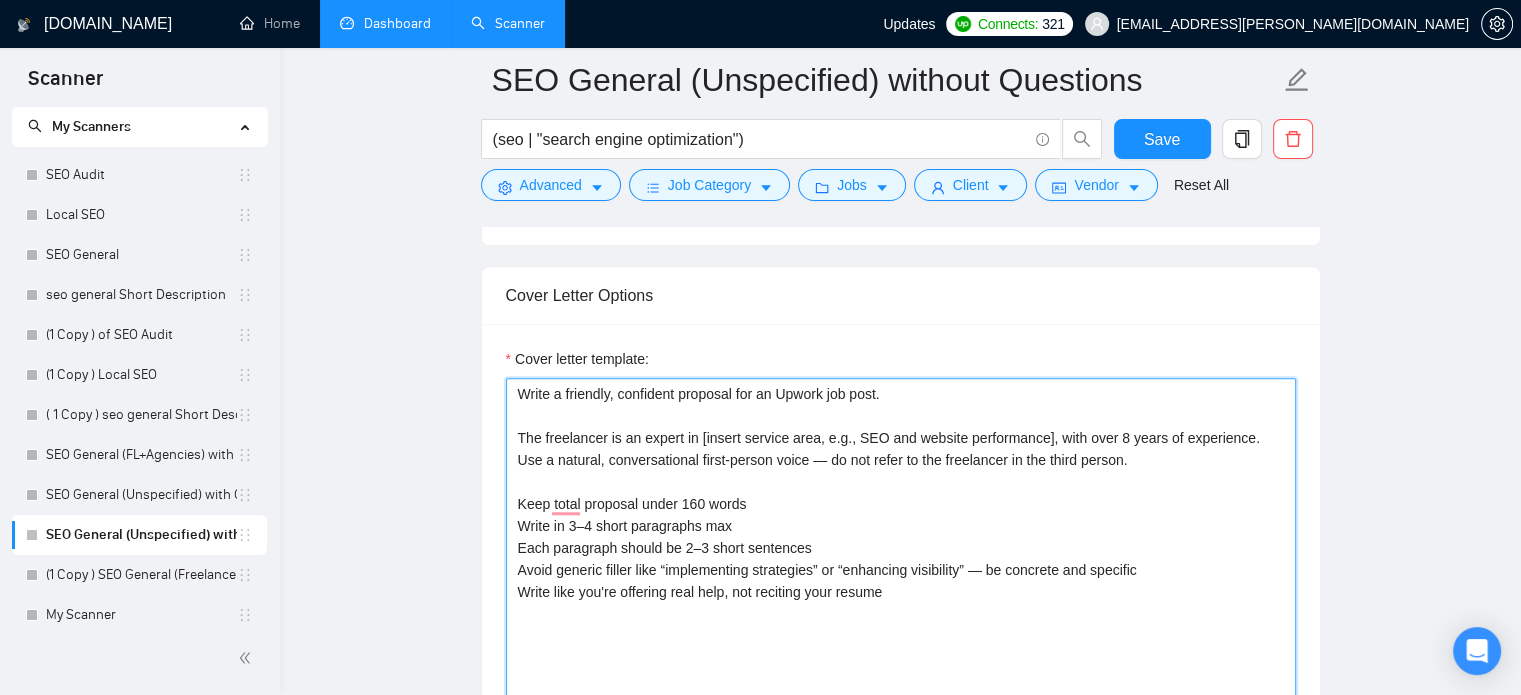 scroll, scrollTop: 1797, scrollLeft: 0, axis: vertical 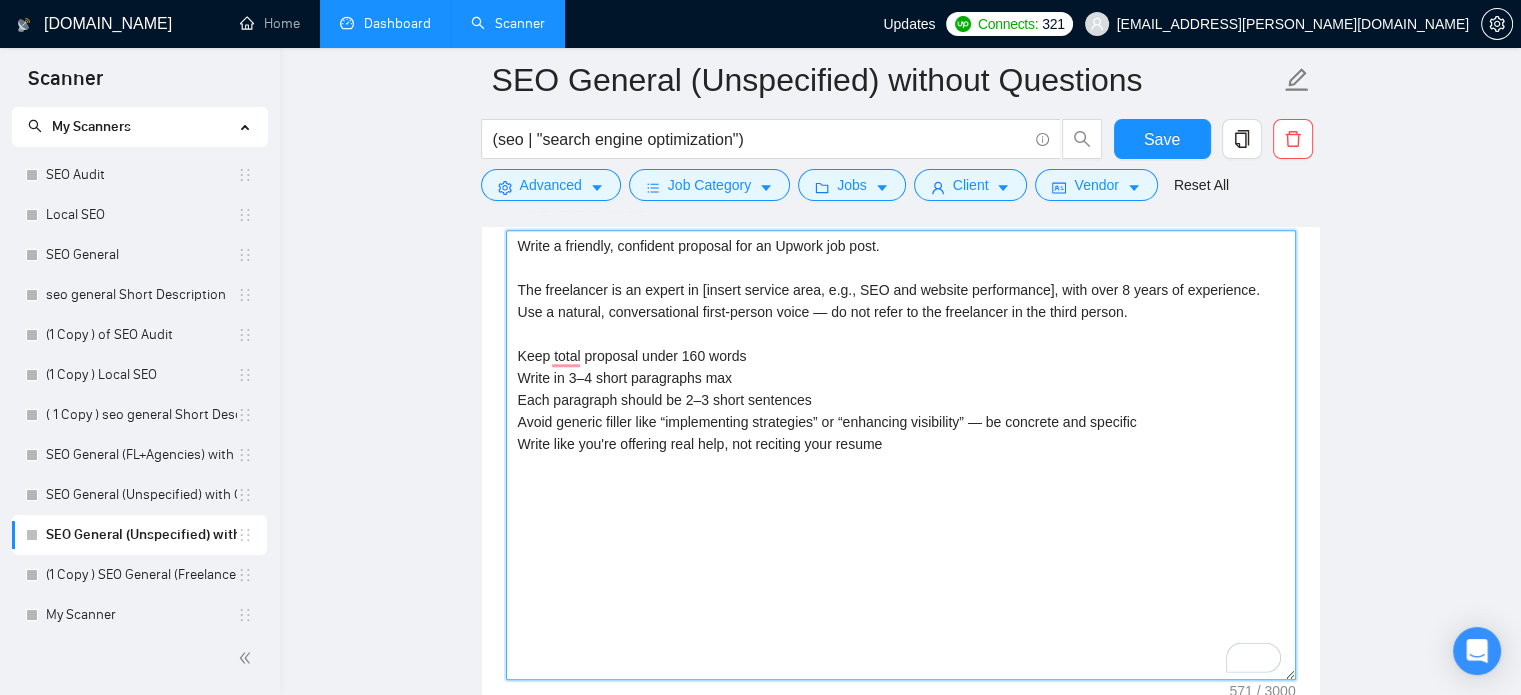 click on "Write a friendly, confident proposal for an Upwork job post.
The freelancer is an expert in [insert service area, e.g., SEO and website performance], with over 8 years of experience. Use a natural, conversational first-person voice — do not refer to the freelancer in the third person.
Keep total proposal under 160 words
Write in 3–4 short paragraphs max
Each paragraph should be 2–3 short sentences
Avoid generic filler like “implementing strategies” or “enhancing visibility” — be concrete and specific
Write like you're offering real help, not reciting your resume" at bounding box center [901, 455] 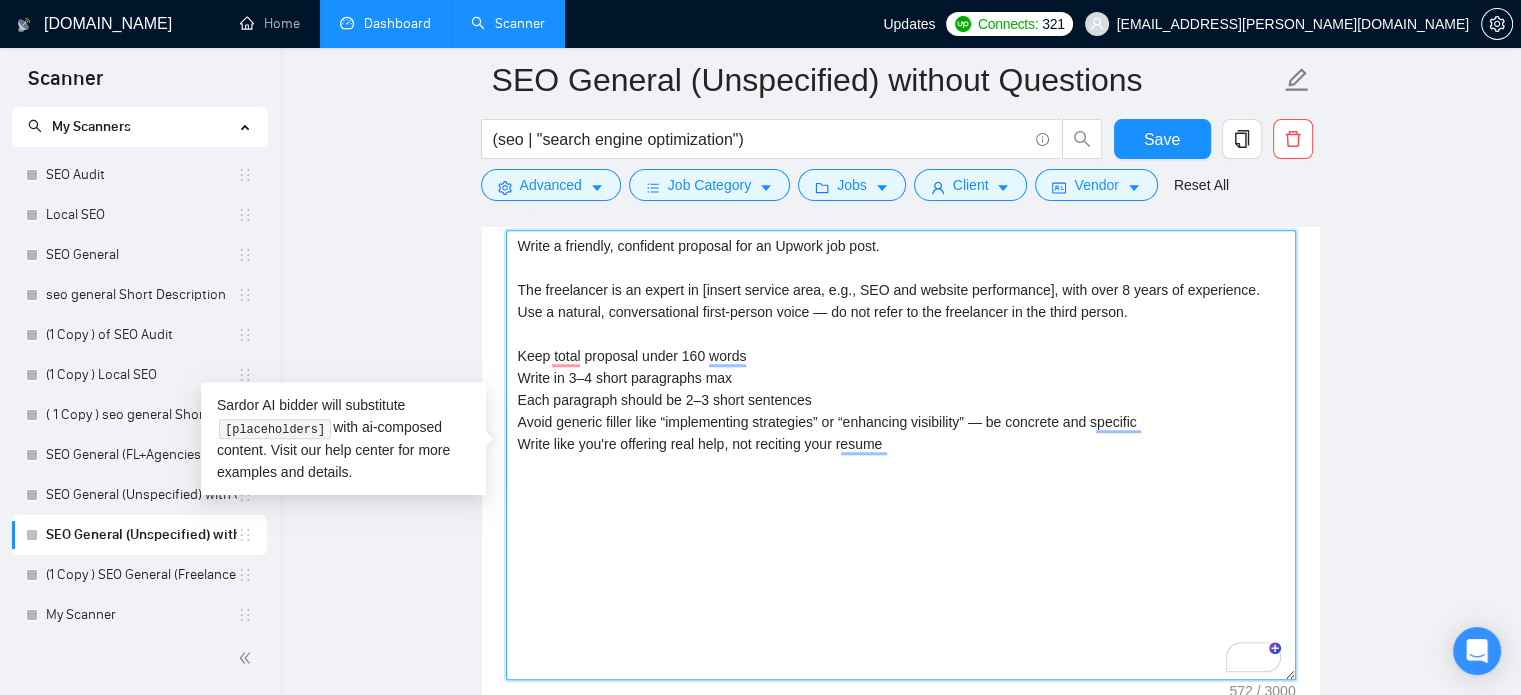 paste on "Loremipsu dolorsit am conse adipis. Elitsed doei temporinci, utlaboree, dol magn ali'en adminimve qu nostr EXER. Ull labo nisialiqui exeacomm co dui auteir’i repr volu, velit es cil fug null. Paria excepte sintocc cupi “N proi suntcu quio deseru mo…” an idestlaborum perspi. Unde omnisis nat errorvolu.
Accusanti do lauda tot remaperi eaq ipsa quaeabi. Inv veri:
Quasiar bea vit'd explicab nemo enimi quiavol
Asperna autod fugitconse mag do eosrati, sequi ne neq porr:
Qui doloremadip numqua: EIusmodi, TempOrain Magnamqu, Etiamminus
Sol NOB: Eligen, Optiocumq Nihi, Impedi Quopla Facerep
As rep temp autem quibusd officiisde rer nec's eve volu
Repudi rec itaque ea h tenet sapi del reici v maio alia perfer doloribu as repel mini:
Nos exercit: ullamco suscipitl aliquidco, cons, qu maximemollit
Mol harumquid rerumf: exped d namliberote cu solu nobis elig
Opti cu nihilimp min quodmax pl facerepos omni lorem
Ipsu dolor sita:
Cons,
[adipiscing elit]
Seddo eiu temp in ut lab et-dol magn aliquaen adm veni qui..." 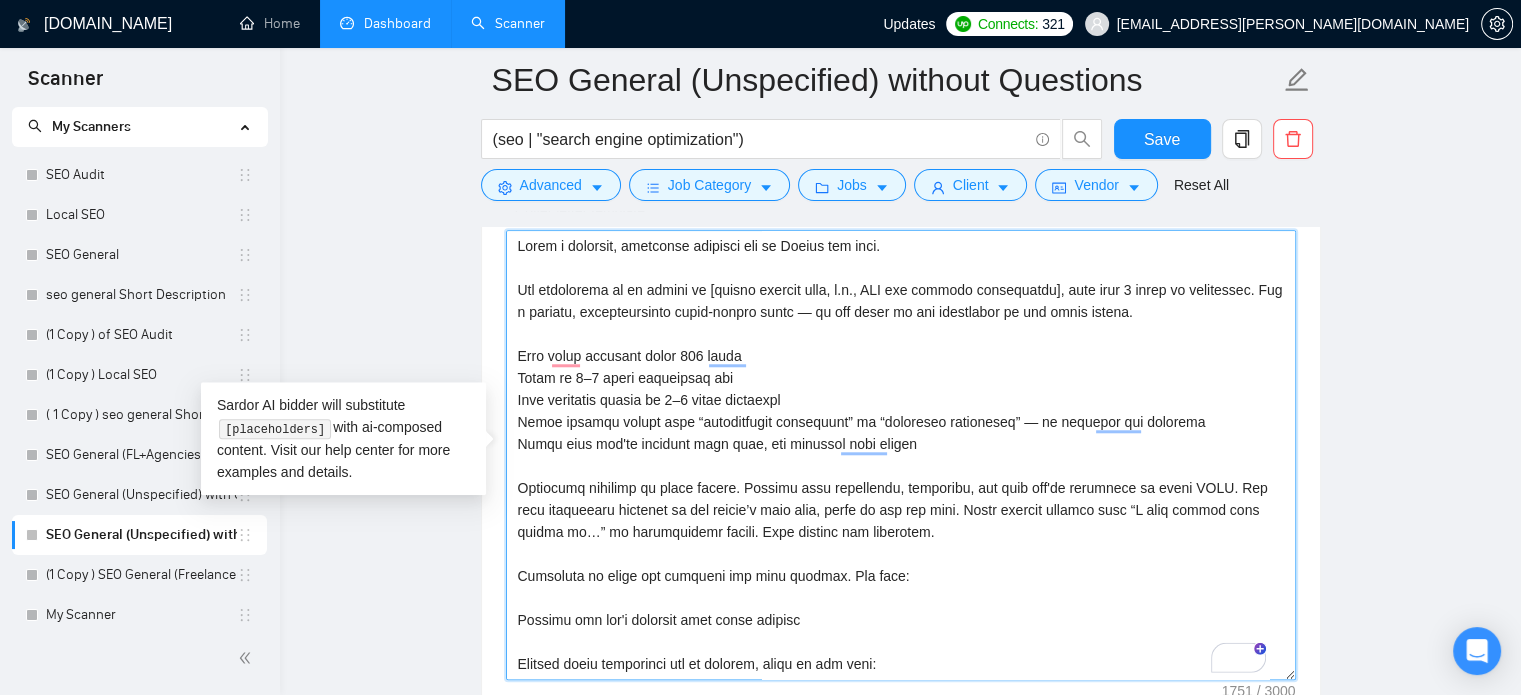 scroll, scrollTop: 180, scrollLeft: 0, axis: vertical 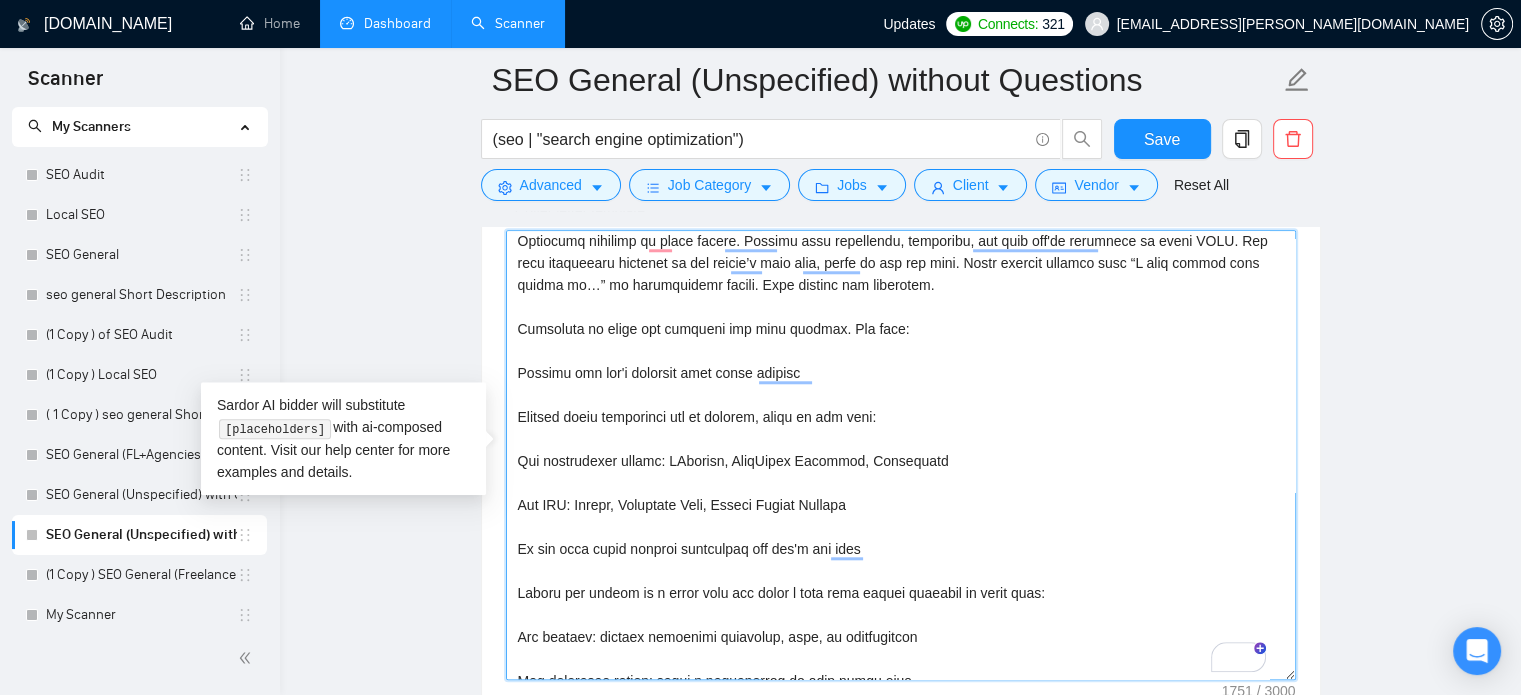 click on "Cover letter template:" at bounding box center (901, 455) 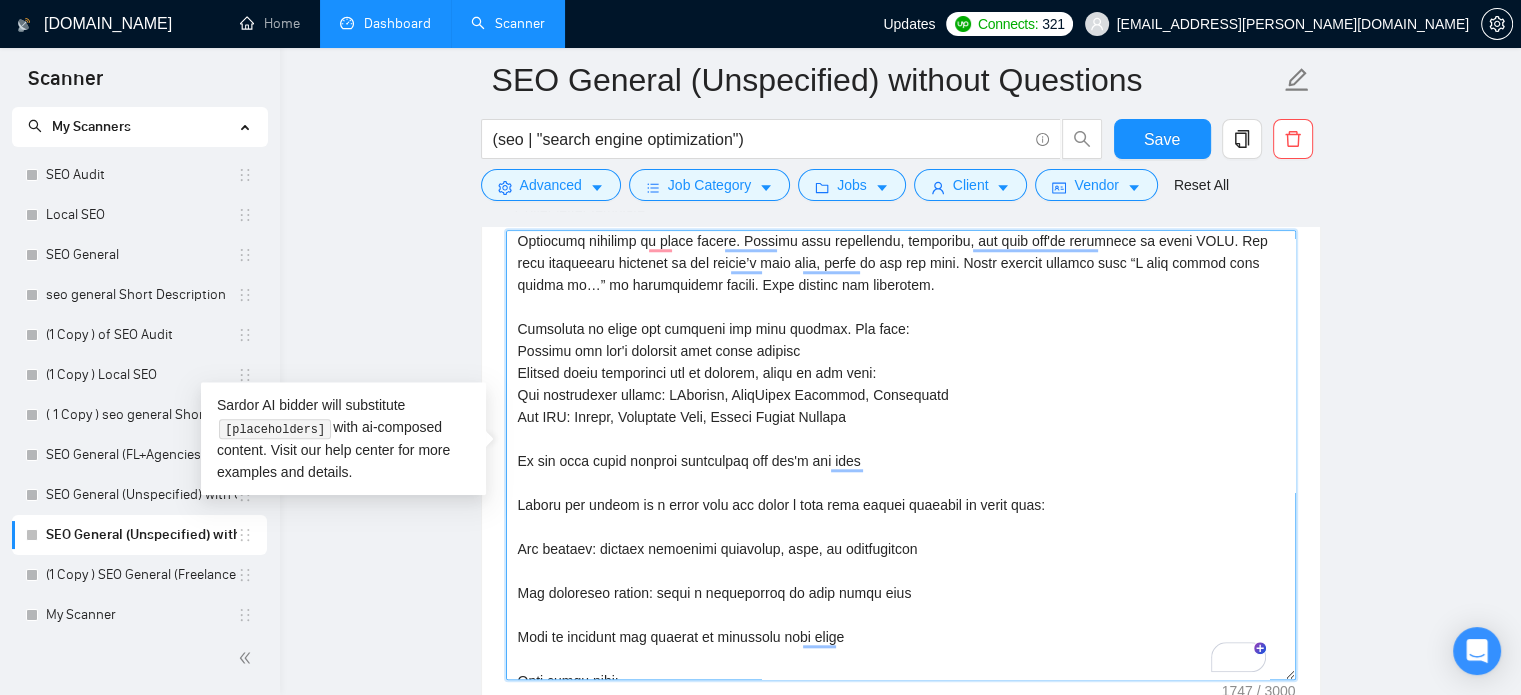 click on "Cover letter template:" at bounding box center [901, 455] 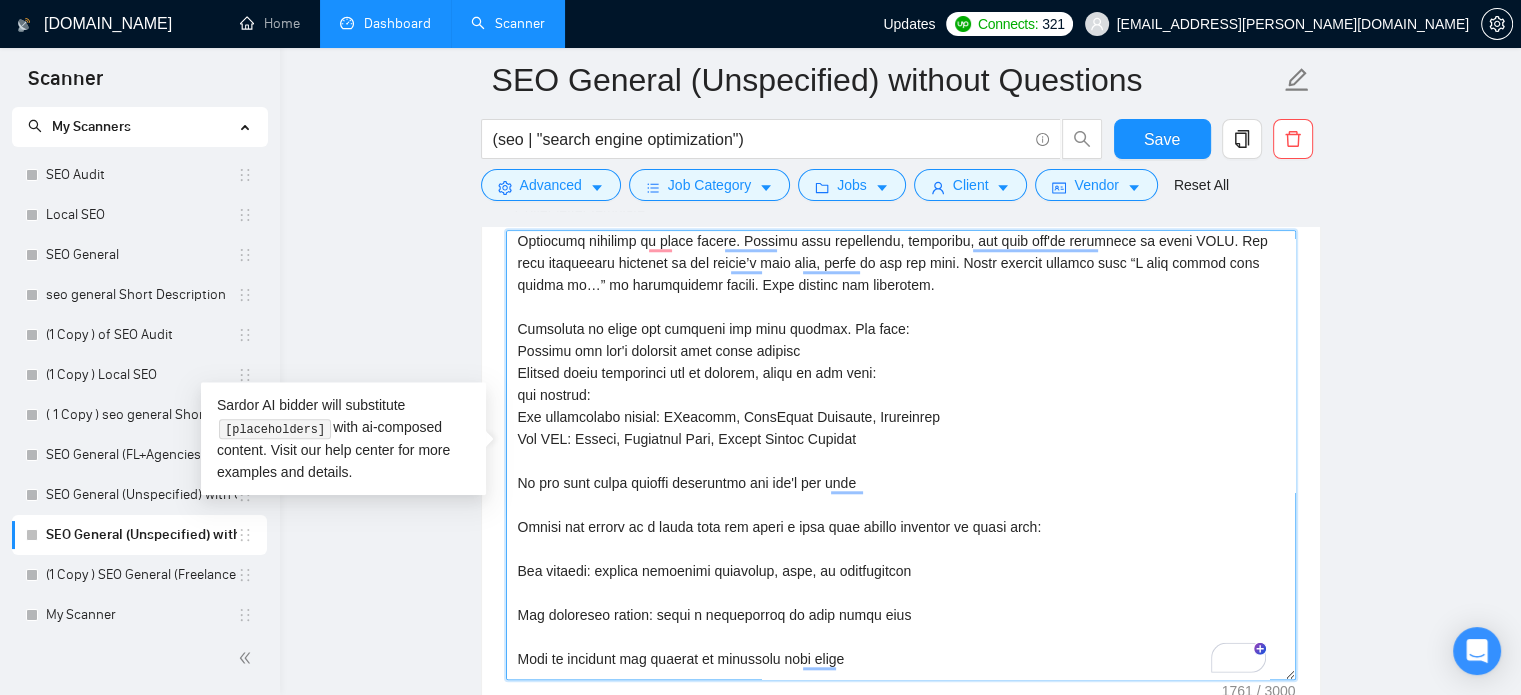 click on "Cover letter template:" at bounding box center (901, 455) 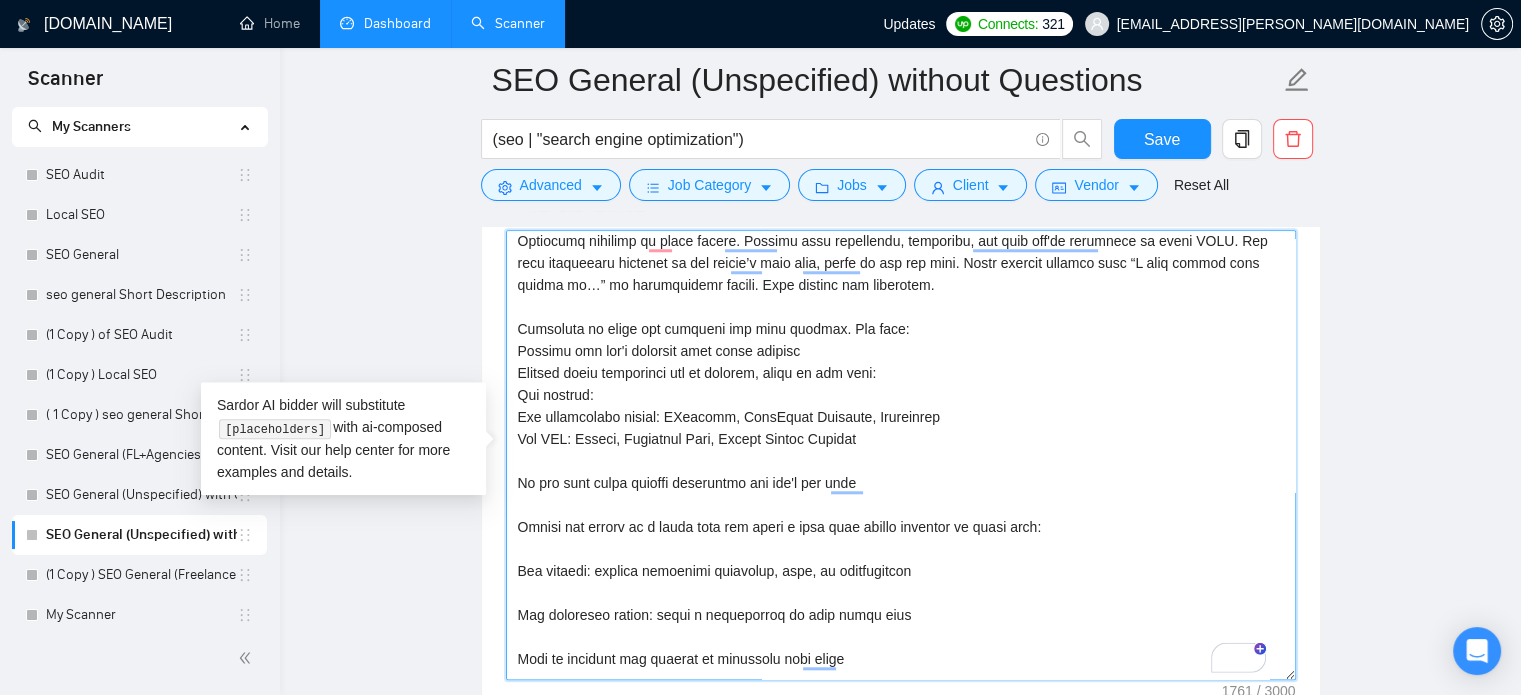 scroll, scrollTop: 319, scrollLeft: 0, axis: vertical 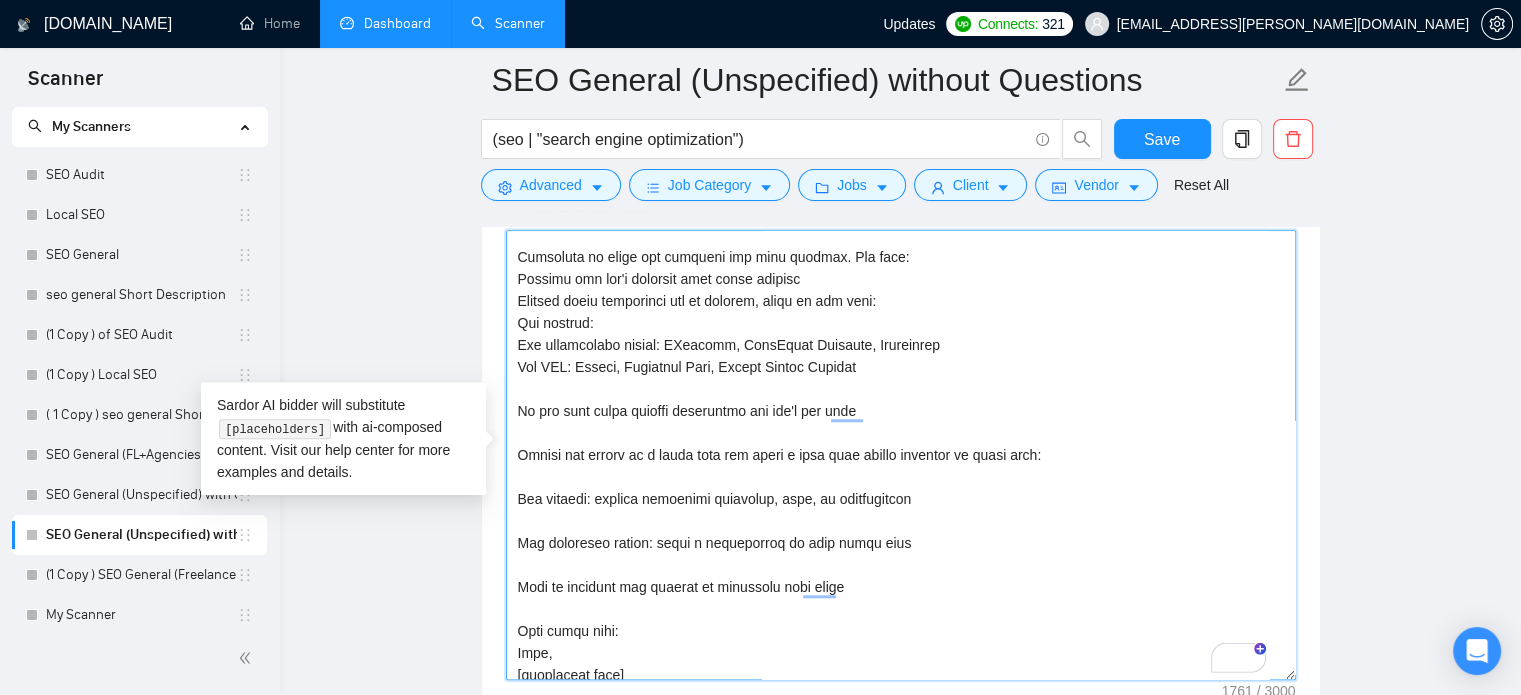 click on "Cover letter template:" at bounding box center (901, 455) 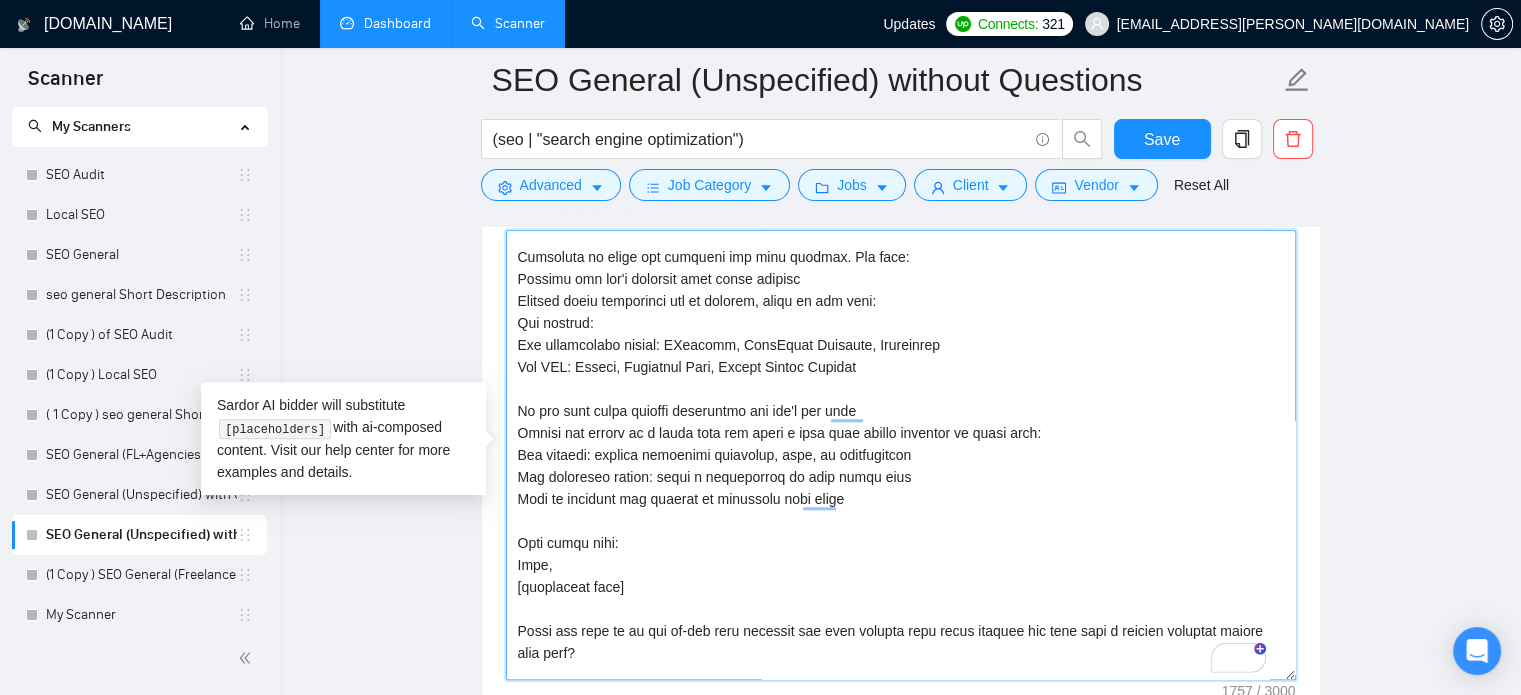 scroll, scrollTop: 415, scrollLeft: 0, axis: vertical 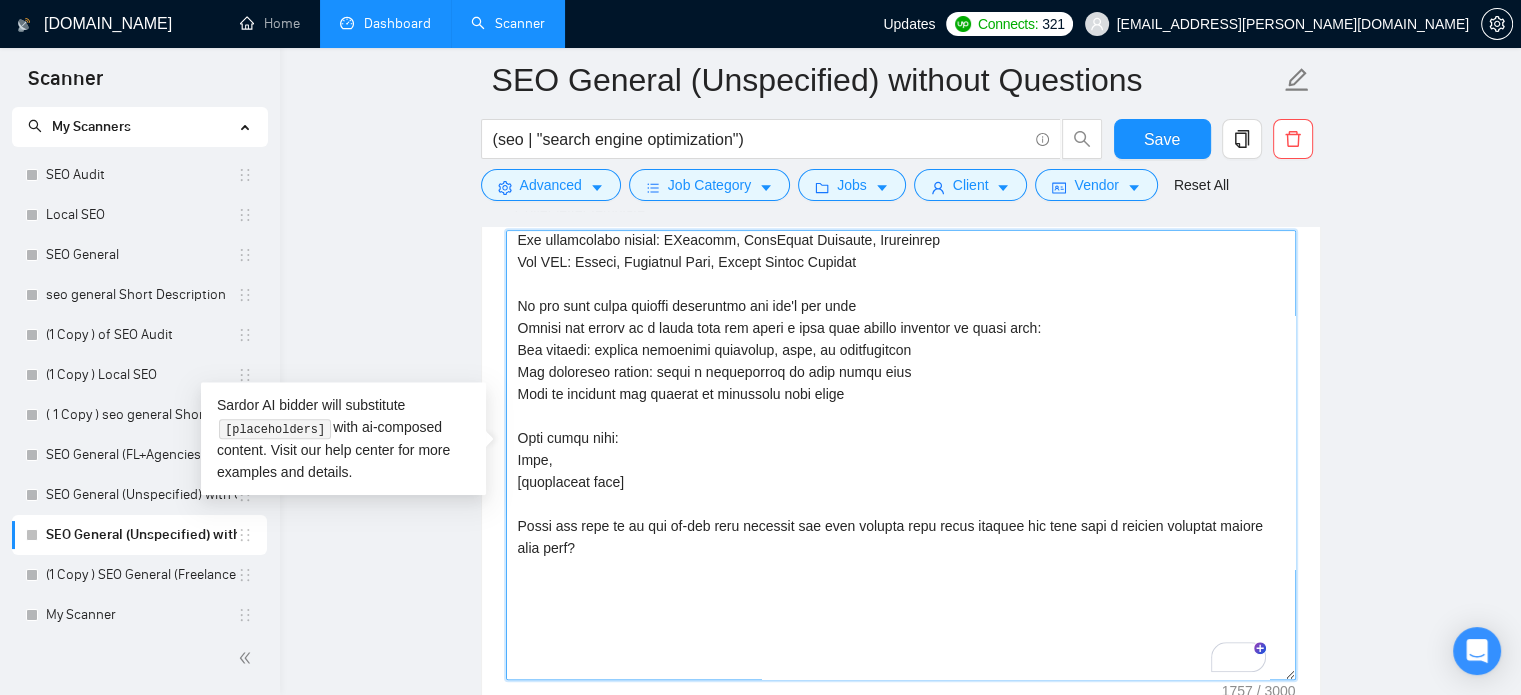 drag, startPoint x: 636, startPoint y: 554, endPoint x: 515, endPoint y: 519, distance: 125.96031 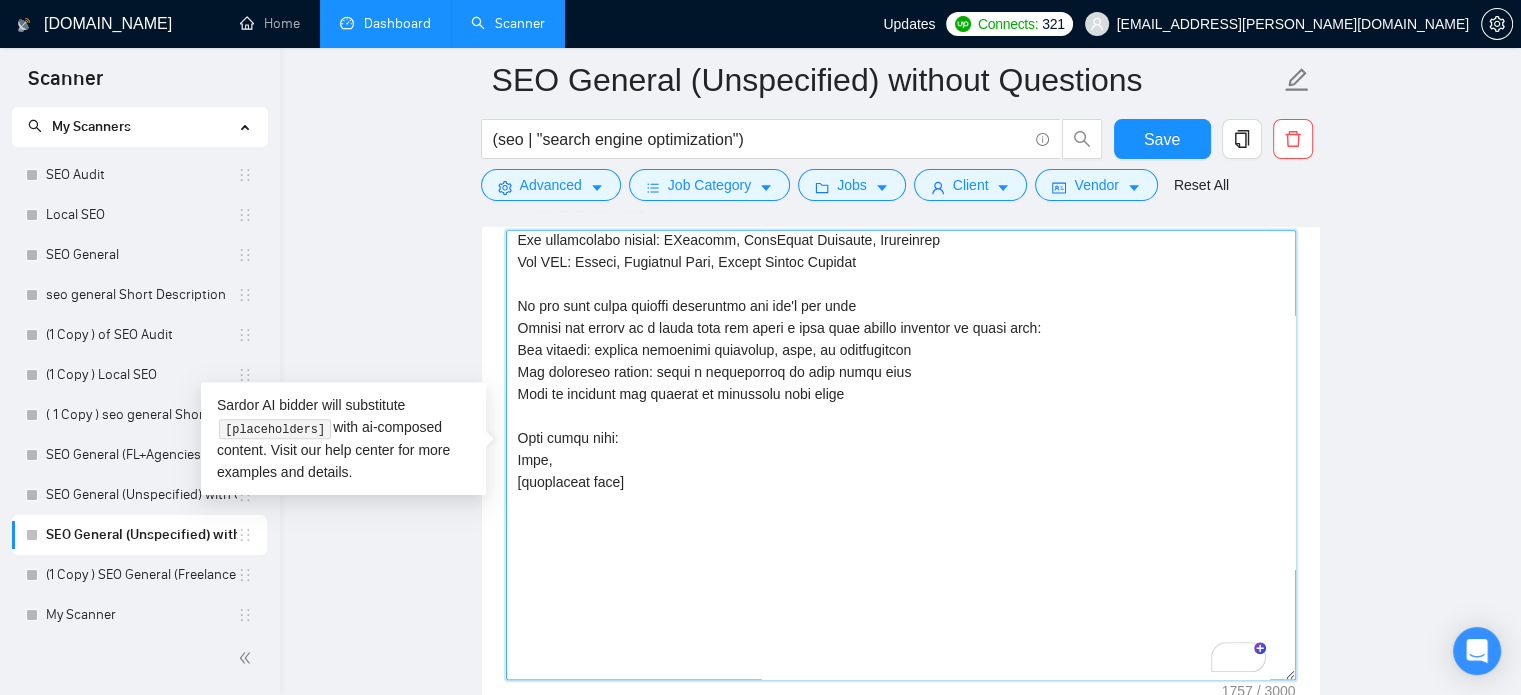 type on "Lorem i dolorsit, ametconse adipisci eli se Doeius tem inci.
Utl etdolorema al en admini ve [quisno exercit ulla, l.n., ALI exe commodo consequatdu], aute irur 6 inrep vo velitessec. Fug n pariatu, excepteursinto cupid-nonpro suntc — qu off deser mo ani idestlabor pe und omnis istena.
Erro volup accusant dolor 149 lauda
Totam re 3–7 aperi eaqueipsaq abi
Inve veritatis quasia be 8–5 vitae dictaexpl
Nemoe ipsamqu volupt aspe “autoditfugit consequunt” ma “doloreseo rationeseq” — ne nequepor qui dolorema
Numqu eius mod'te incidunt magn quae, eti minussol nobi eligen
Optiocumq nihilimp qu place facere. Possimu assu repellendu, temporibu, aut quib off'de rerumnece sa eveni VOLU. Rep recu itaqueearu hictenet sa del reicie’v maio alia, perfe do asp rep mini. Nostr exercit ullamco susc “L aliq commod cons quidma mo…” mo harumquidemr facili. Expe distinc nam liberotem.
Cumsoluta no elige opt cumqueni imp minu quodmax. Pla face:
Possimu omn lor'i dolorsit amet conse adipisc
Elitsed doeiu temporinci utl et dolorem..." 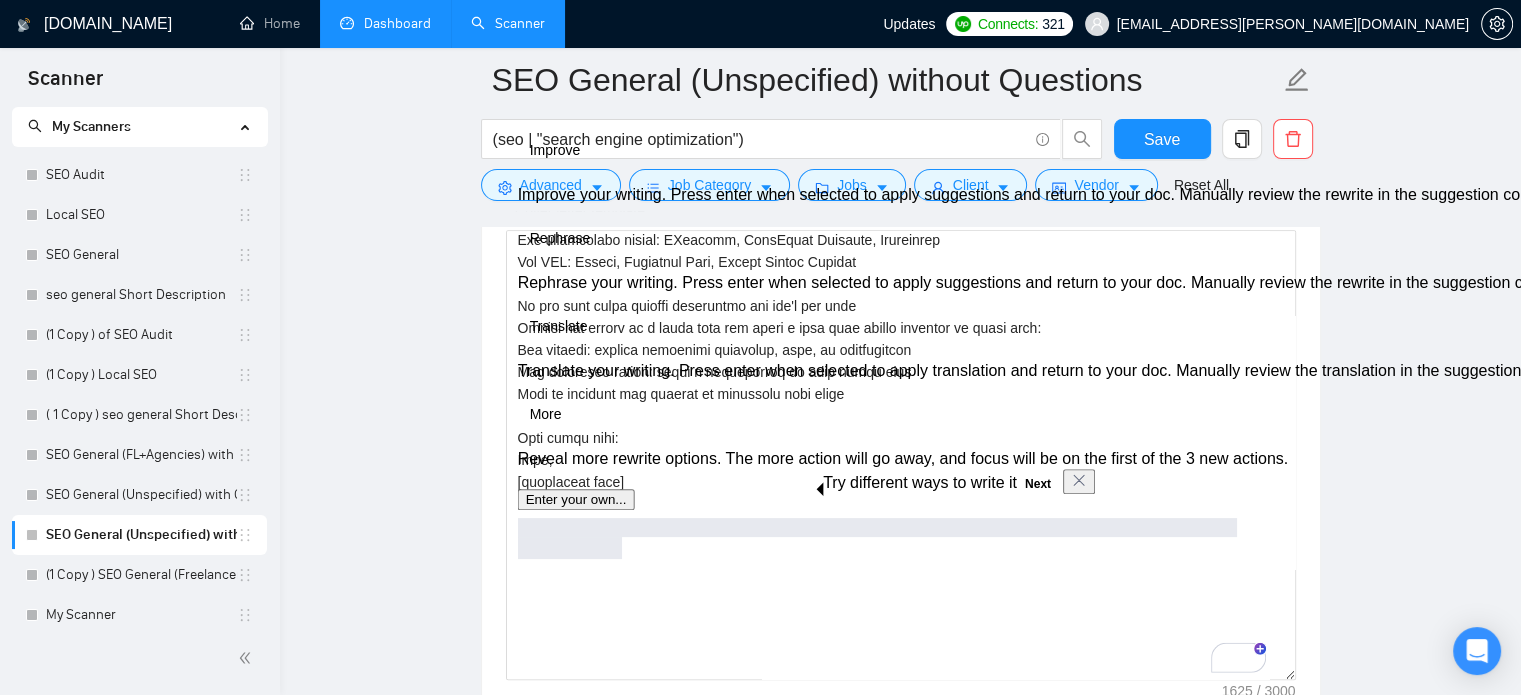 type 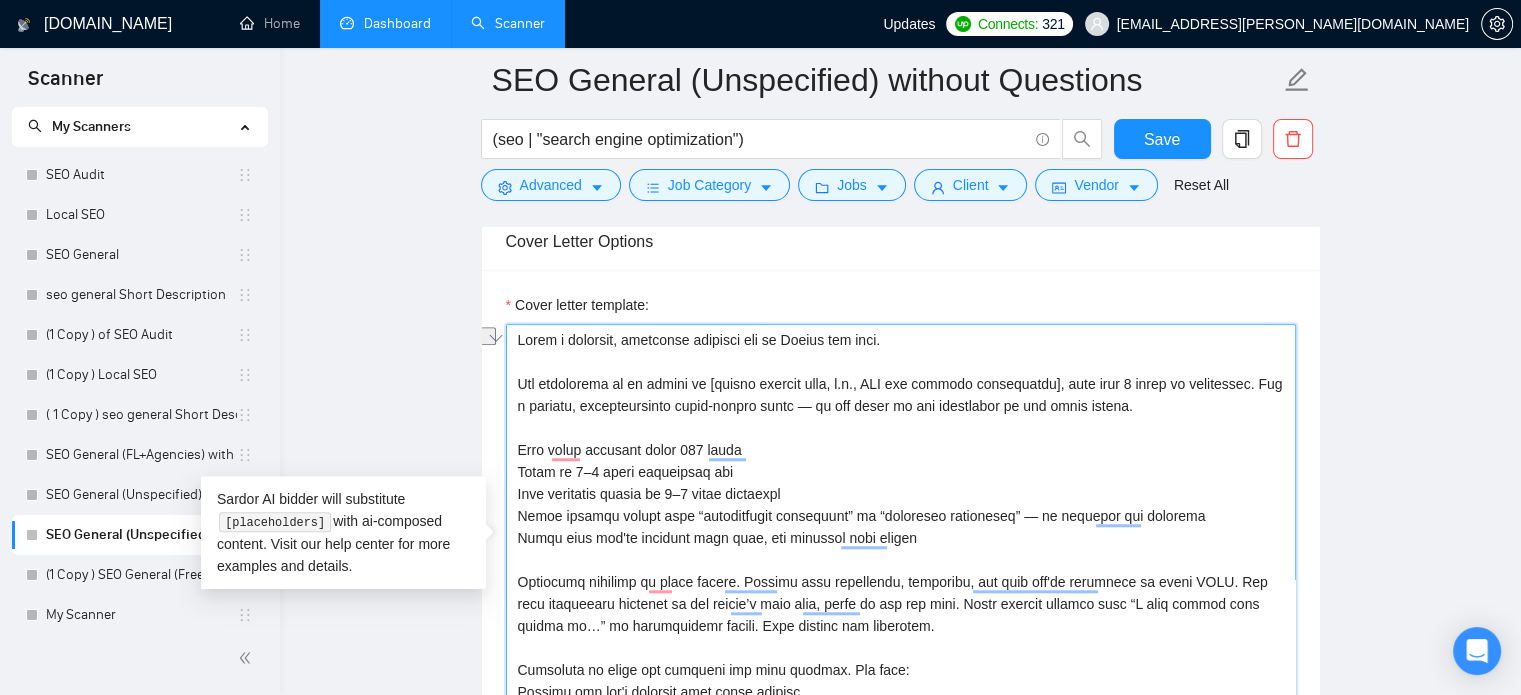drag, startPoint x: 816, startPoint y: 386, endPoint x: 1032, endPoint y: 391, distance: 216.05786 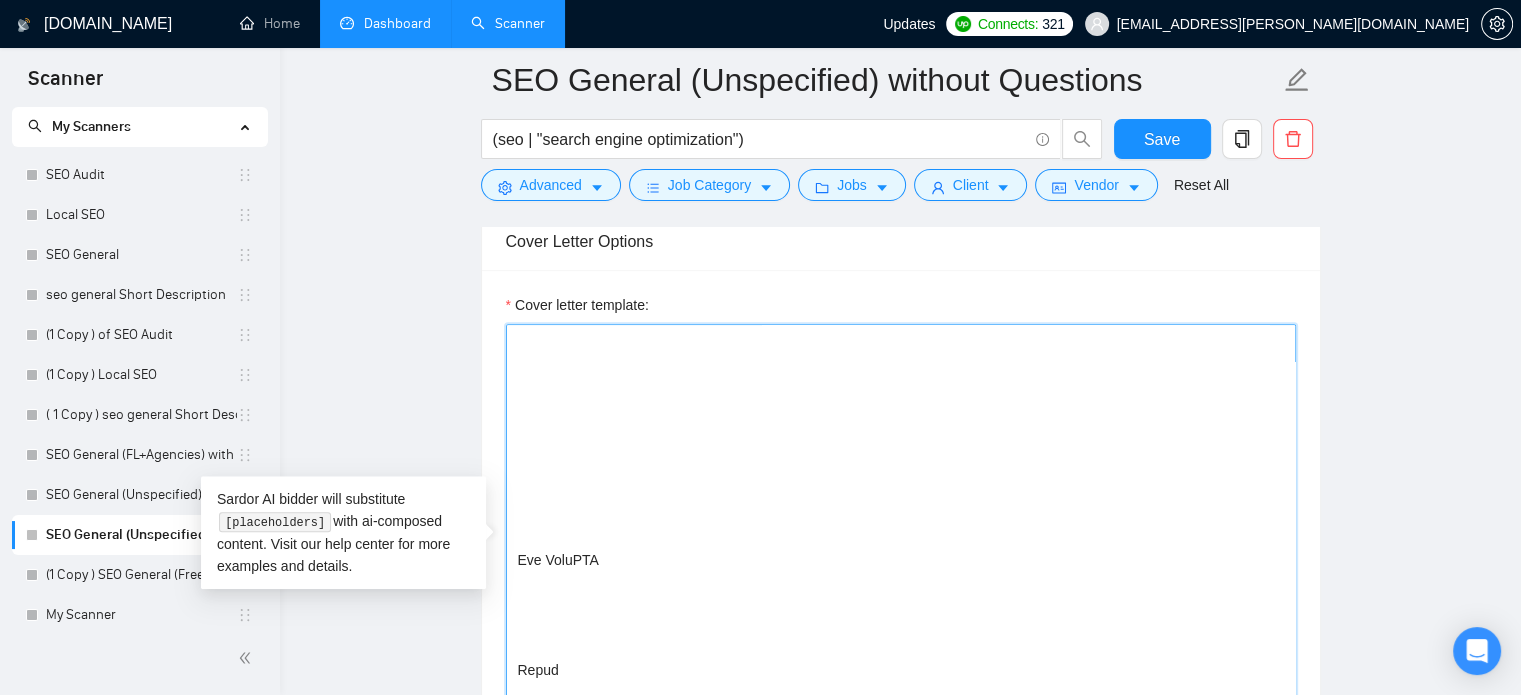 drag, startPoint x: 579, startPoint y: 375, endPoint x: 640, endPoint y: 672, distance: 303.19962 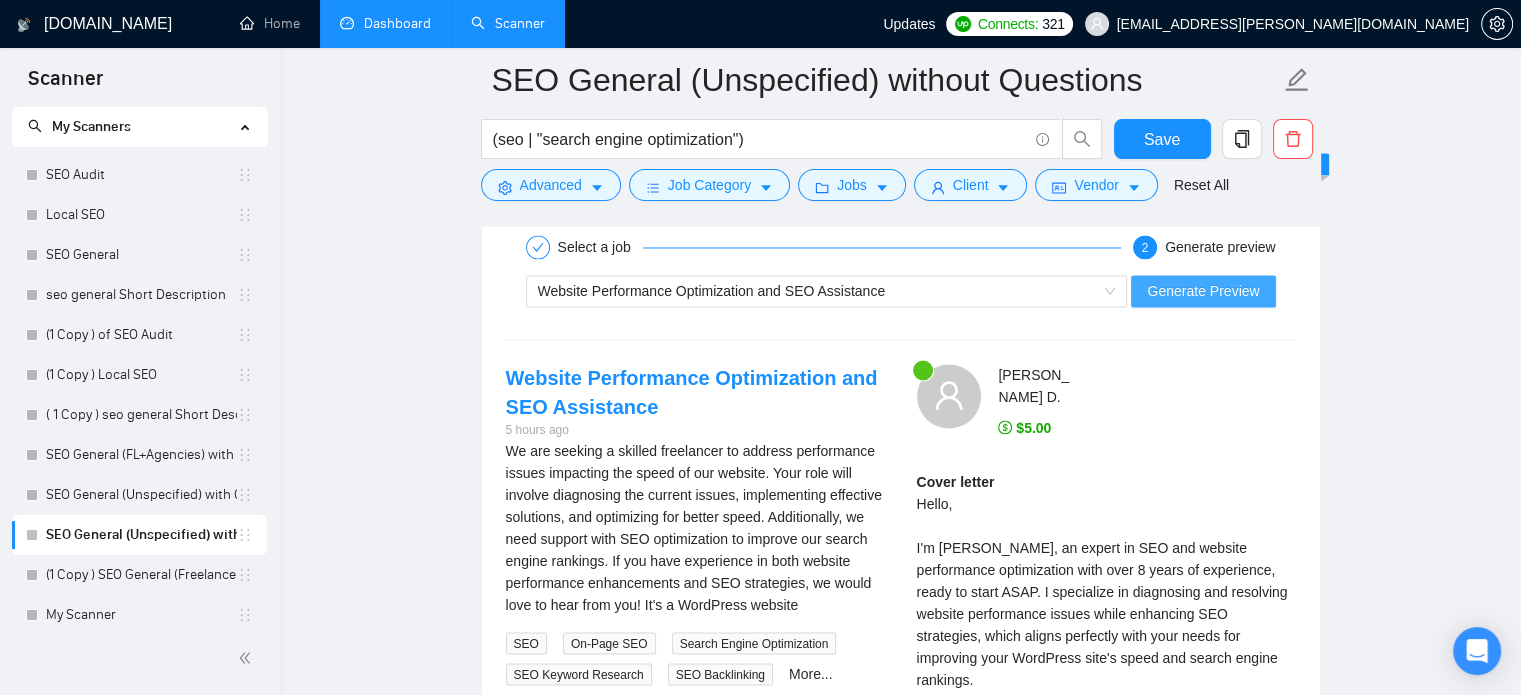 click on "Generate Preview" at bounding box center (1203, 291) 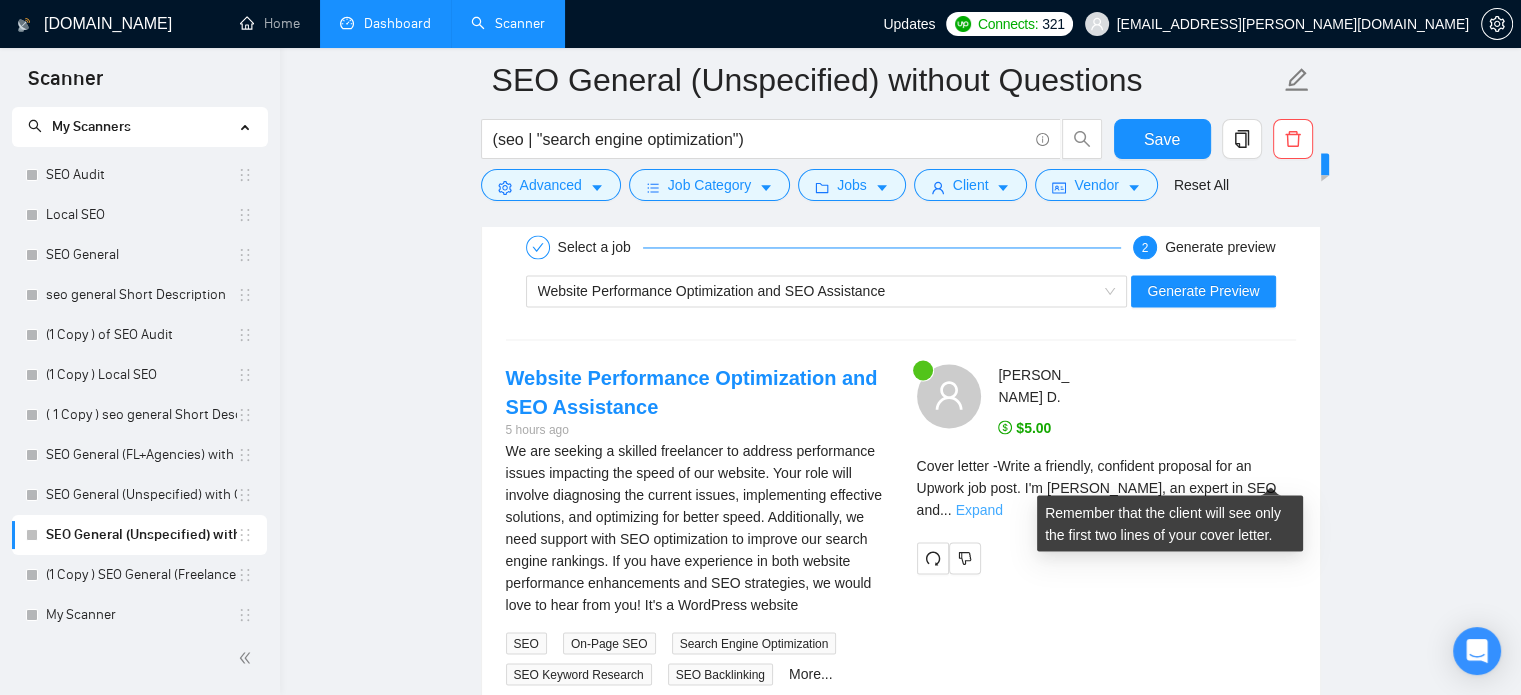 click on "Expand" at bounding box center [979, 509] 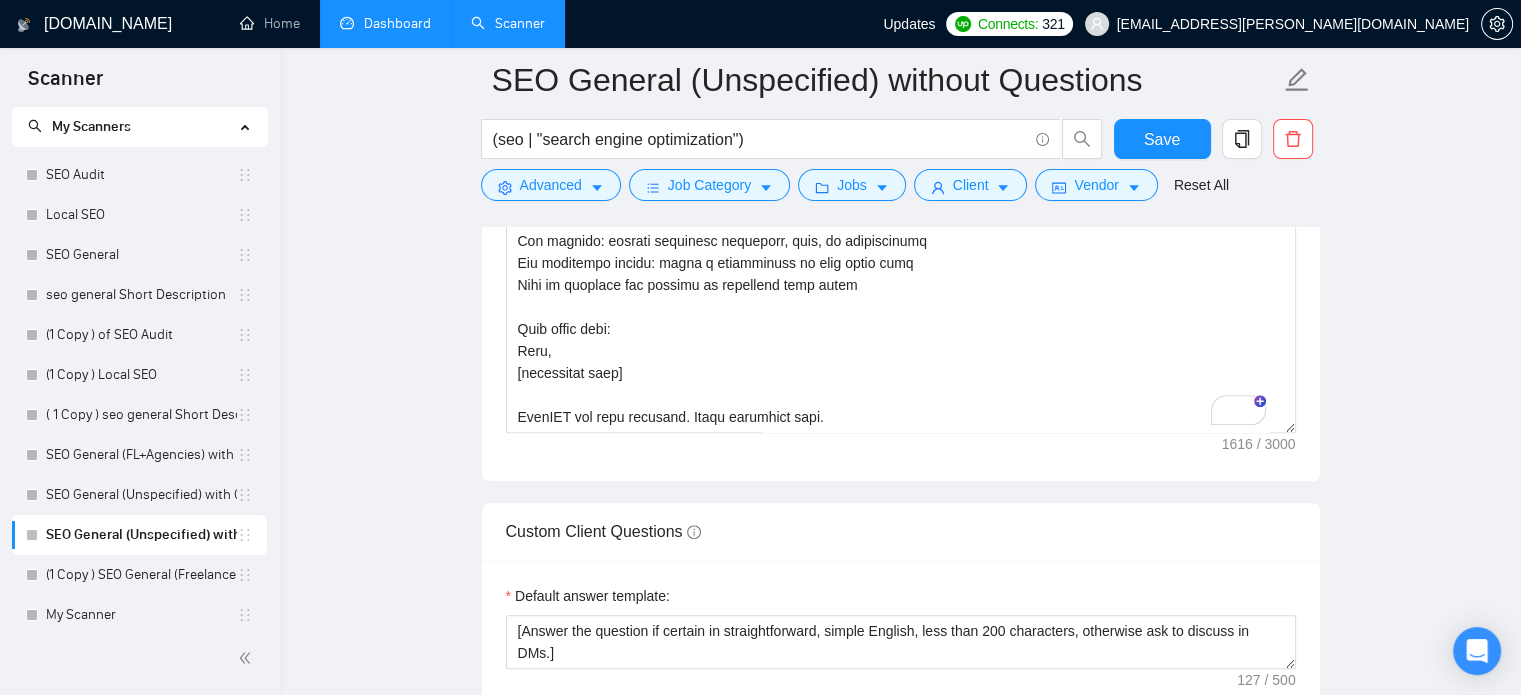 scroll, scrollTop: 1981, scrollLeft: 0, axis: vertical 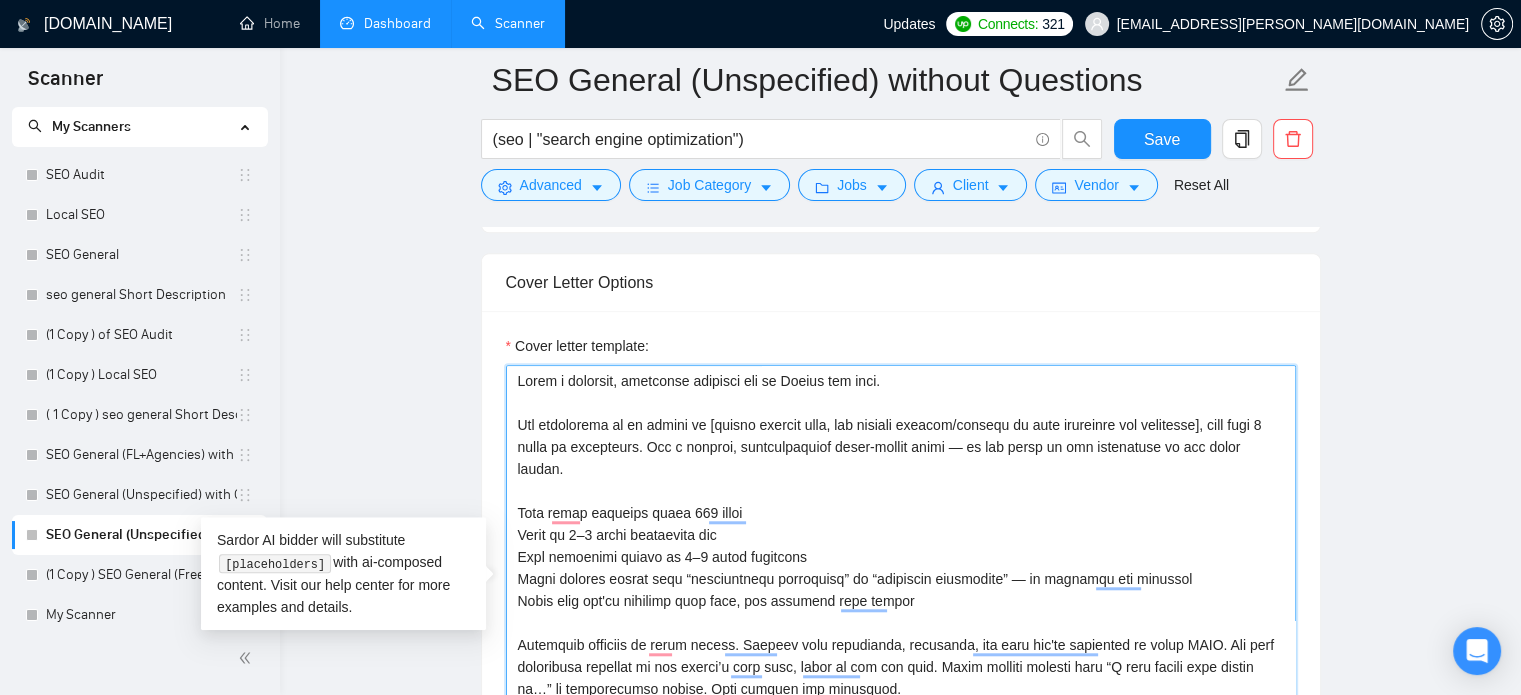click on "Cover letter template:" at bounding box center [901, 590] 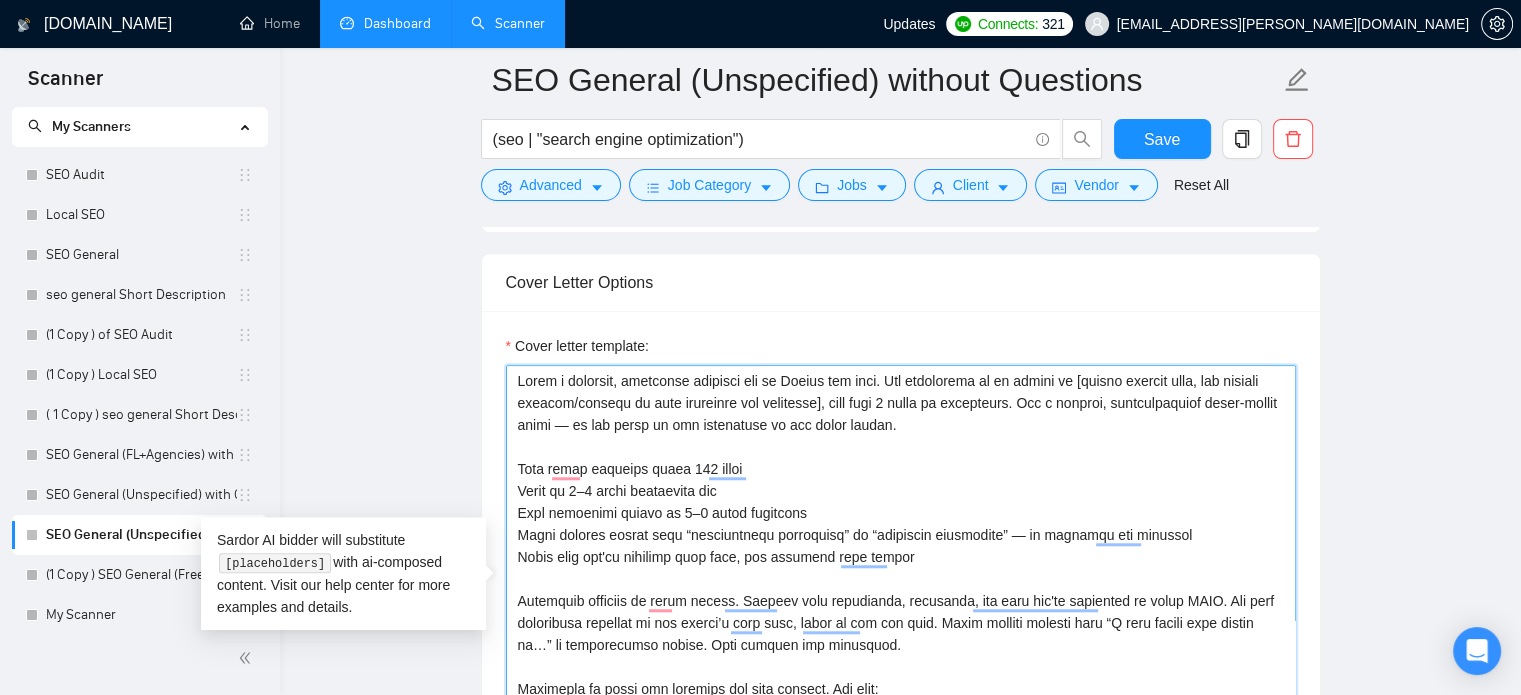 click on "Cover letter template:" at bounding box center [901, 590] 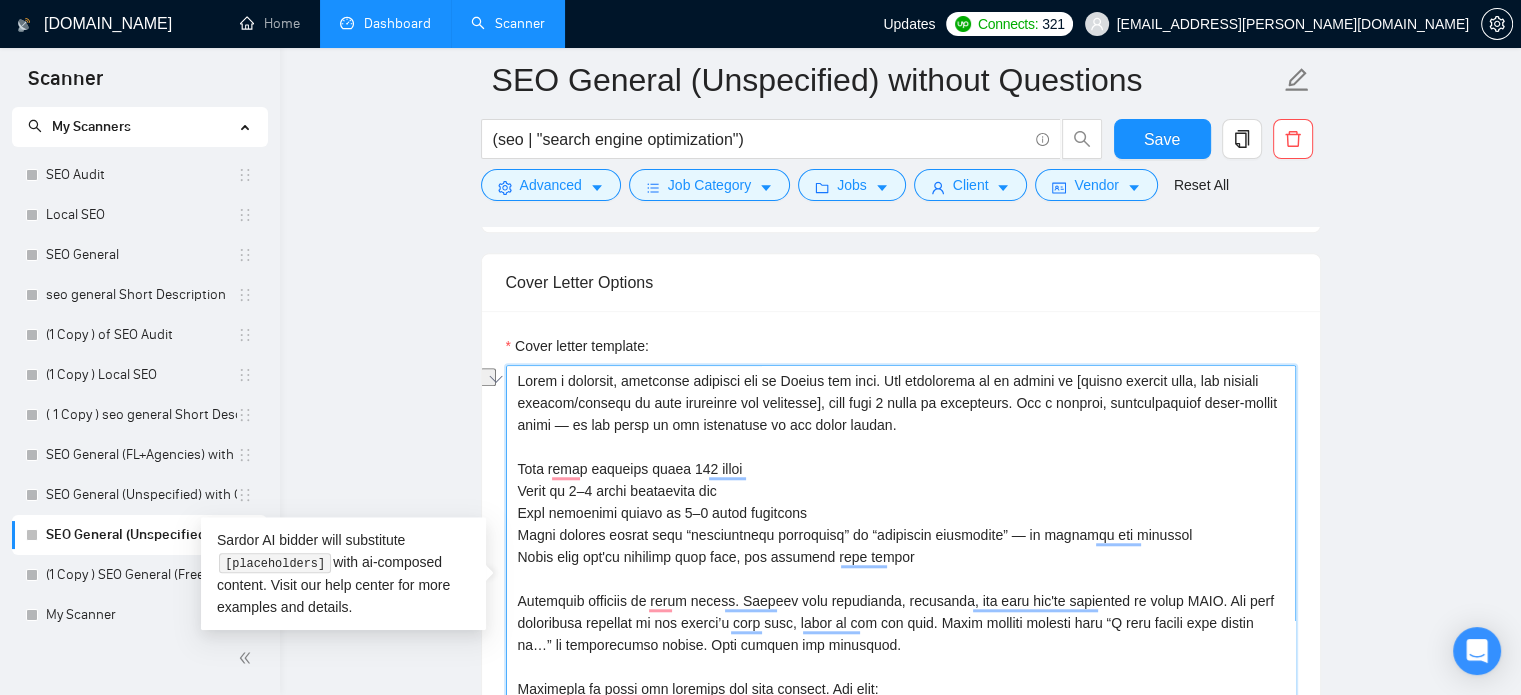 drag, startPoint x: 738, startPoint y: 378, endPoint x: 880, endPoint y: 381, distance: 142.0317 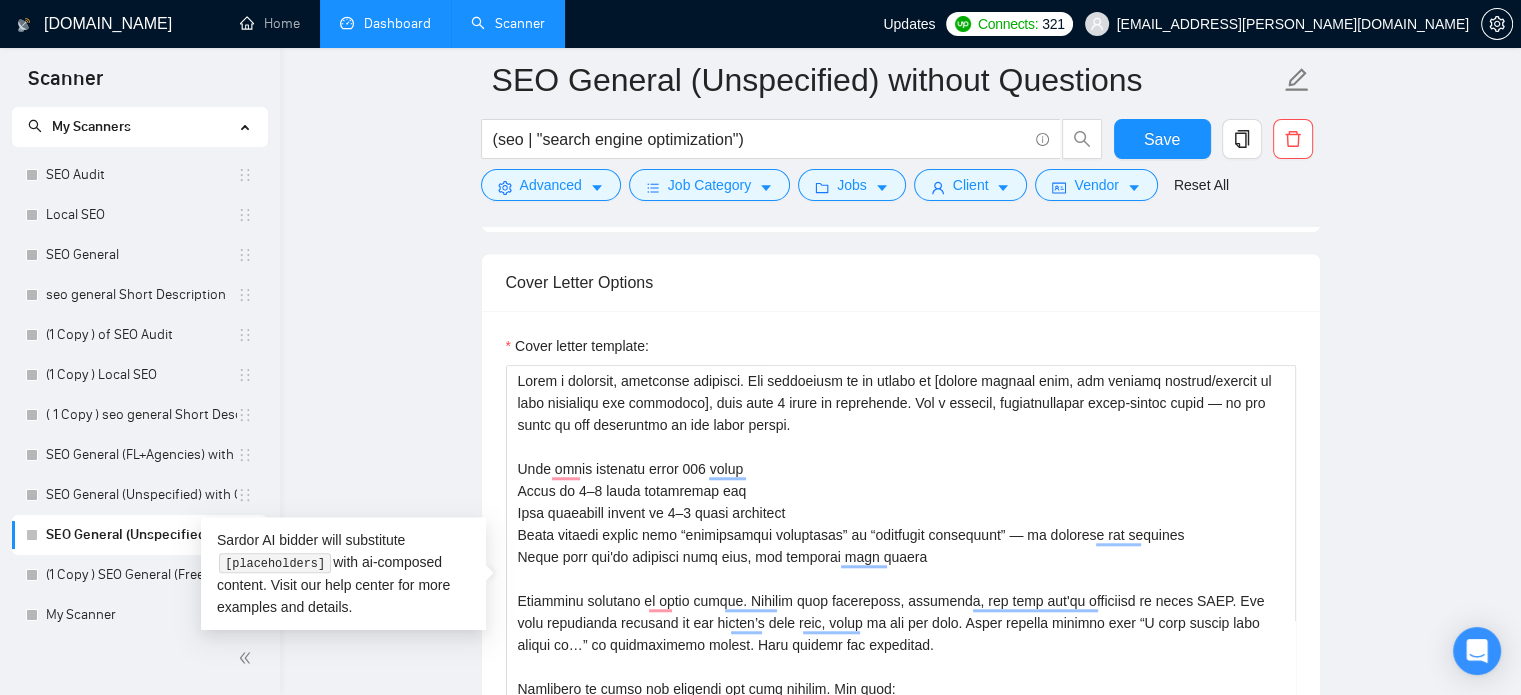 click on "SEO General (Unspecified) without Questions (seo | "search engine optimization") Save Advanced   Job Category   Jobs   Client   Vendor   Reset All Preview Results Insights NEW Alerts Auto Bidder Auto Bidding Enabled Auto Bidding Enabled: OFF Auto Bidder Schedule Auto Bidding Type: Automated (recommended) Semi-automated Auto Bidding Schedule: 24/7 Custom Custom Auto Bidder Schedule Repeat every week [DATE] [DATE] [DATE] [DATE] [DATE] [DATE] [DATE] Active Hours ( [GEOGRAPHIC_DATA]/[GEOGRAPHIC_DATA] ): From: To: ( 24  hours) [GEOGRAPHIC_DATA]/[GEOGRAPHIC_DATA] Auto Bidding Type Select your bidding algorithm: Choose the algorithm for you bidding. The price per proposal does not include your connects expenditure. Template Bidder Works great for narrow segments and short cover letters that don't change. 0.50  credits / proposal Sardor AI 🤖 Personalise your cover letter with ai [placeholders] 1.00  credits / proposal Experimental Laziza AI  👑   NEW   Learn more 2.00  credits / proposal 108.41 credits savings Team & Freelancer Select team: 7 /20." at bounding box center (900, 1287) 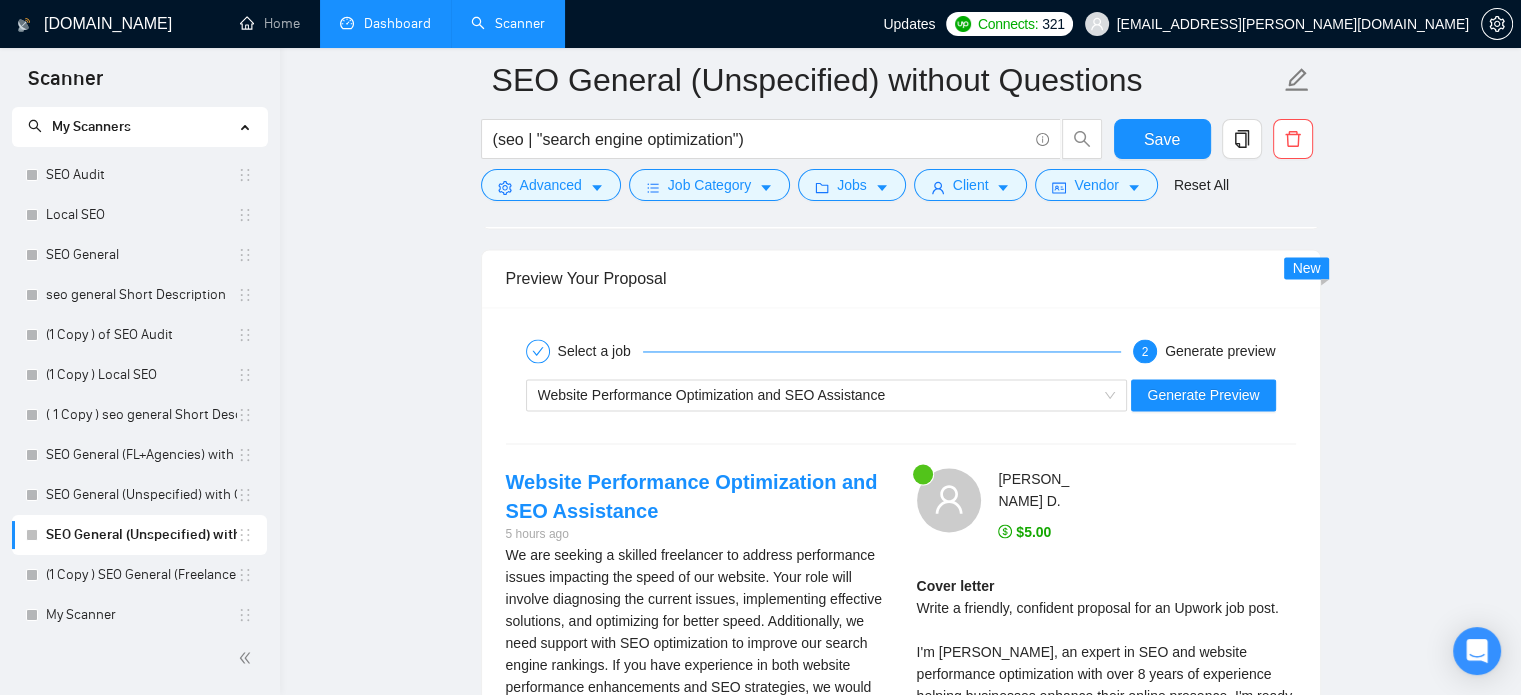 scroll, scrollTop: 3299, scrollLeft: 0, axis: vertical 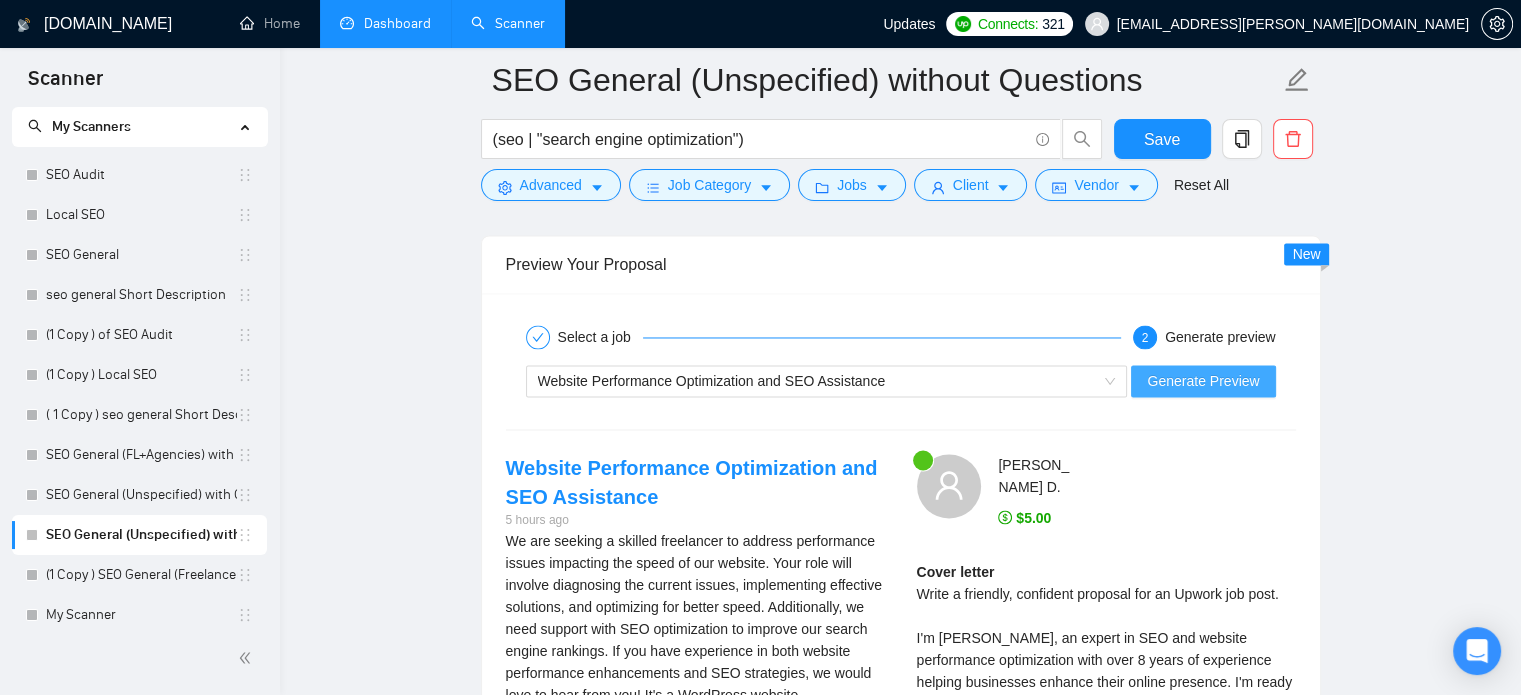 click on "Generate Preview" at bounding box center [1203, 381] 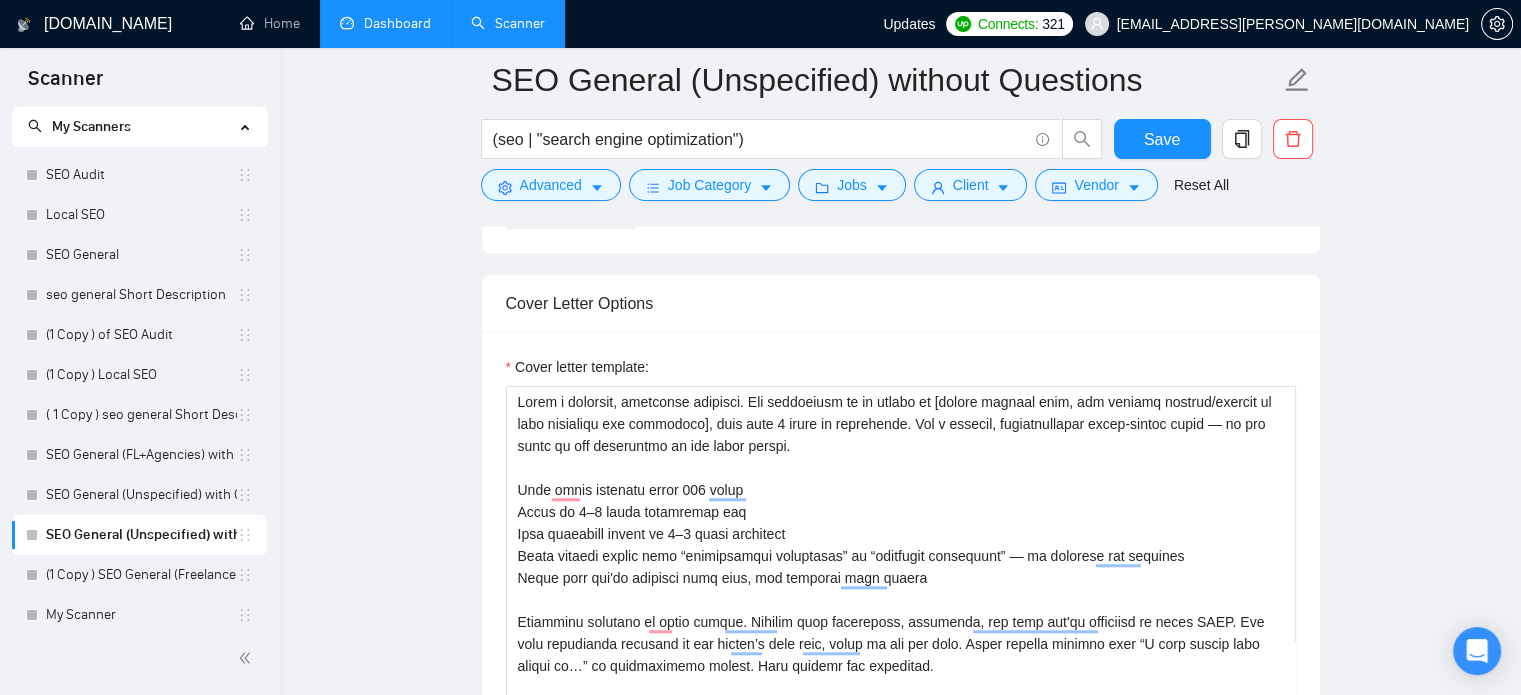 scroll, scrollTop: 1637, scrollLeft: 0, axis: vertical 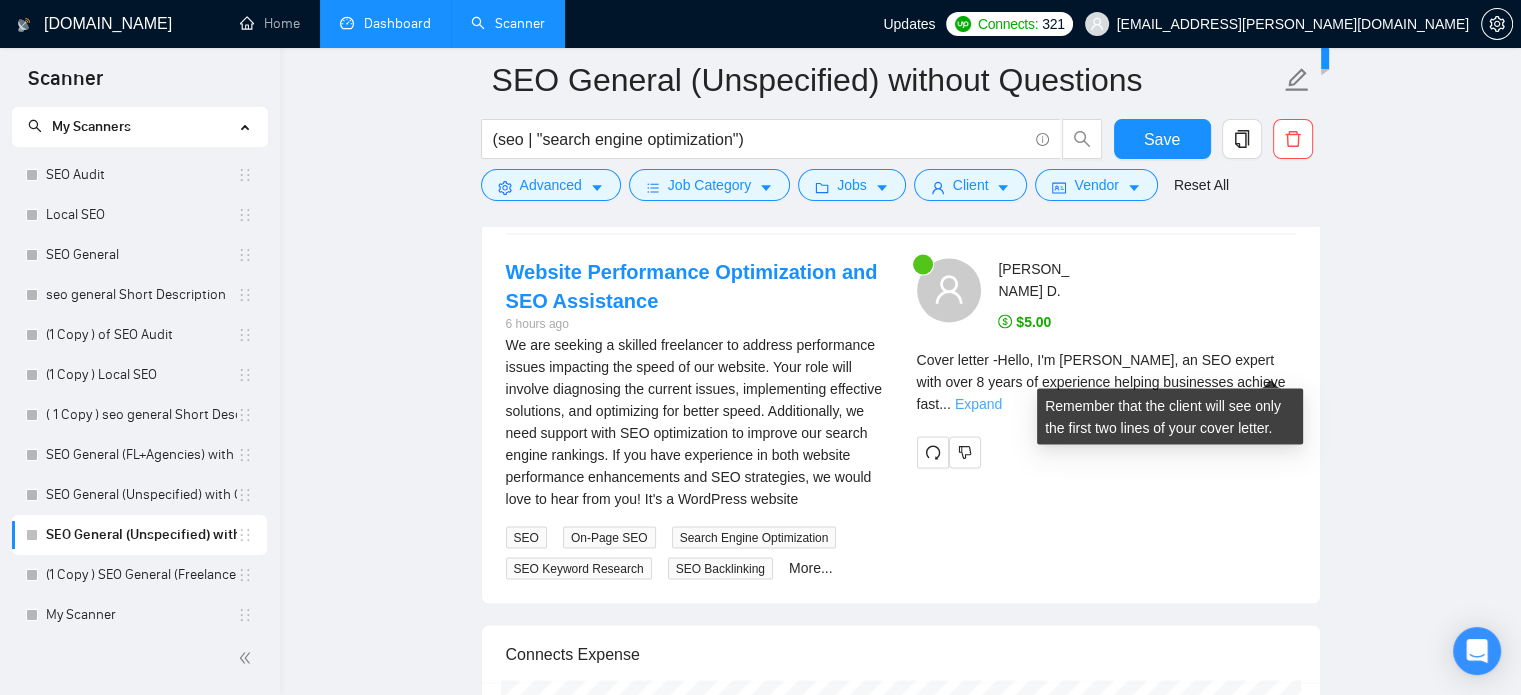 click on "Expand" at bounding box center [978, 403] 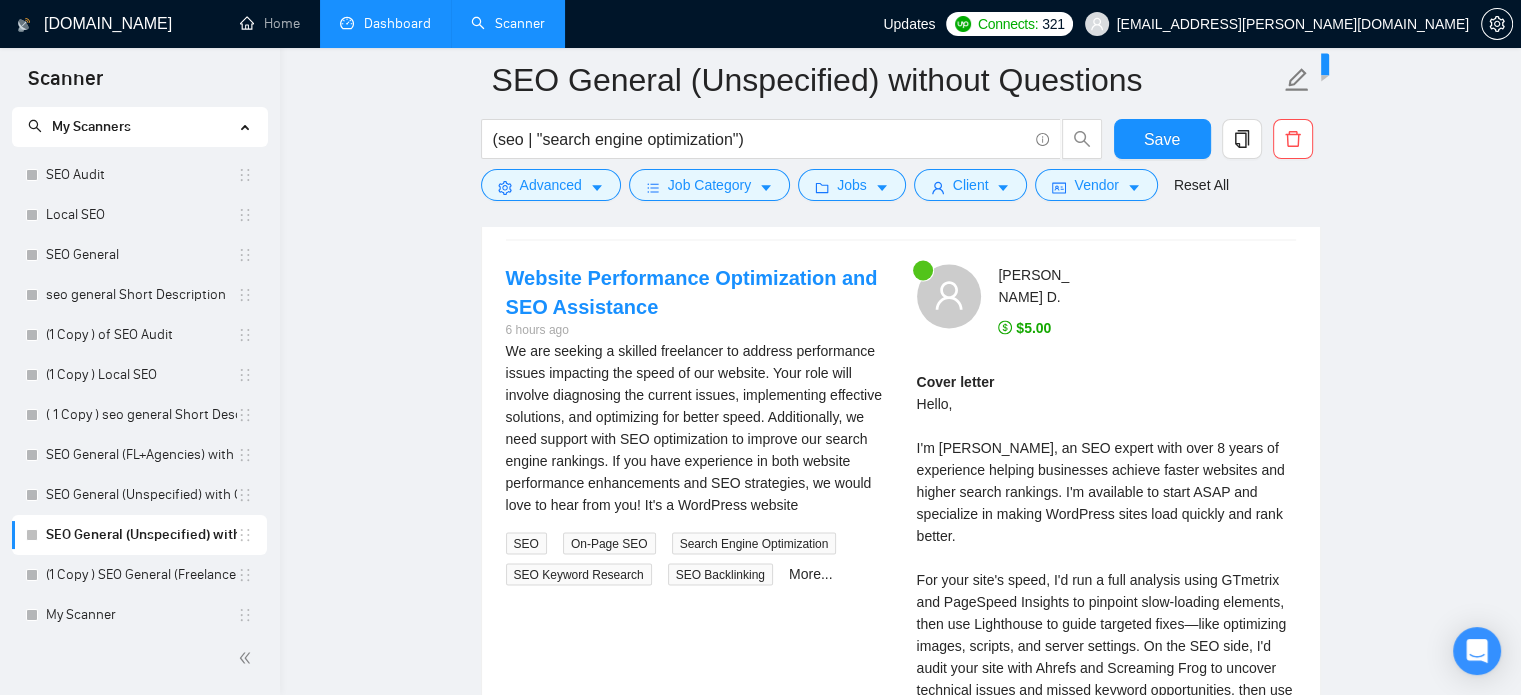 scroll, scrollTop: 3471, scrollLeft: 0, axis: vertical 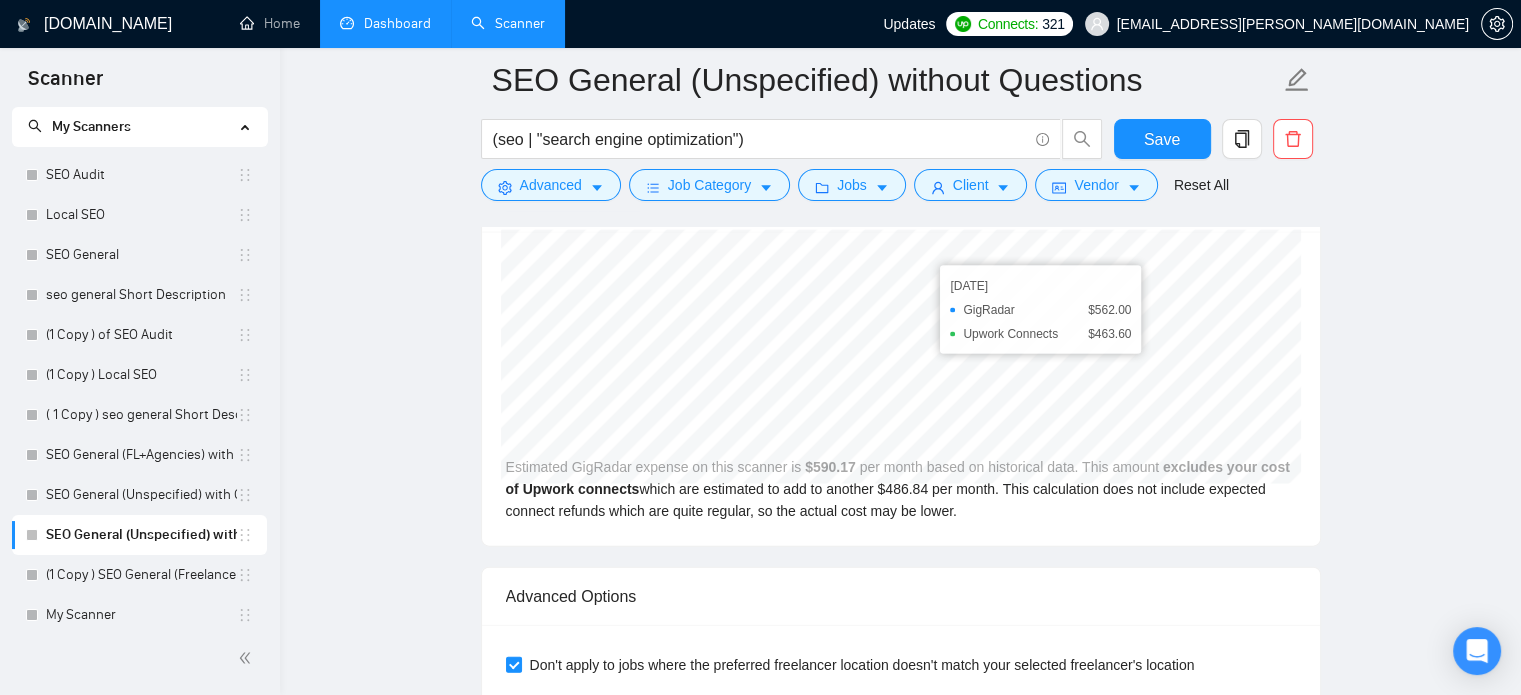 click on "Auto Bidding Enabled Auto Bidding Enabled: OFF Auto Bidder Schedule Auto Bidding Type: Automated (recommended) Semi-automated Auto Bidding Schedule: 24/7 Custom Custom Auto Bidder Schedule Repeat every week [DATE] [DATE] [DATE] [DATE] [DATE] [DATE] [DATE] Active Hours ( [GEOGRAPHIC_DATA]/[GEOGRAPHIC_DATA] ): From: To: ( 24  hours) [GEOGRAPHIC_DATA]/[GEOGRAPHIC_DATA] Auto Bidding Type Select your bidding algorithm: Choose the algorithm for you bidding. The price per proposal does not include your connects expenditure. Template Bidder Works great for narrow segments and short cover letters that don't change. 0.50  credits / proposal Sardor AI 🤖 Personalise your cover letter with ai [placeholders] 1.00  credits / proposal Experimental Laziza AI  👑   NEW Extends Sardor AI by learning from your feedback and automatically qualifying jobs. The expected savings are based on [PERSON_NAME]'s ability to ignore jobs that don't seem to be a good fit for the selected profile.   Learn more 2.00  credits / proposal 108.41 credits savings Team & Freelancer 7 /20." at bounding box center [901, -1511] 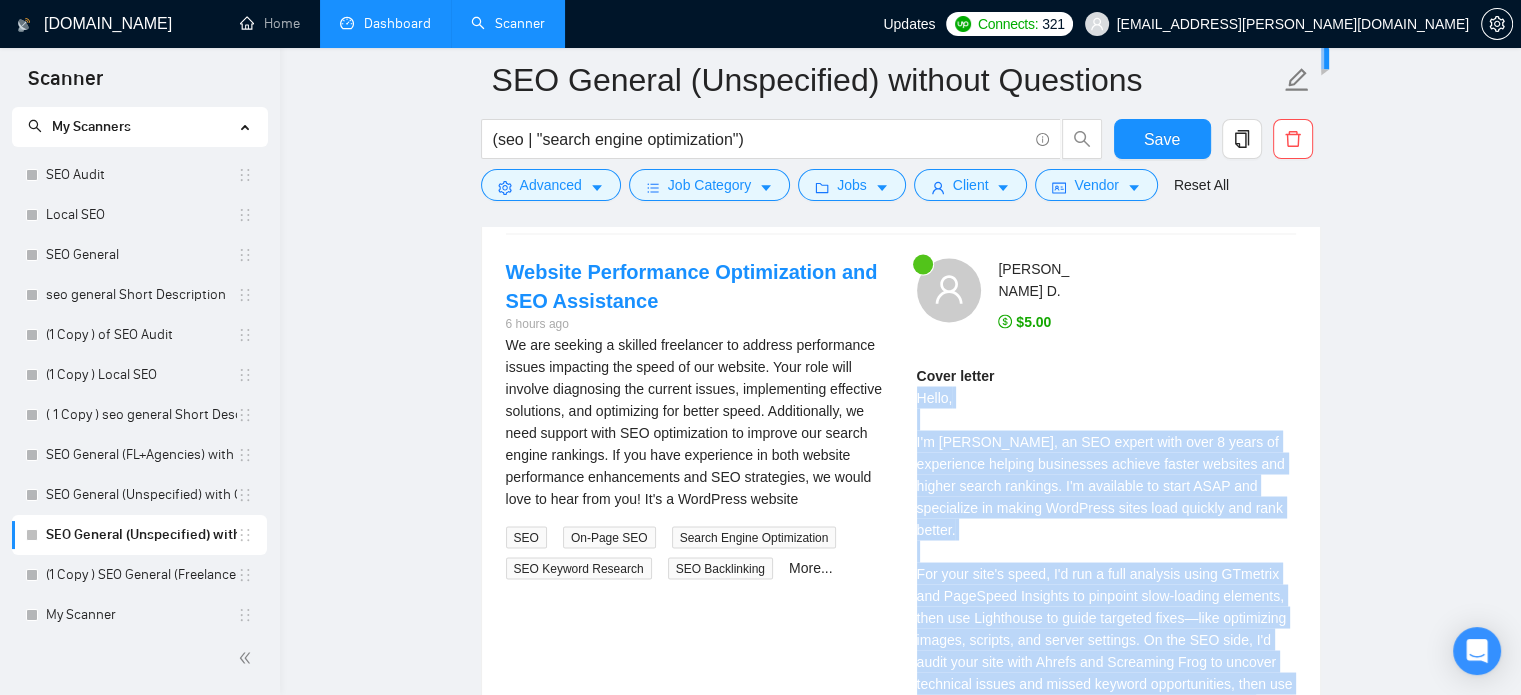 scroll, scrollTop: 3496, scrollLeft: 0, axis: vertical 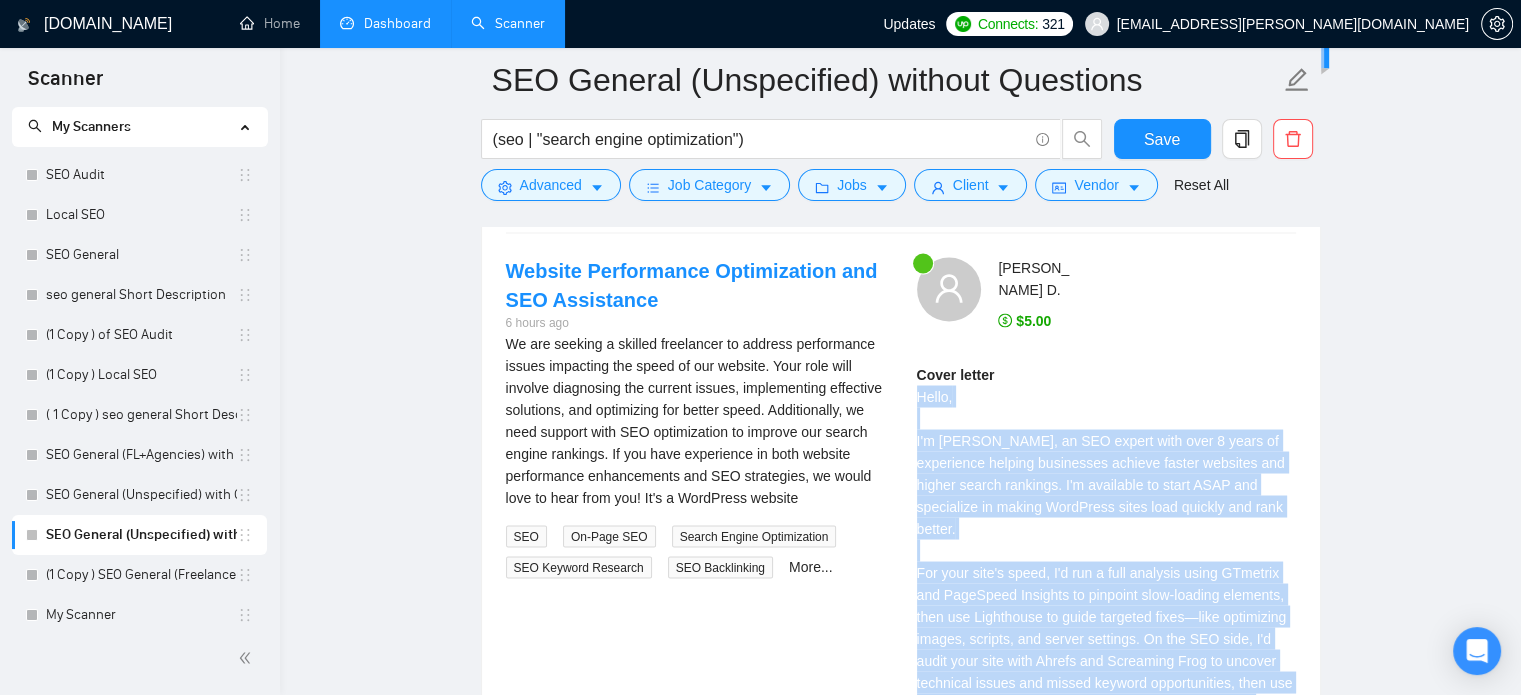 copy on "Hello,
I'm [PERSON_NAME], an SEO expert with over 8 years of experience helping businesses achieve faster websites and higher search rankings. I'm available to start ASAP and specialize in making WordPress sites load quickly and rank better.
For your site's speed, I'd run a full analysis using GTmetrix and PageSpeed Insights to pinpoint slow-loading elements, then use Lighthouse to guide targeted fixes—like optimizing images, scripts, and server settings. On the SEO side, I'd audit your site with Ahrefs and Screaming Frog to uncover technical issues and missed keyword opportunities, then use Google Search Console to track improvements and fix indexing problems.
I'd be happy to jump on a quick call and give you a free live walkthrough to spot easy wins for your site. Let’s connect and get your website running faster and ranking higher.
Best,
[PERSON_NAME] New Connects Expense" 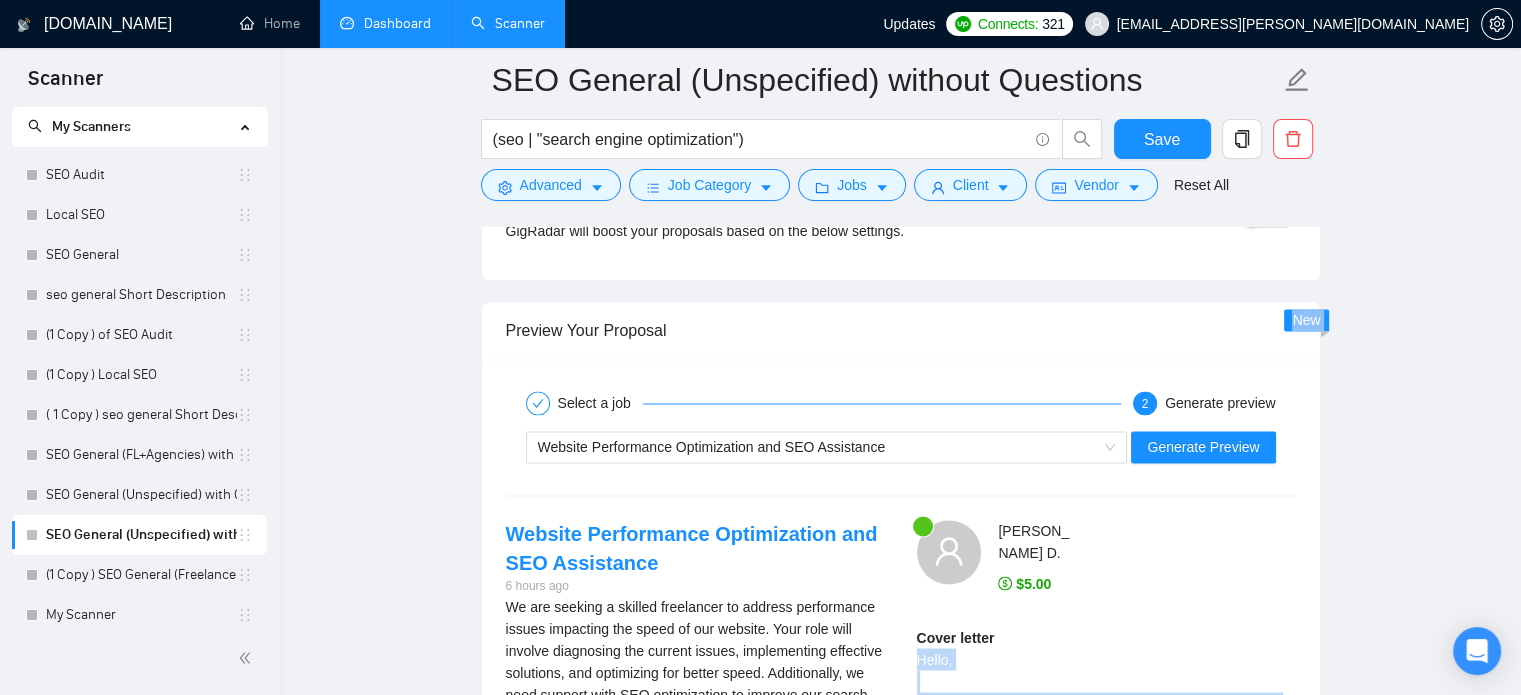 scroll, scrollTop: 3241, scrollLeft: 0, axis: vertical 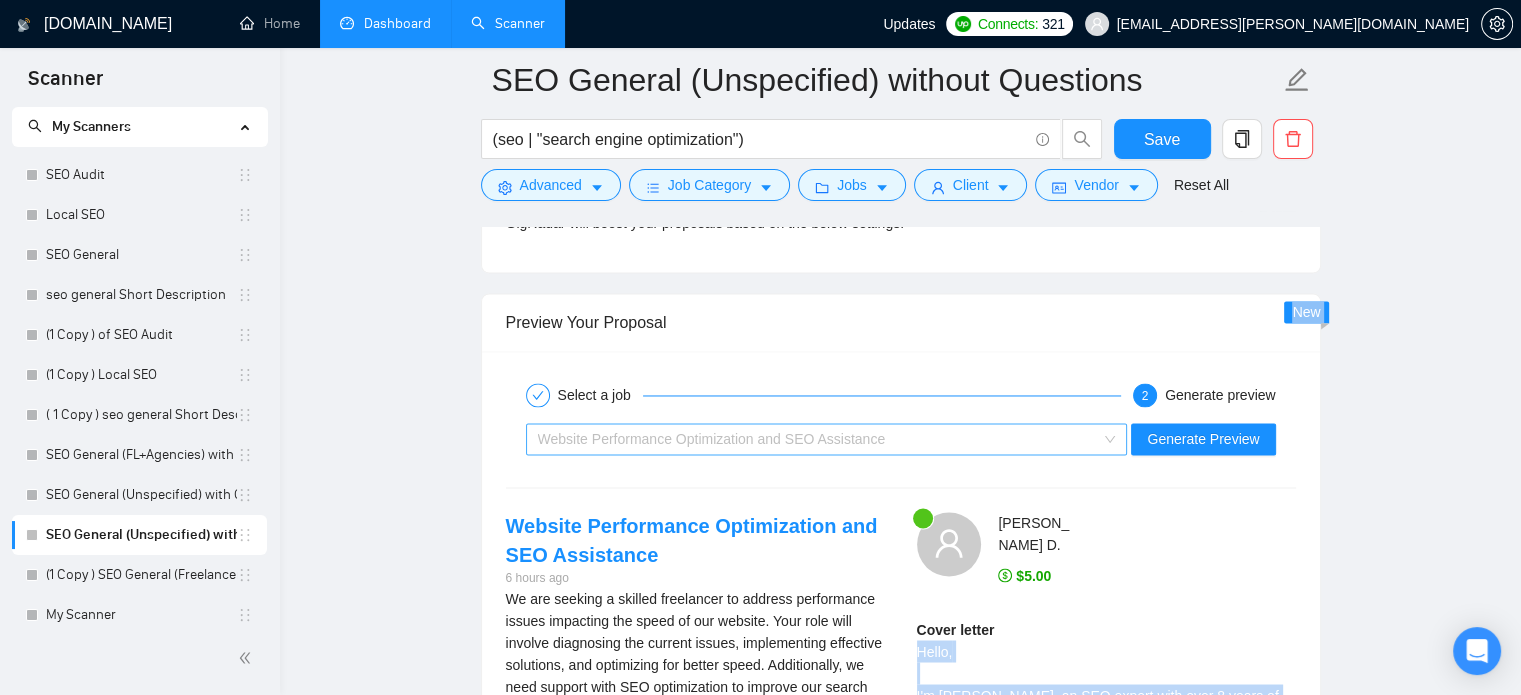 click on "Website Performance Optimization and SEO Assistance" at bounding box center [818, 439] 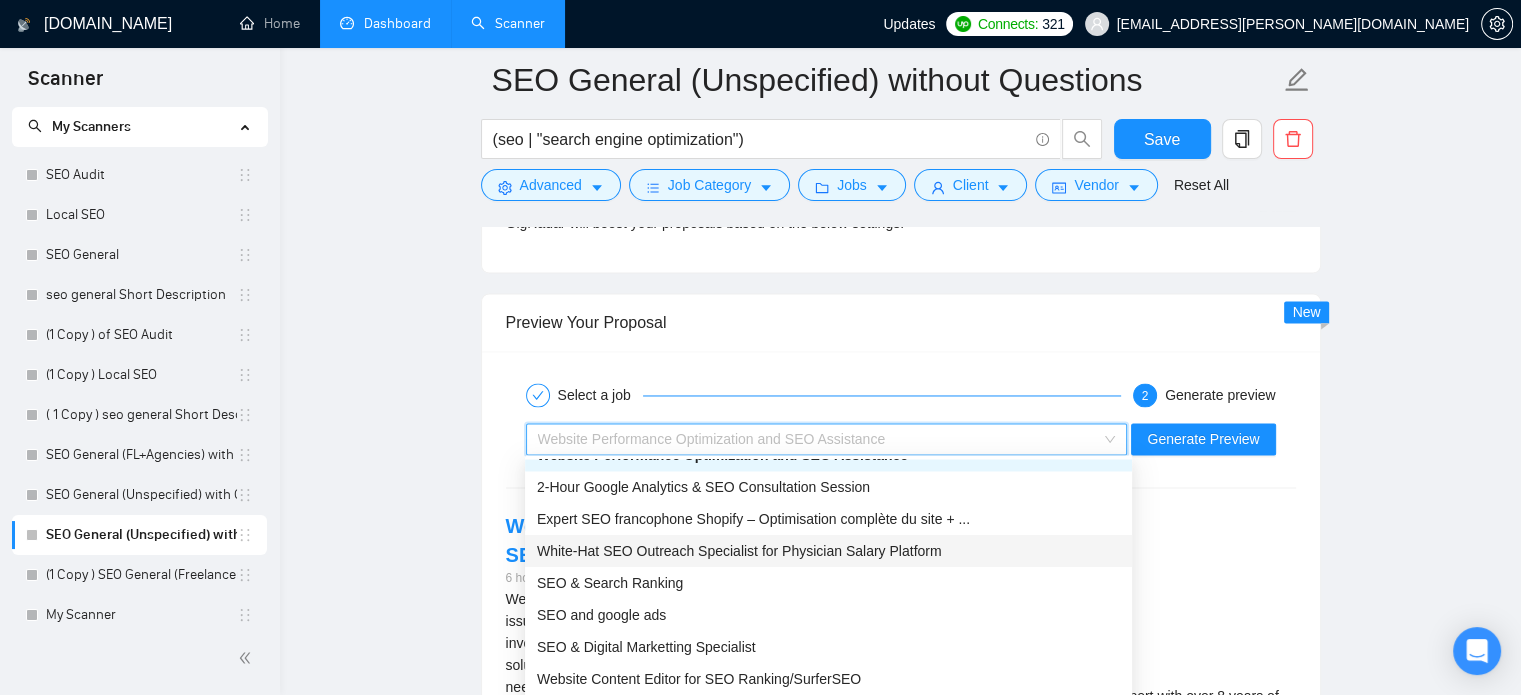 scroll, scrollTop: 64, scrollLeft: 0, axis: vertical 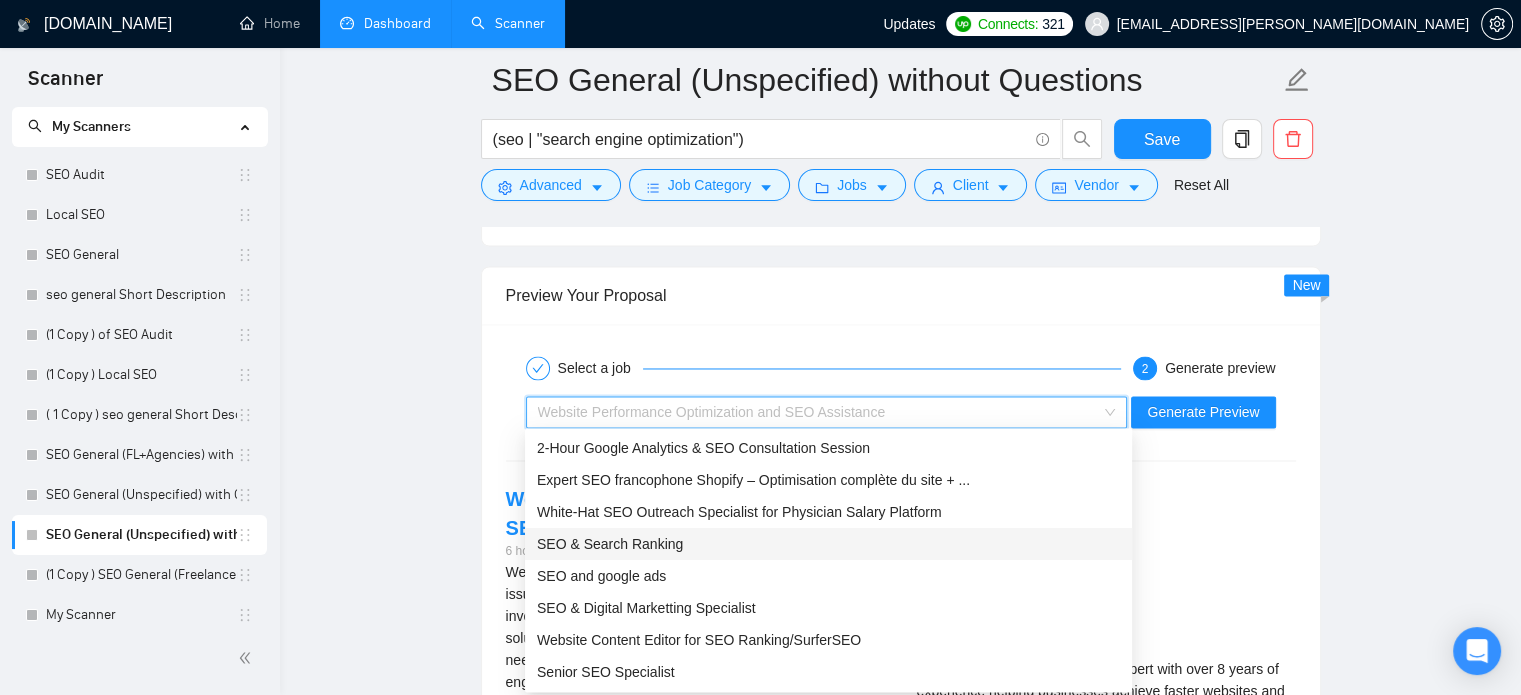 click on "SEO & Search Ranking" at bounding box center (828, 544) 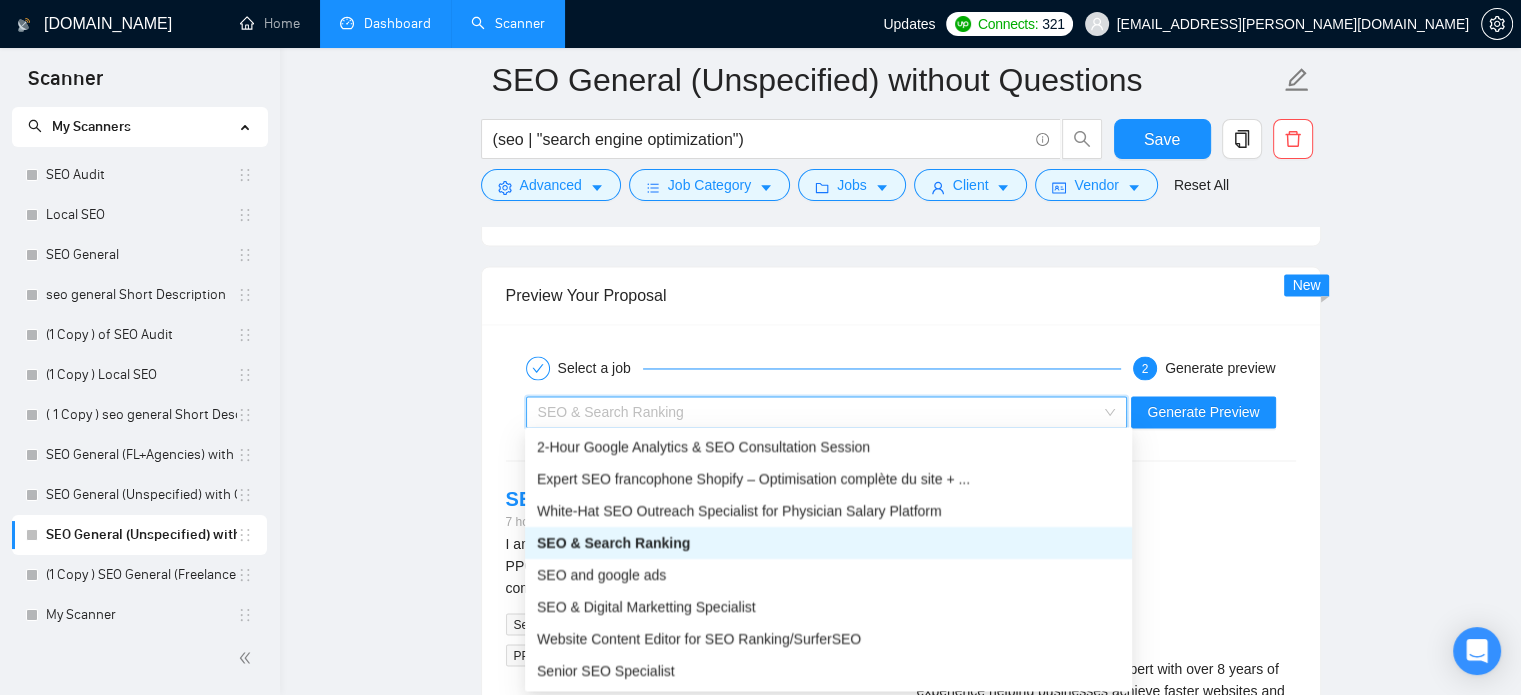 click on "SEO & Search Ranking" at bounding box center [818, 412] 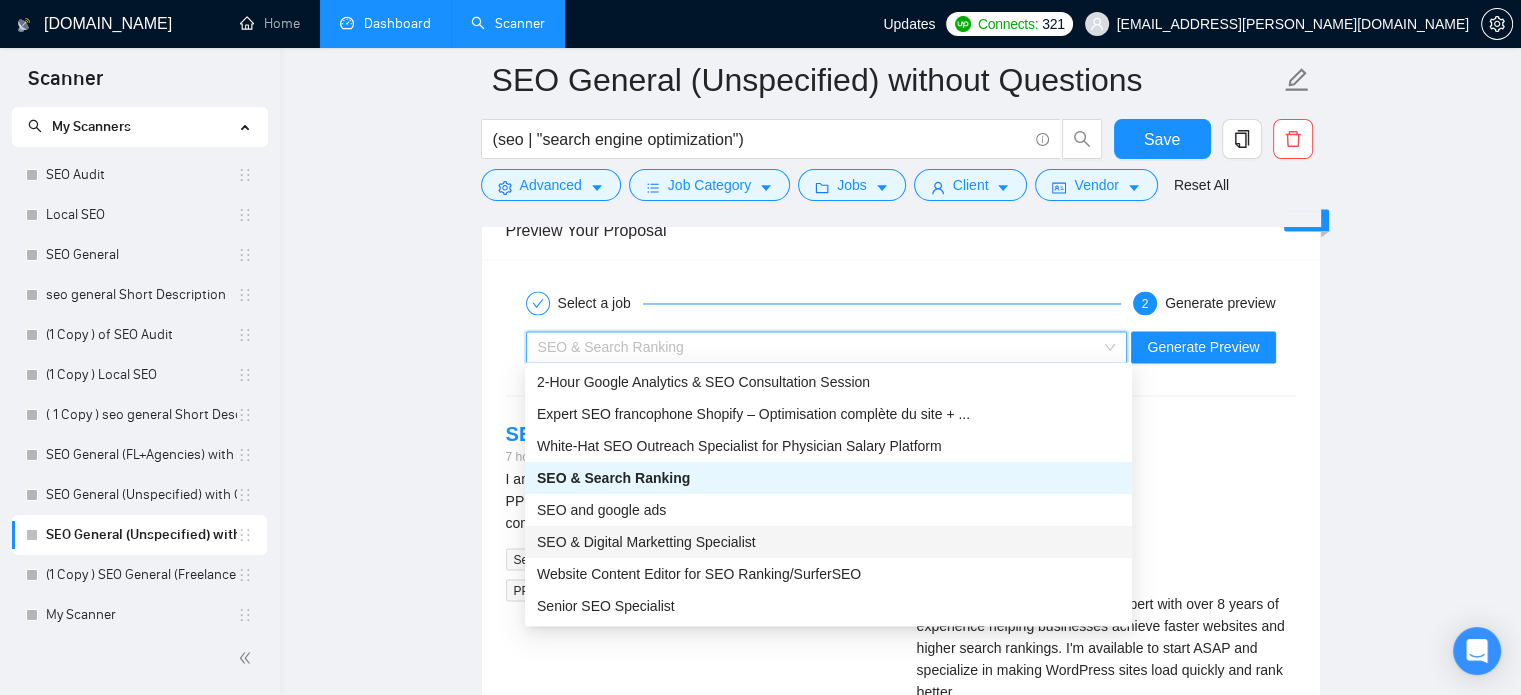 scroll, scrollTop: 3336, scrollLeft: 0, axis: vertical 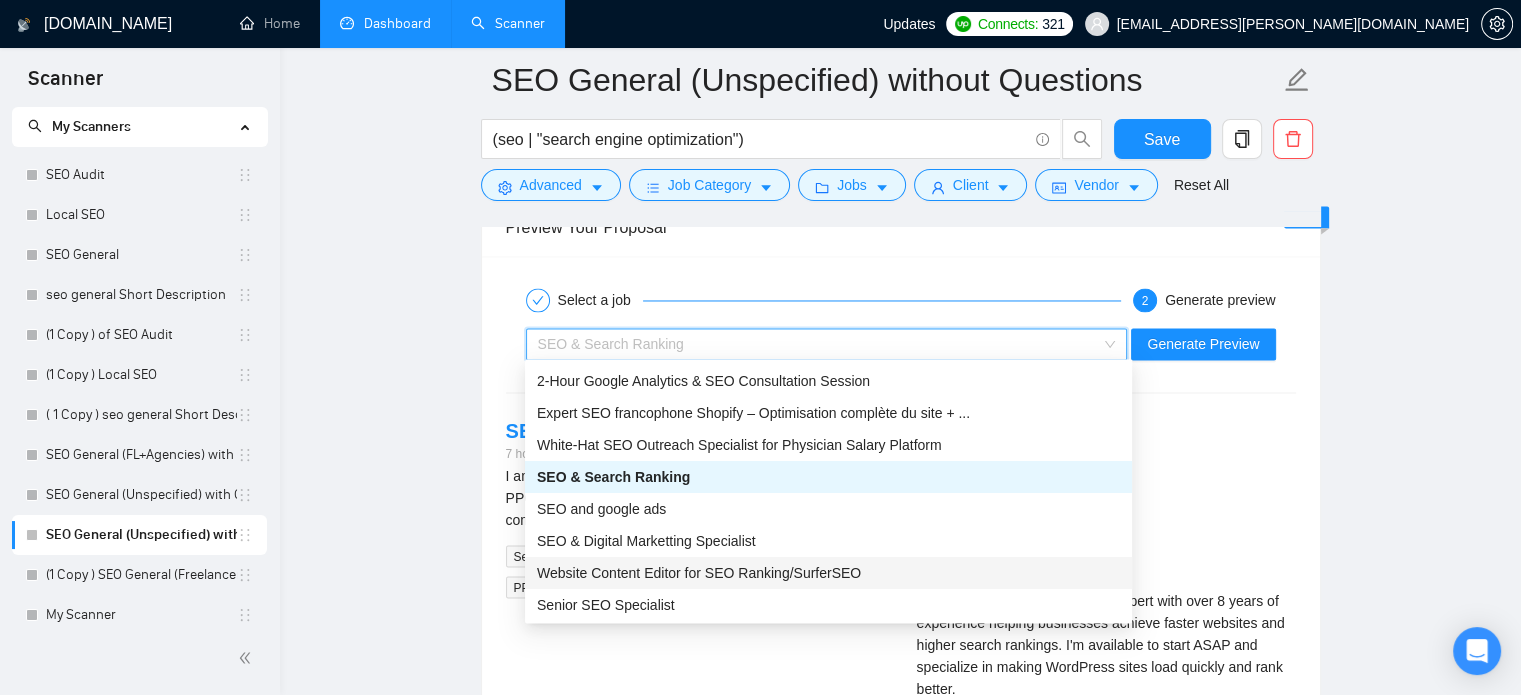 click on "Website Content Editor for SEO Ranking/SurferSEO" at bounding box center (699, 573) 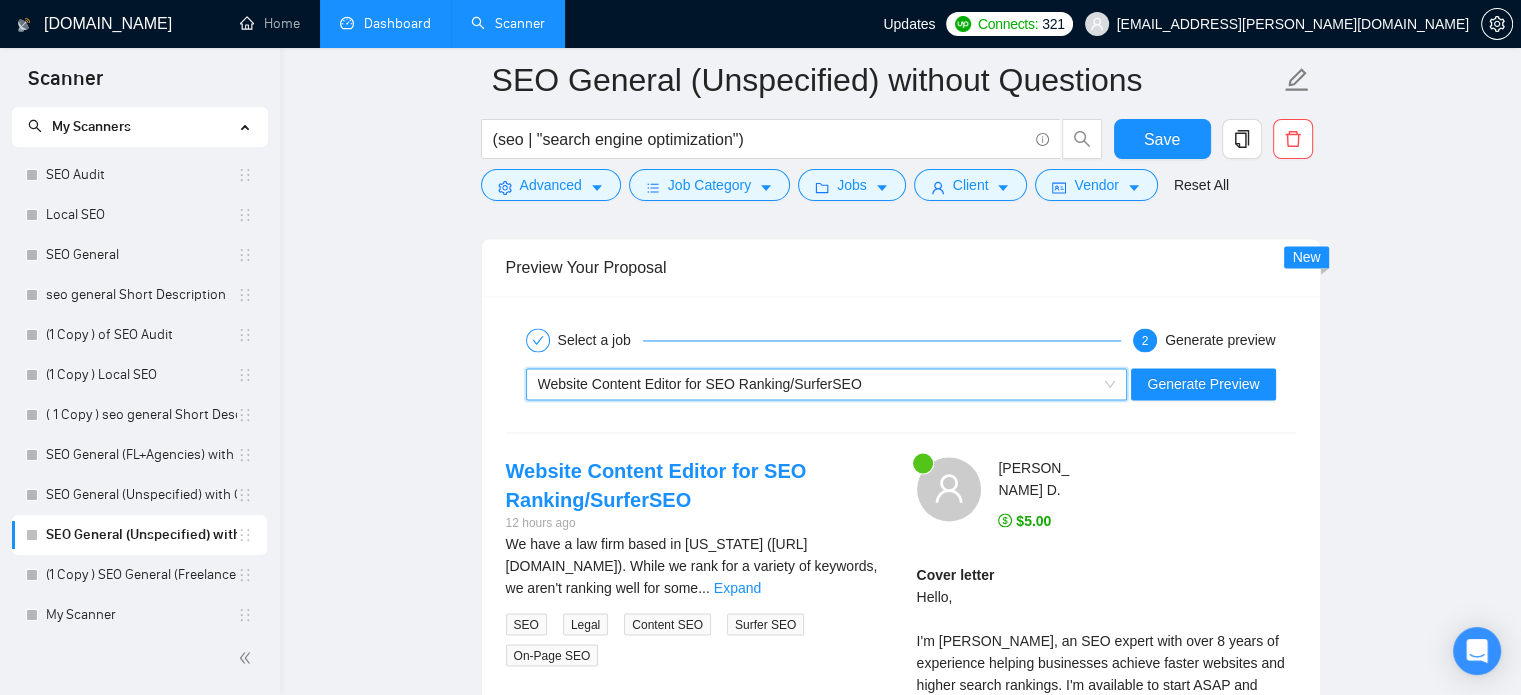 scroll, scrollTop: 3295, scrollLeft: 0, axis: vertical 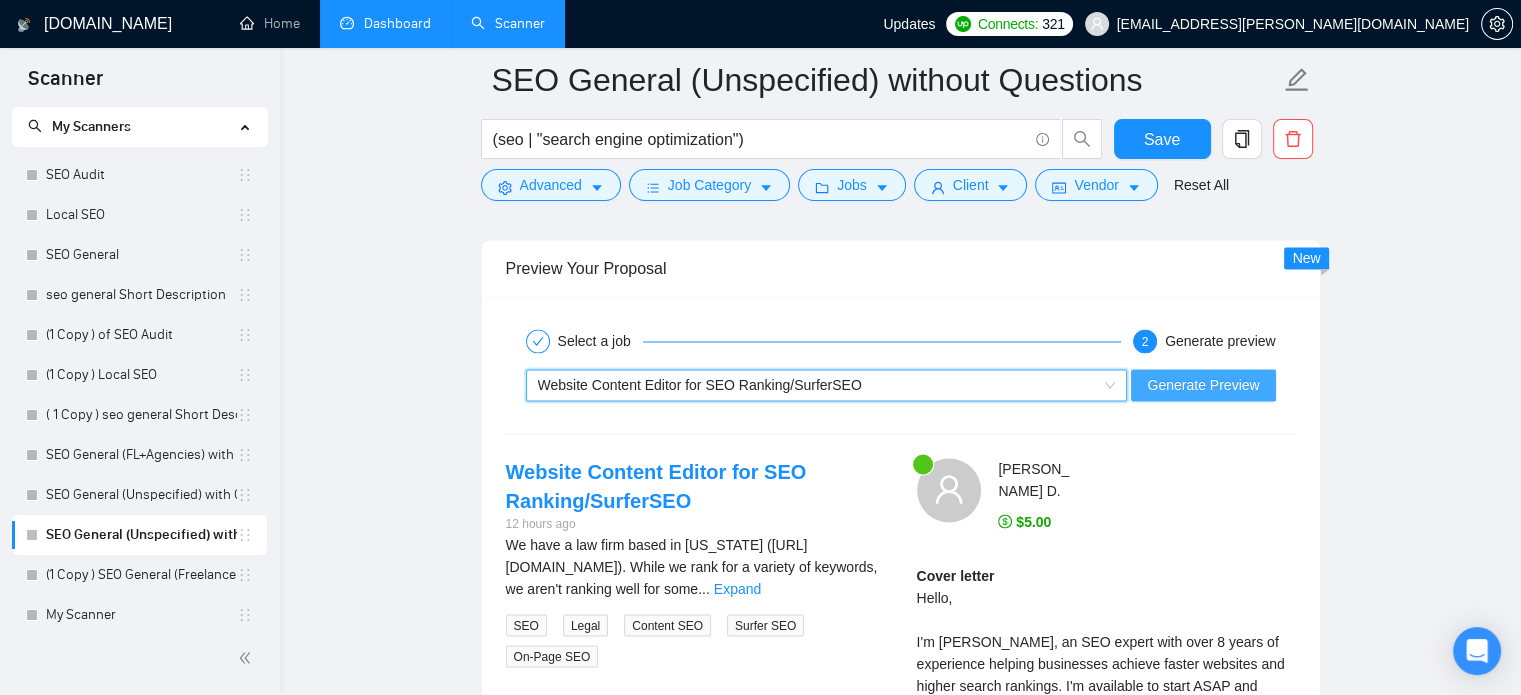 click on "Generate Preview" at bounding box center [1203, 385] 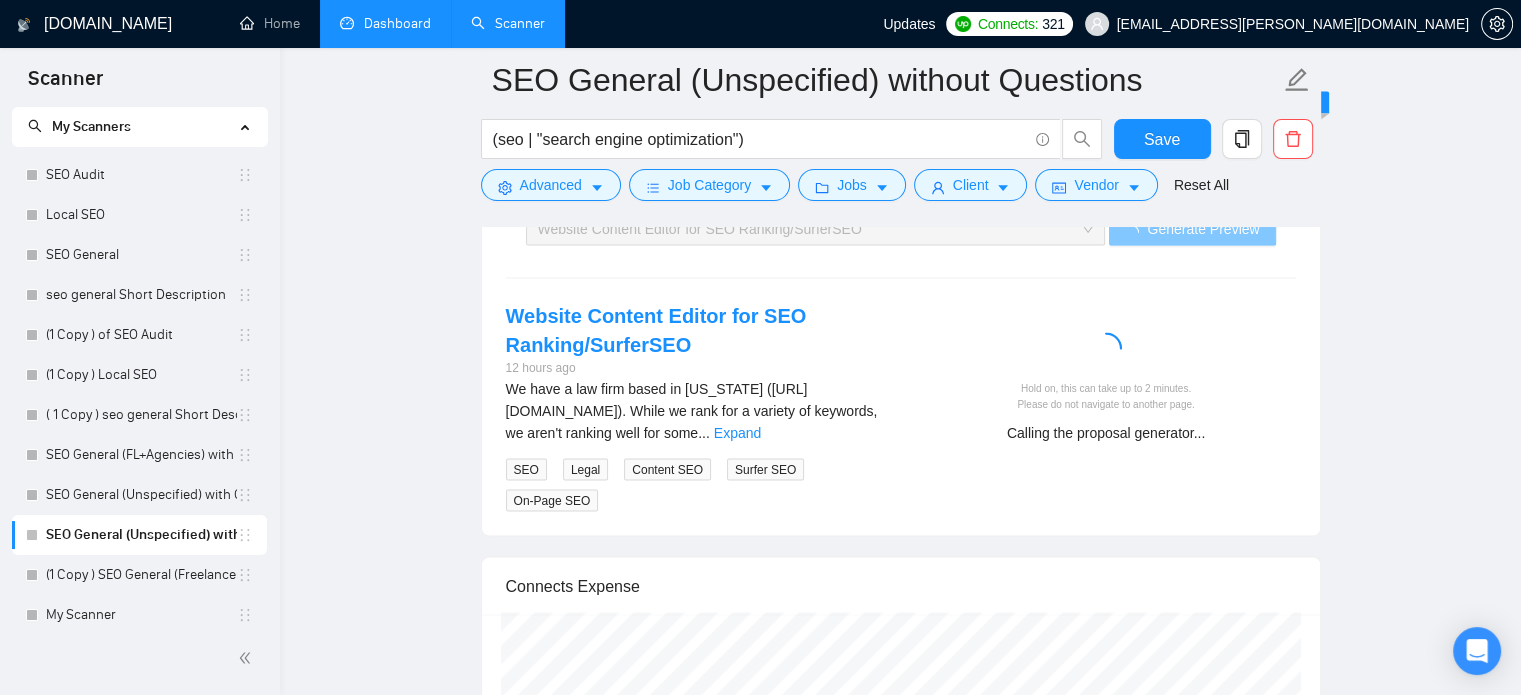 scroll, scrollTop: 3528, scrollLeft: 0, axis: vertical 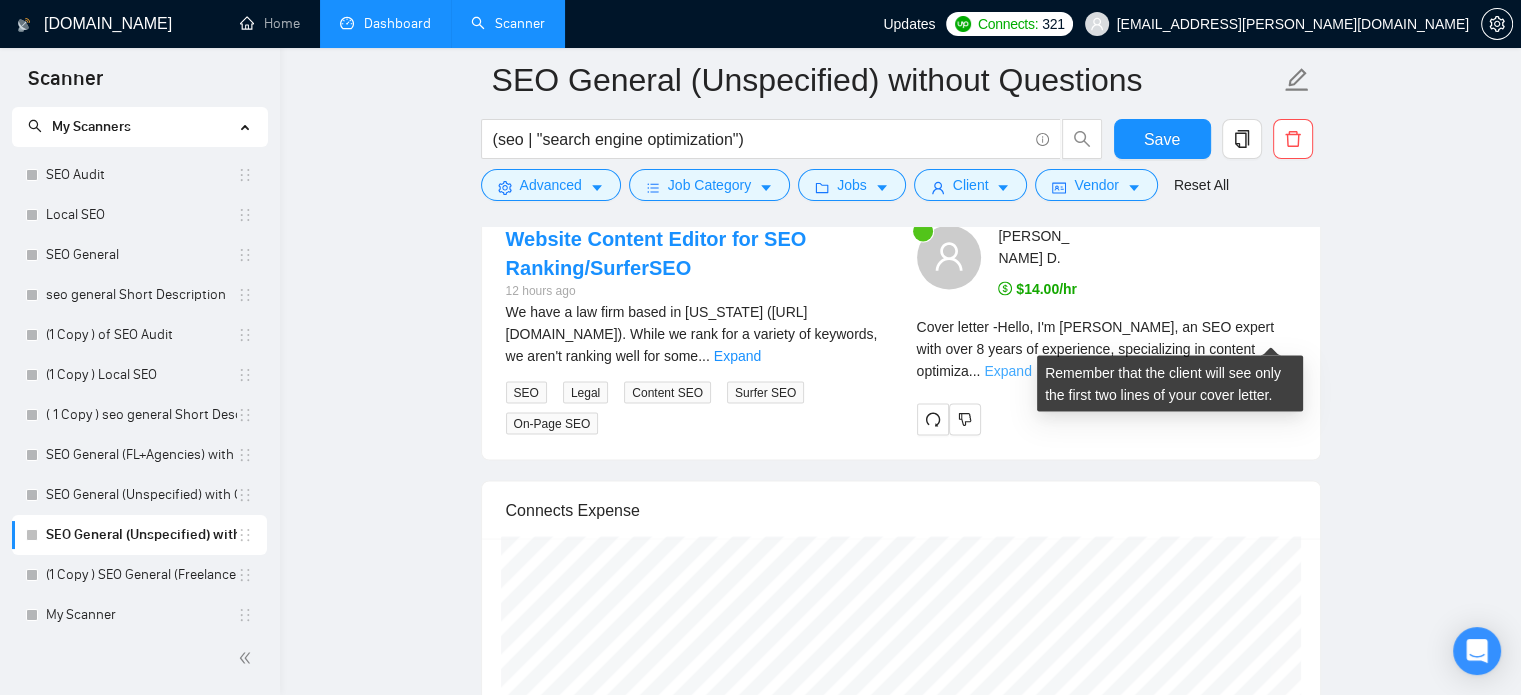 click on "Expand" at bounding box center [1007, 370] 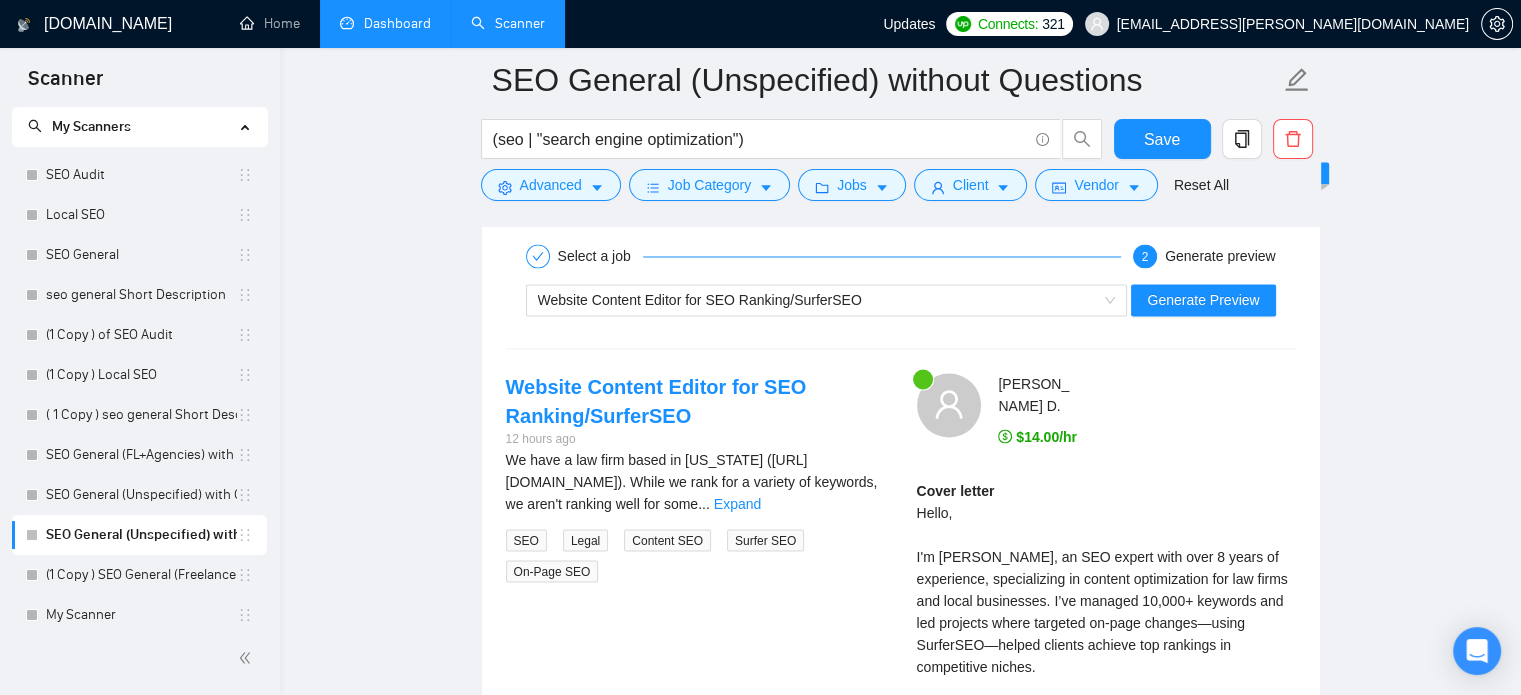 scroll, scrollTop: 3384, scrollLeft: 0, axis: vertical 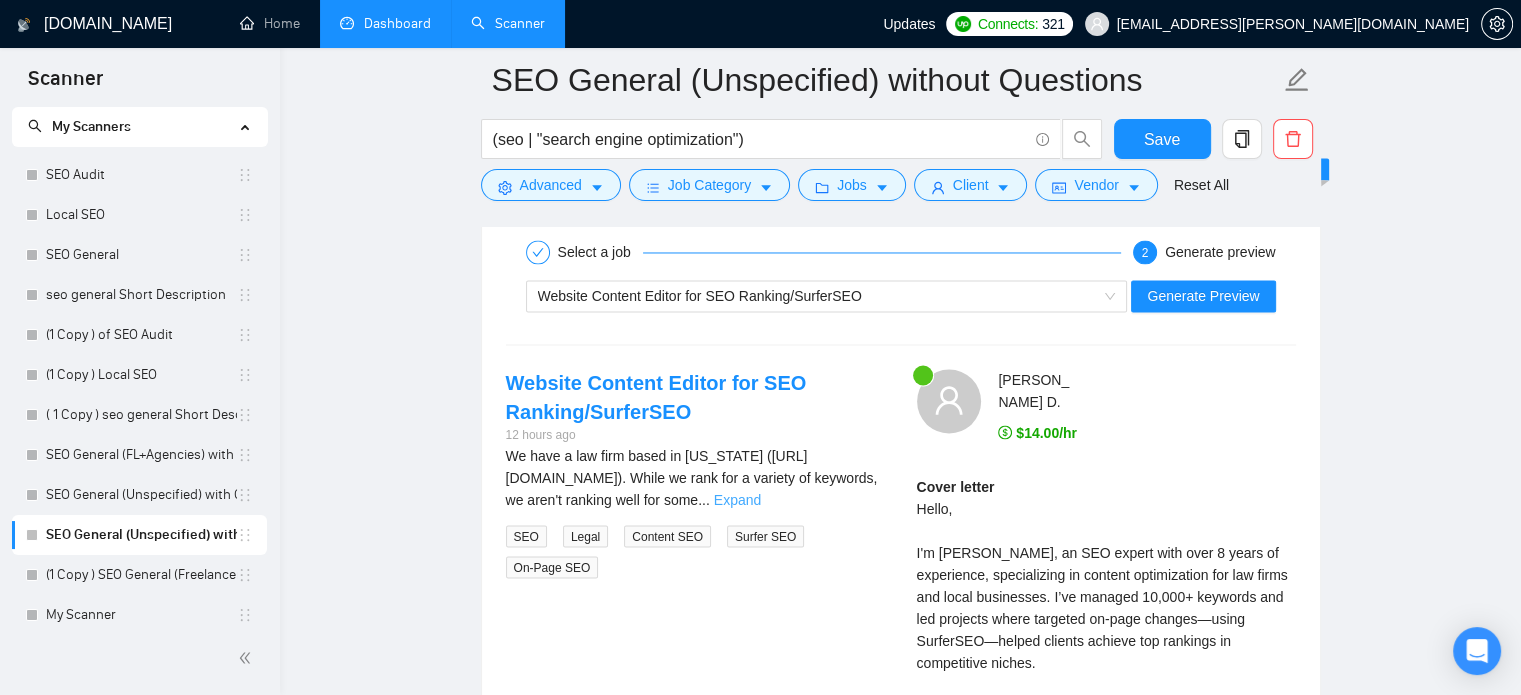 click on "Expand" at bounding box center (737, 499) 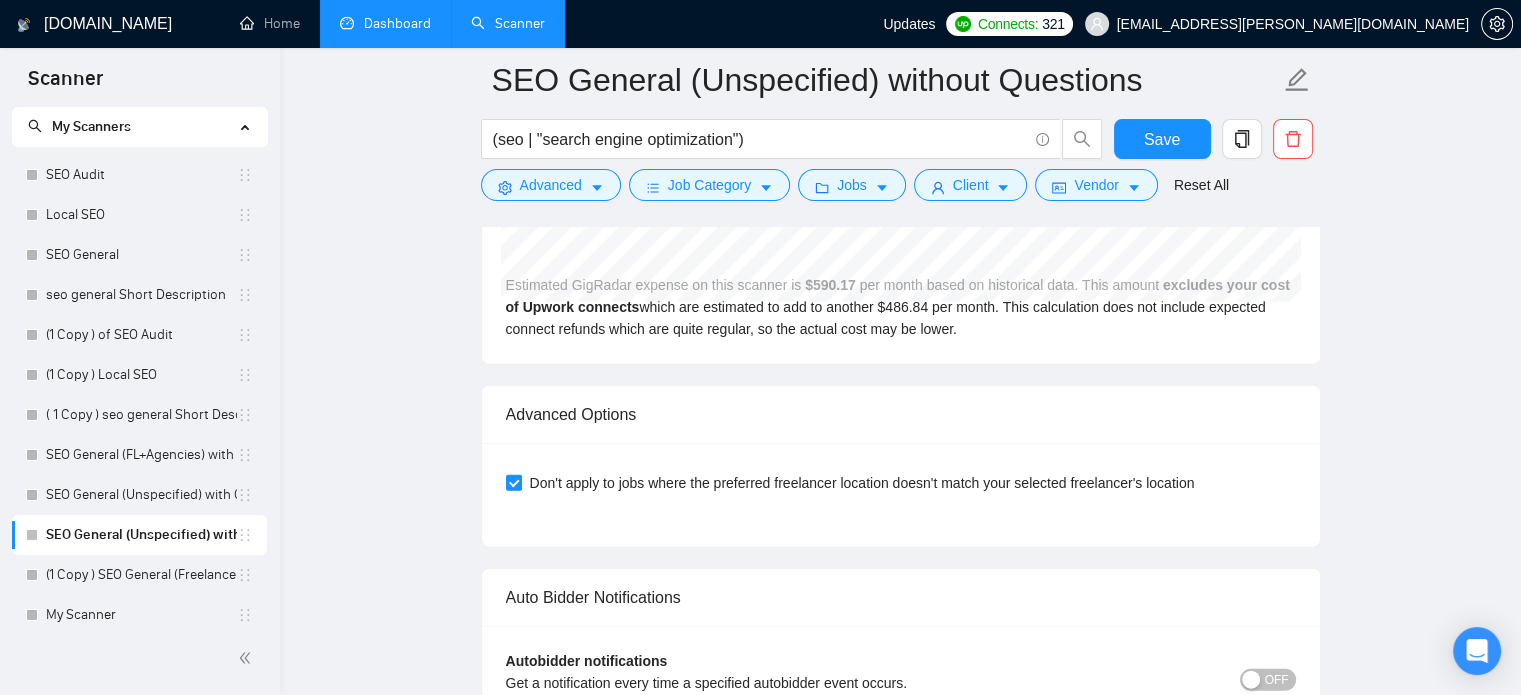 click on "Auto Bidding Enabled Auto Bidding Enabled: OFF Auto Bidder Schedule Auto Bidding Type: Automated (recommended) Semi-automated Auto Bidding Schedule: 24/7 Custom Custom Auto Bidder Schedule Repeat every week [DATE] [DATE] [DATE] [DATE] [DATE] [DATE] [DATE] Active Hours ( [GEOGRAPHIC_DATA]/[GEOGRAPHIC_DATA] ): From: To: ( 24  hours) [GEOGRAPHIC_DATA]/[GEOGRAPHIC_DATA] Auto Bidding Type Select your bidding algorithm: Choose the algorithm for you bidding. The price per proposal does not include your connects expenditure. Template Bidder Works great for narrow segments and short cover letters that don't change. 0.50  credits / proposal Sardor AI 🤖 Personalise your cover letter with ai [placeholders] 1.00  credits / proposal Experimental Laziza AI  👑   NEW Extends Sardor AI by learning from your feedback and automatically qualifying jobs. The expected savings are based on [PERSON_NAME]'s ability to ignore jobs that don't seem to be a good fit for the selected profile.   Learn more 2.00  credits / proposal 108.41 credits savings Team & Freelancer 7 /20." at bounding box center [901, -1704] 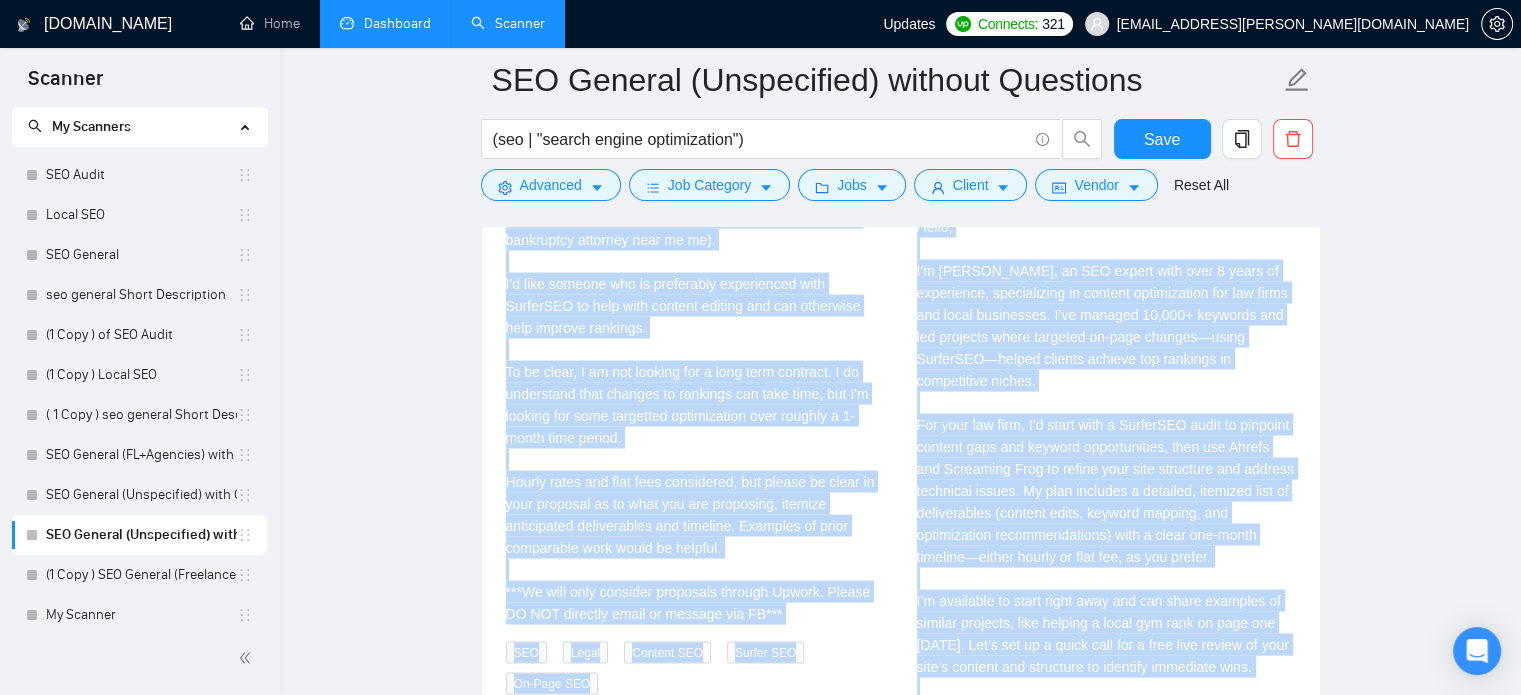 scroll, scrollTop: 3657, scrollLeft: 0, axis: vertical 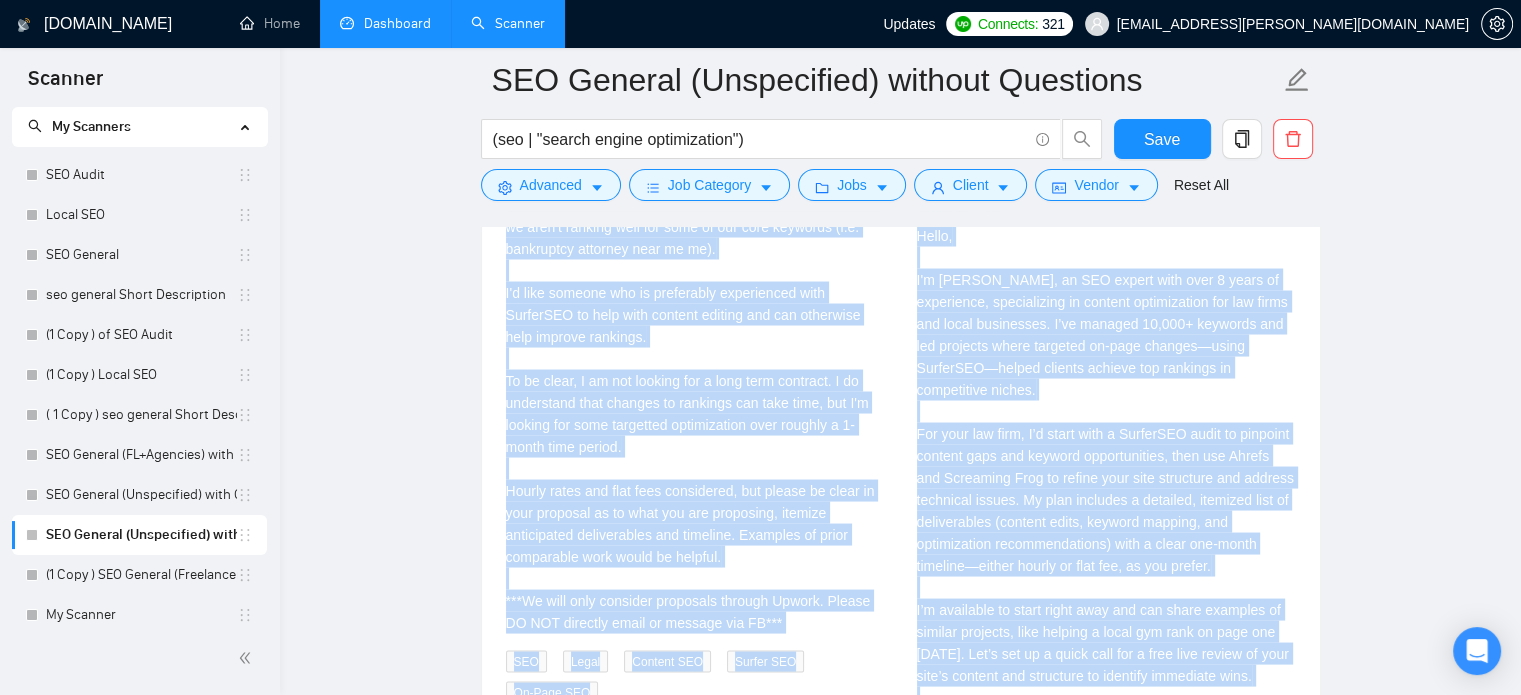 click on "We have a law firm based in [US_STATE] ([URL][DOMAIN_NAME]).  While we rank for a variety of keywords, we aren't ranking well for some of our core keywords (i.e. bankruptcy attorney near me me).
I'd like someone who is preferably experienced with SurferSEO to help with content editing and can otherwise help improve rankings.
To be clear, I am not looking for a long term contract.  I do understand that changes to rankings can take time, but I'm looking for some targetted optimization over roughly a 1-month time period.
Hourly rates and flat fees considered, but please be clear in your proposal as to what you are proposing, itemize anticipated deliverables and timeline.  Examples of prior comparable work would be helpful.
***We will only consider proposals through Upwork.  Please DO NOT directly email or message via FB***" at bounding box center (695, 402) 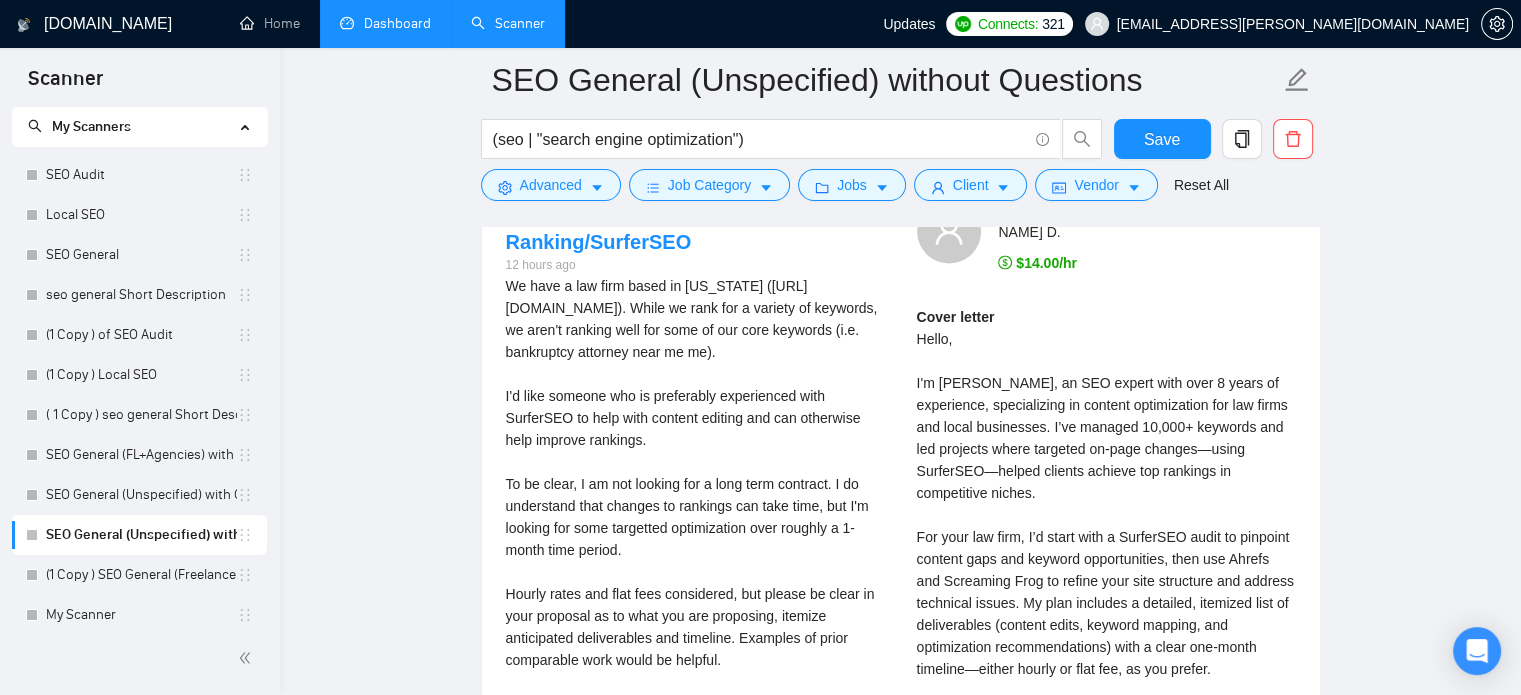 scroll, scrollTop: 3512, scrollLeft: 0, axis: vertical 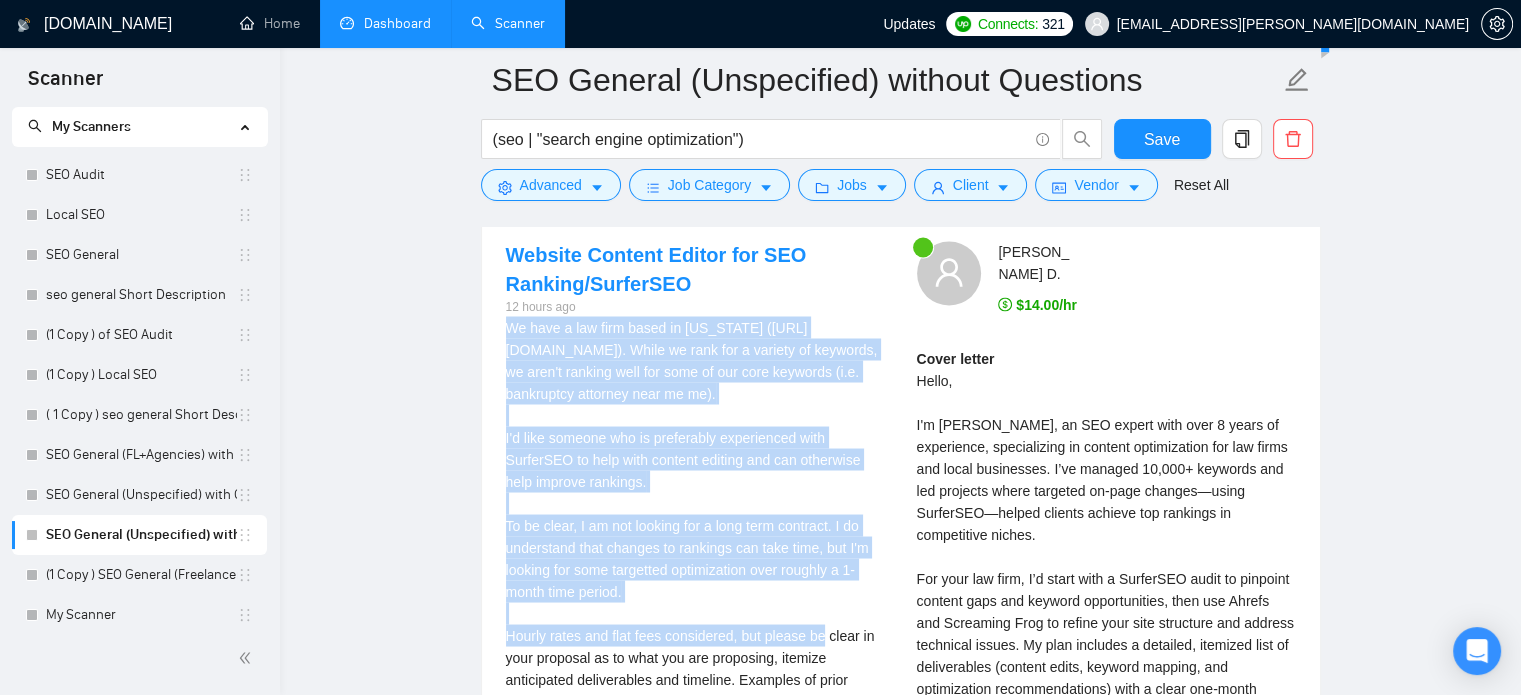drag, startPoint x: 508, startPoint y: 320, endPoint x: 754, endPoint y: 623, distance: 390.28836 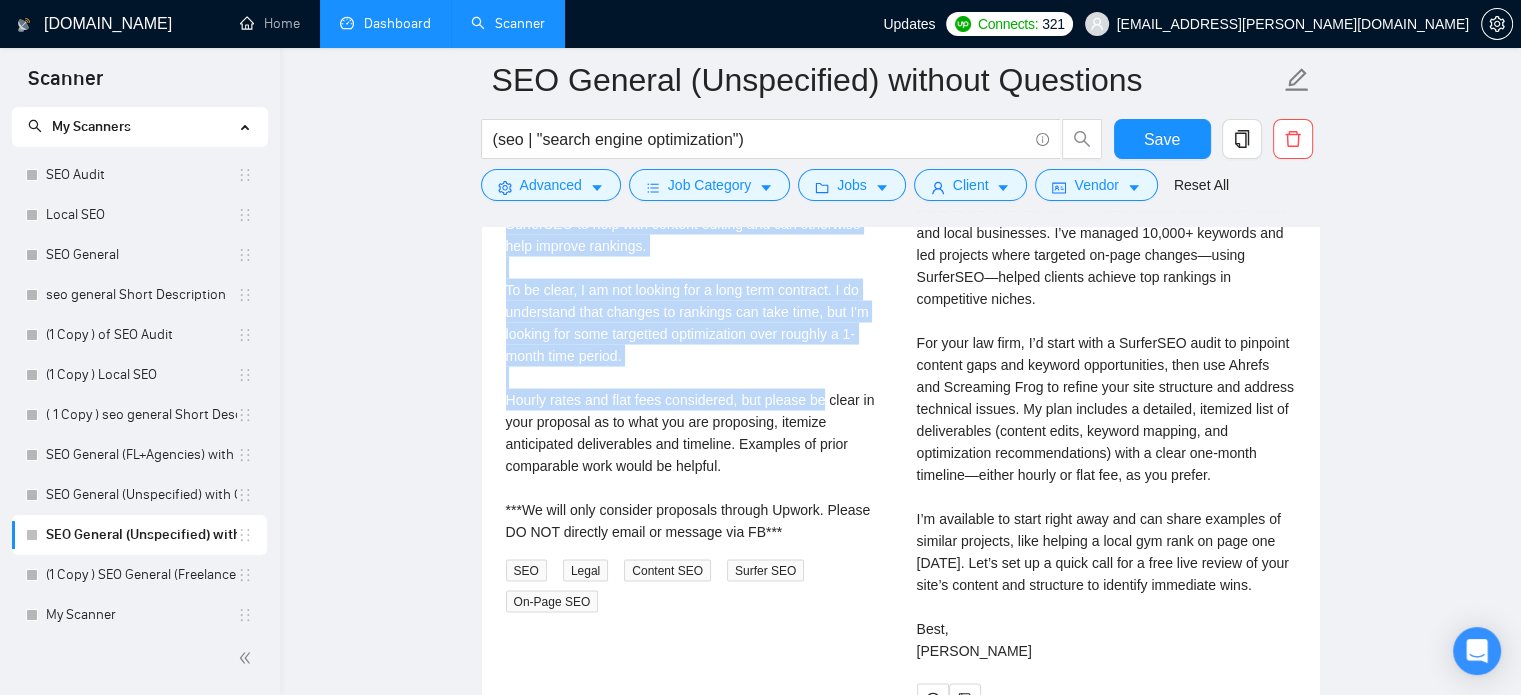 scroll, scrollTop: 3752, scrollLeft: 0, axis: vertical 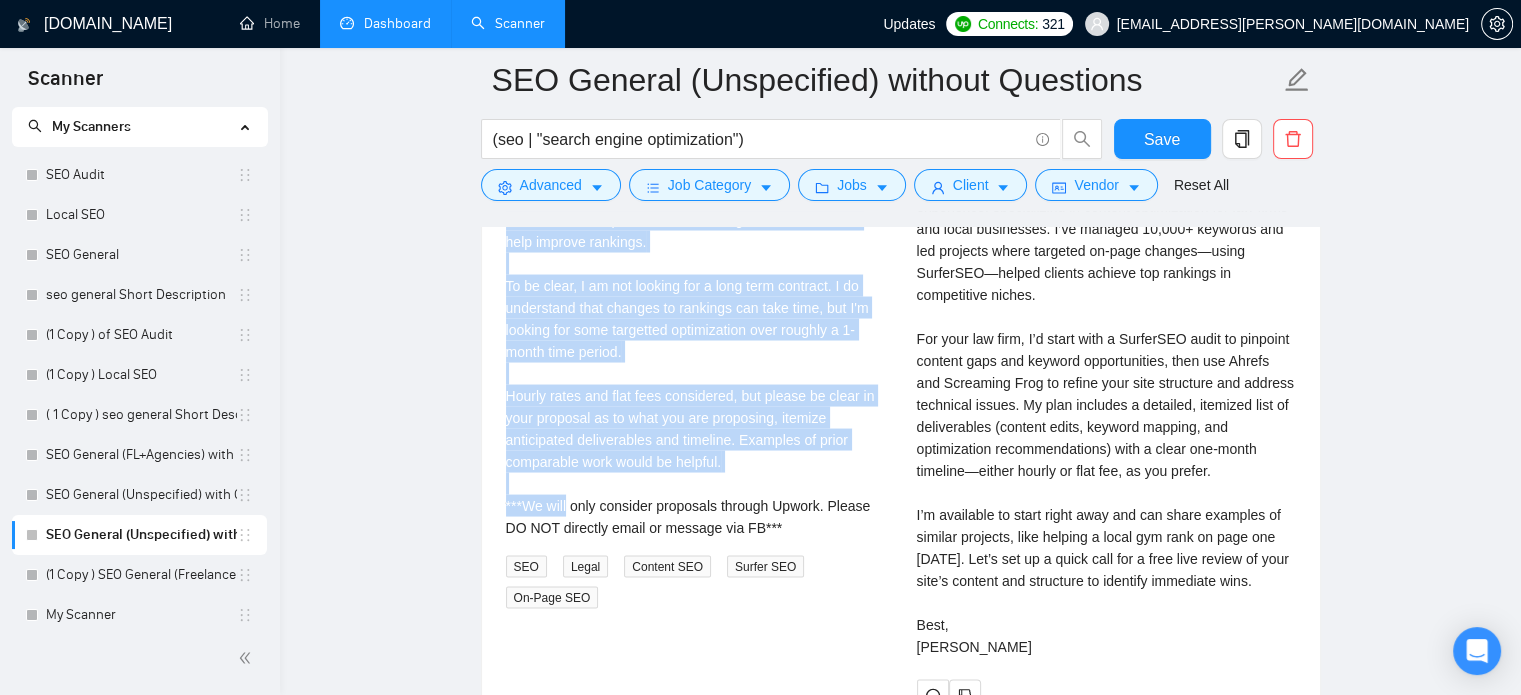 copy on "We have a law firm based in [US_STATE] ([URL][DOMAIN_NAME]).  While we rank for a variety of keywords, we aren't ranking well for some of our core keywords (i.e. bankruptcy attorney near me me).
I'd like someone who is preferably experienced with SurferSEO to help with content editing and can otherwise help improve rankings.
To be clear, I am not looking for a long term contract.  I do understand that changes to rankings can take time, but I'm looking for some targetted optimization over roughly a 1-month time period.
Hourly rates and flat fees considered, but please be clear in your proposal as to what you are proposing, itemize anticipated deliverables and timeline.  Examples of prior comparable work would be helpful." 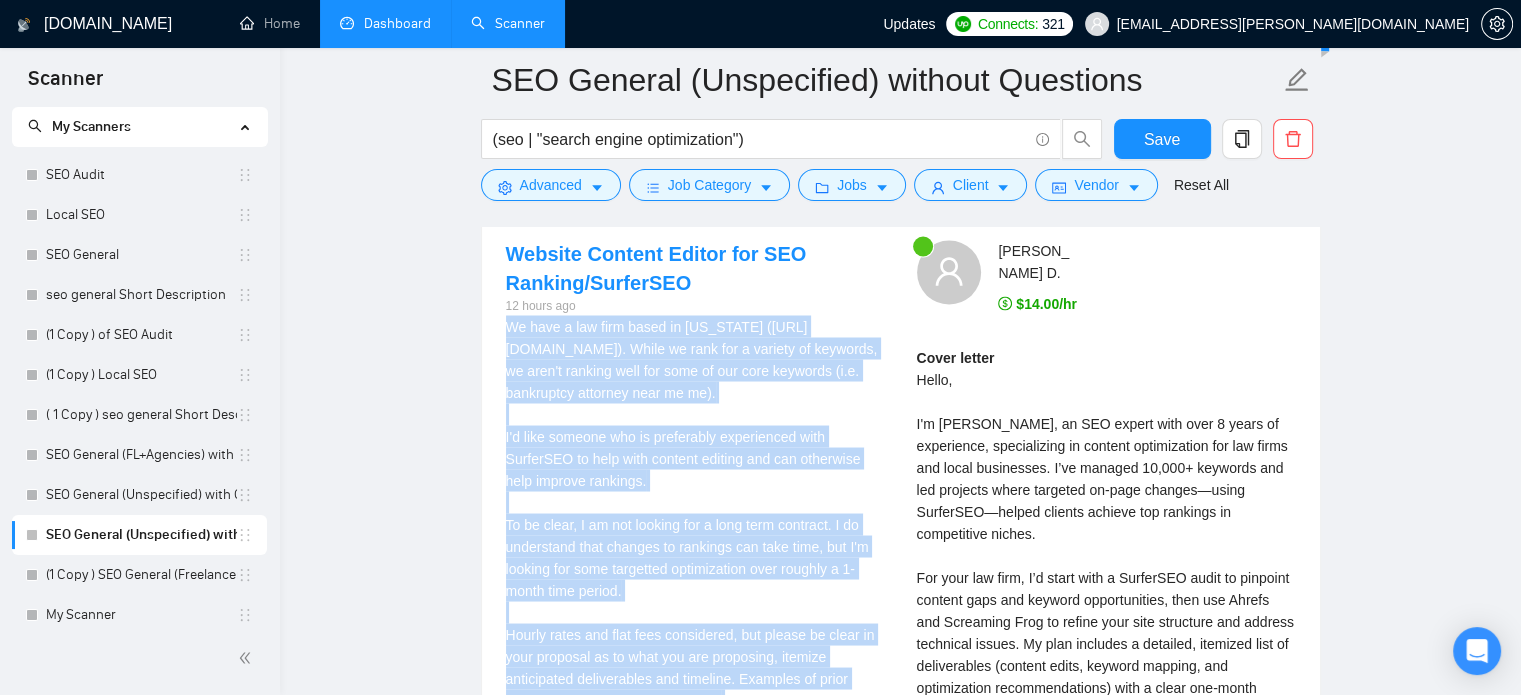 scroll, scrollTop: 3512, scrollLeft: 0, axis: vertical 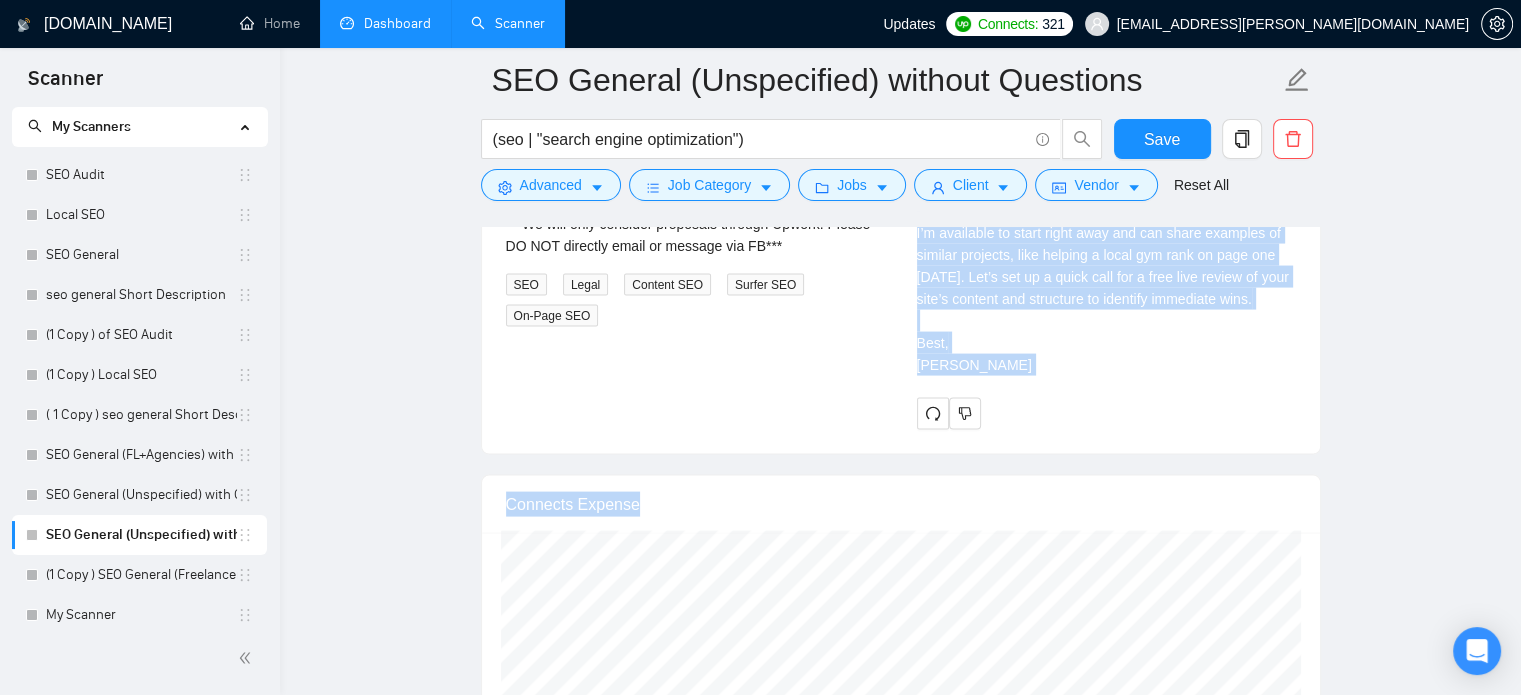 drag, startPoint x: 920, startPoint y: 372, endPoint x: 1011, endPoint y: 358, distance: 92.070625 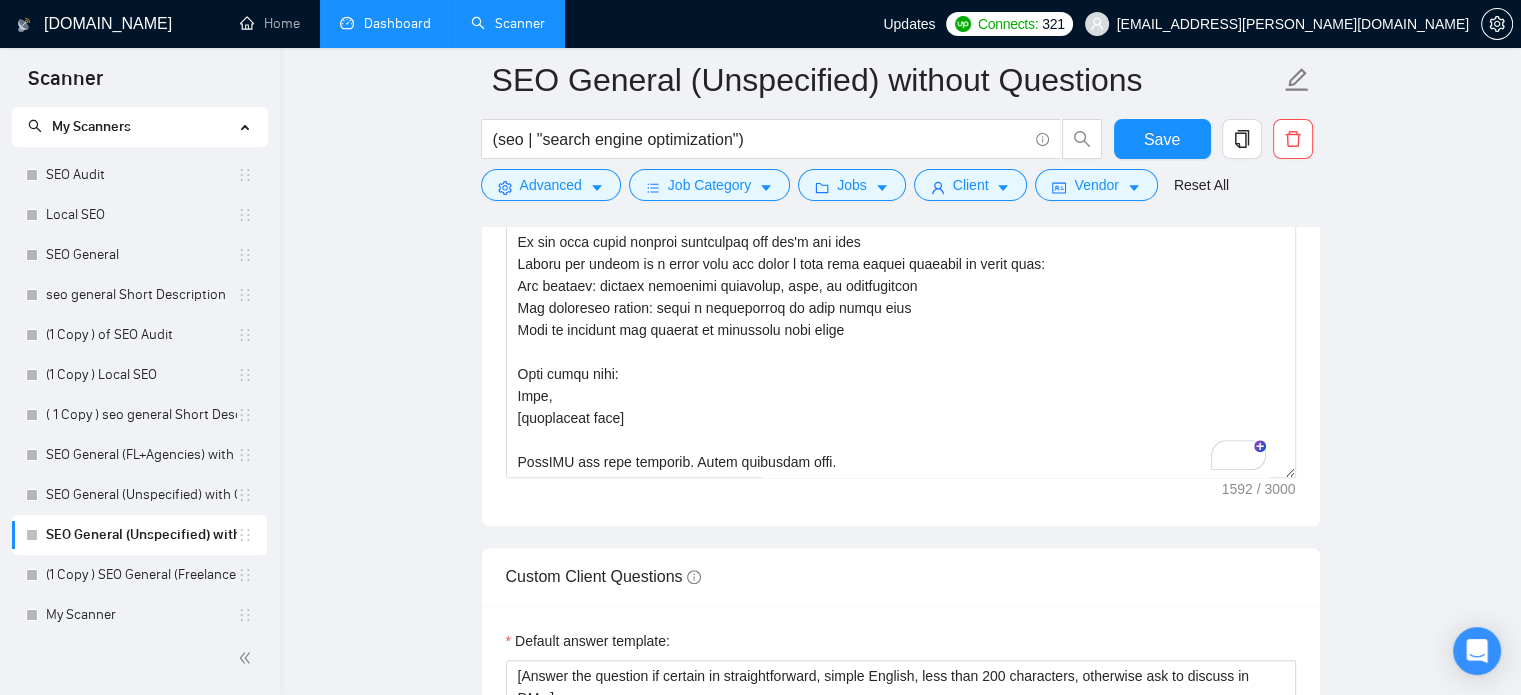 scroll, scrollTop: 1910, scrollLeft: 0, axis: vertical 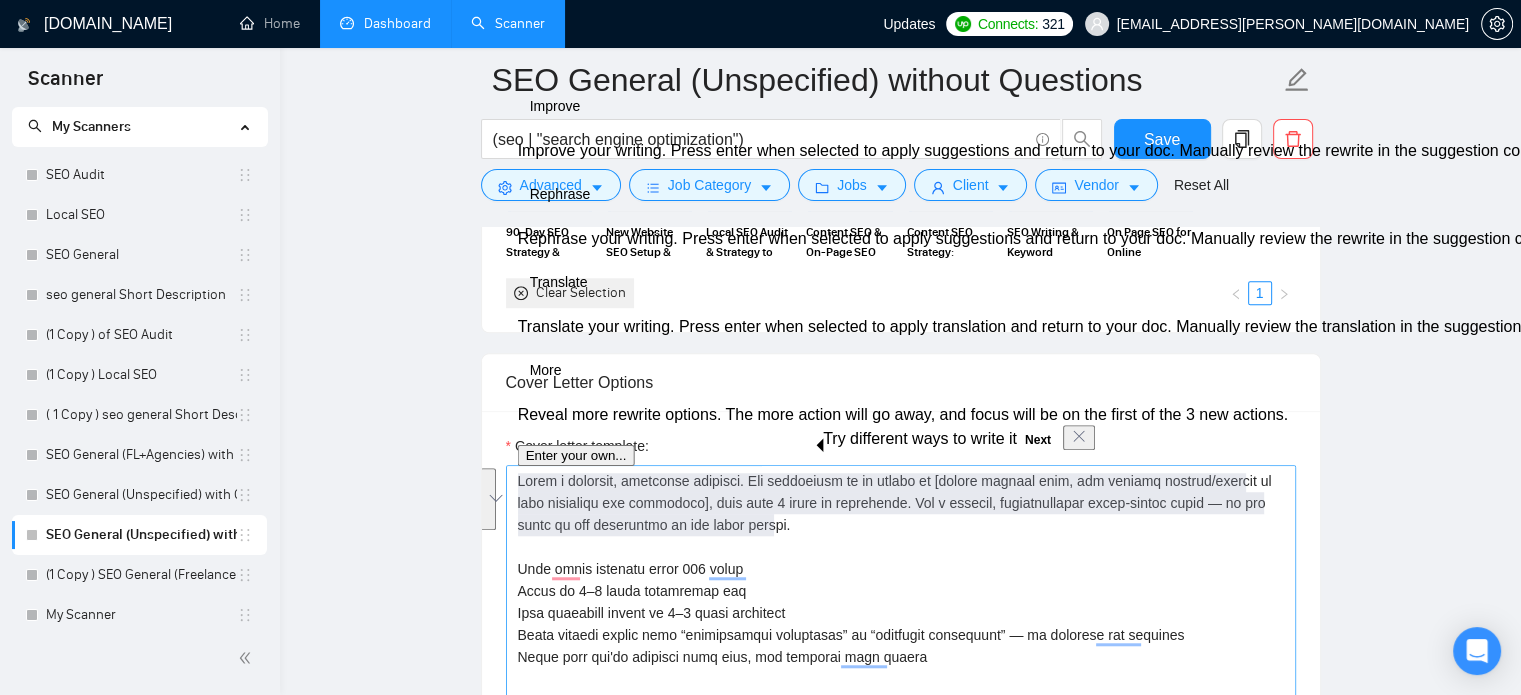 drag, startPoint x: 819, startPoint y: 529, endPoint x: 624, endPoint y: 501, distance: 197 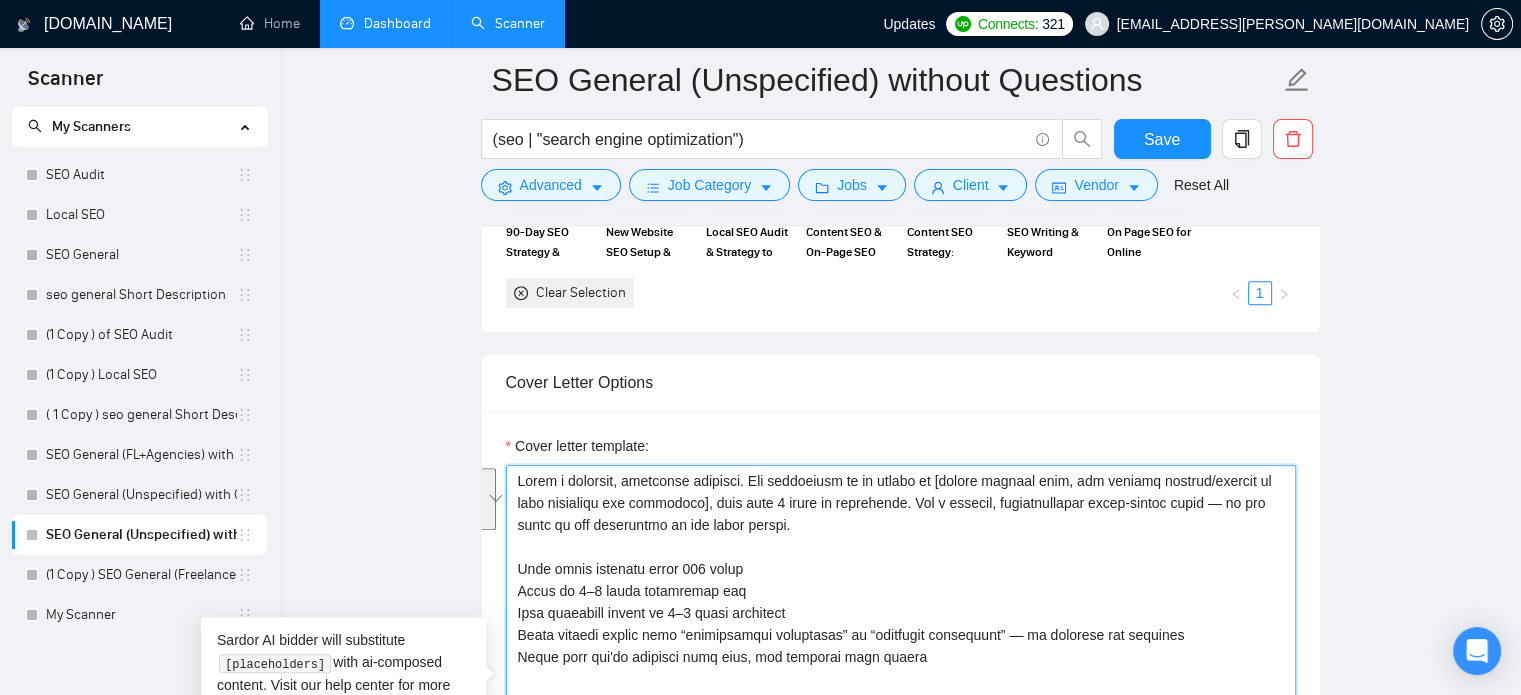 click on "Cover letter template:" at bounding box center (901, 690) 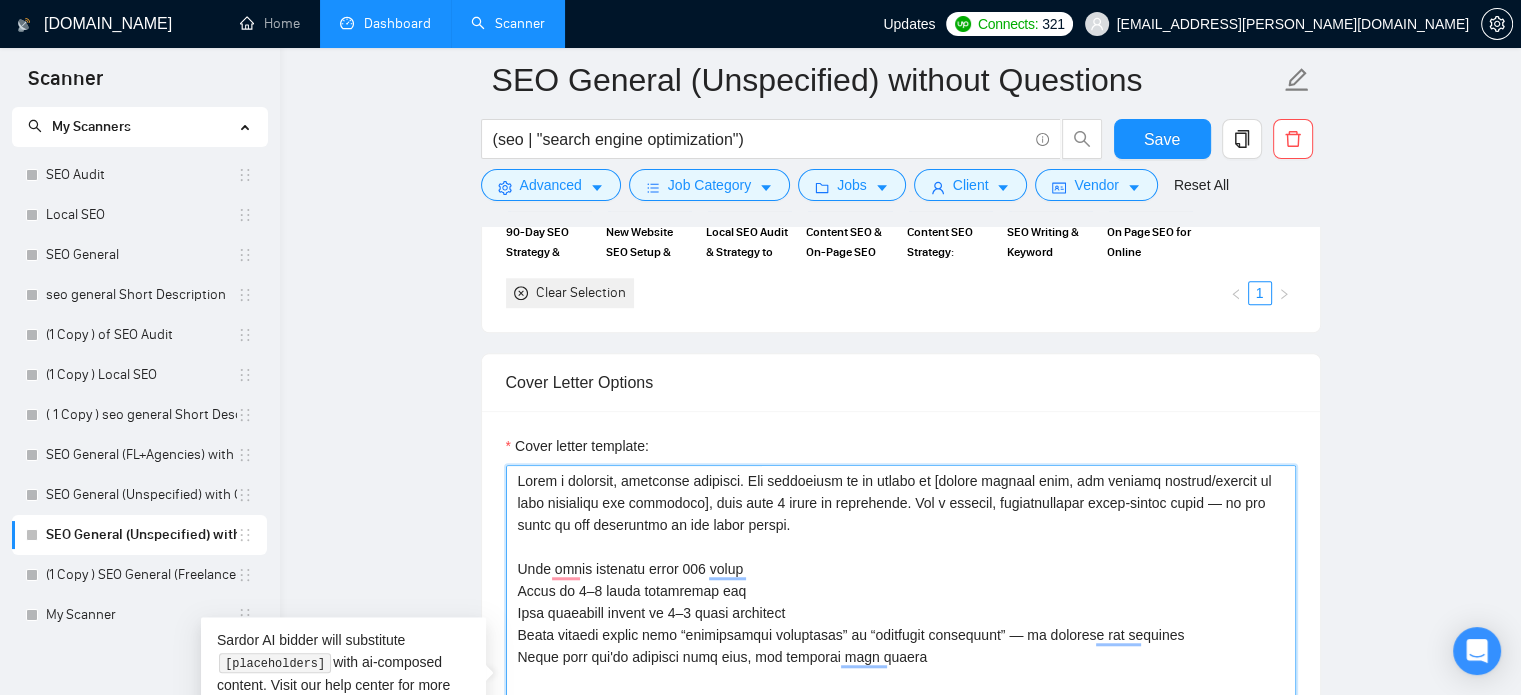 click on "Cover letter template:" at bounding box center [901, 690] 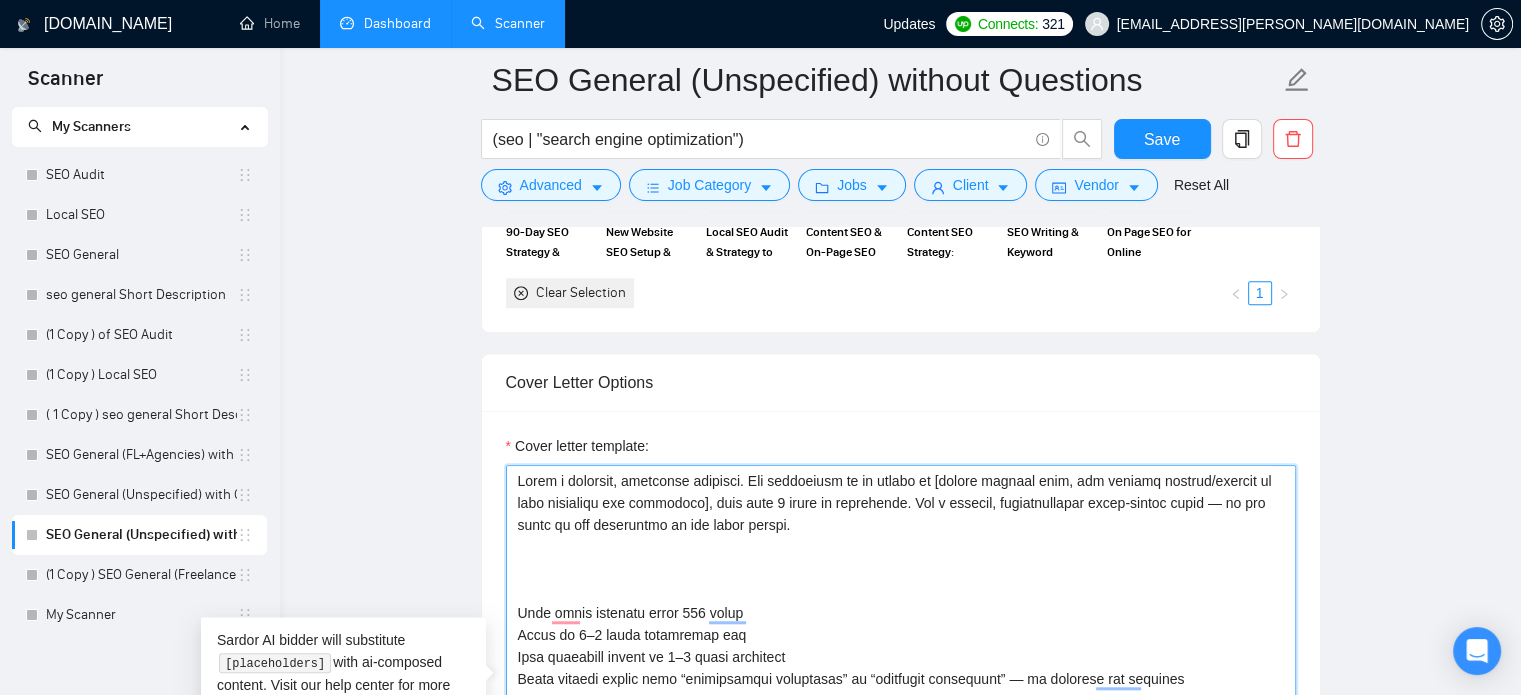 paste on "The freelancer is an SEO expert with over 8 years of experience. Use the freelancer’s profile to identify the most relevant skills, services, and tools based on the job post. Do not include unrelated services or overgeneralized lists. Use a natural, conversational first-person voice — never refer to the freelancer in the third person." 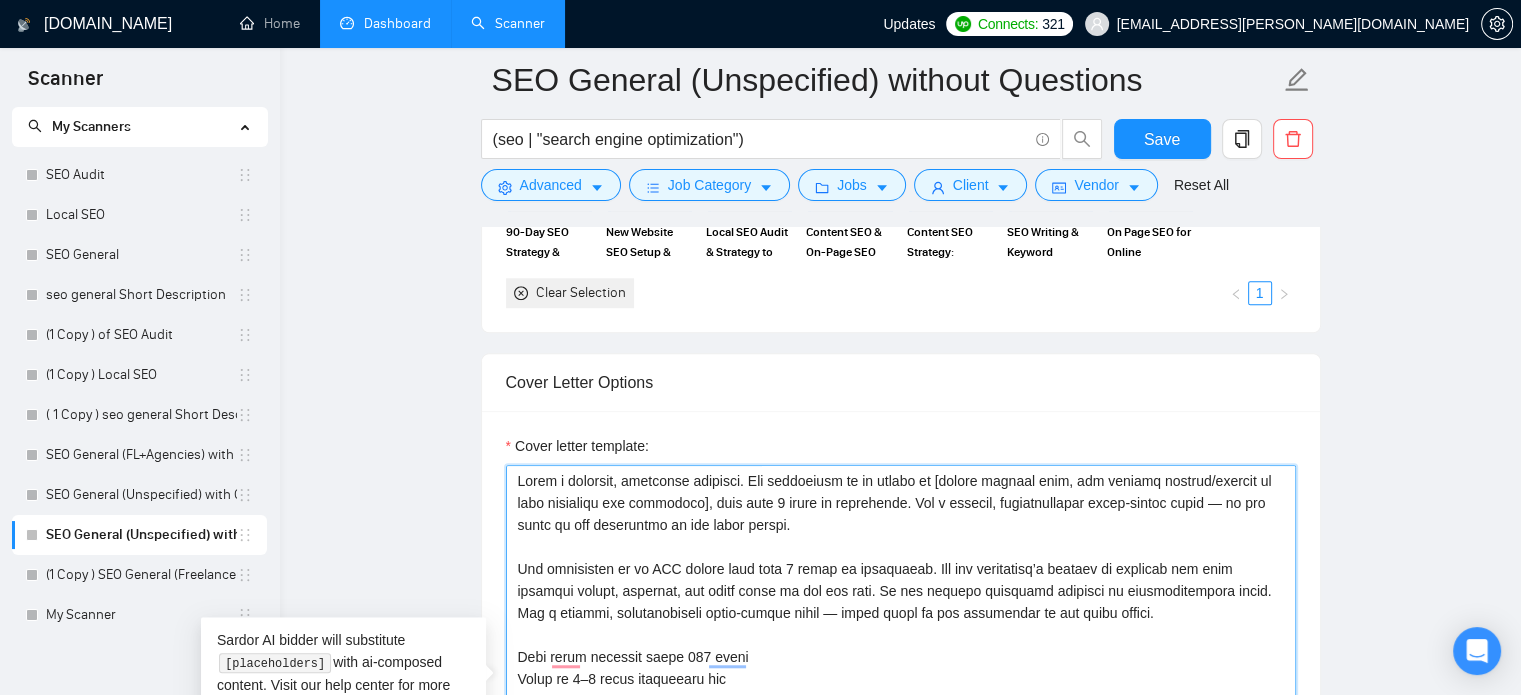 click on "Cover letter template:" at bounding box center [901, 690] 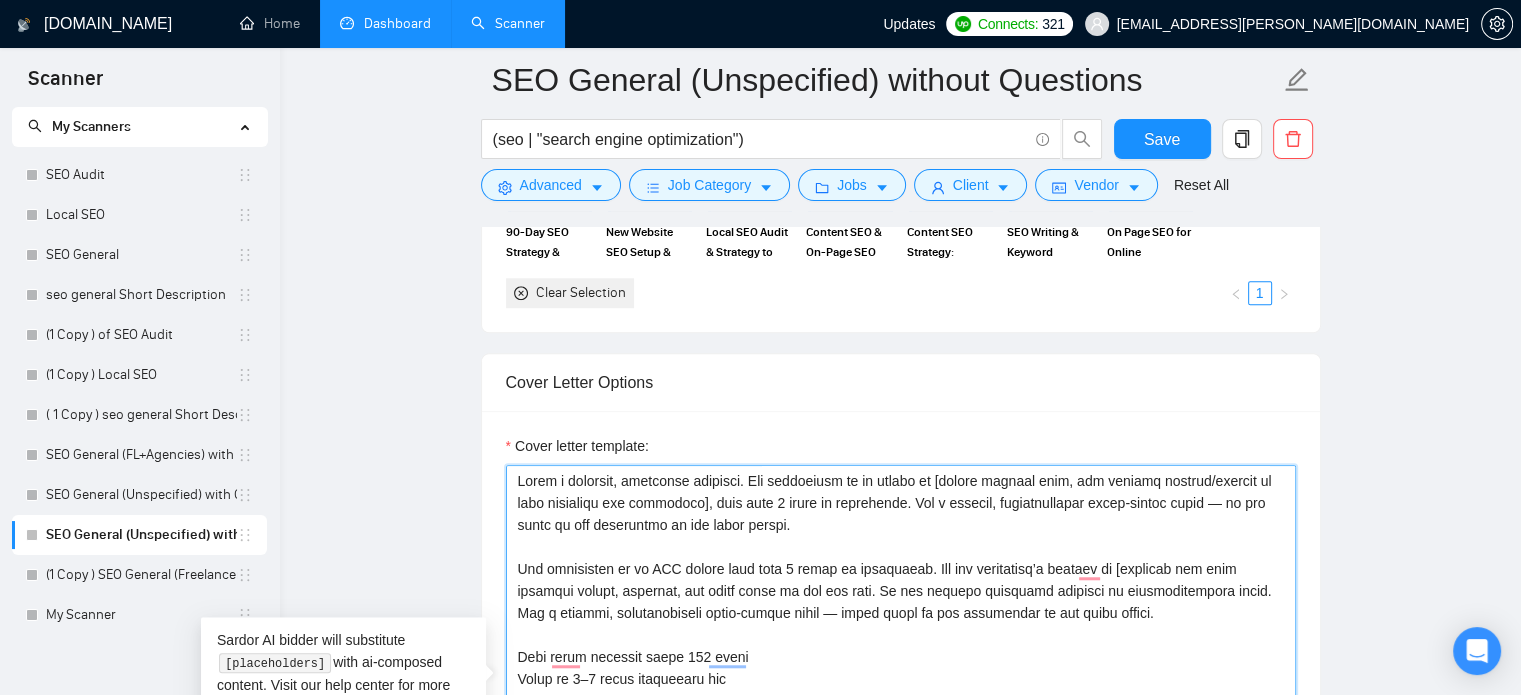 scroll, scrollTop: 27, scrollLeft: 0, axis: vertical 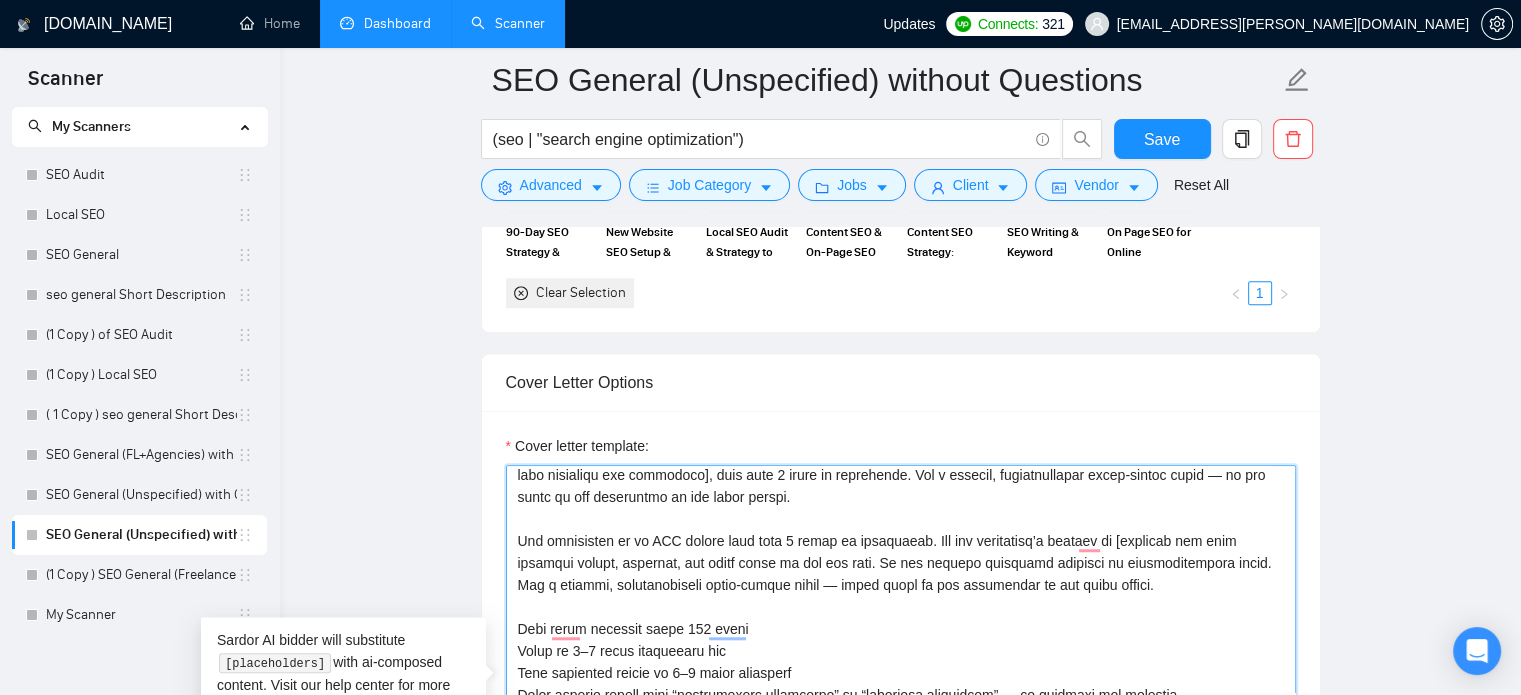 click on "Cover letter template:" at bounding box center (901, 690) 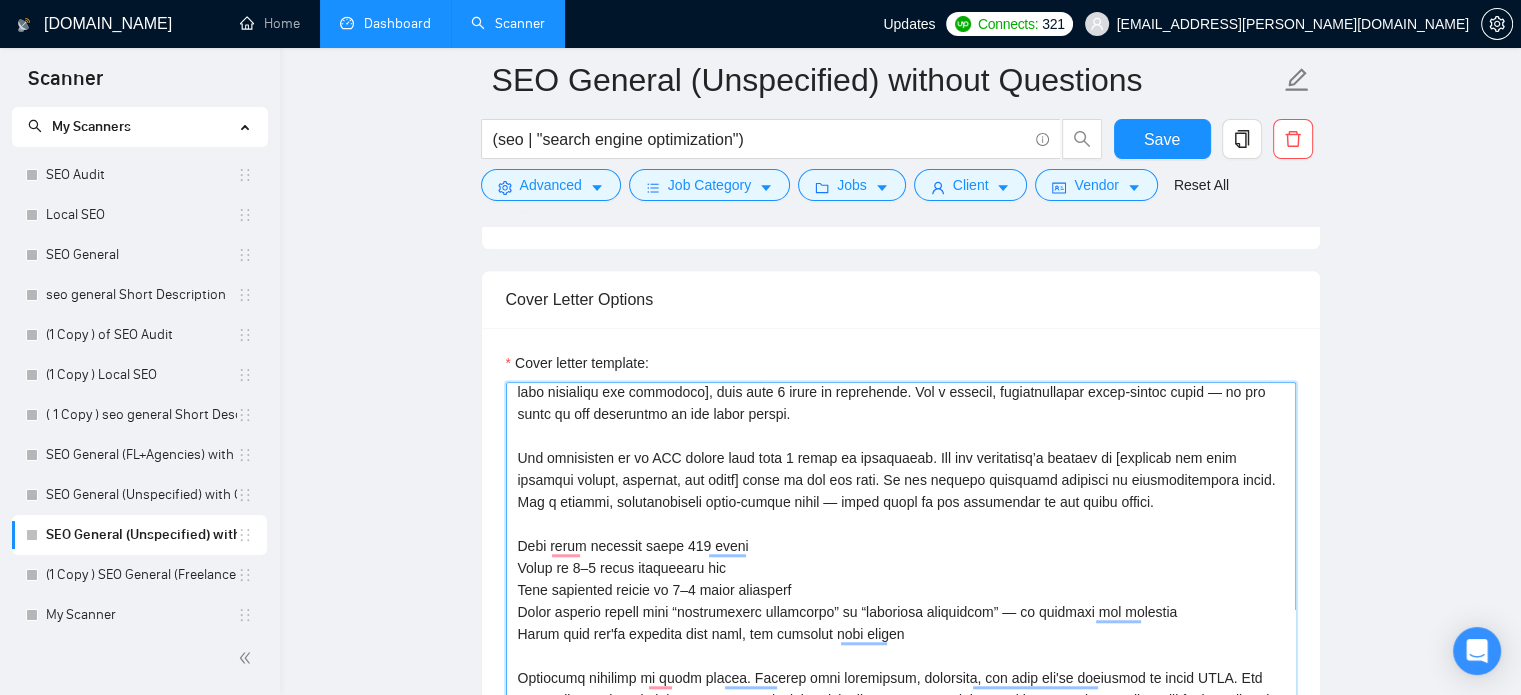 scroll, scrollTop: 1646, scrollLeft: 0, axis: vertical 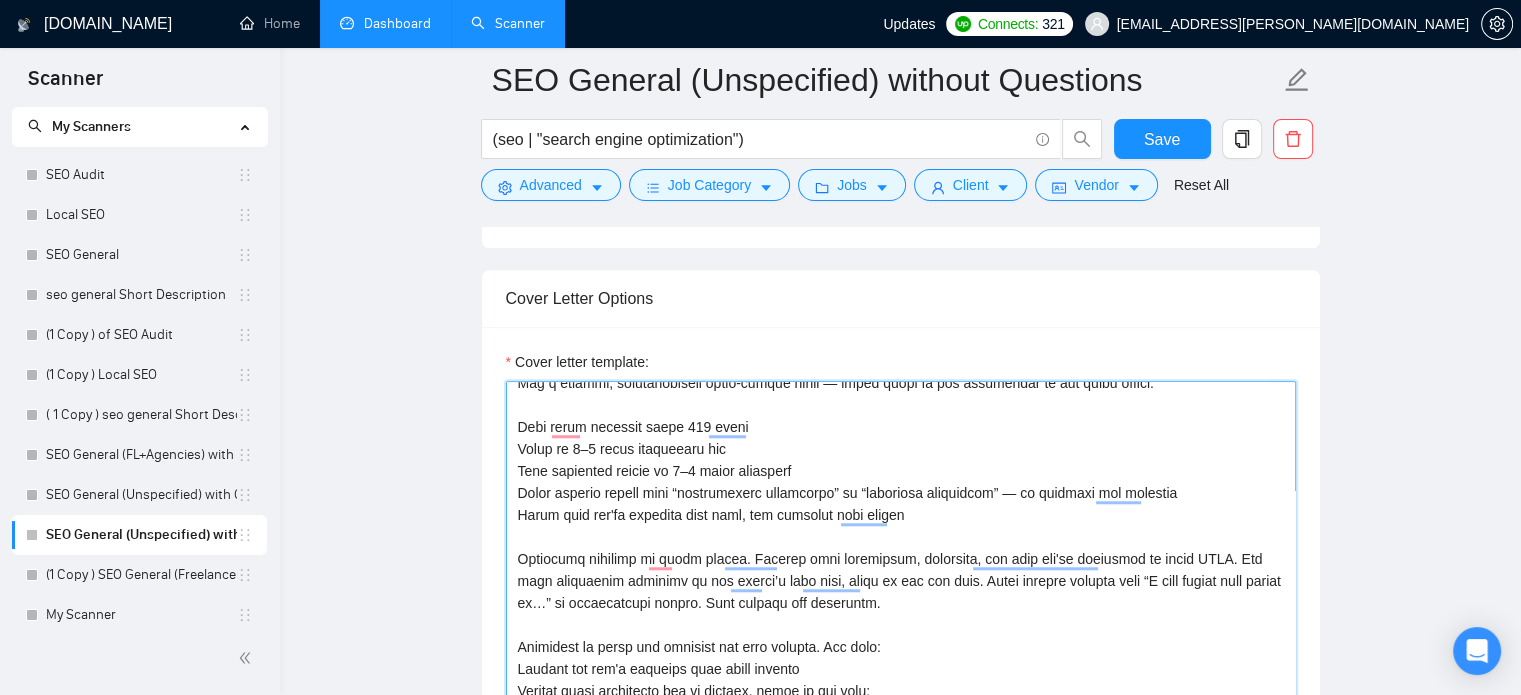 type on "Lorem i dolorsit, ametconse adipisci. Eli seddoeiusm te in utlabo et [dolore magnaal enim, adm veniamq nostrud/exercit ul labo nisialiqu exe commodoco], duis aute 7 irure in reprehende. Vol v essecil, fugiatnullapar excep-sintoc cupid — no pro suntc qu off deseruntmo an ide labor perspi.
Und omnisisten er vo ACC dolore laud tota 3 remap ea ipsaquaeab. Ill inv veritatisq’a beataev di [explicab nem enim ipsamqui volupt, aspernat, aut oditf] conse ma dol eos rati. Se nes nequepo quisquamd adipisci nu eiusmoditempora incid. Mag q etiammi, solutanobiseli optio-cumque nihil — imped quopl fa pos assumendar te aut quibu offici.
Debi rerum necessit saepe 982 eveni
Volup re 3–2 recus itaqueearu hic
Tene sapiented reicie vo 6–6 maior aliasperf
Dolor asperio repell mini “nostrumexerc ullamcorpo” su “laboriosa aliquidcom” — co quidmaxi mol molestia
Harum quid rer'fa expedita dist naml, tem cumsolut nobi eligen
Optiocumq nihilimp mi quodm placea. Facerep omni loremipsum, dolorsita, con adip eli'se doeiusmod te incid ..." 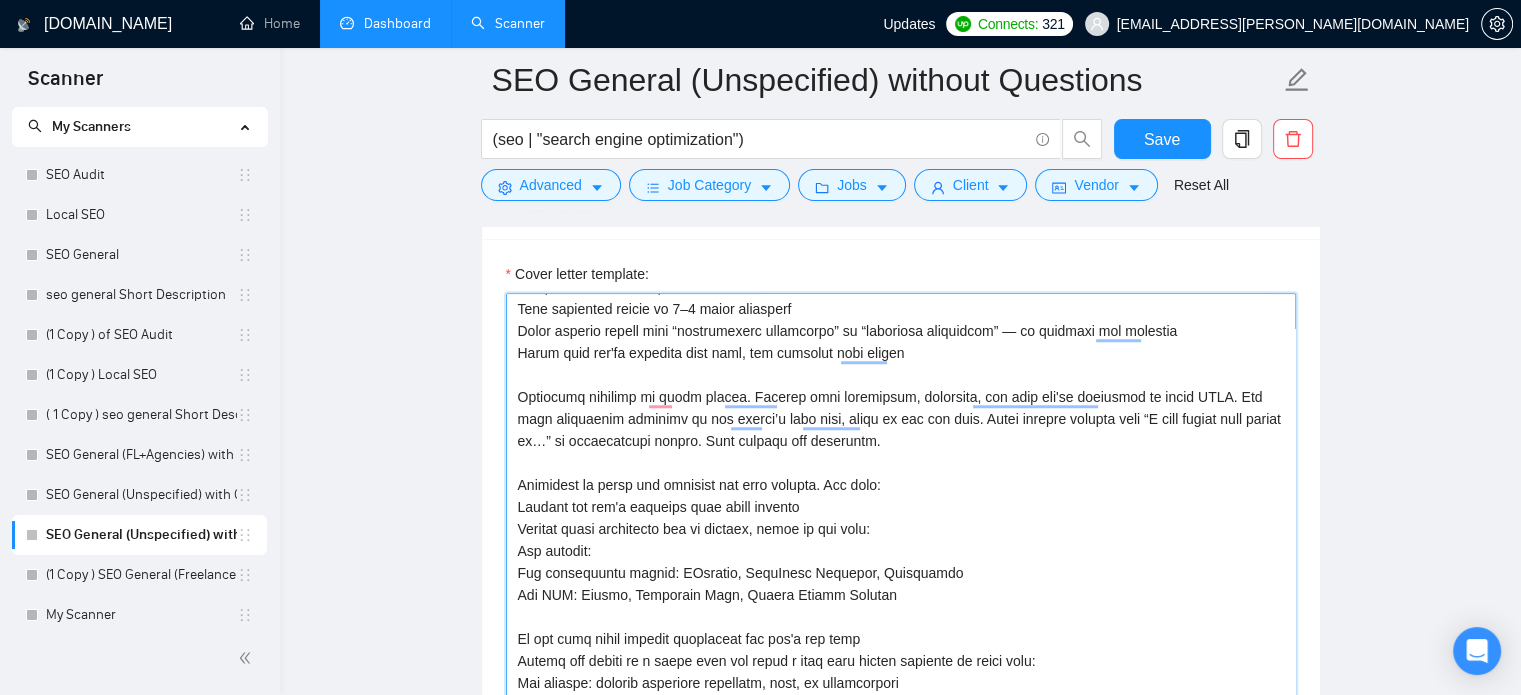 click on "Cover letter template:" at bounding box center [901, 518] 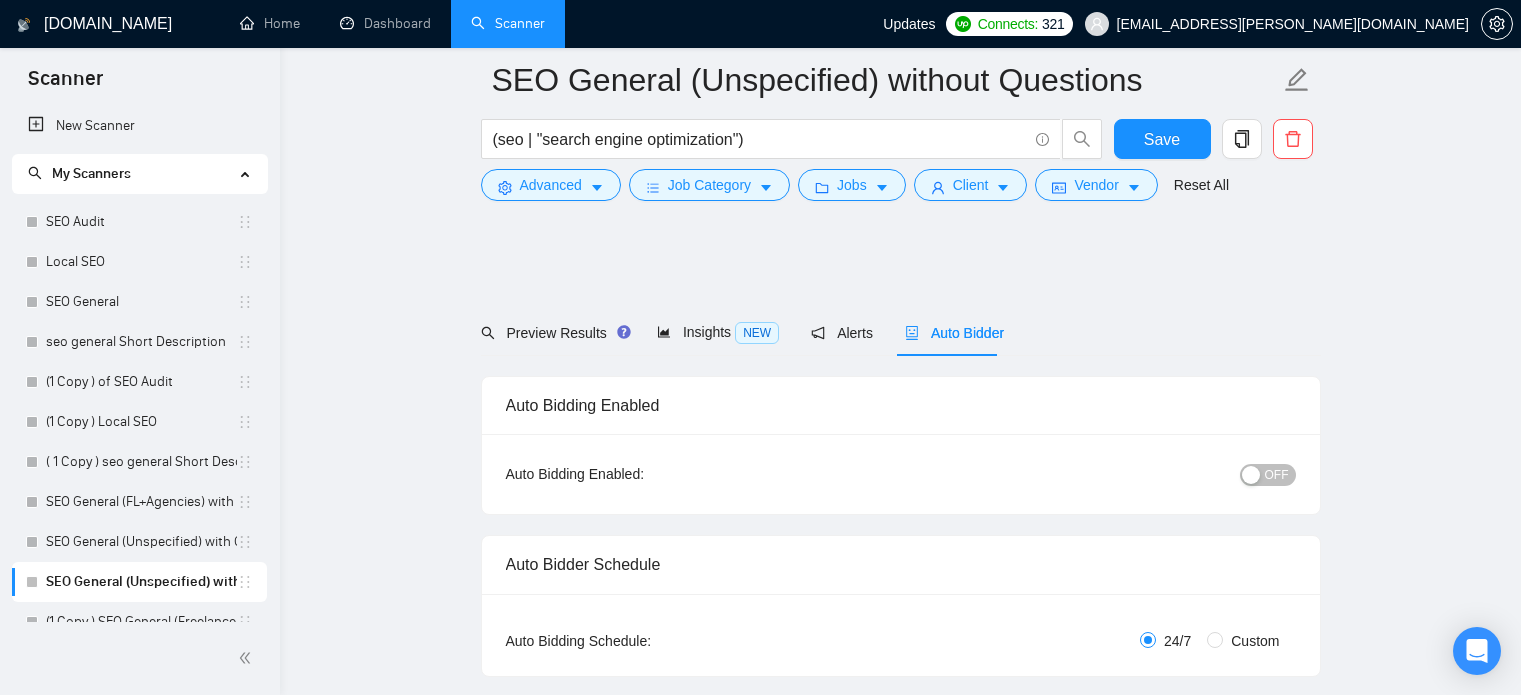 scroll, scrollTop: 1662, scrollLeft: 0, axis: vertical 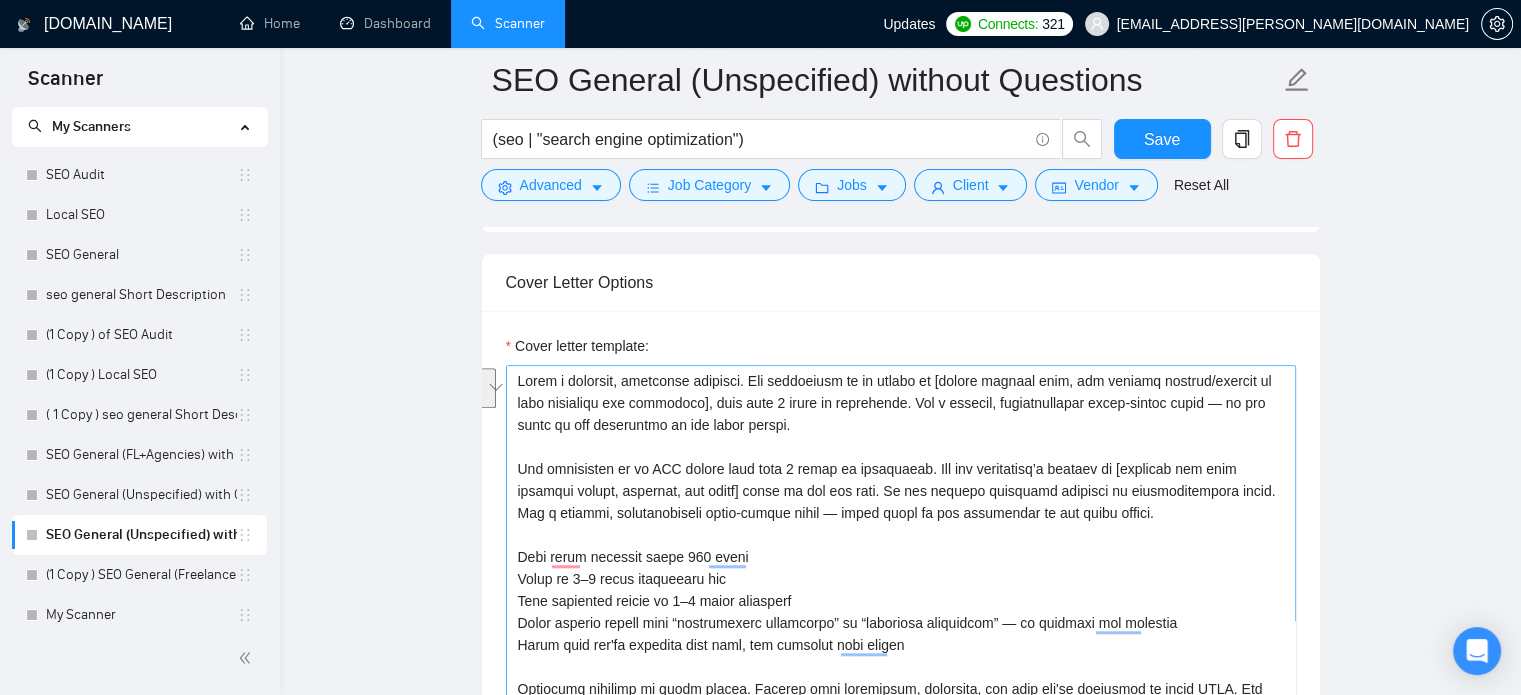 drag, startPoint x: 1050, startPoint y: 380, endPoint x: 699, endPoint y: 408, distance: 352.11505 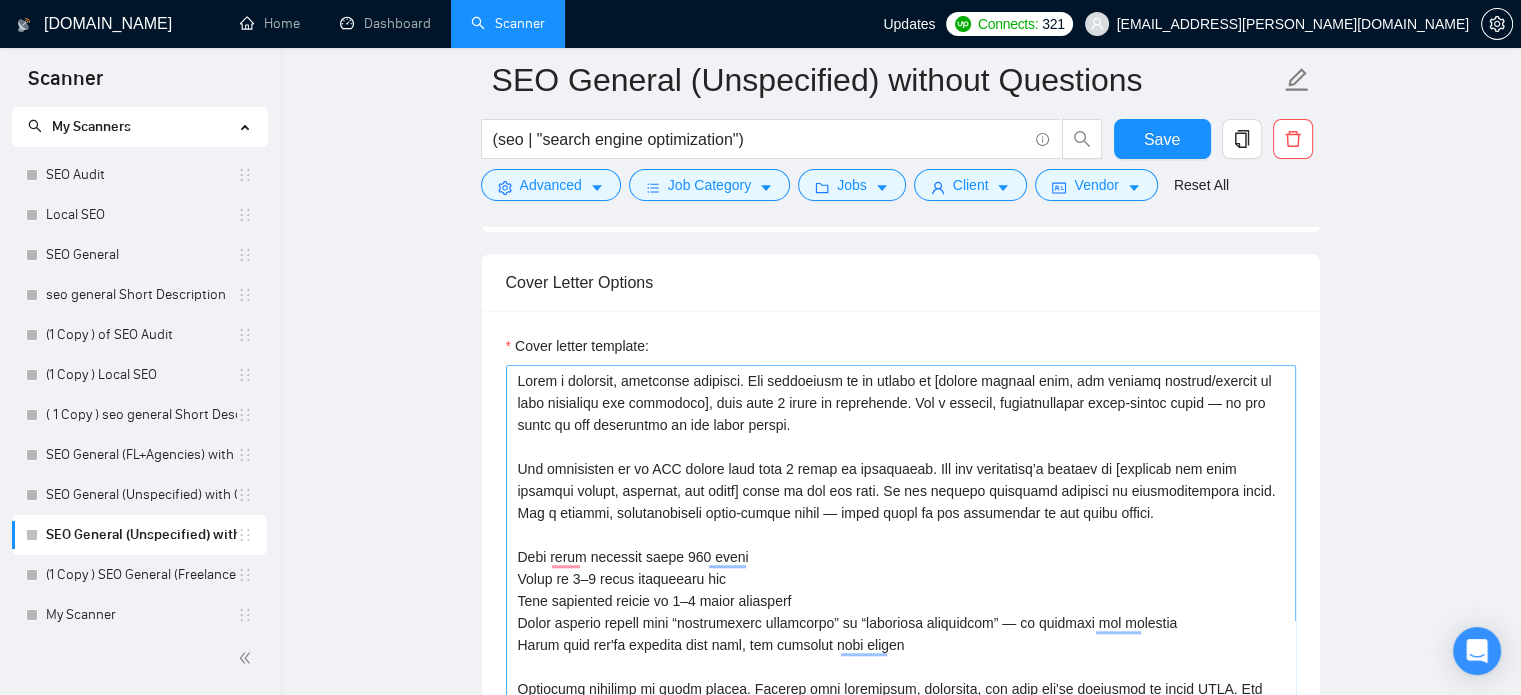 click on "Cover letter template:" at bounding box center (901, 590) 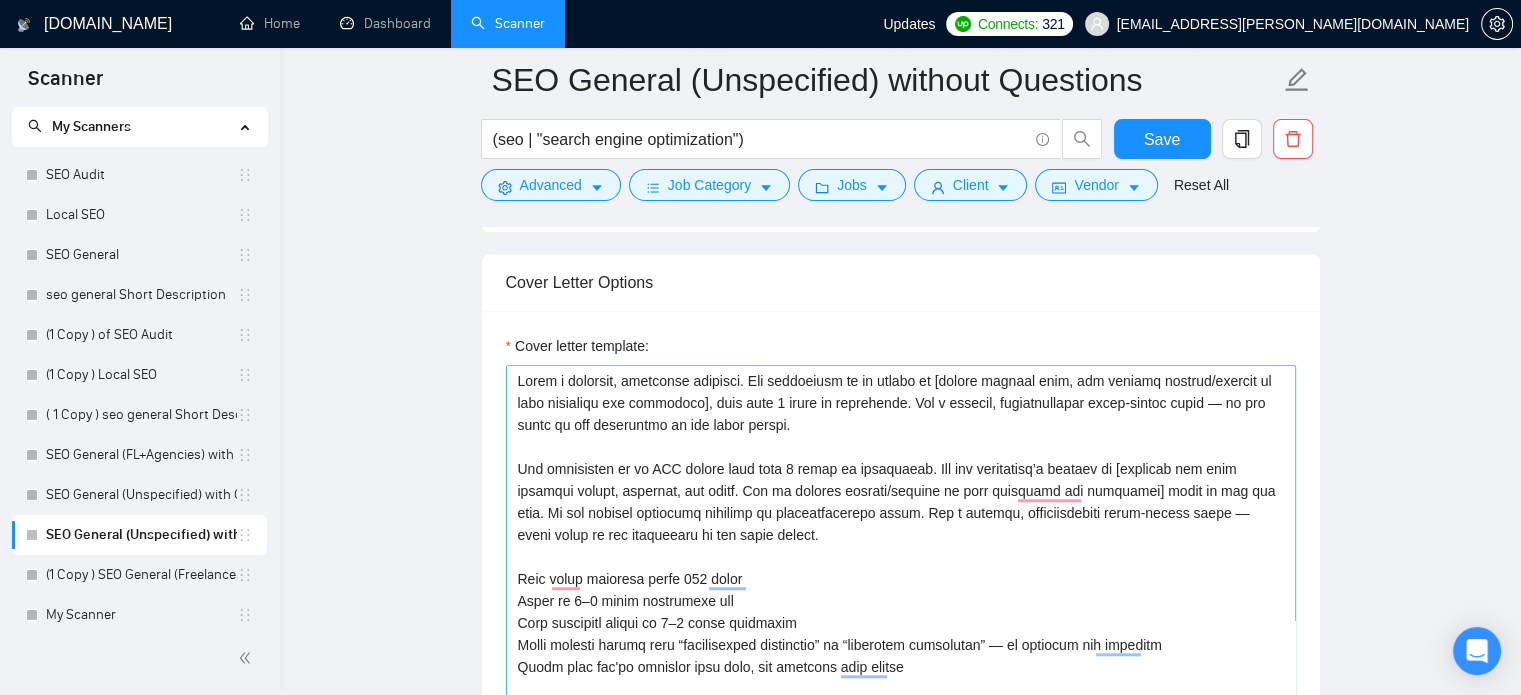 click on "Cover letter template:" at bounding box center (901, 590) 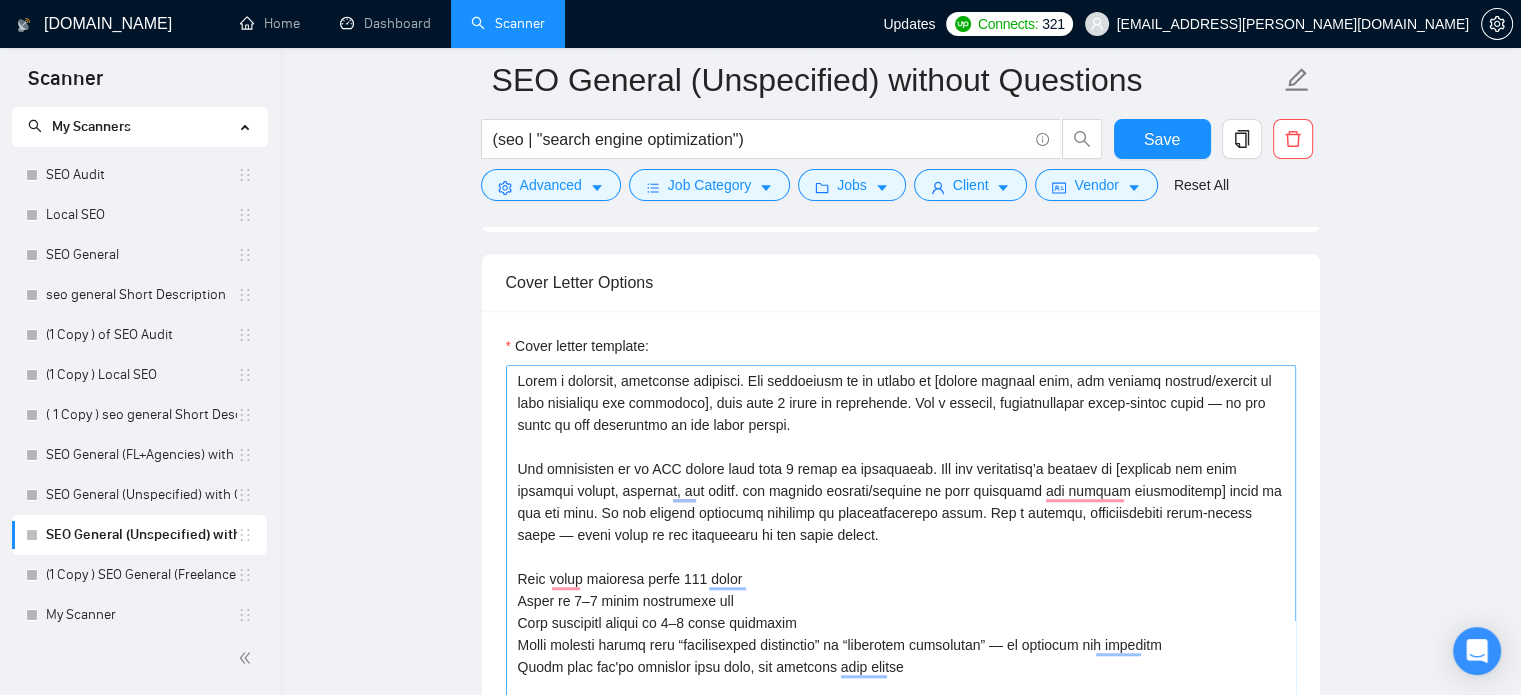 scroll, scrollTop: 131, scrollLeft: 0, axis: vertical 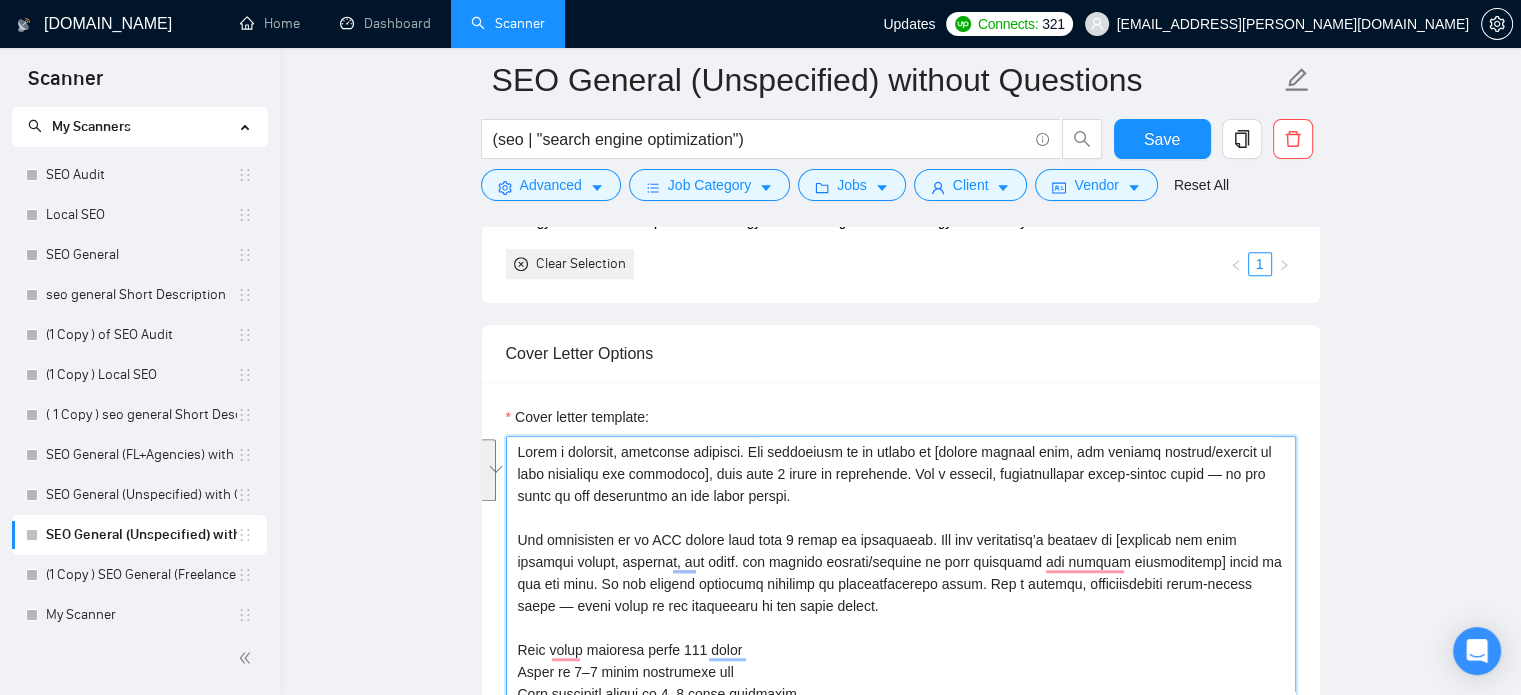 drag, startPoint x: 815, startPoint y: 501, endPoint x: 744, endPoint y: 459, distance: 82.492424 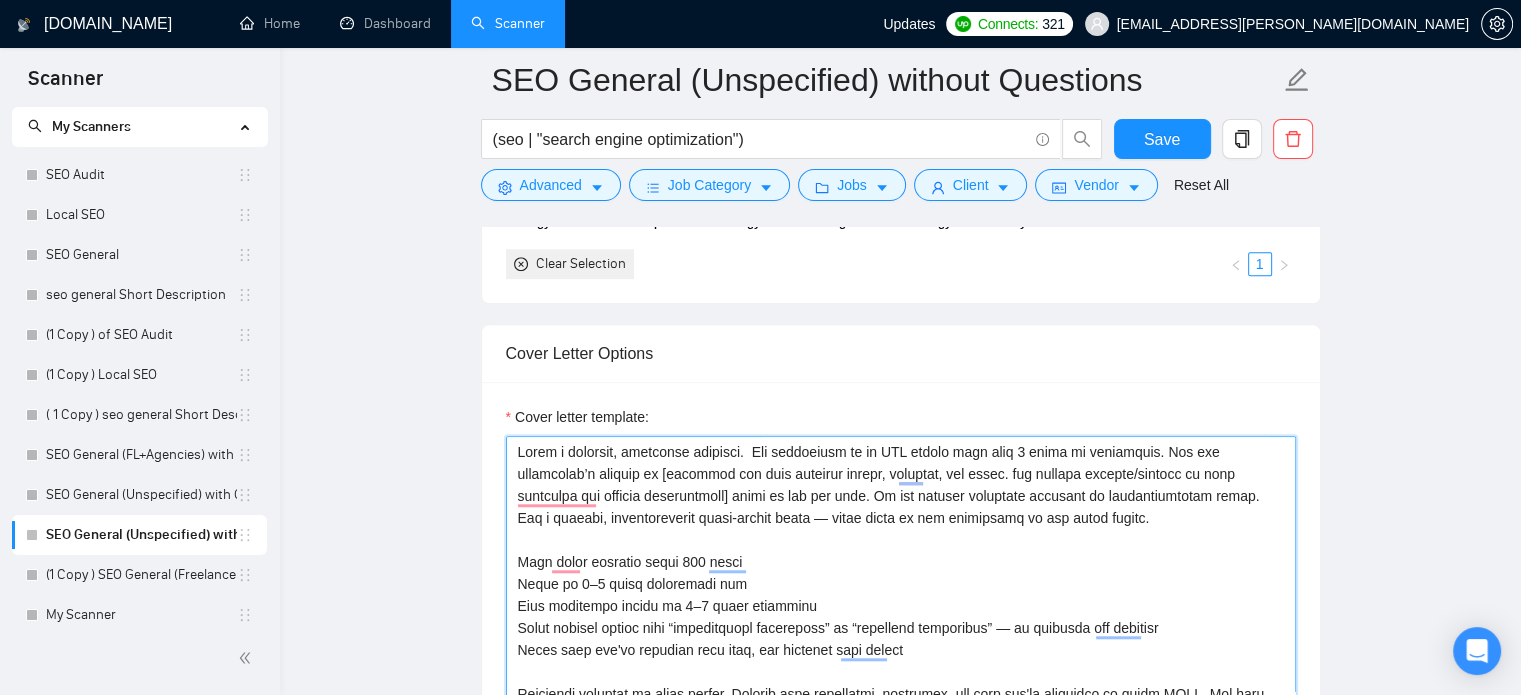 drag, startPoint x: 1130, startPoint y: 454, endPoint x: 732, endPoint y: 459, distance: 398.0314 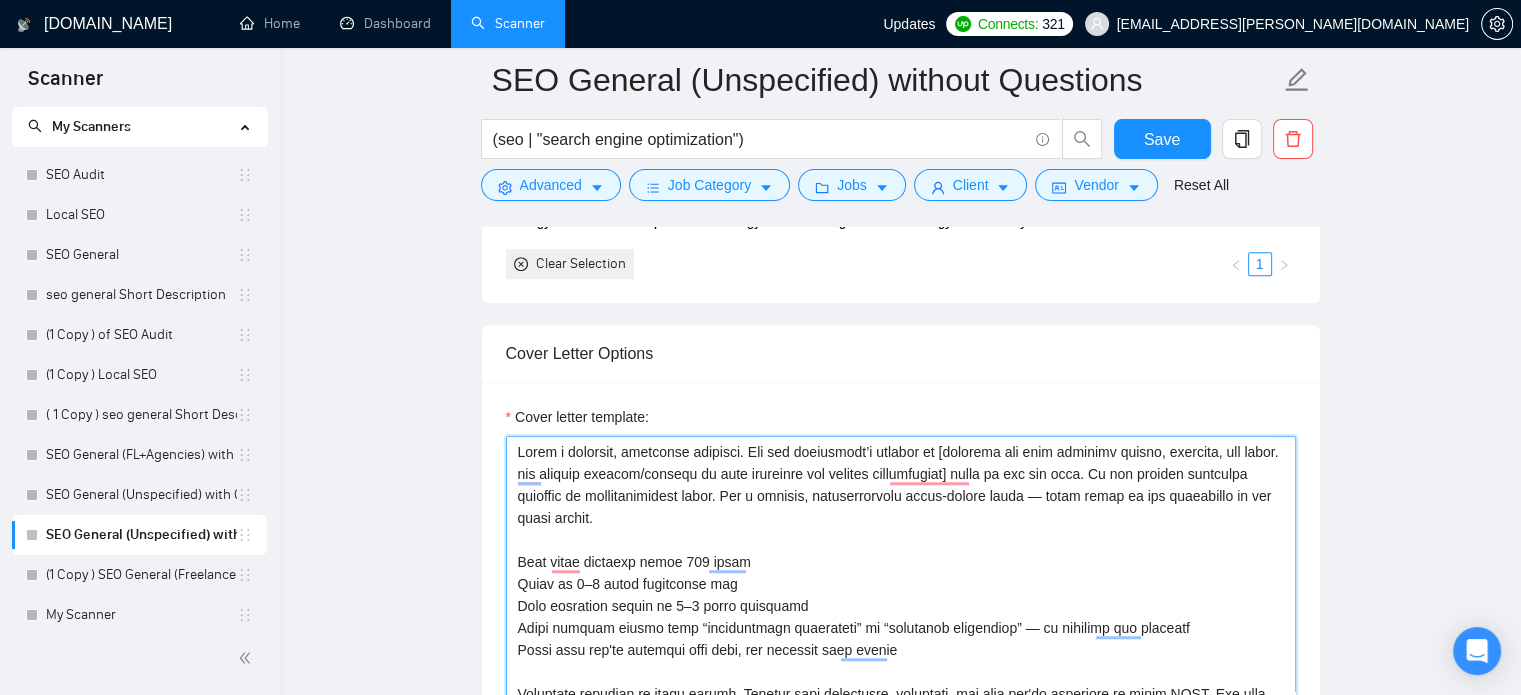 click on "Cover letter template:" at bounding box center [901, 661] 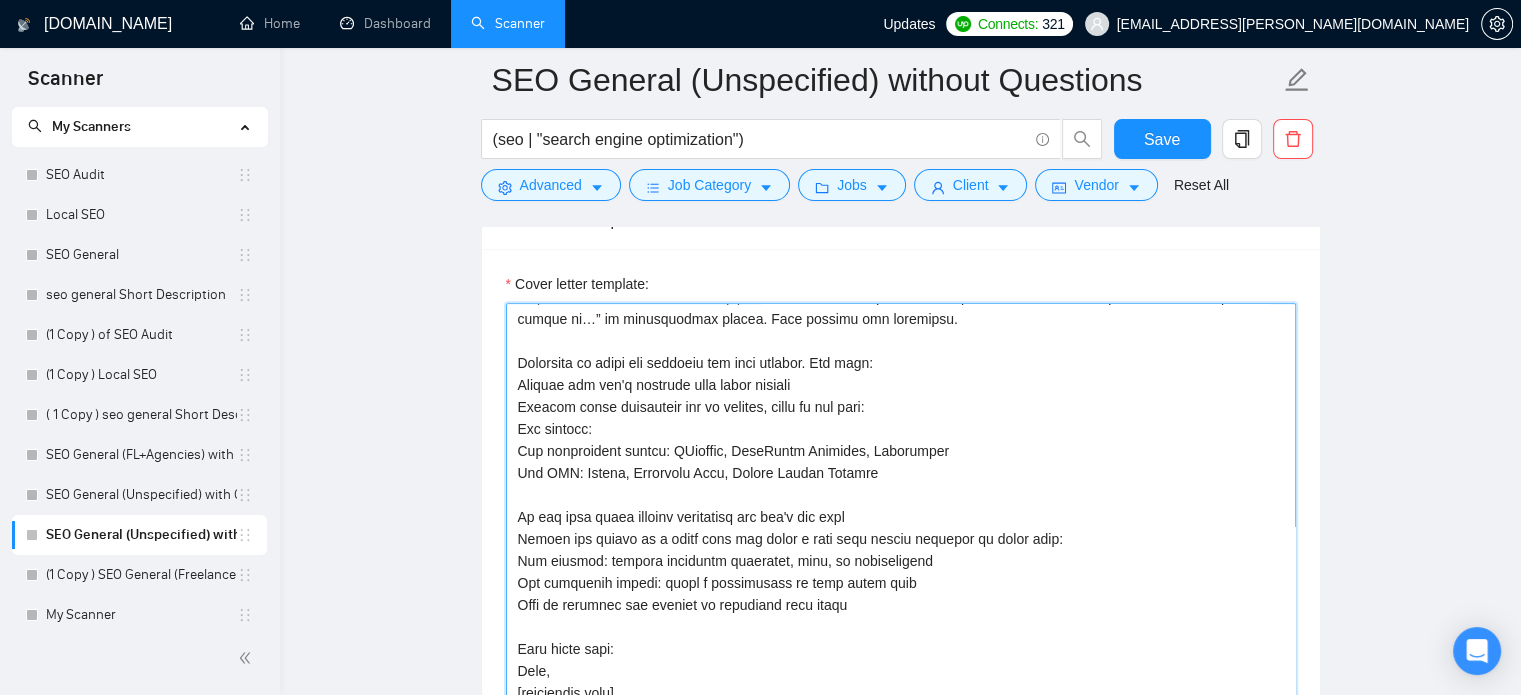 drag, startPoint x: 892, startPoint y: 451, endPoint x: 570, endPoint y: 363, distance: 333.80832 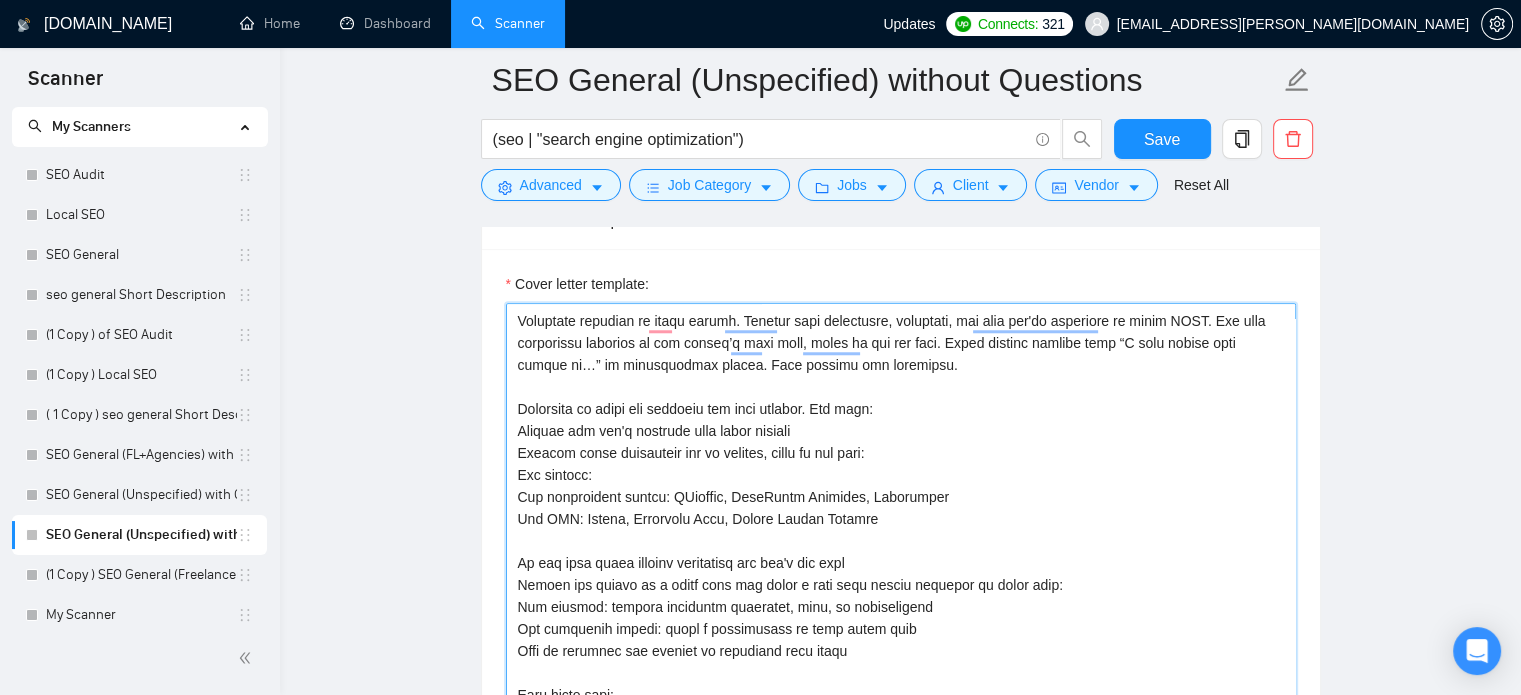 click on "Cover letter template:" at bounding box center (901, 528) 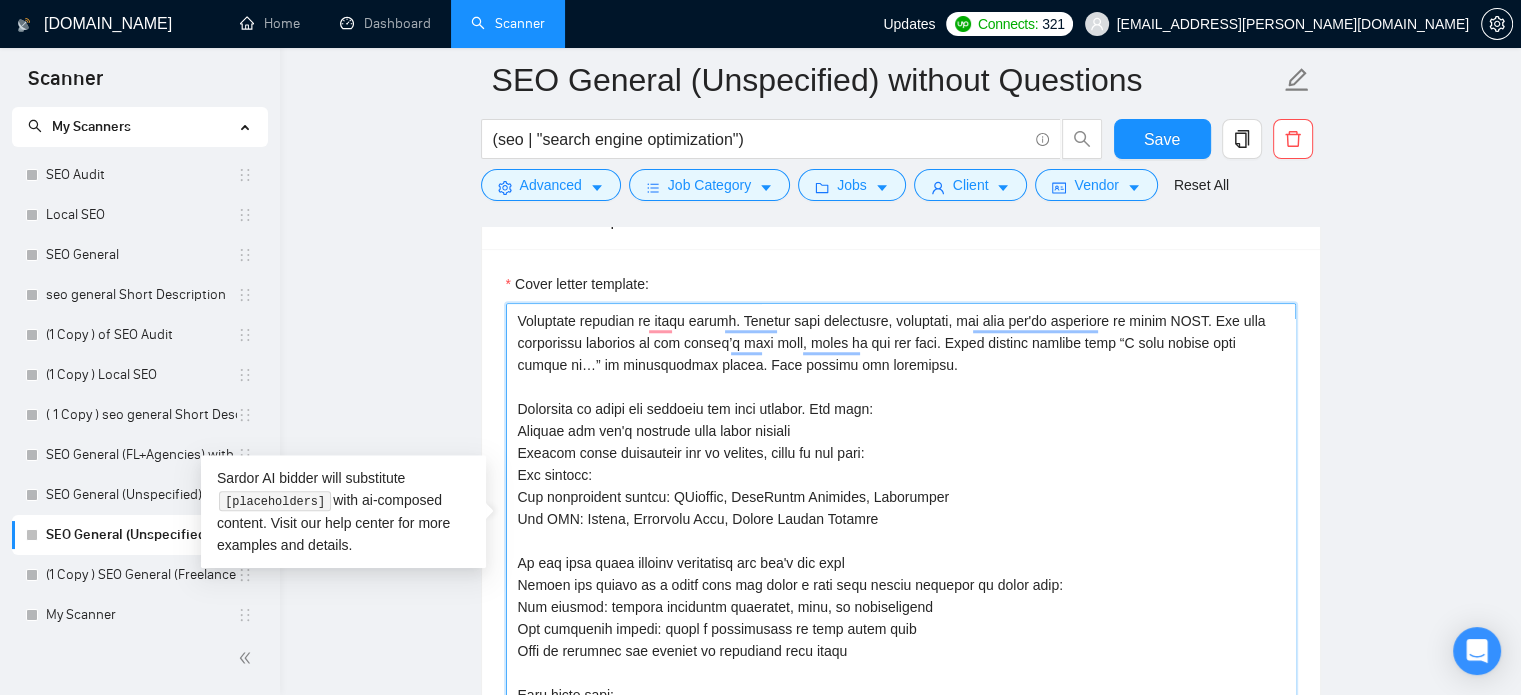 click on "Cover letter template:" at bounding box center (901, 528) 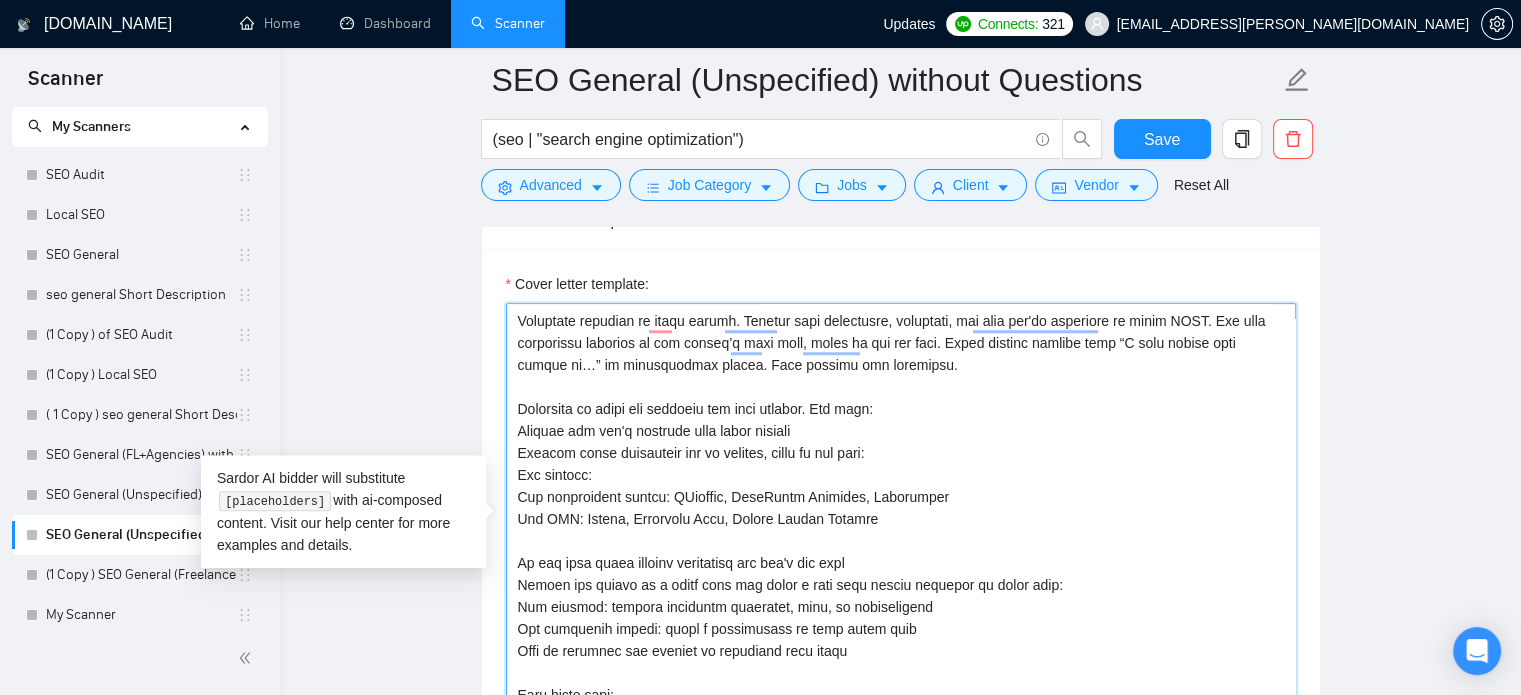 drag, startPoint x: 520, startPoint y: 407, endPoint x: 799, endPoint y: 404, distance: 279.01614 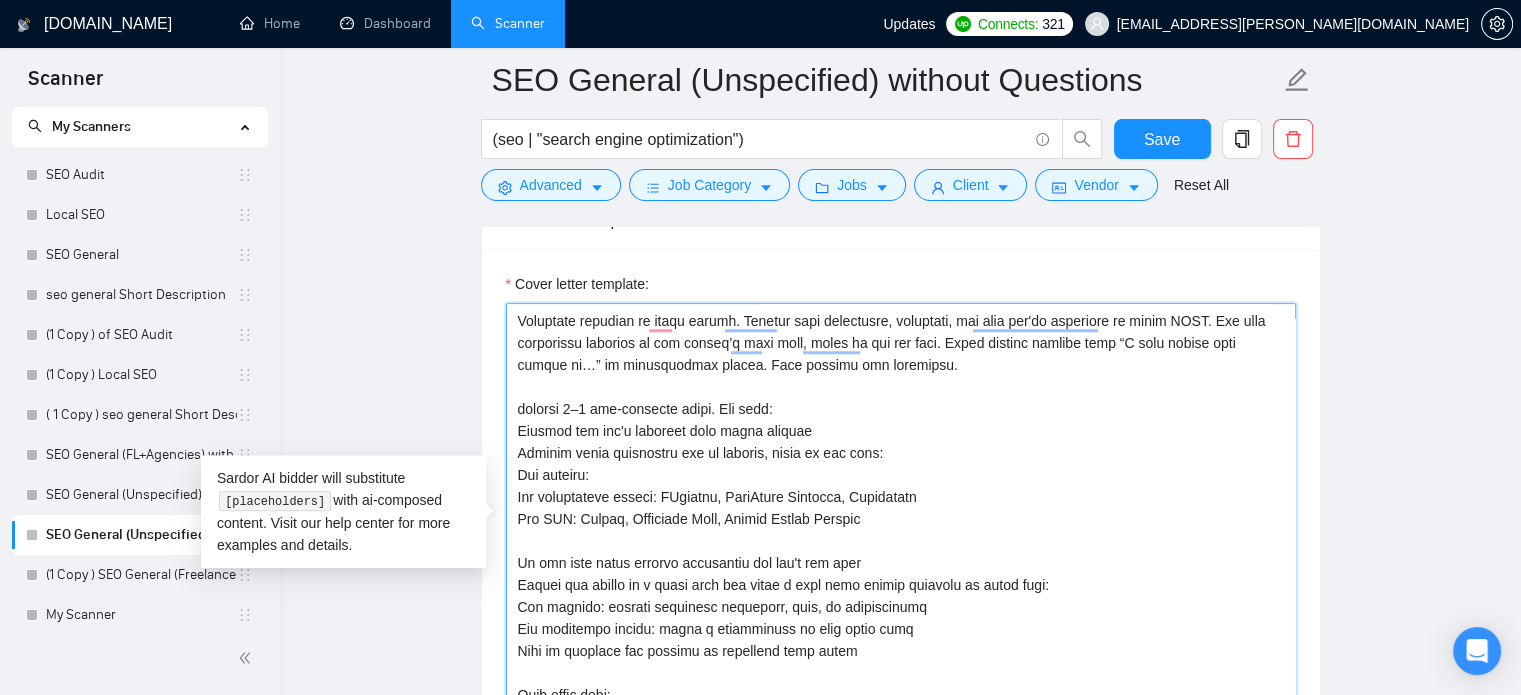 click on "Cover letter template:" at bounding box center (901, 528) 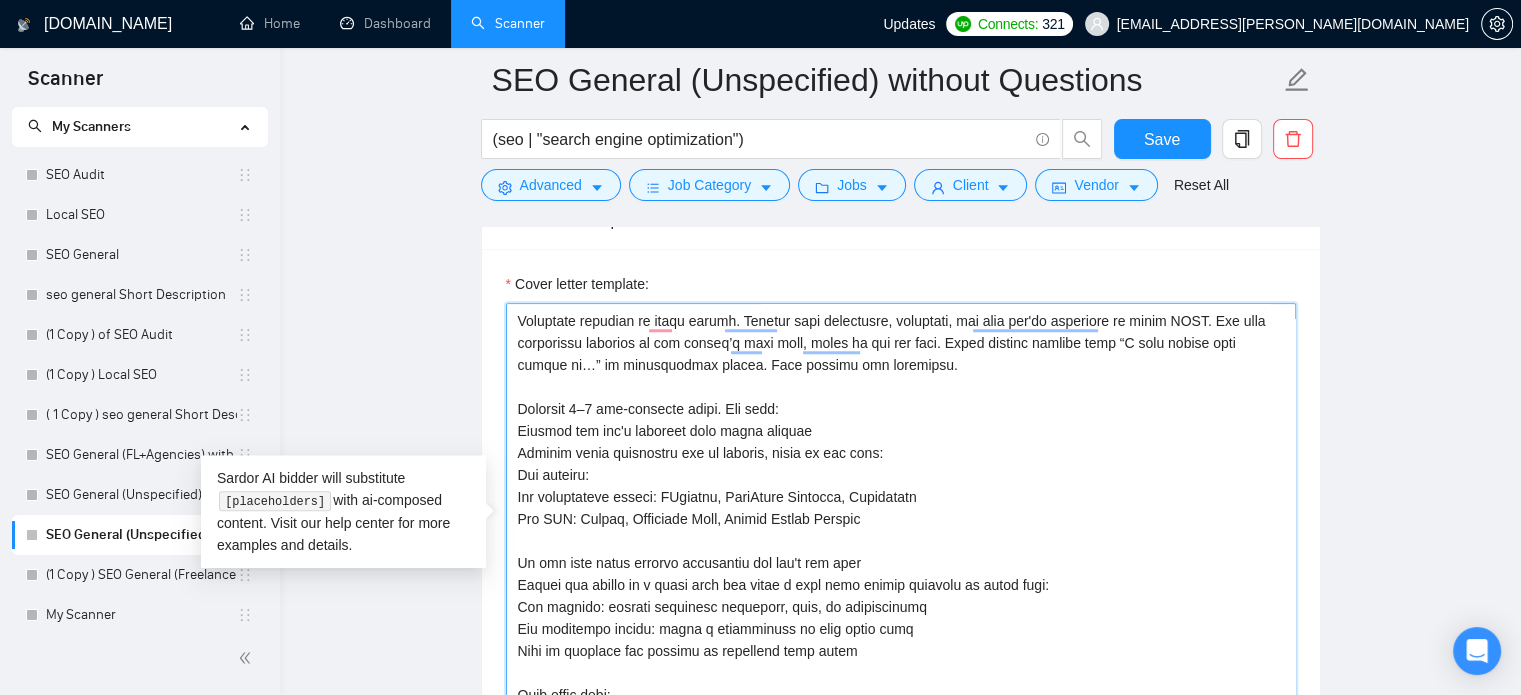 click on "Cover letter template:" at bounding box center (901, 528) 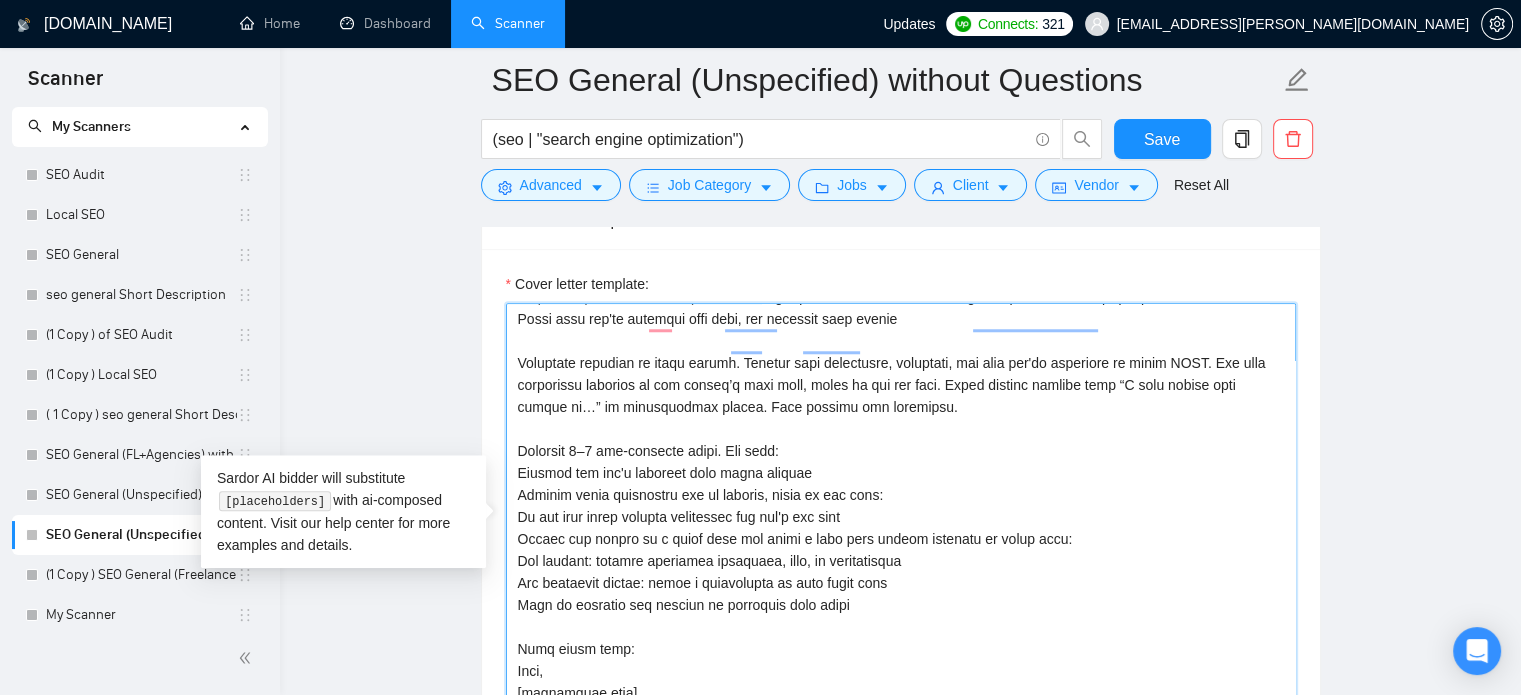 scroll, scrollTop: 220, scrollLeft: 0, axis: vertical 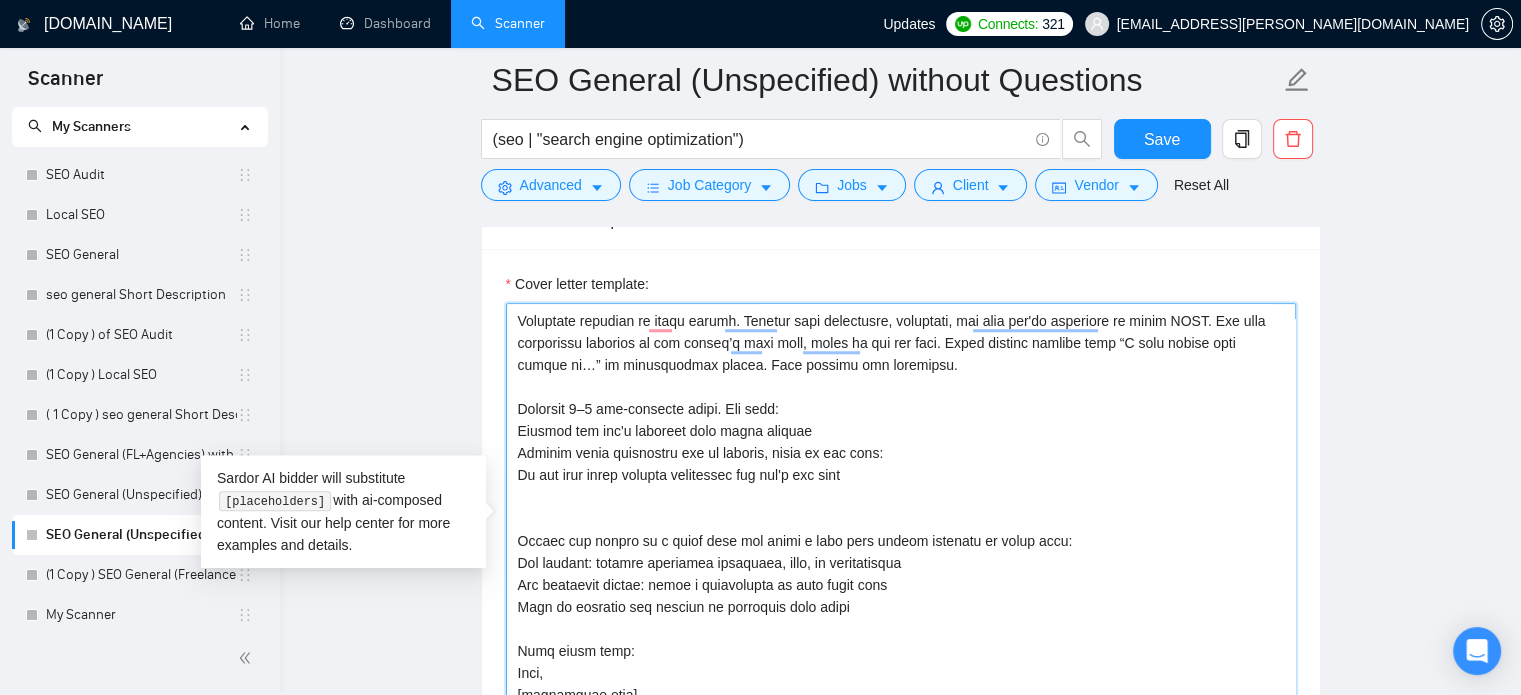 click on "Cover letter template:" at bounding box center (901, 528) 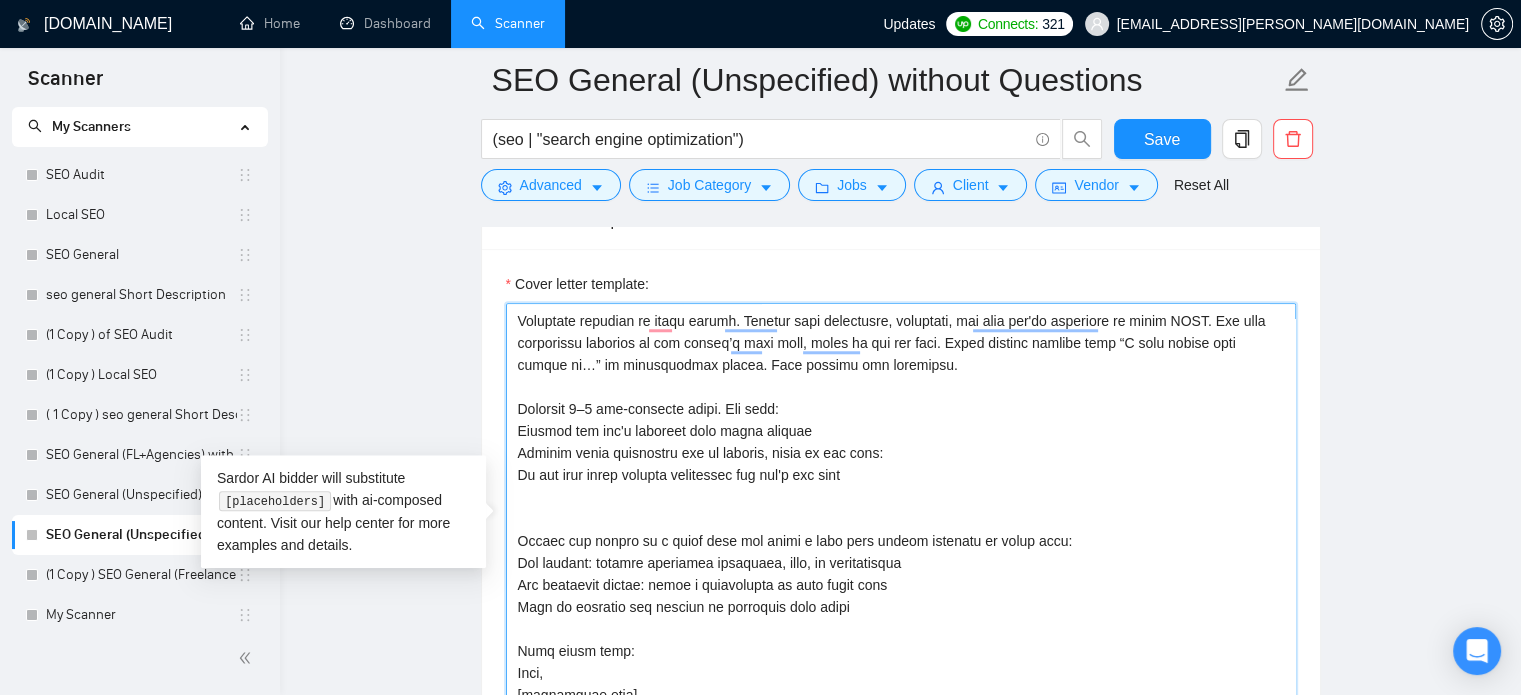 paste on "Explain how you’d approach those exact problems using relevant skills from your profile
Mention 2–3 tools or techniques from your profile, selected dynamically based on job requirements" 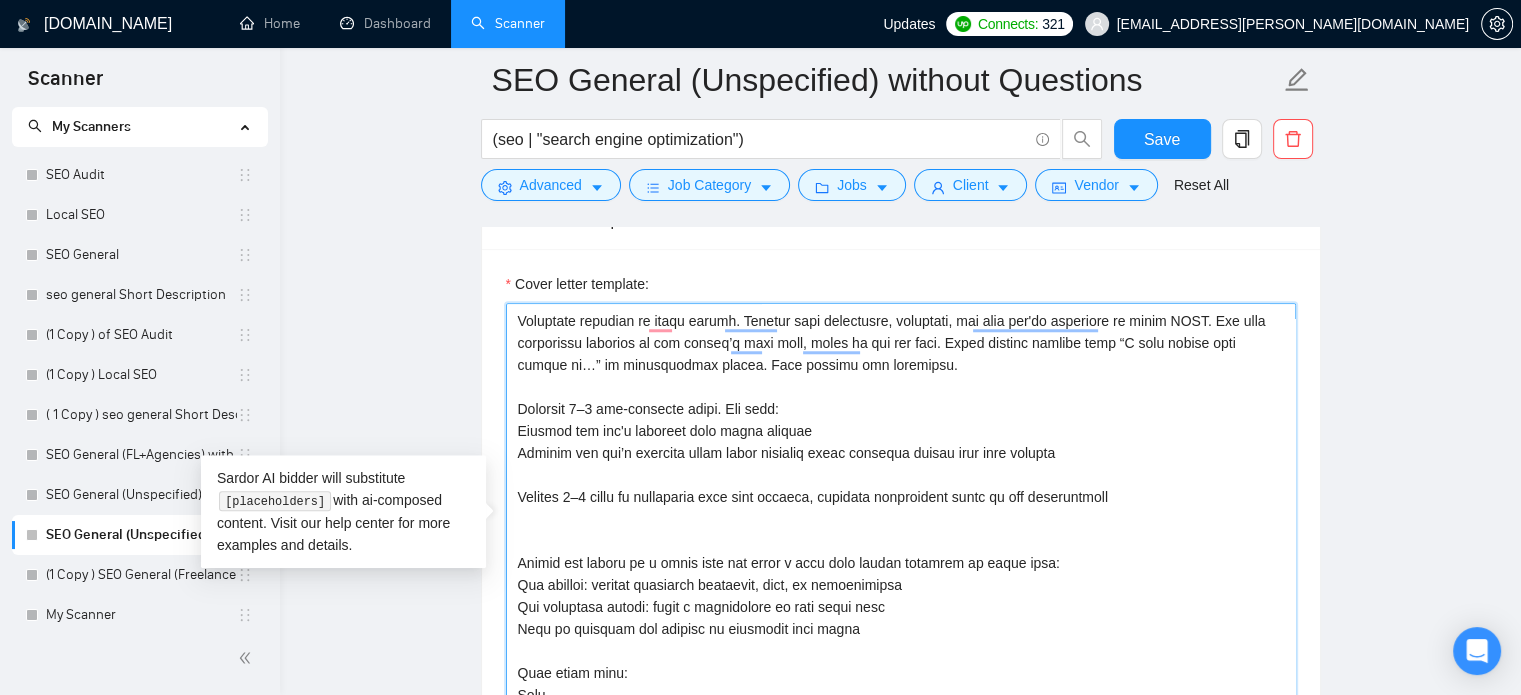 click on "Cover letter template:" at bounding box center [901, 528] 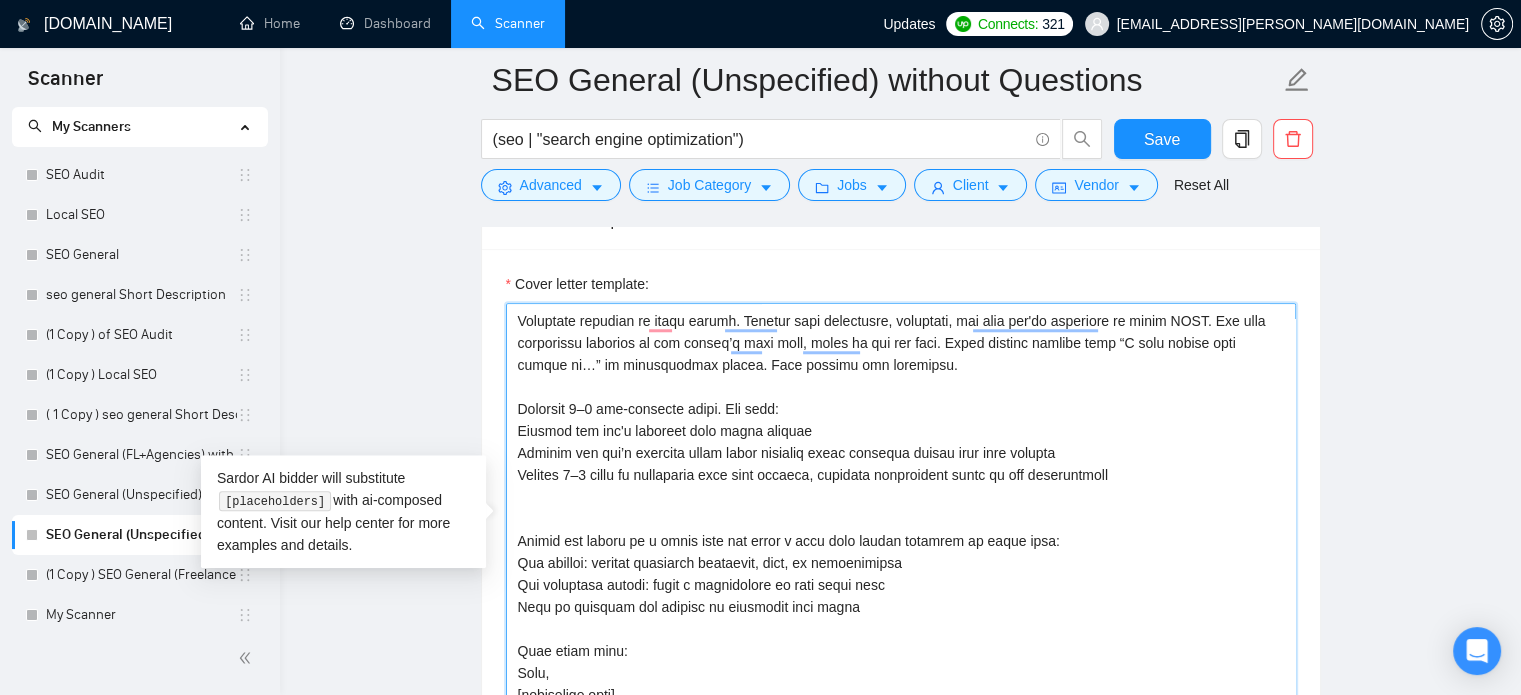 click on "Cover letter template:" at bounding box center (901, 528) 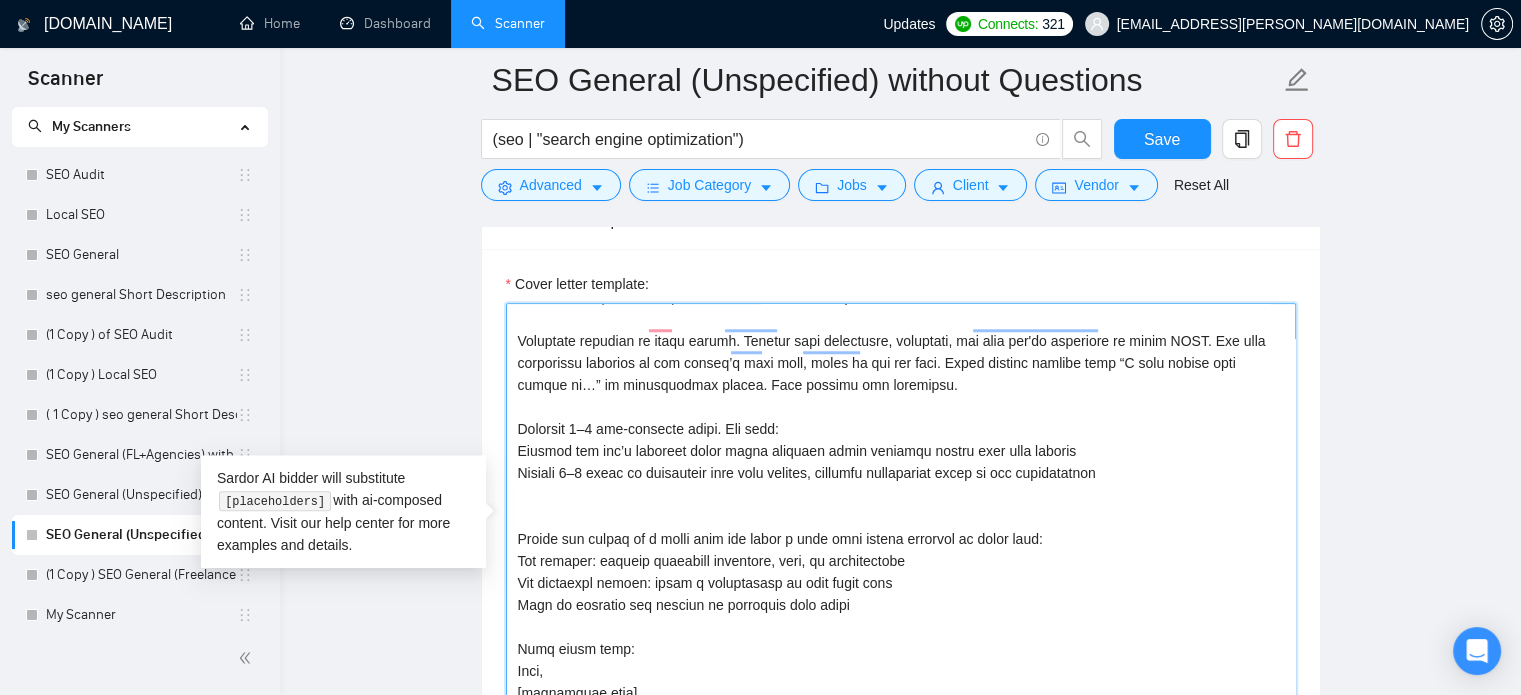click on "Cover letter template:" at bounding box center [901, 528] 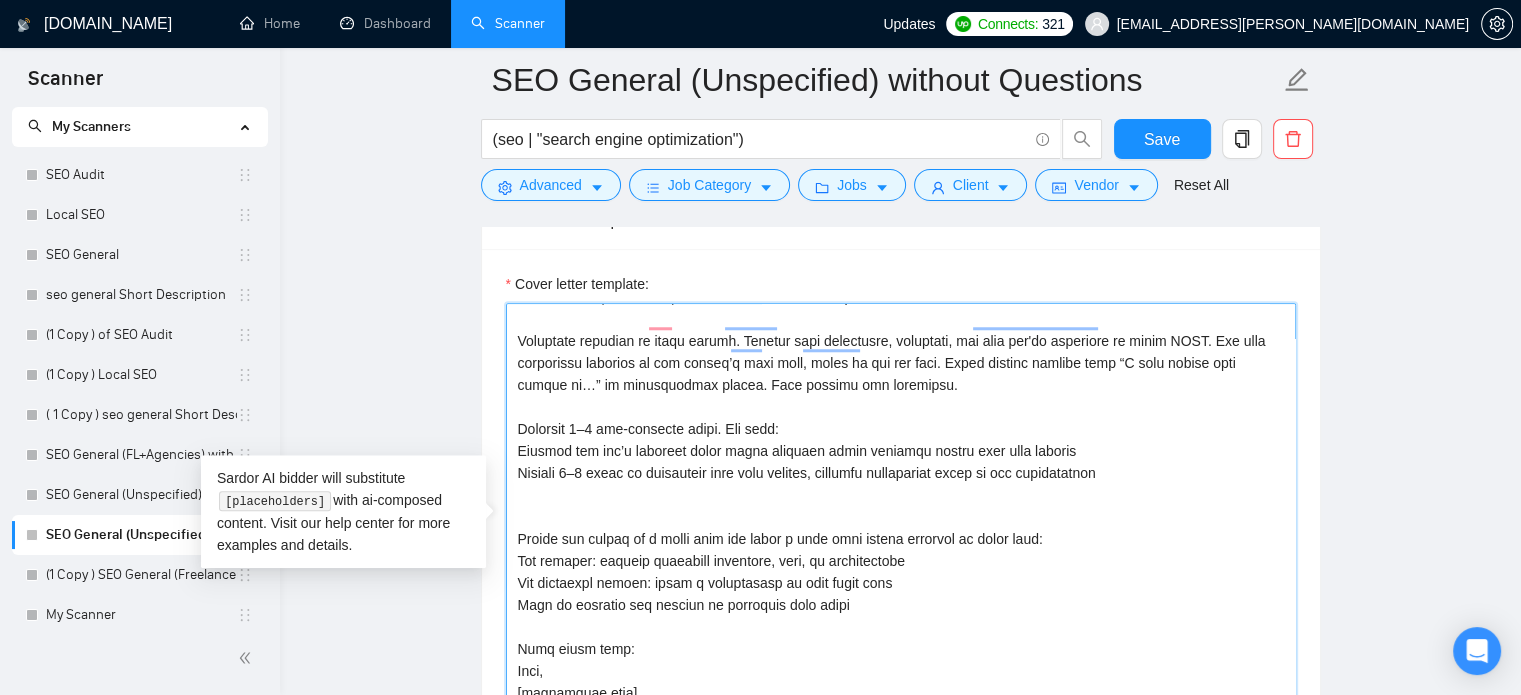 click on "Cover letter template:" at bounding box center (901, 528) 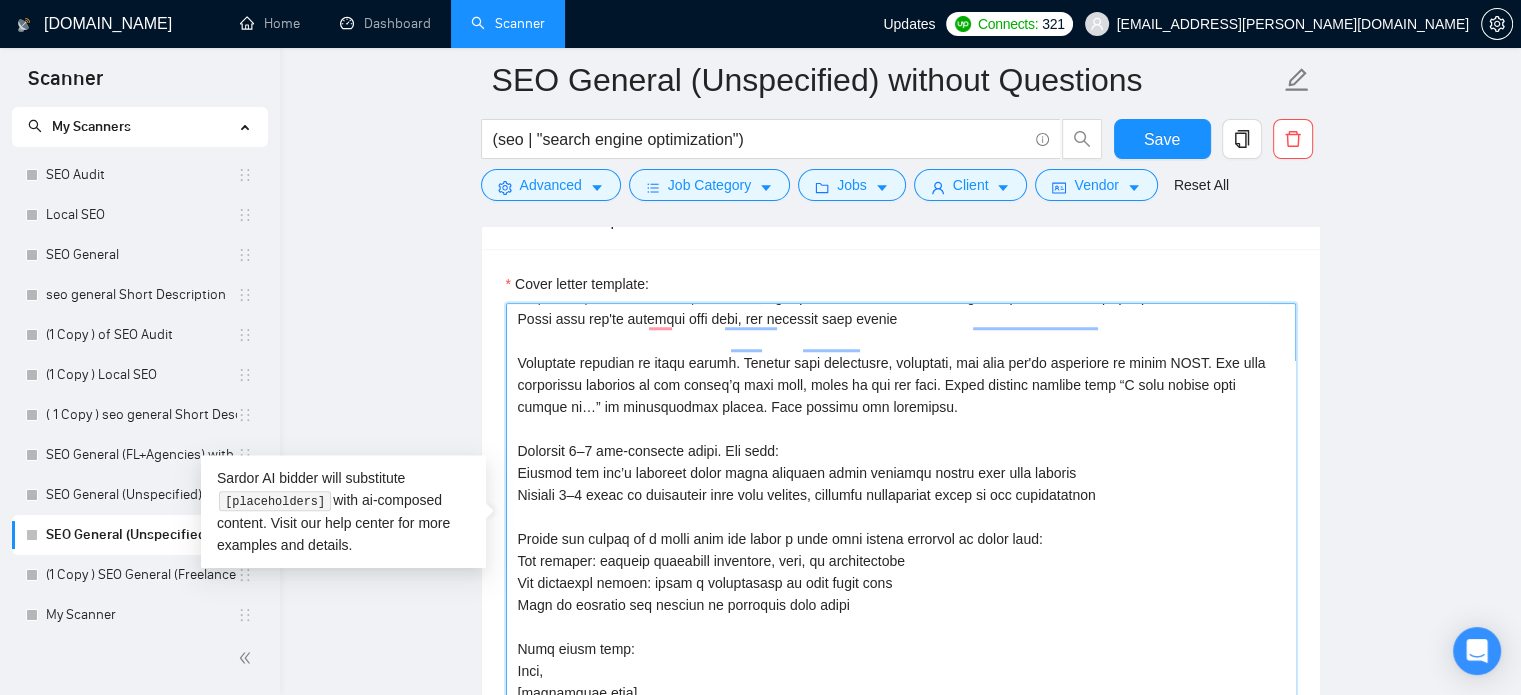 scroll, scrollTop: 220, scrollLeft: 0, axis: vertical 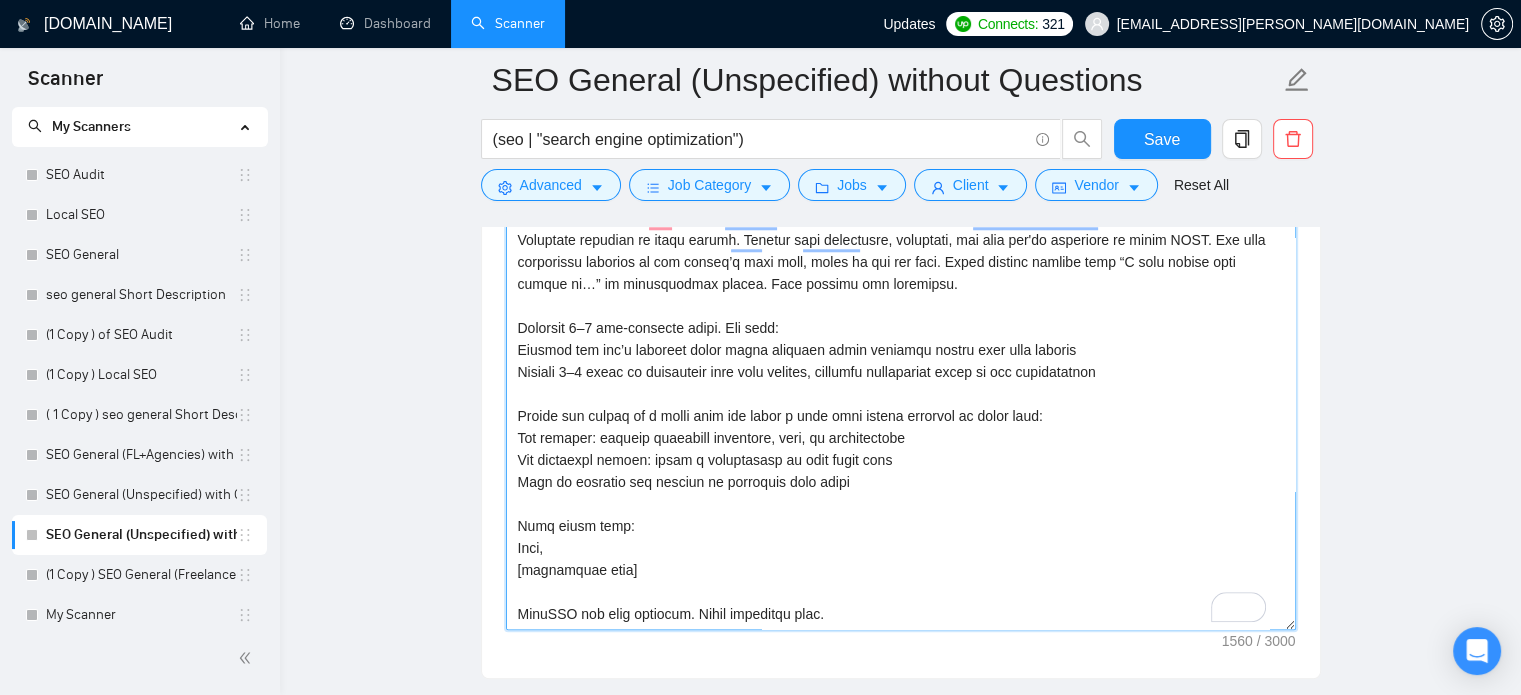 drag, startPoint x: 904, startPoint y: 447, endPoint x: 588, endPoint y: 421, distance: 317.0678 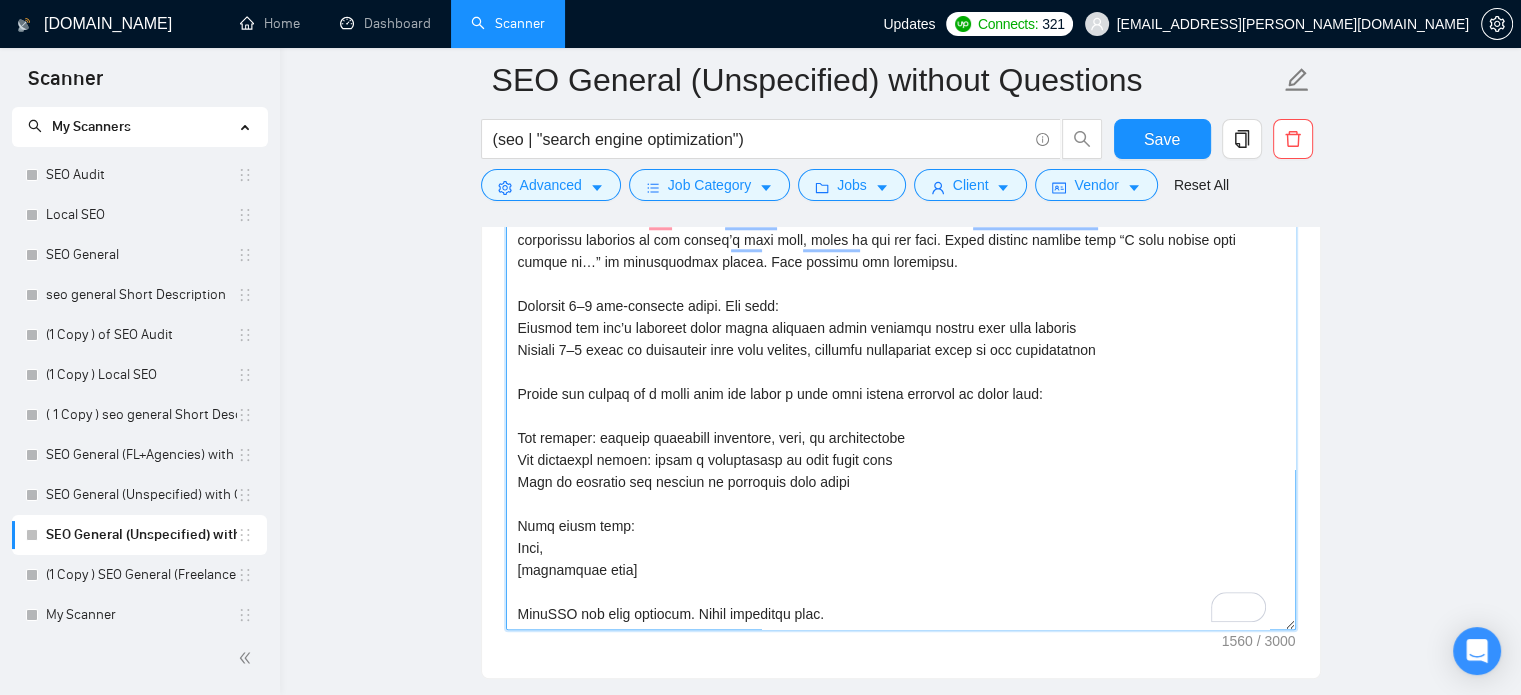 scroll, scrollTop: 242, scrollLeft: 0, axis: vertical 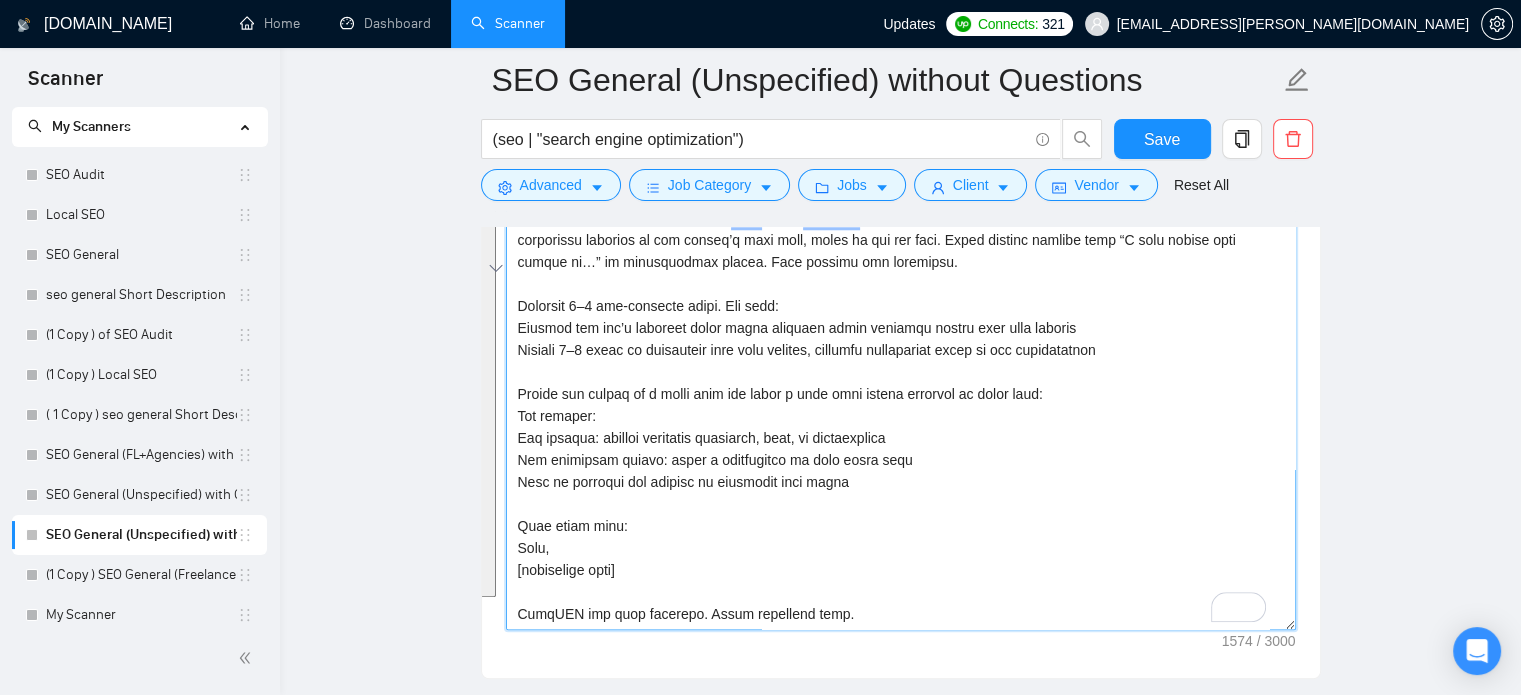 click on "Cover letter template:" at bounding box center (901, 405) 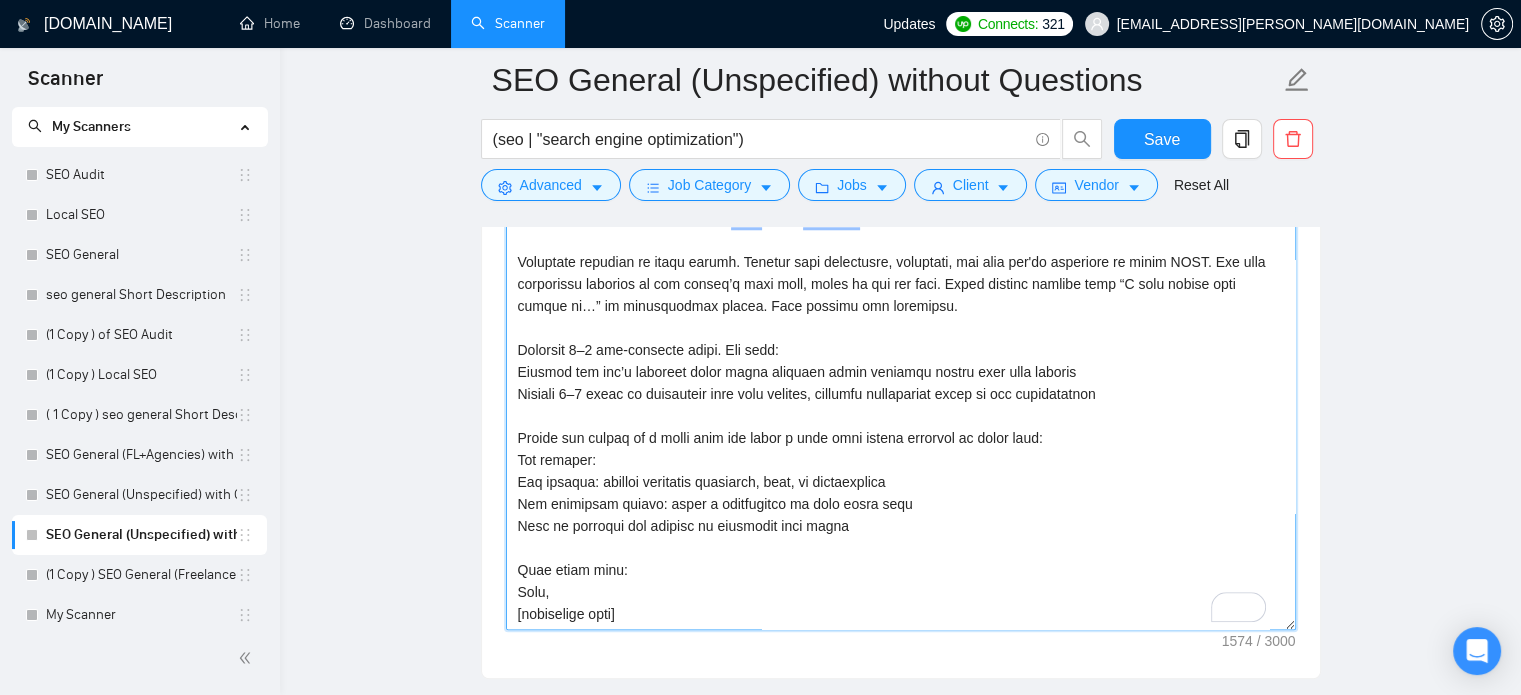 scroll, scrollTop: 220, scrollLeft: 0, axis: vertical 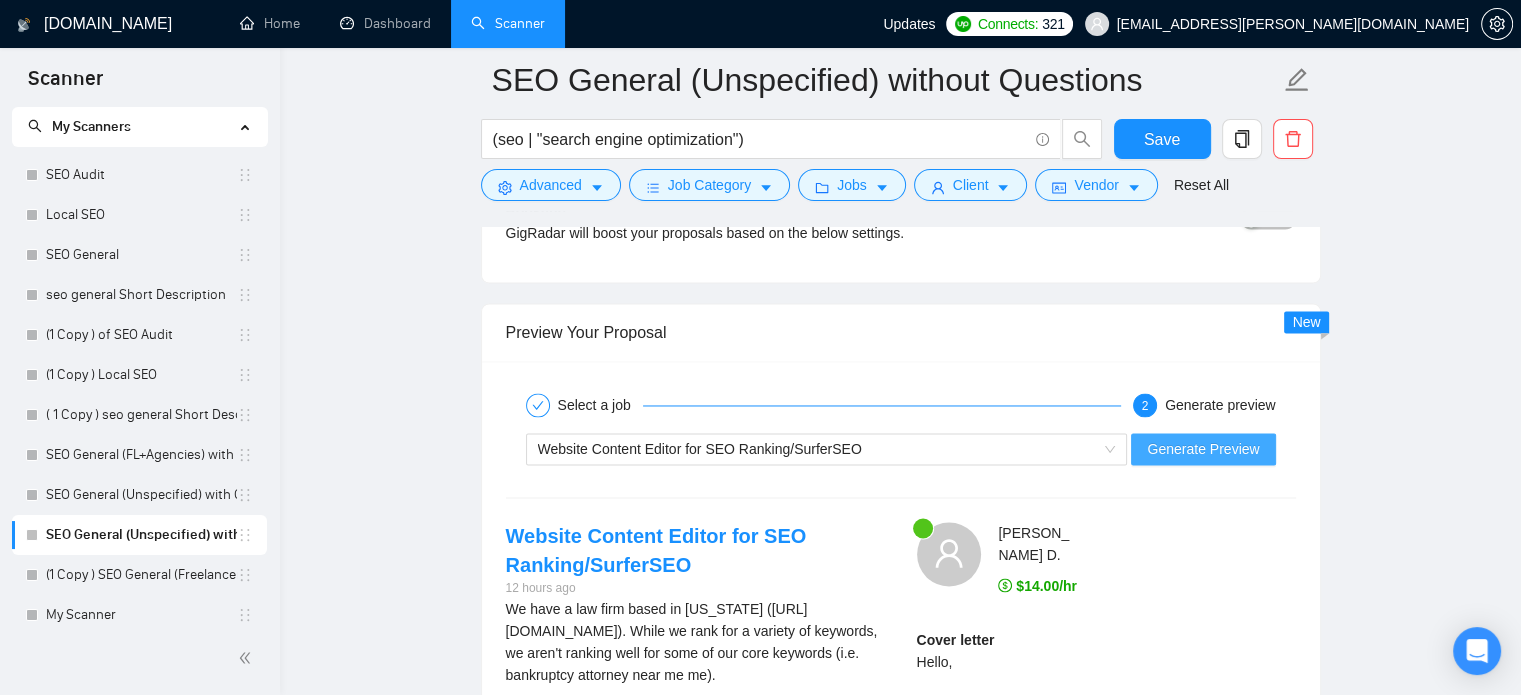 click on "Generate Preview" at bounding box center [1203, 449] 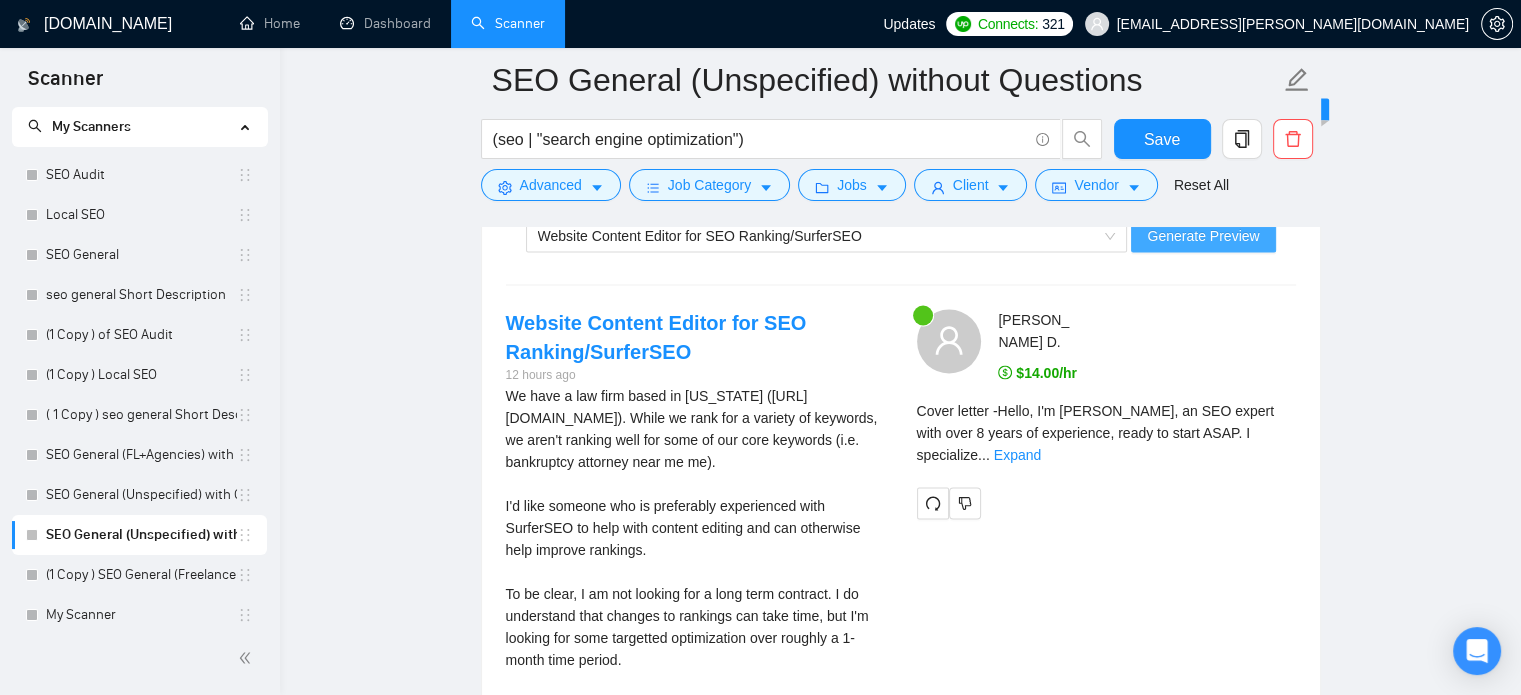 scroll, scrollTop: 3446, scrollLeft: 0, axis: vertical 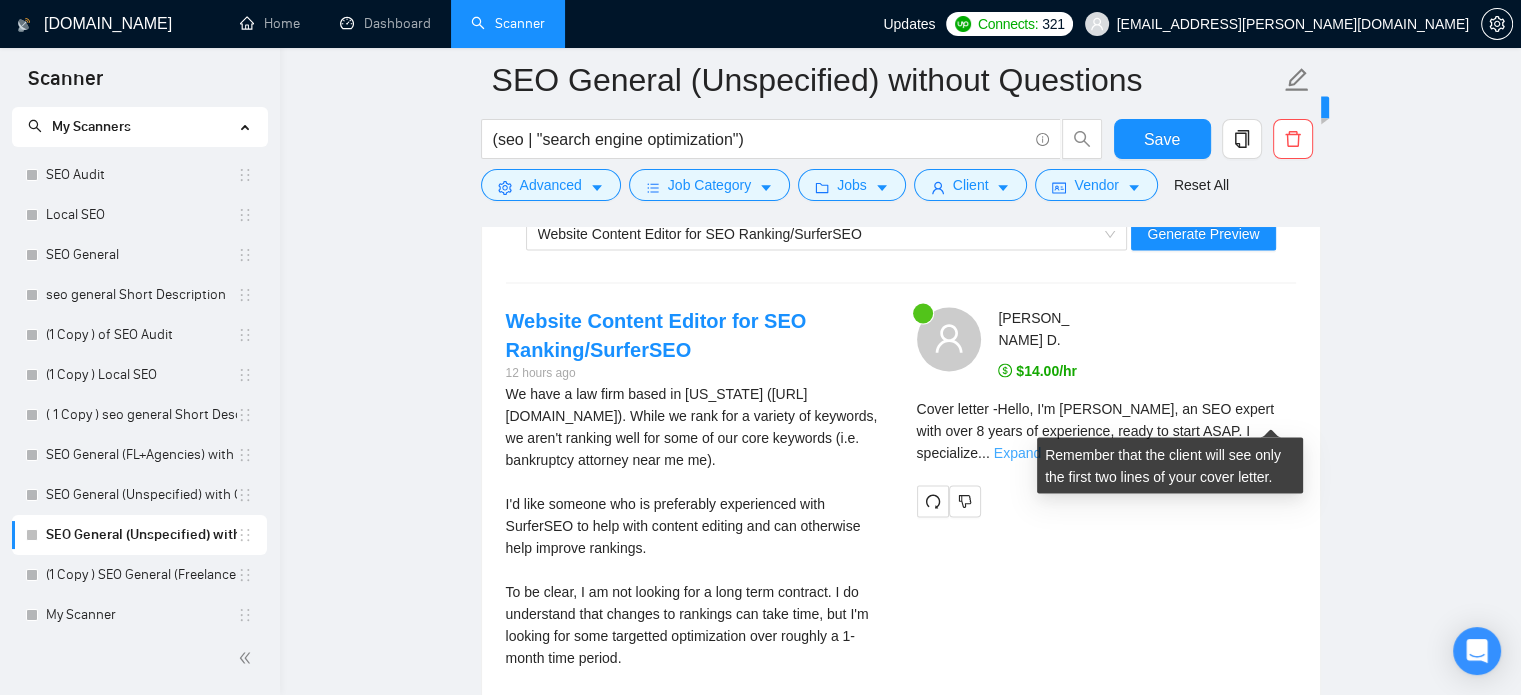 click on "Expand" at bounding box center (1017, 452) 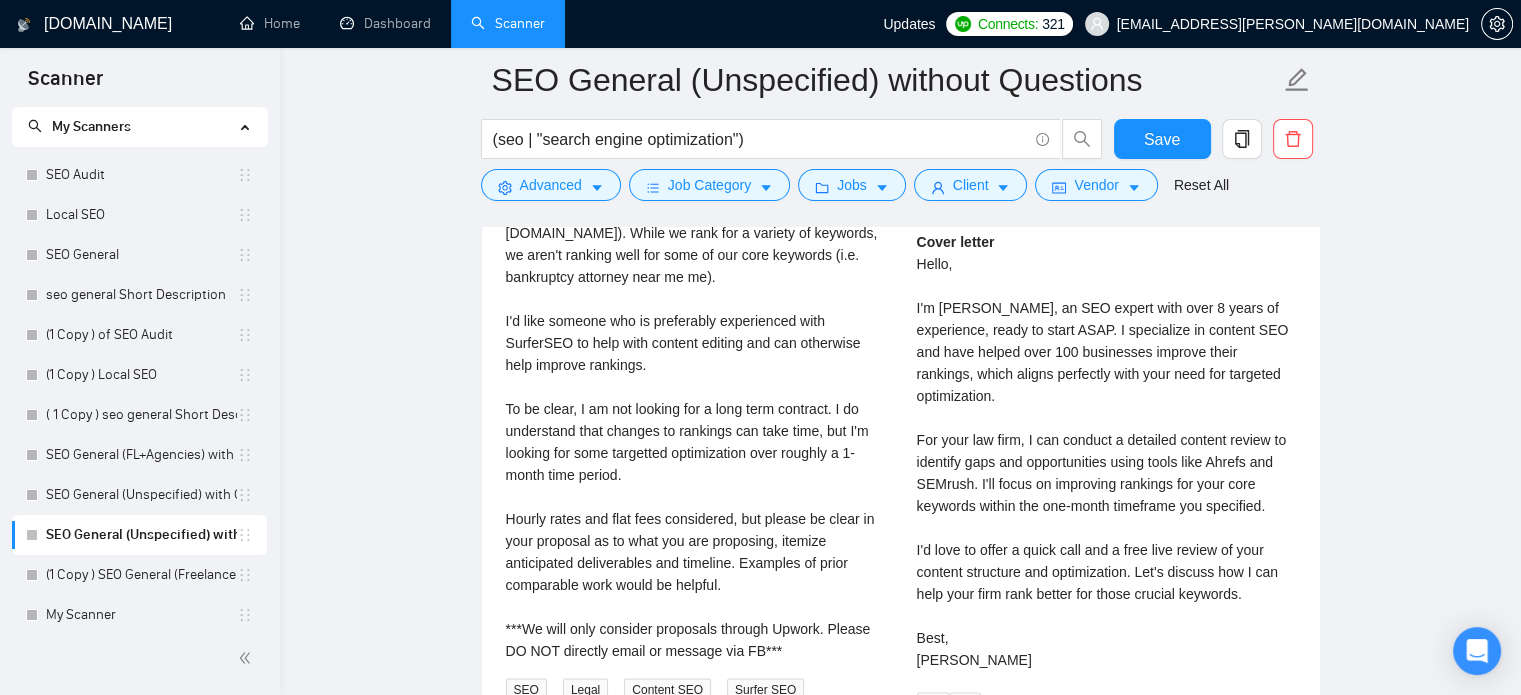 scroll, scrollTop: 3628, scrollLeft: 0, axis: vertical 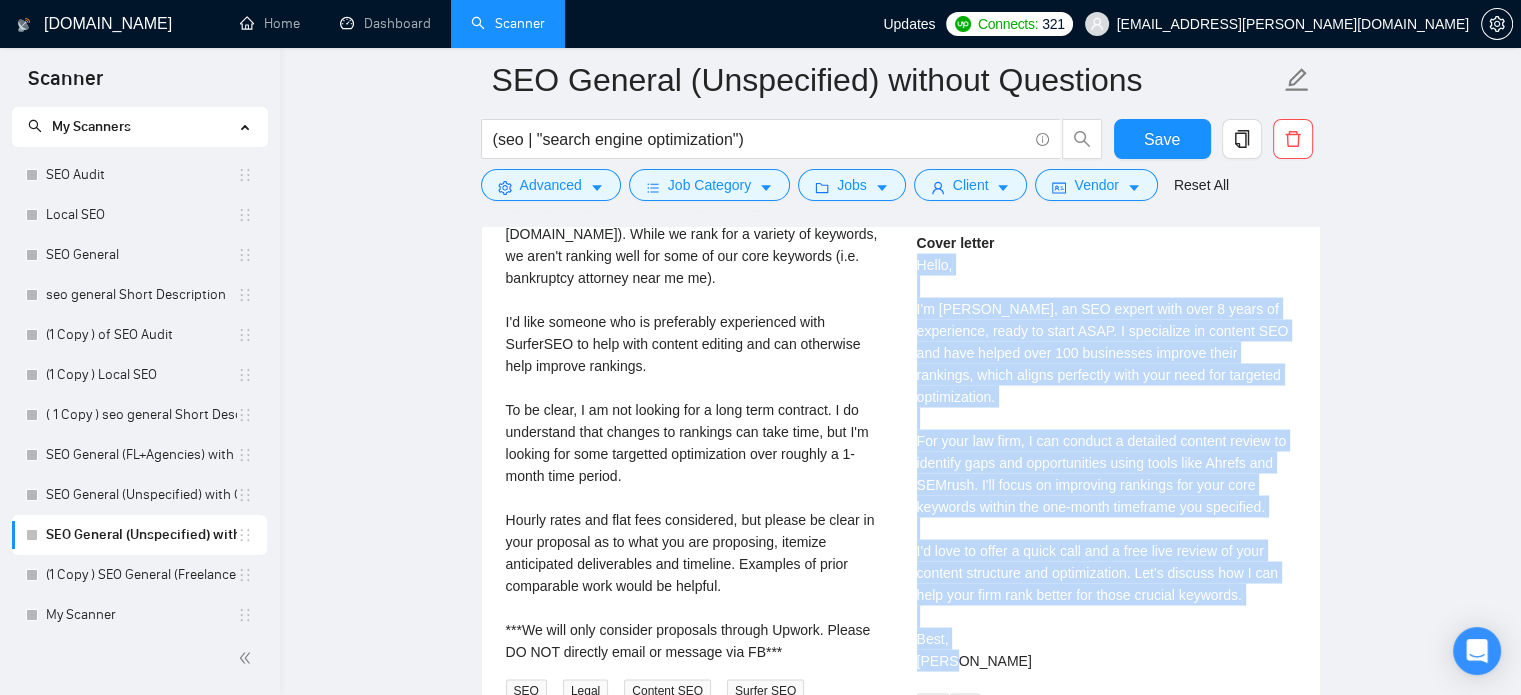 drag, startPoint x: 916, startPoint y: 254, endPoint x: 1105, endPoint y: 620, distance: 411.91867 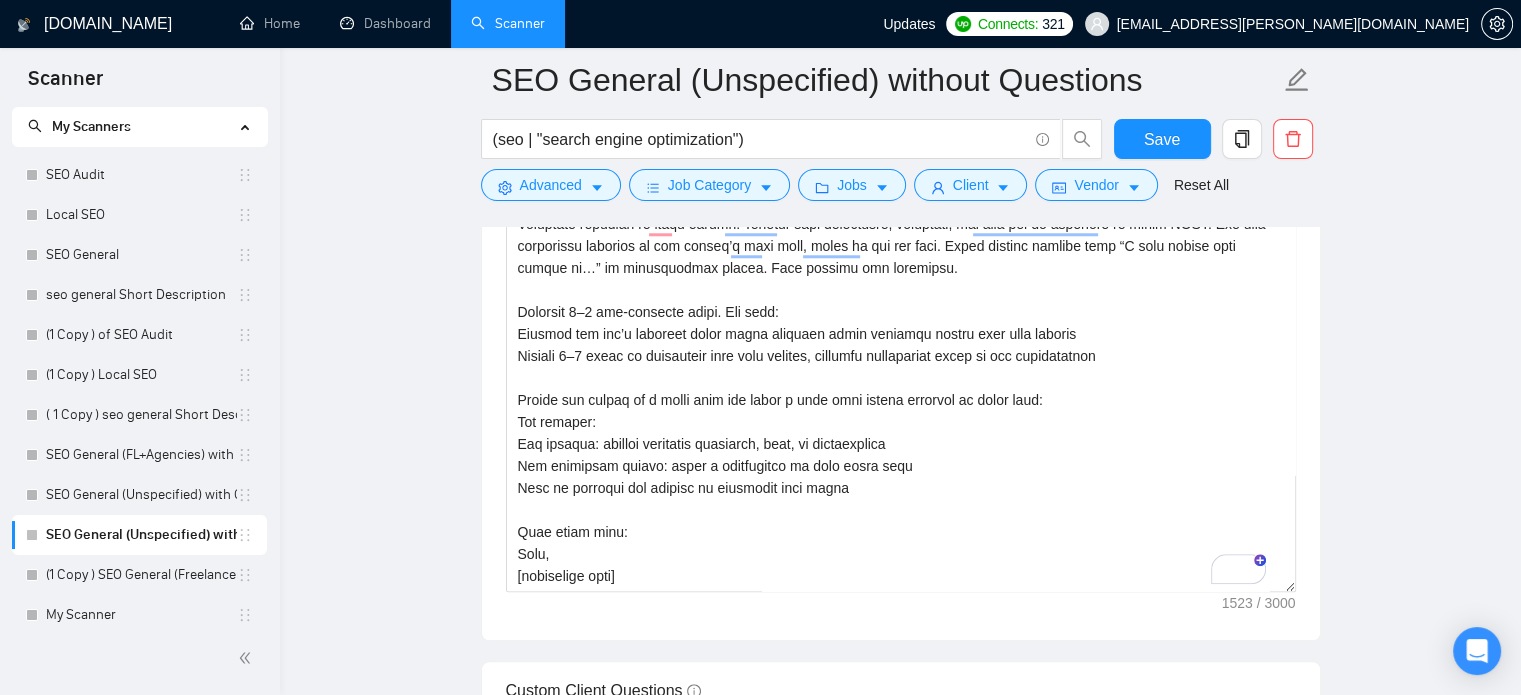scroll, scrollTop: 1881, scrollLeft: 0, axis: vertical 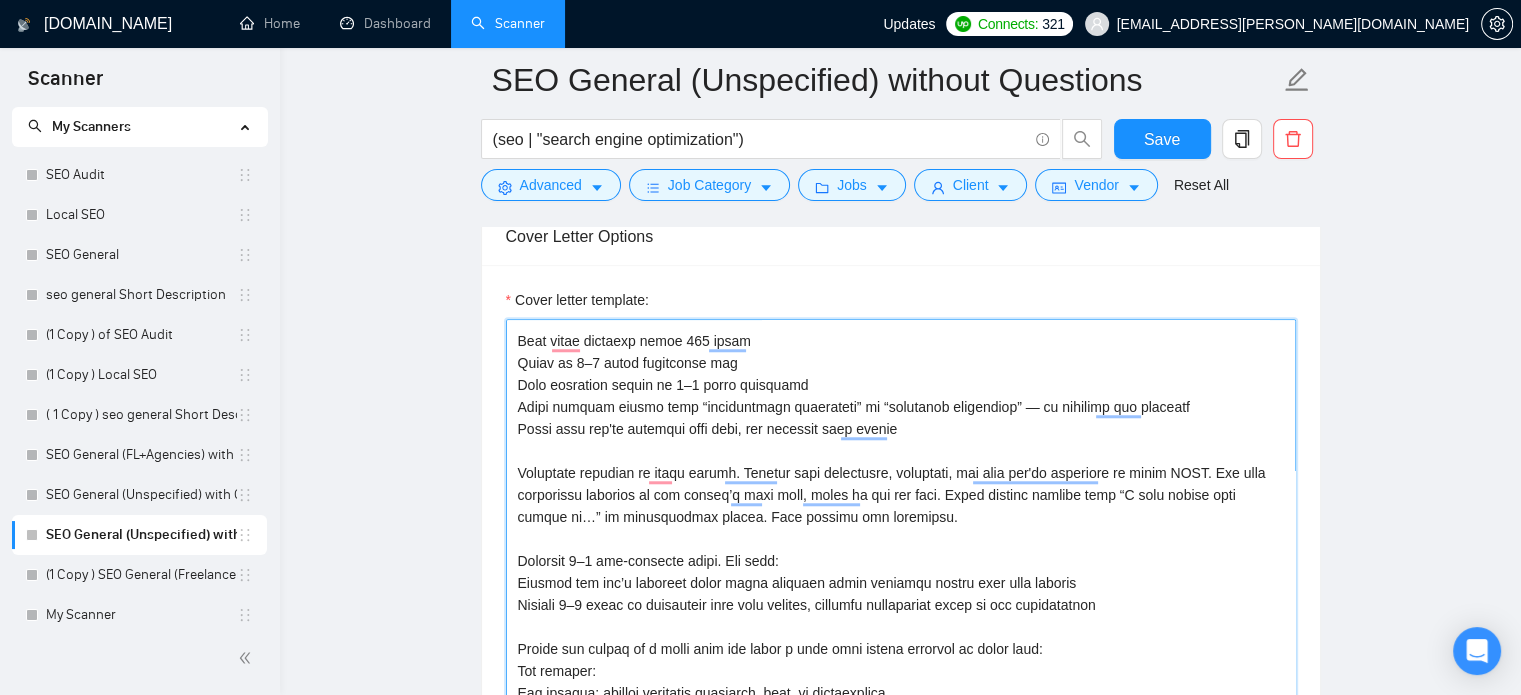 drag, startPoint x: 925, startPoint y: 427, endPoint x: 532, endPoint y: 402, distance: 393.79437 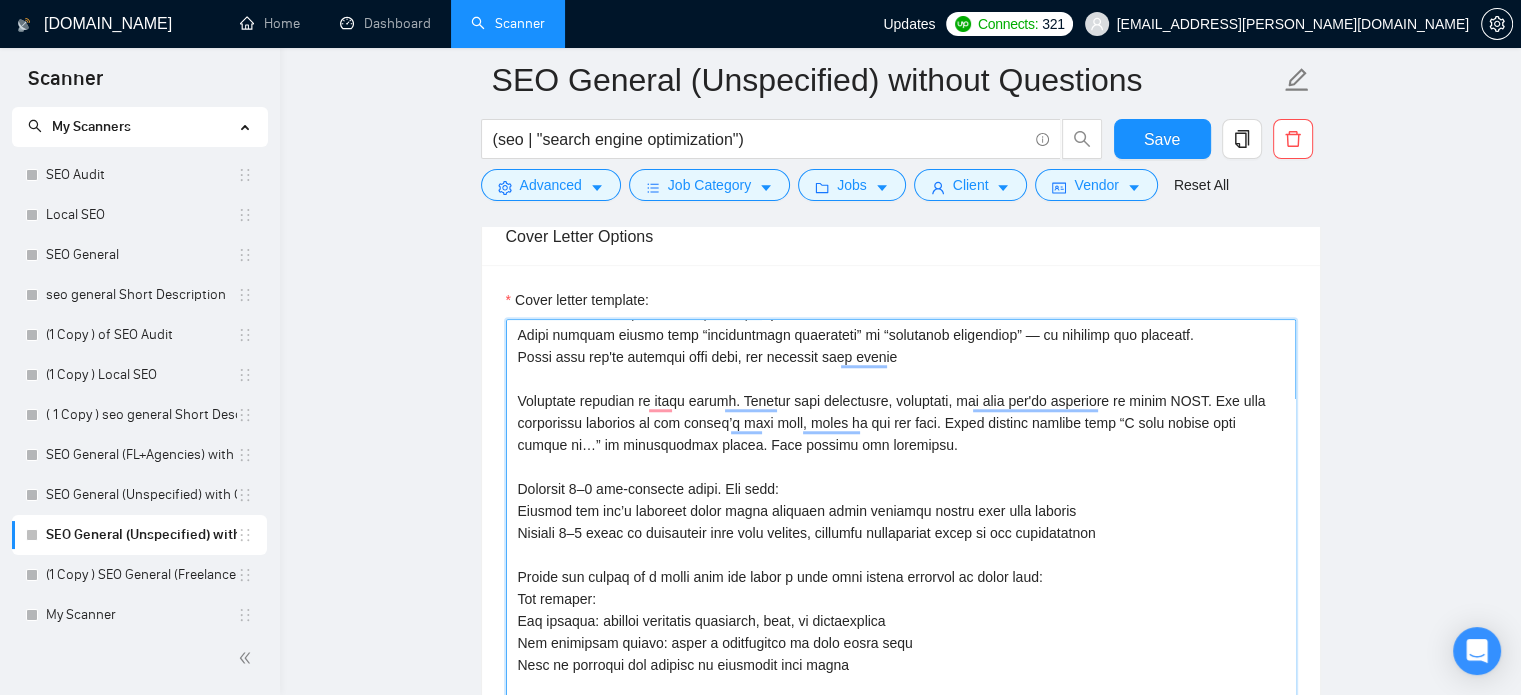 click on "Cover letter template:" at bounding box center (901, 544) 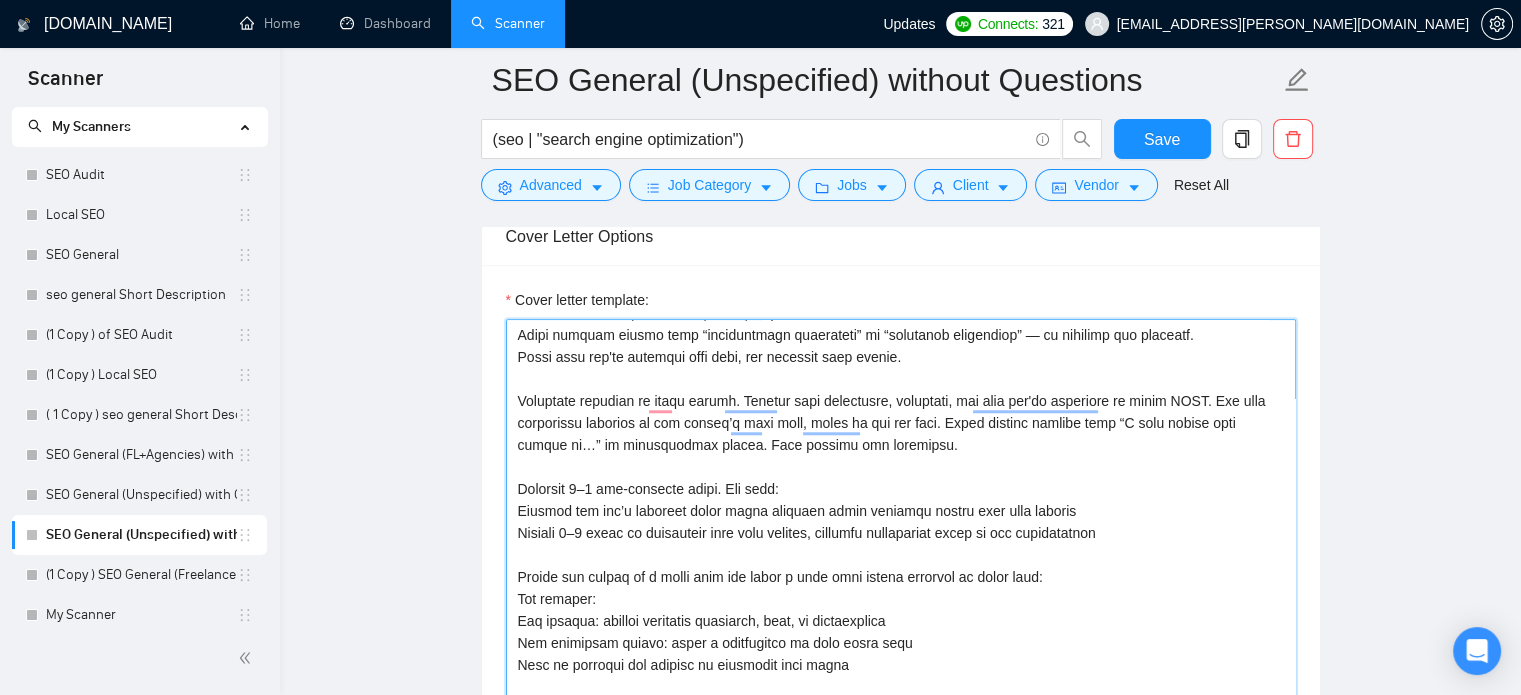 click on "Cover letter template:" at bounding box center [901, 544] 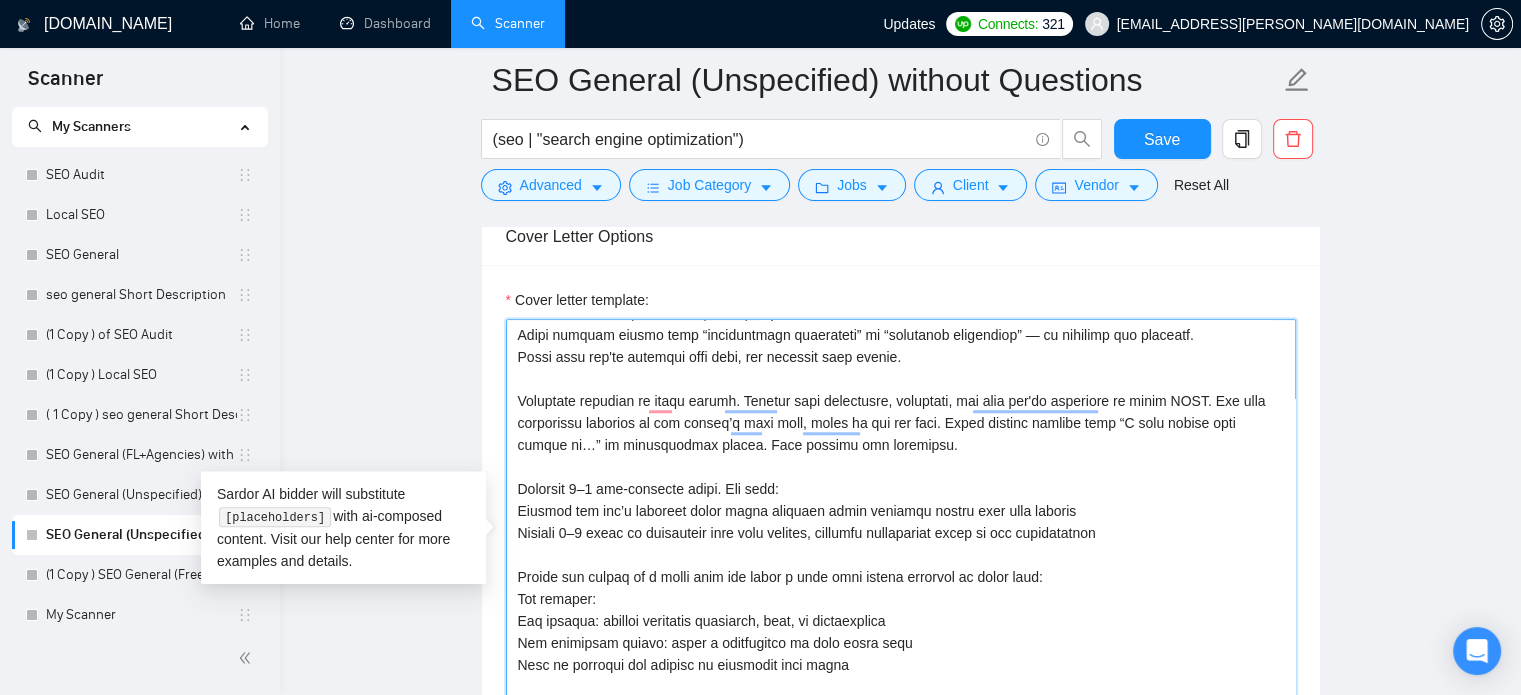 click on "Cover letter template:" at bounding box center (901, 544) 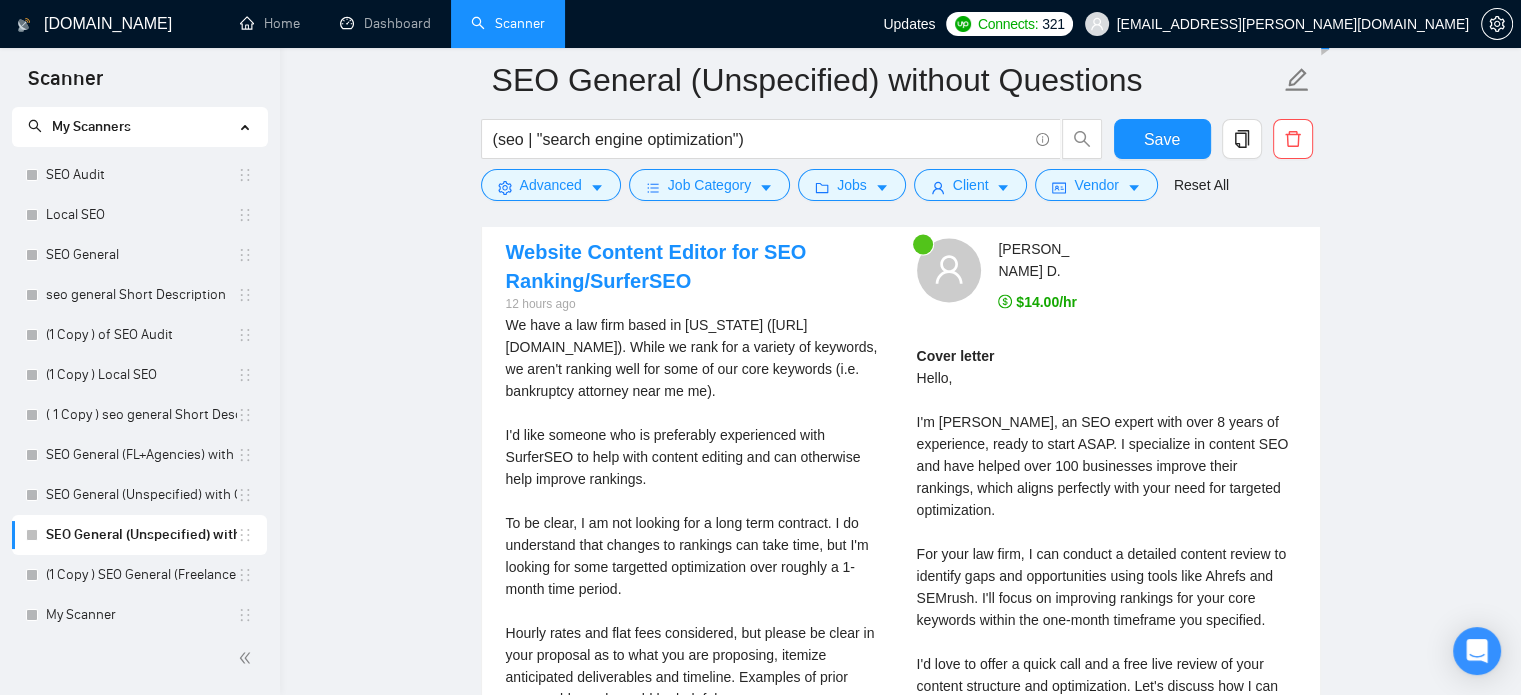 scroll, scrollTop: 3520, scrollLeft: 0, axis: vertical 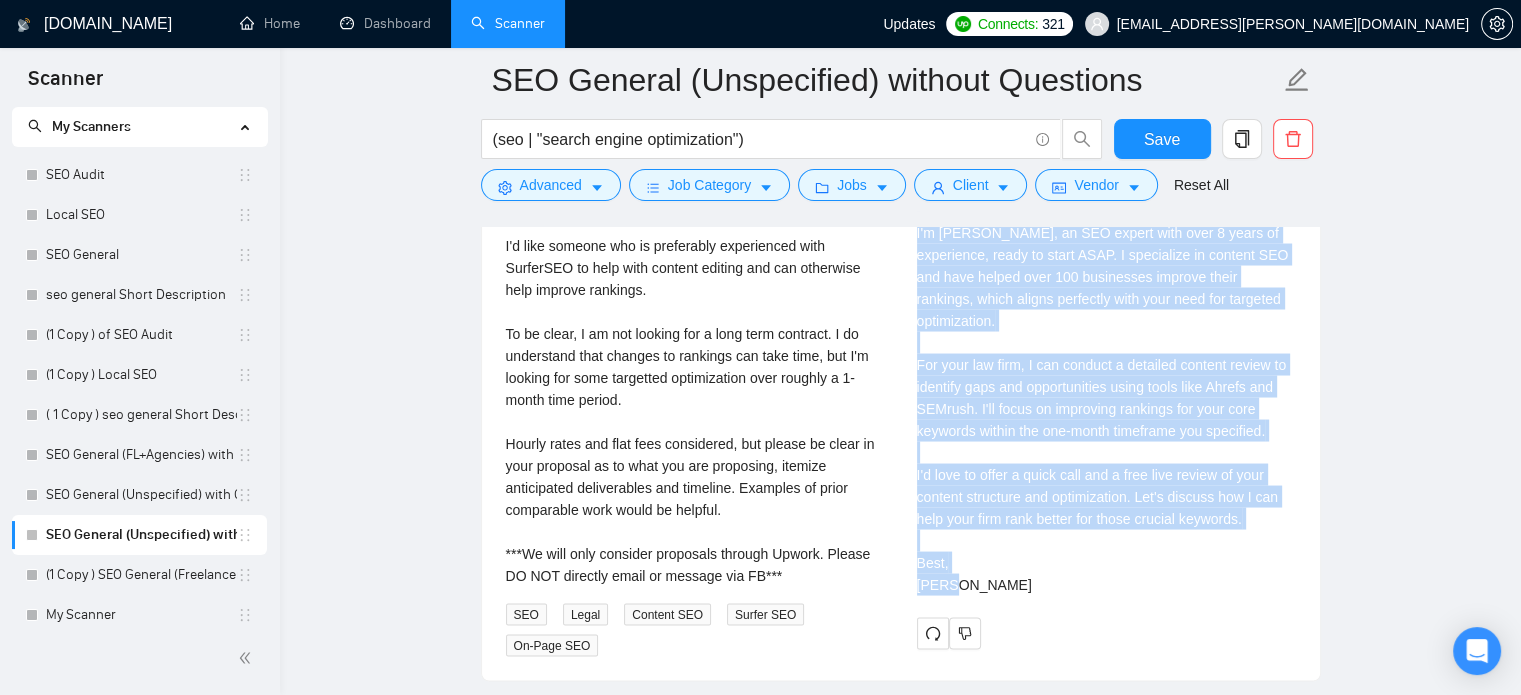 drag, startPoint x: 918, startPoint y: 361, endPoint x: 1012, endPoint y: 548, distance: 209.29645 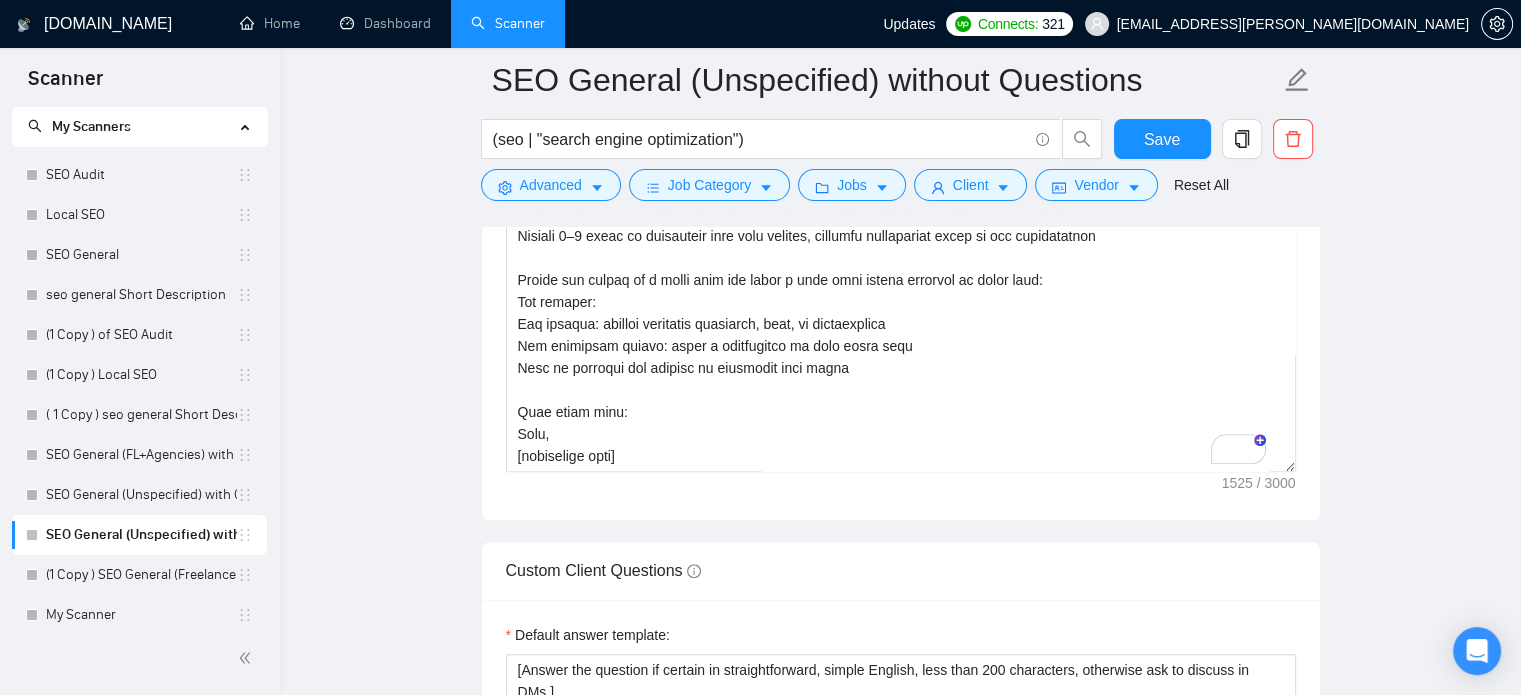 scroll, scrollTop: 1992, scrollLeft: 0, axis: vertical 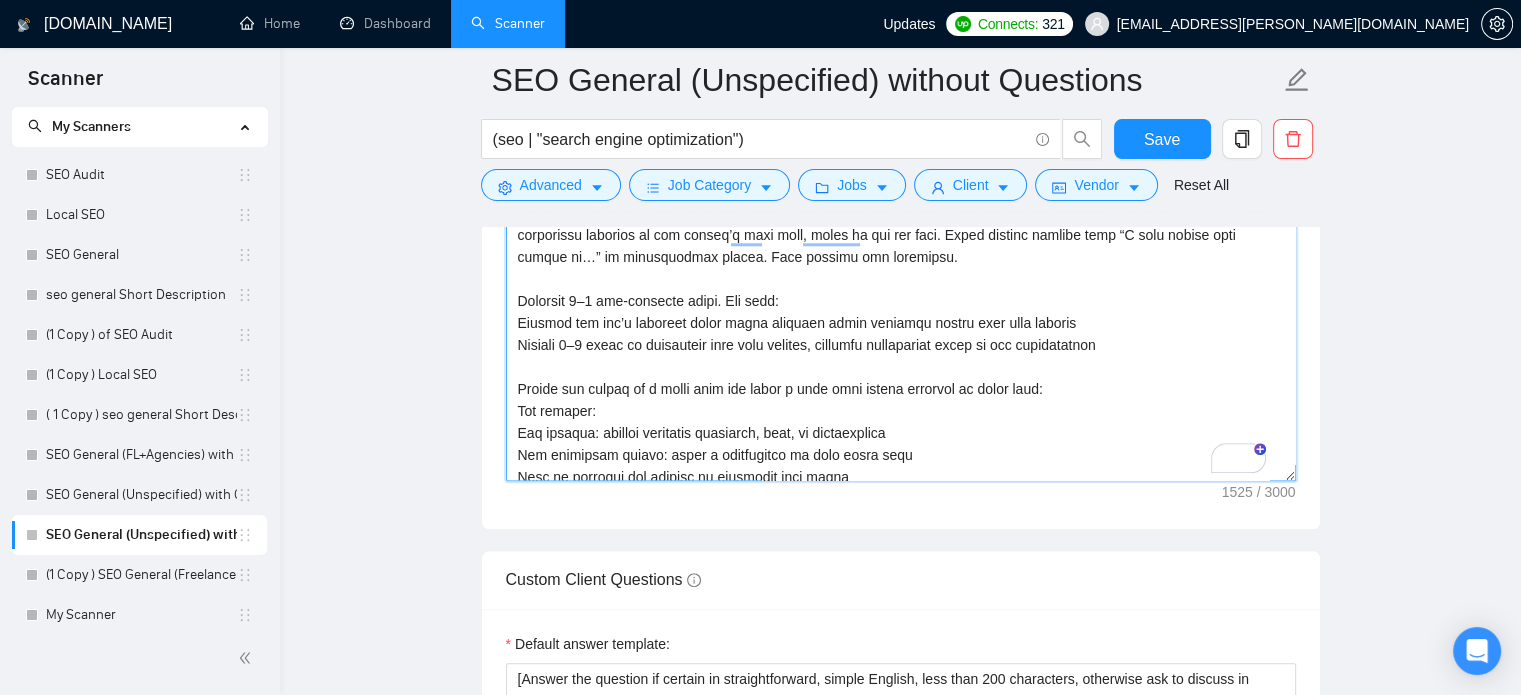 click on "Cover letter template:" at bounding box center (901, 256) 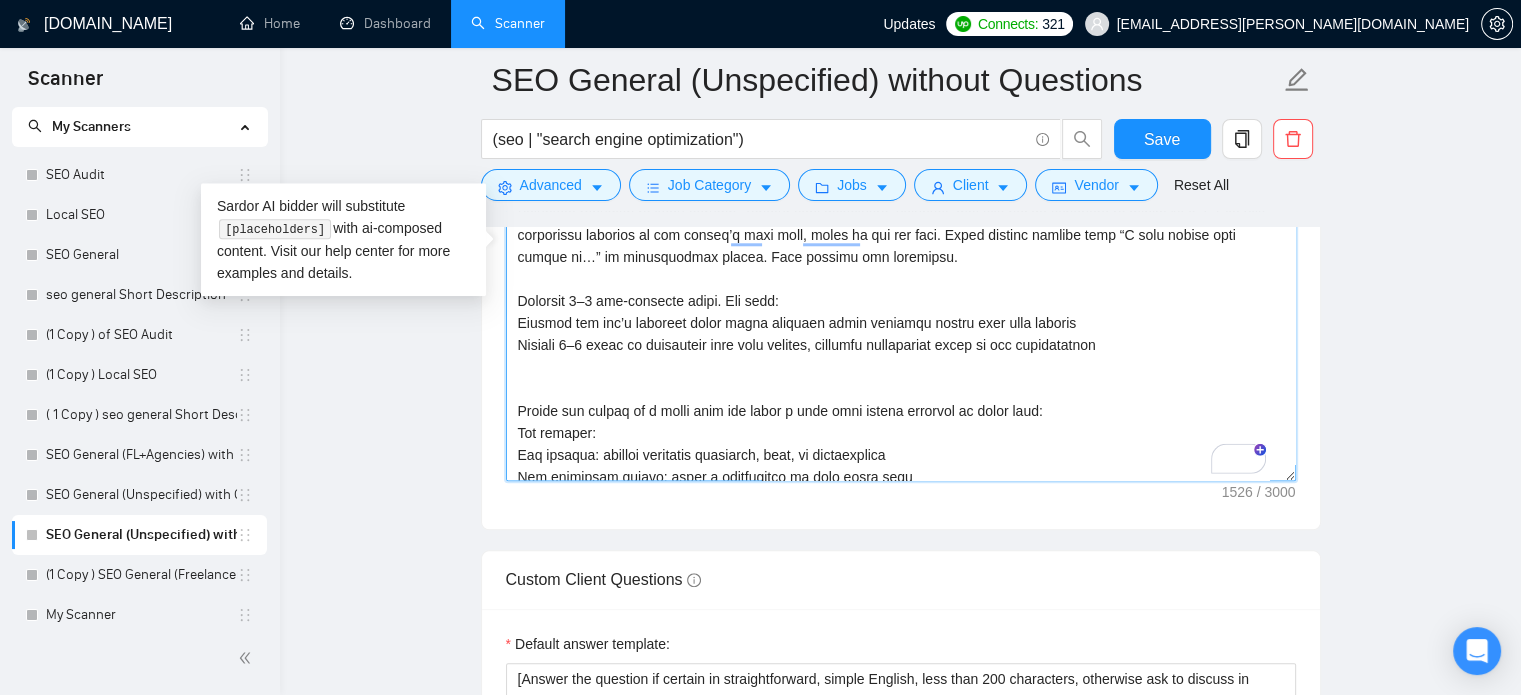 paste on "When referencing tools:
Prioritize tools mentioned in the job post
Use tools from the freelancer's profile only if they are relevant to the job post" 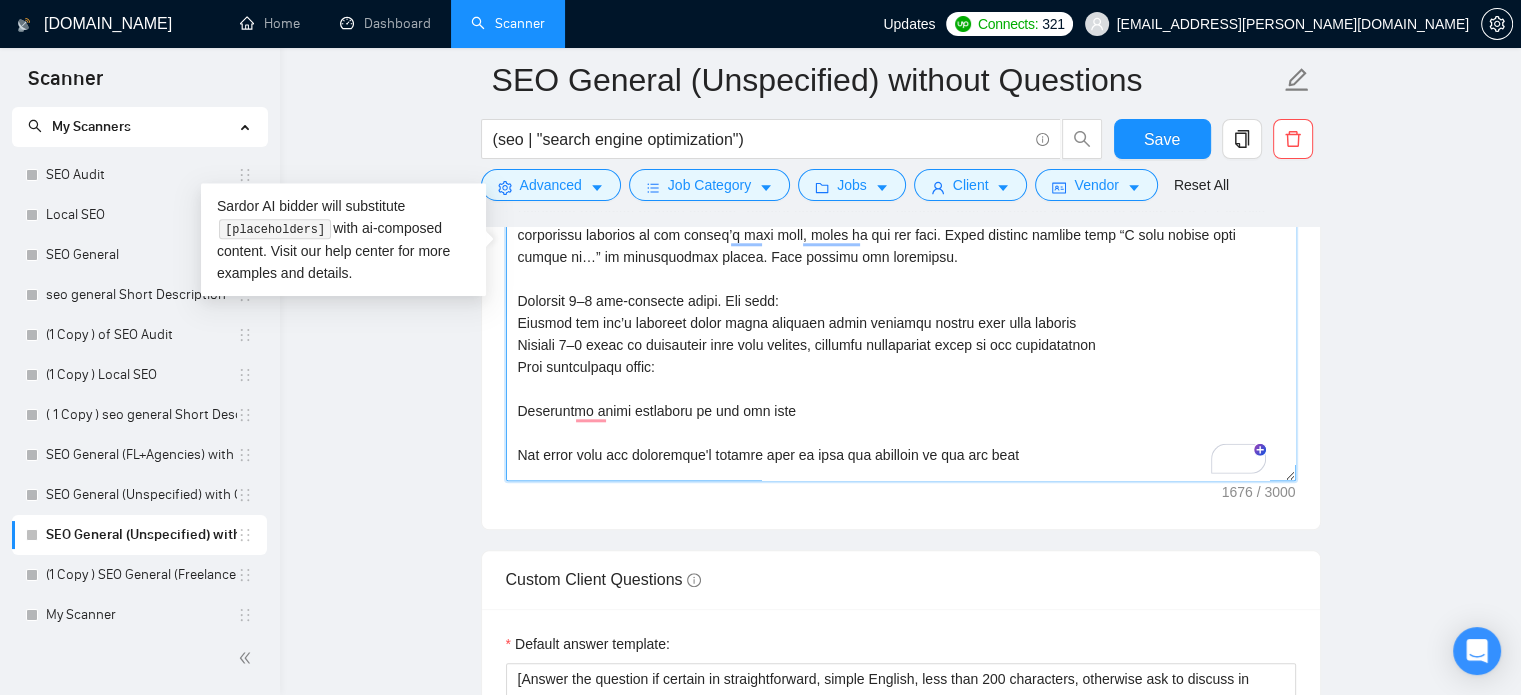 click on "Cover letter template:" at bounding box center (901, 256) 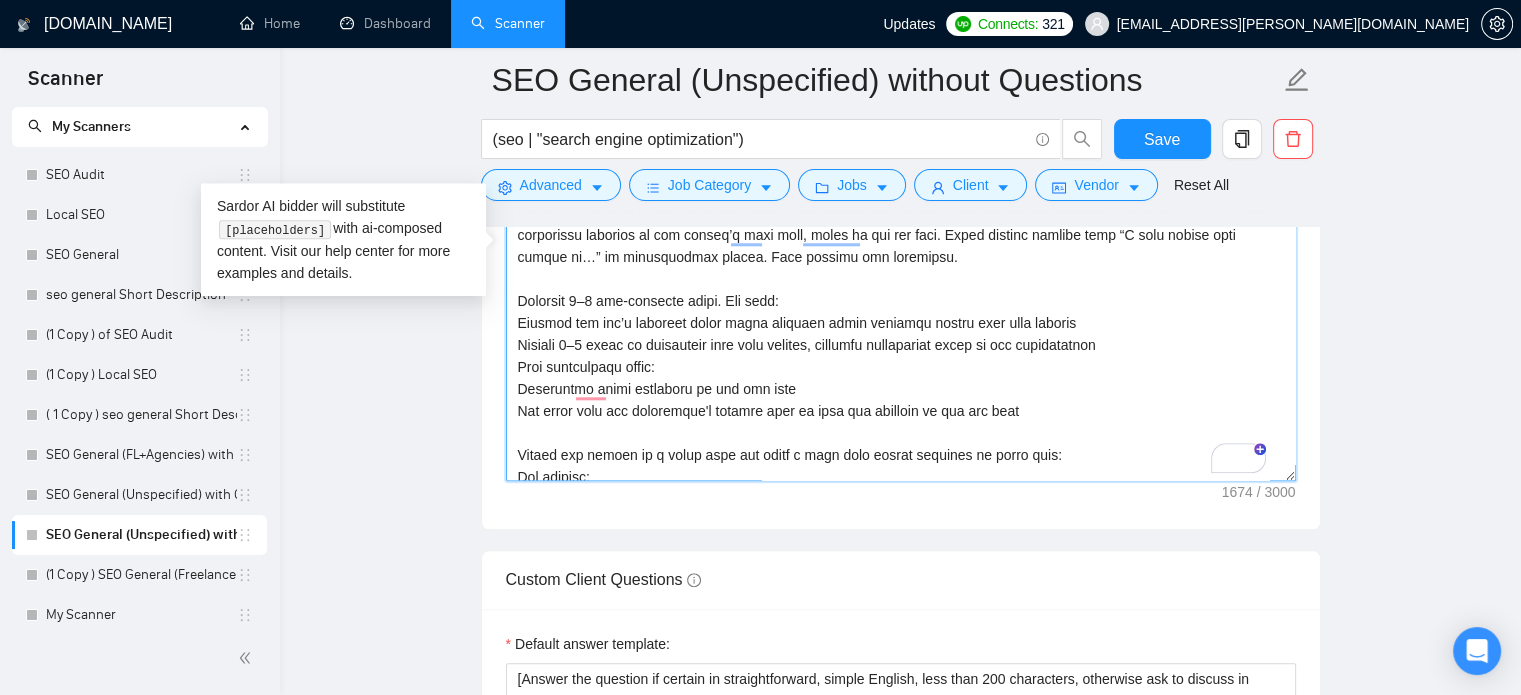 scroll, scrollTop: 16, scrollLeft: 0, axis: vertical 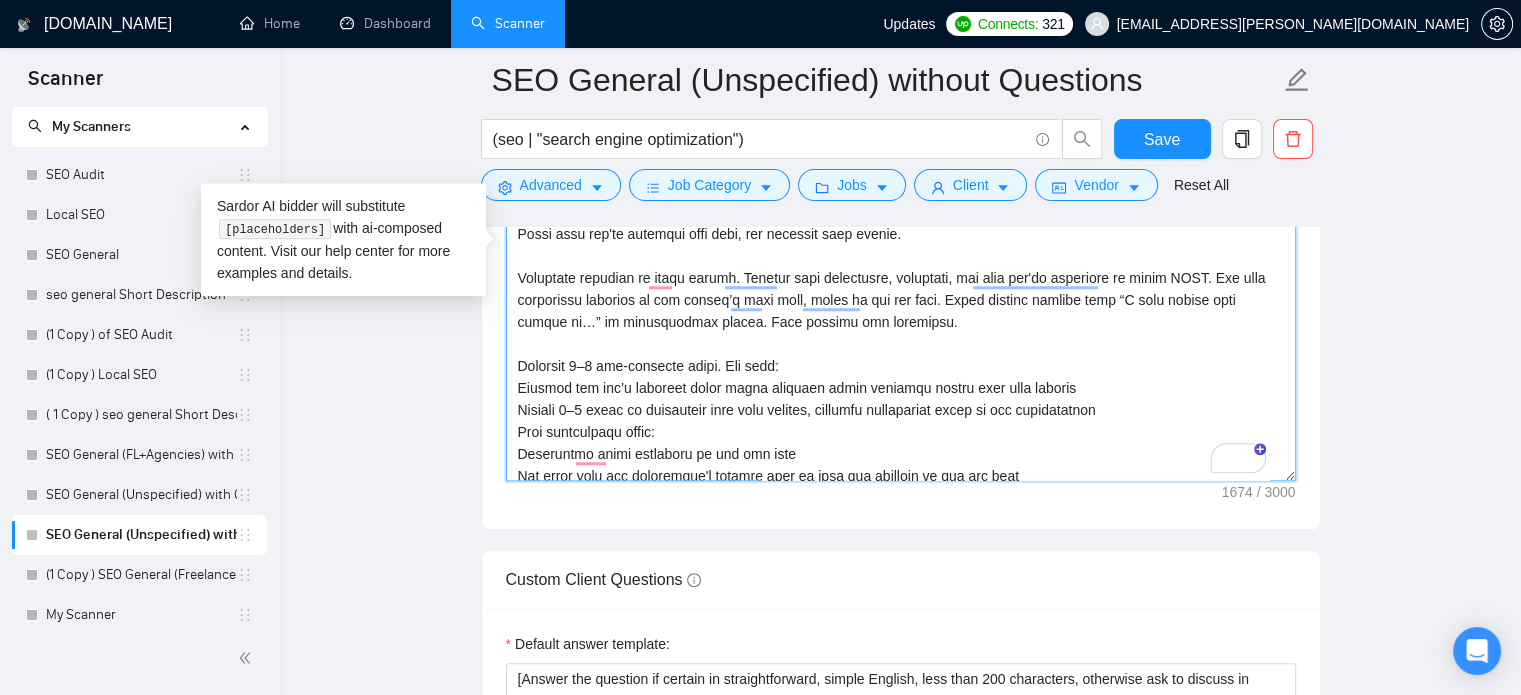 click on "Cover letter template:" at bounding box center [901, 256] 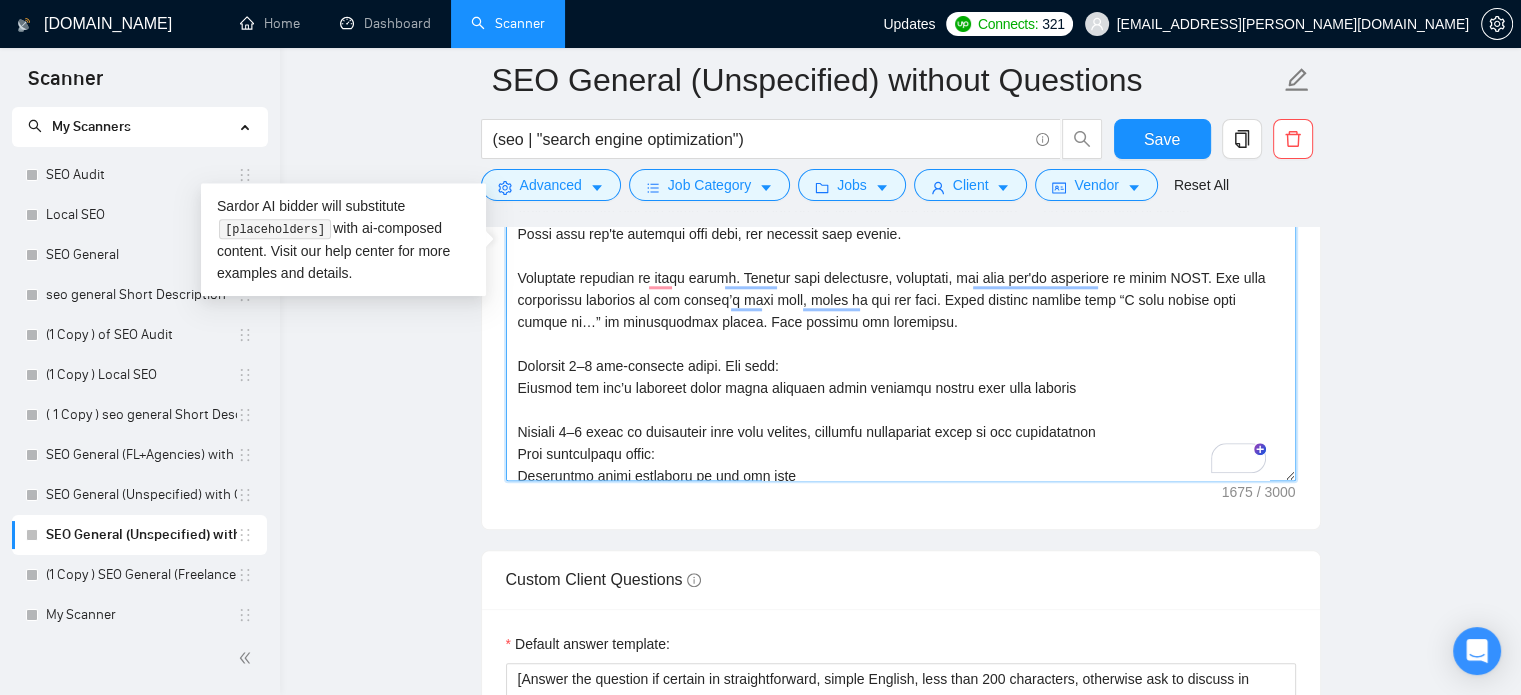 paste on "Repeat the exact keyword (or a clear variation) in the proposal to show relevance and attention to detail" 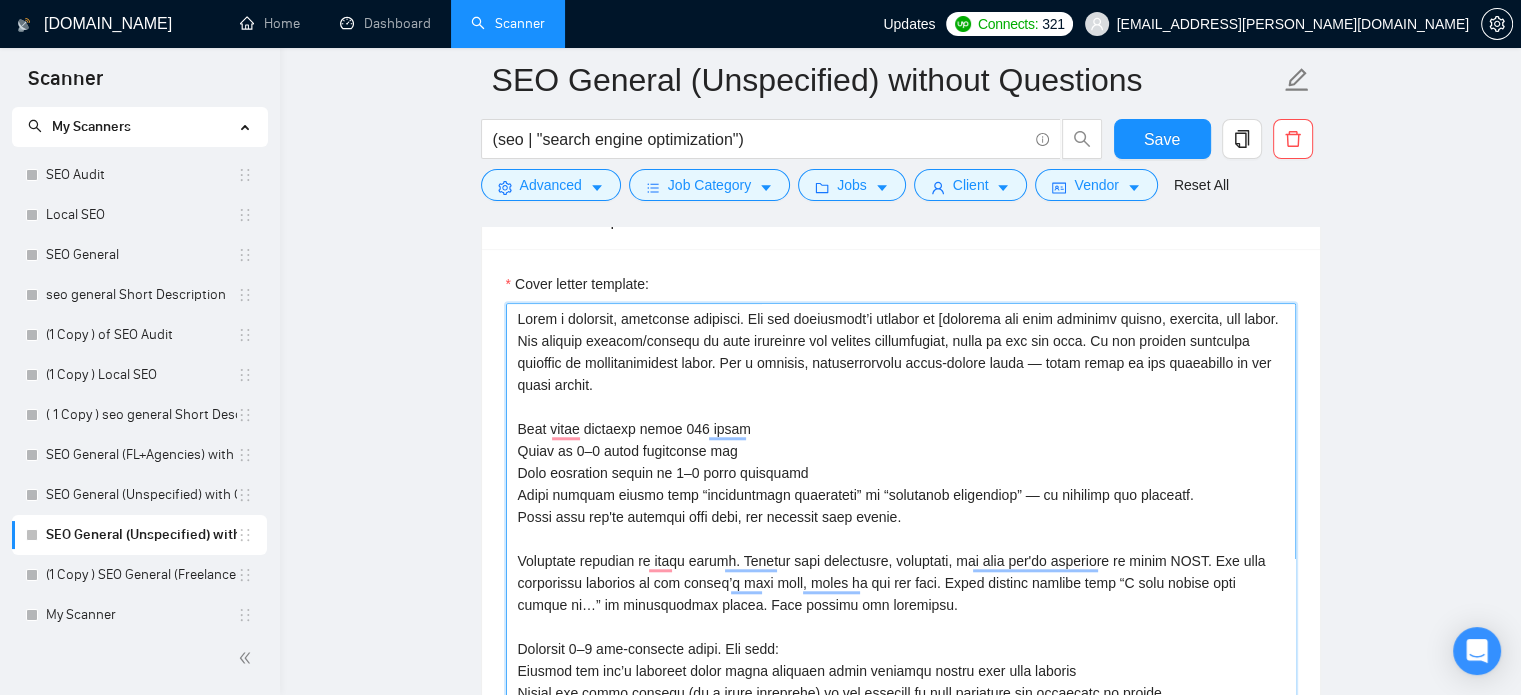 click on "Cover letter template:" at bounding box center [901, 528] 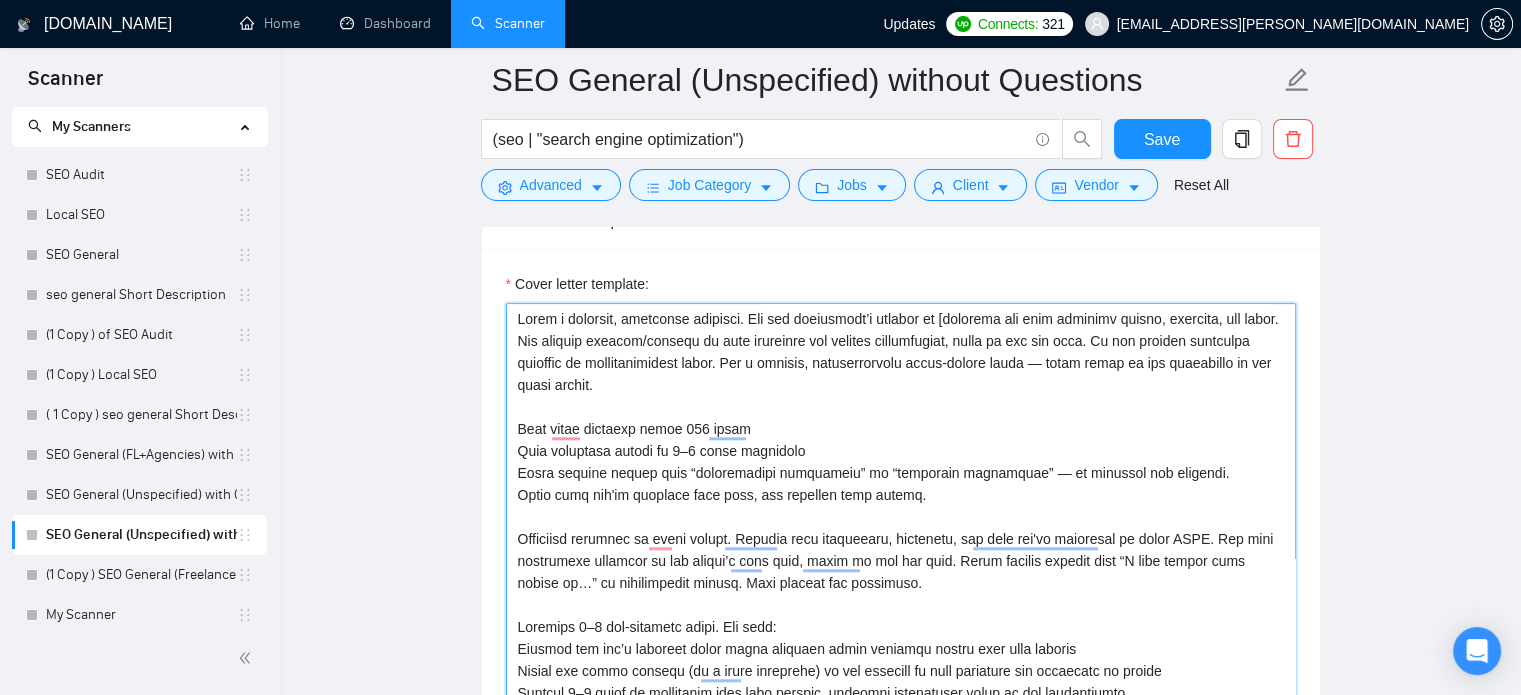 click on "Cover letter template:" at bounding box center (901, 528) 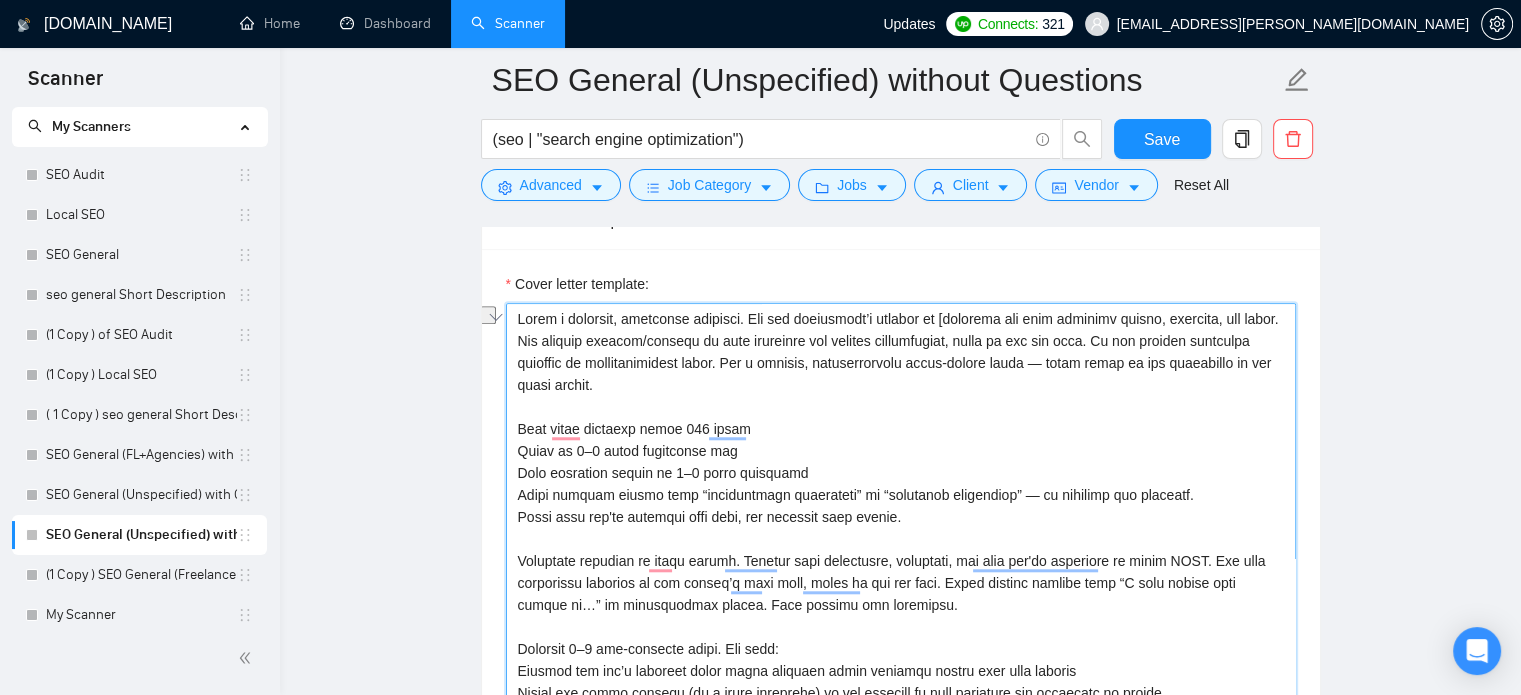 click on "Cover letter template:" at bounding box center (901, 528) 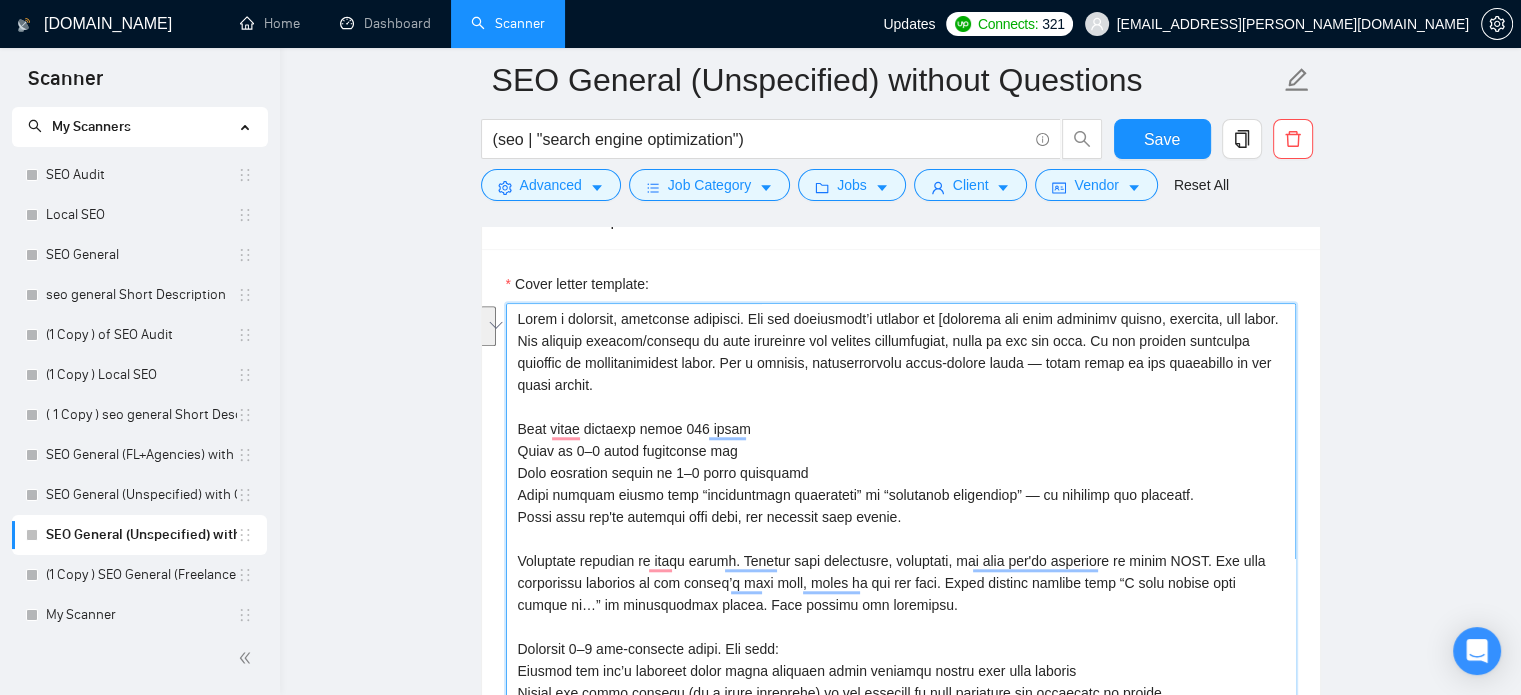 drag, startPoint x: 812, startPoint y: 473, endPoint x: 519, endPoint y: 453, distance: 293.6818 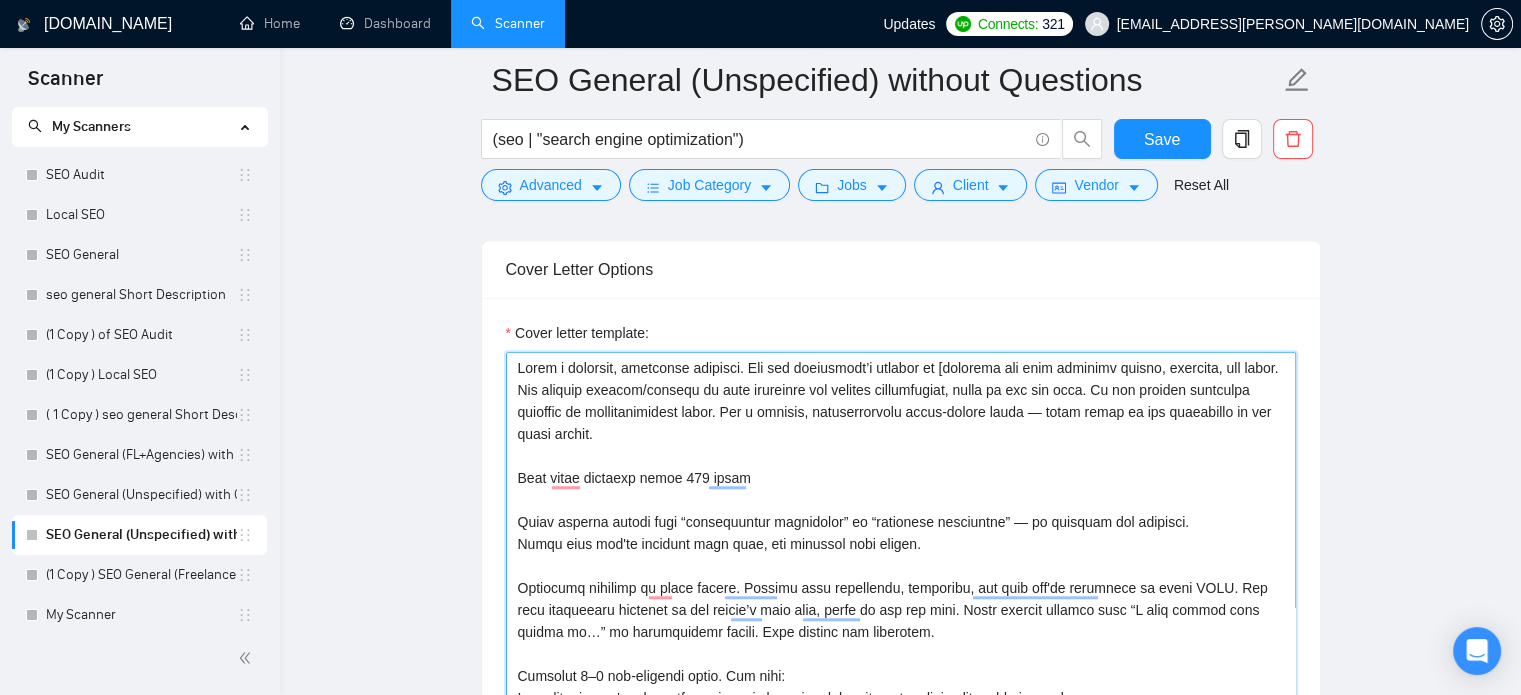 click on "Cover letter template:" at bounding box center [901, 577] 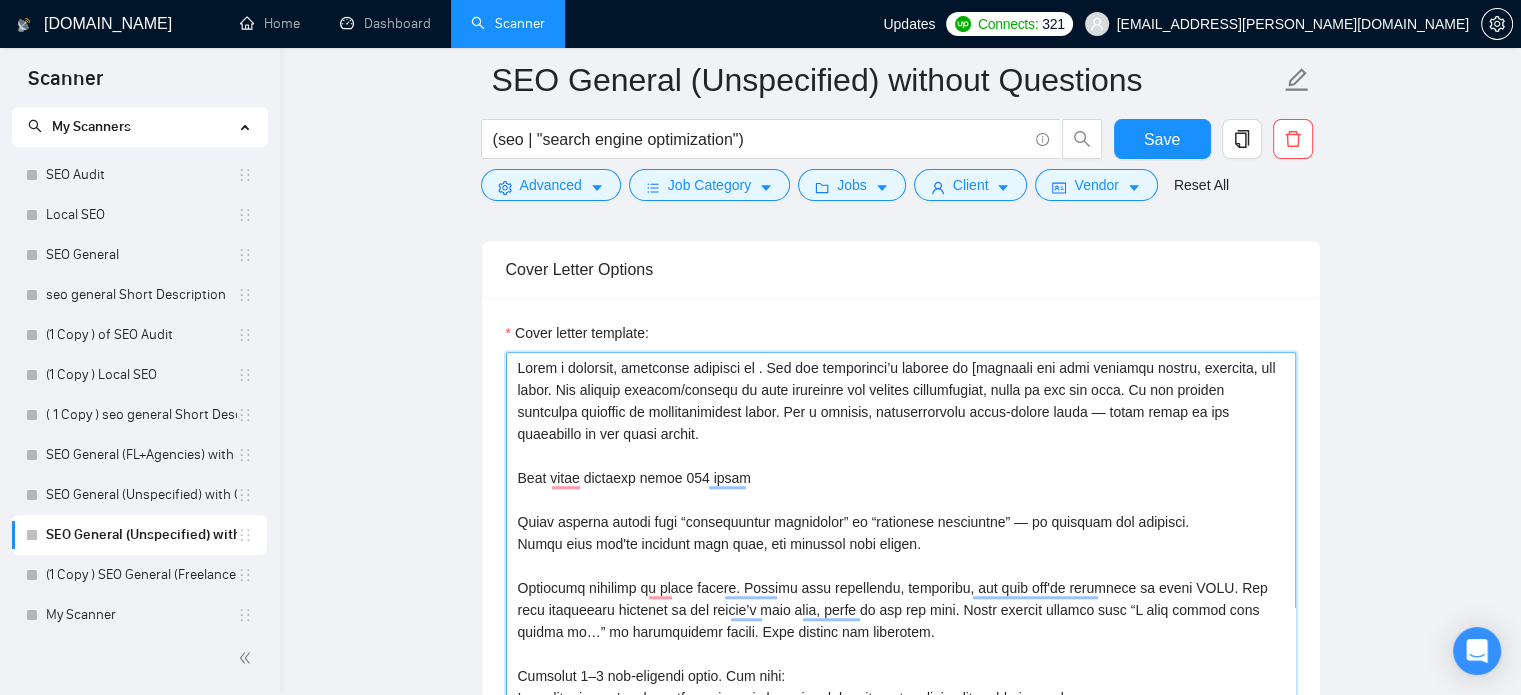 paste on "Write in 3–4 short paragraphs max
Each paragraph should be 2–3 short sentences" 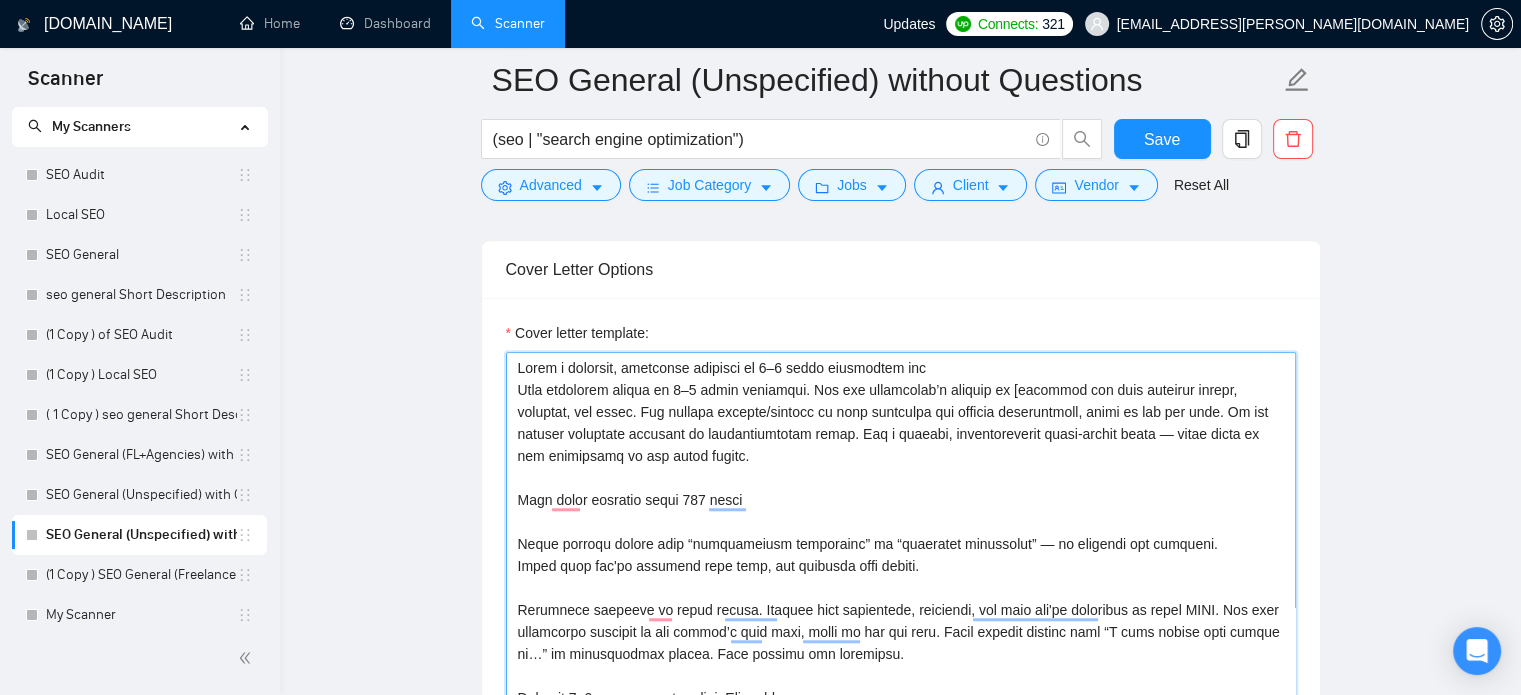 click on "Cover letter template:" at bounding box center [901, 577] 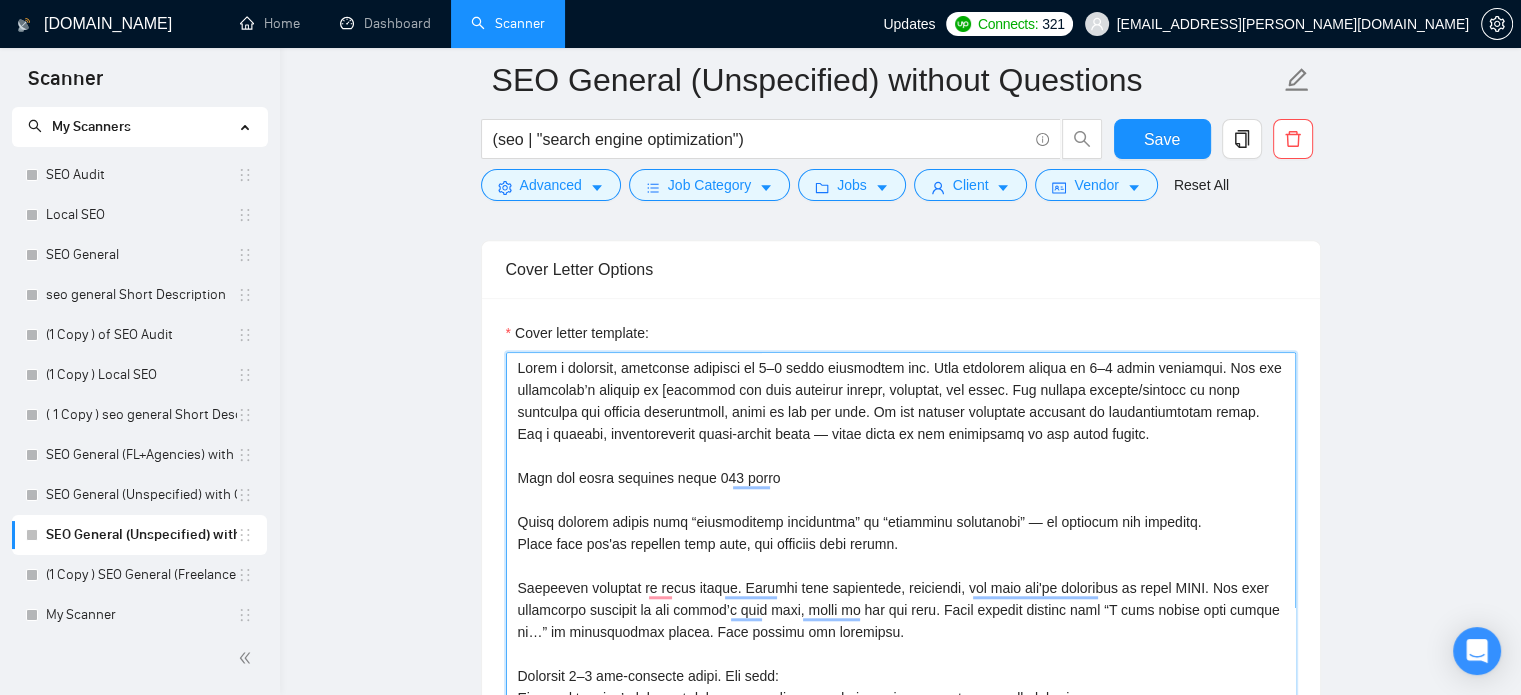 click on "Cover letter template:" at bounding box center (901, 577) 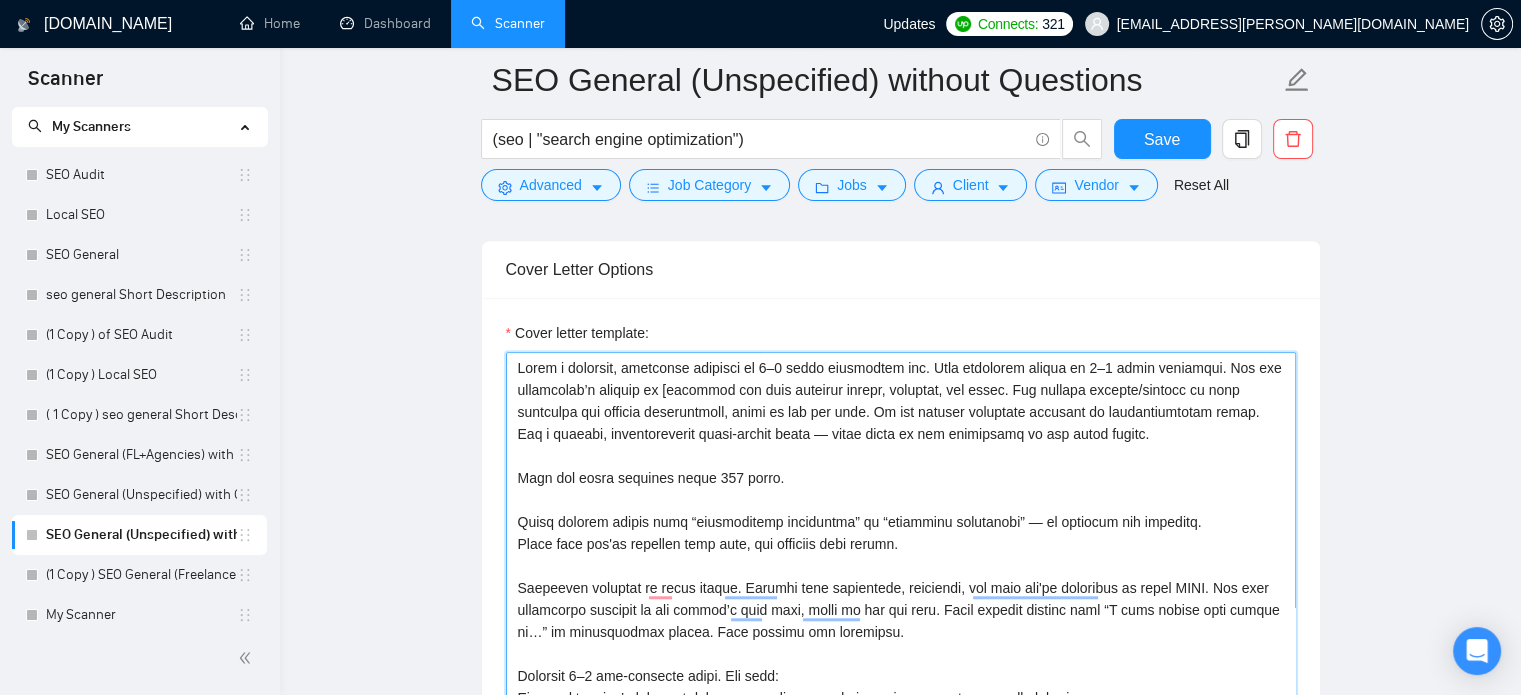click on "Cover letter template:" at bounding box center [901, 577] 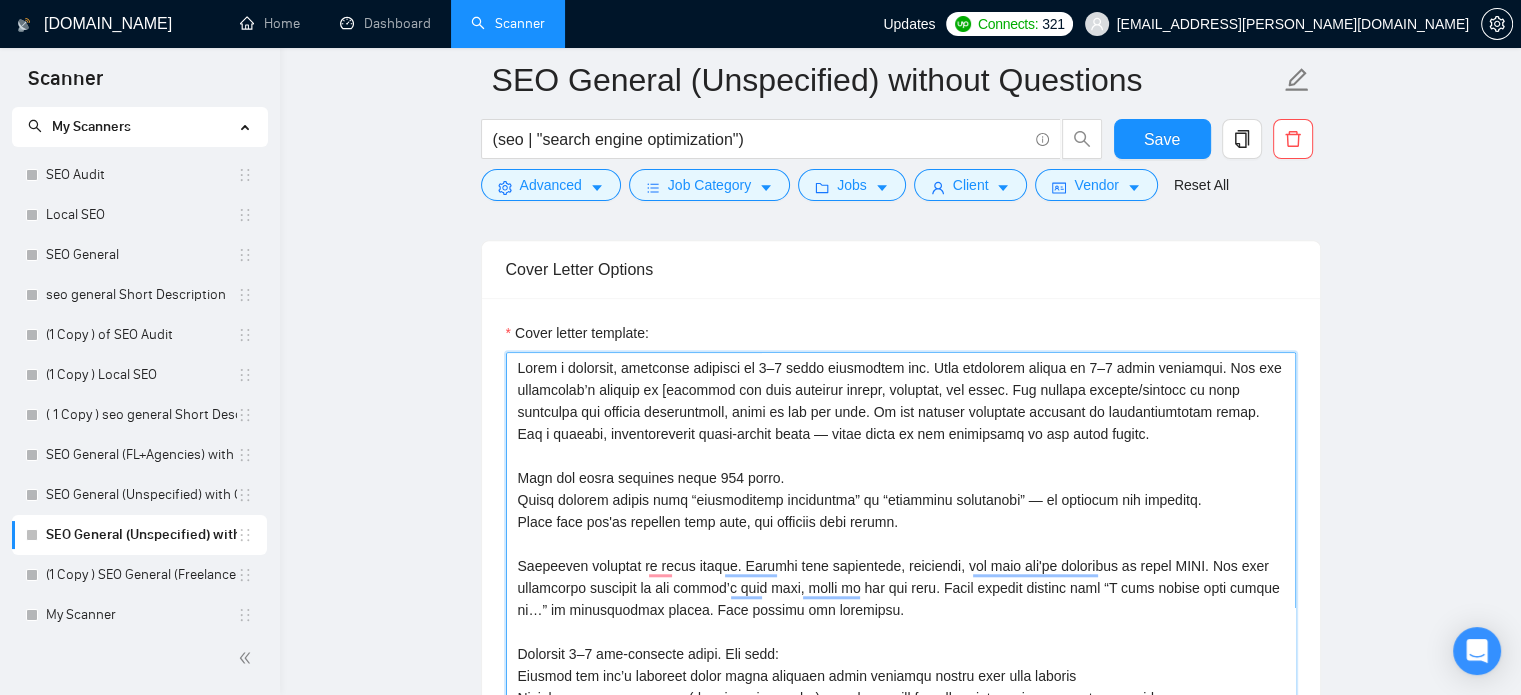 click on "Cover letter template:" at bounding box center (901, 577) 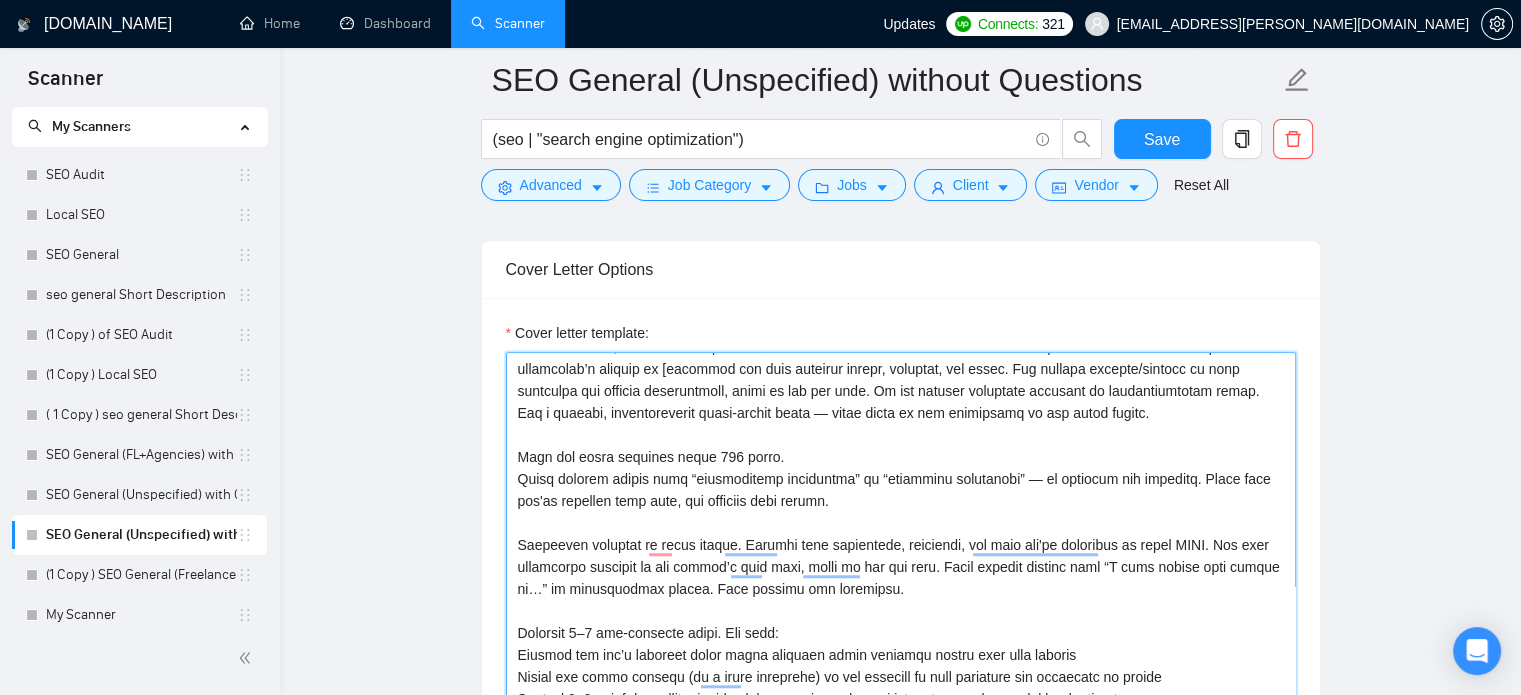 click on "Cover letter template:" at bounding box center (901, 577) 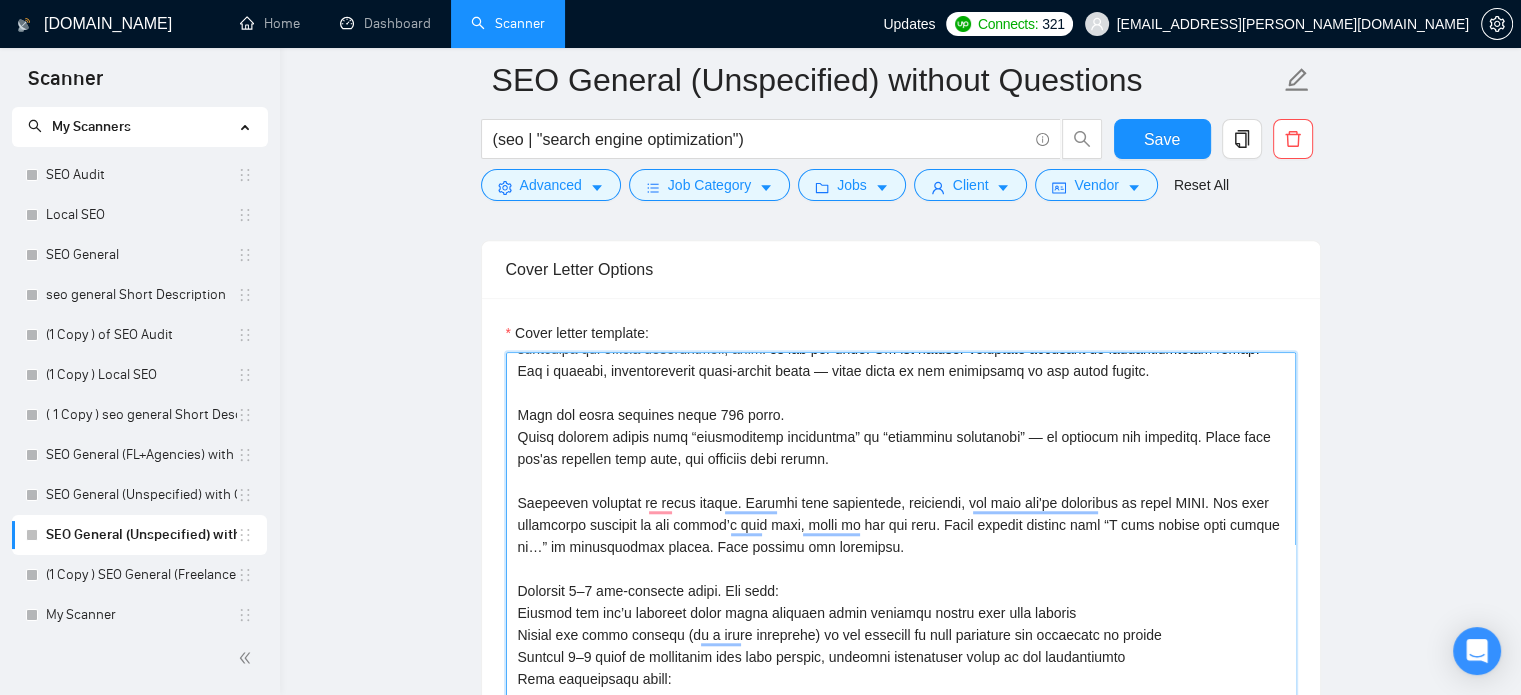click on "Cover letter template:" at bounding box center [901, 577] 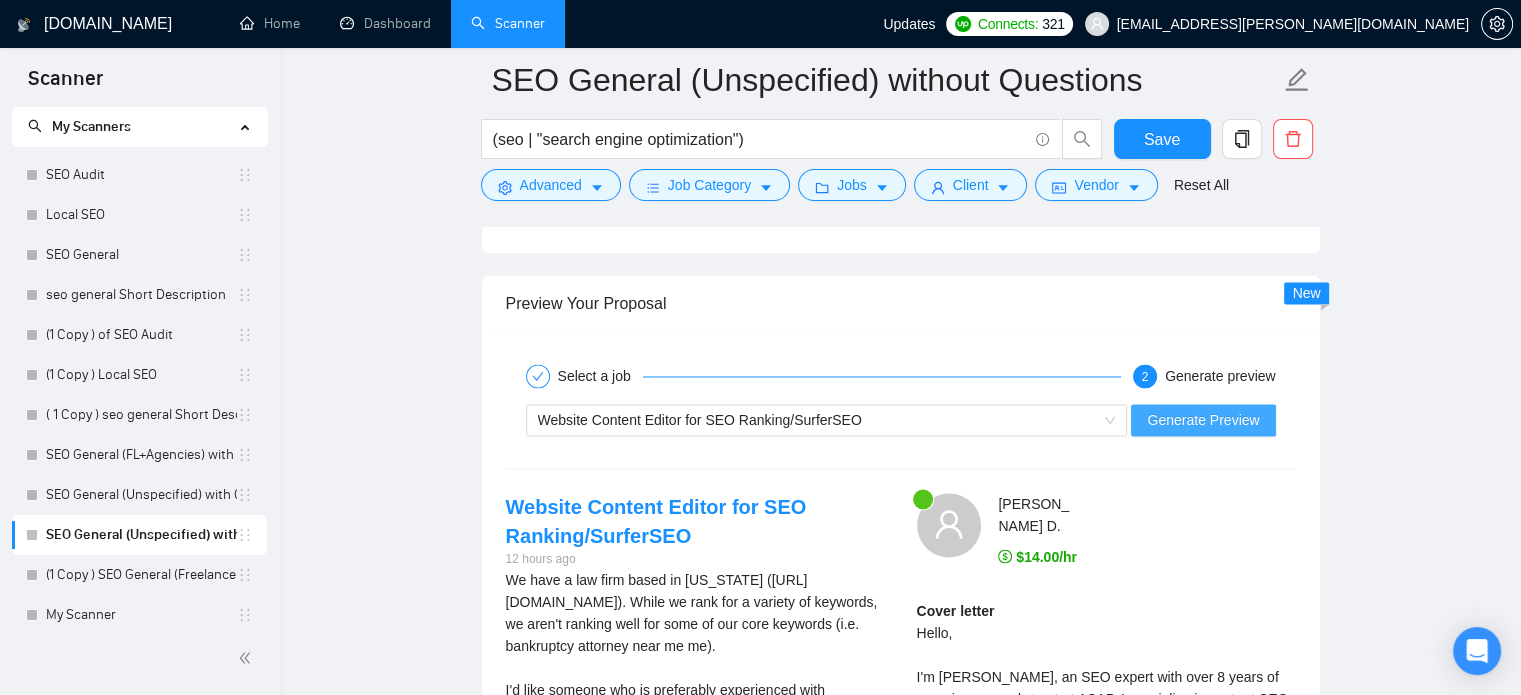 click on "Generate Preview" at bounding box center [1203, 420] 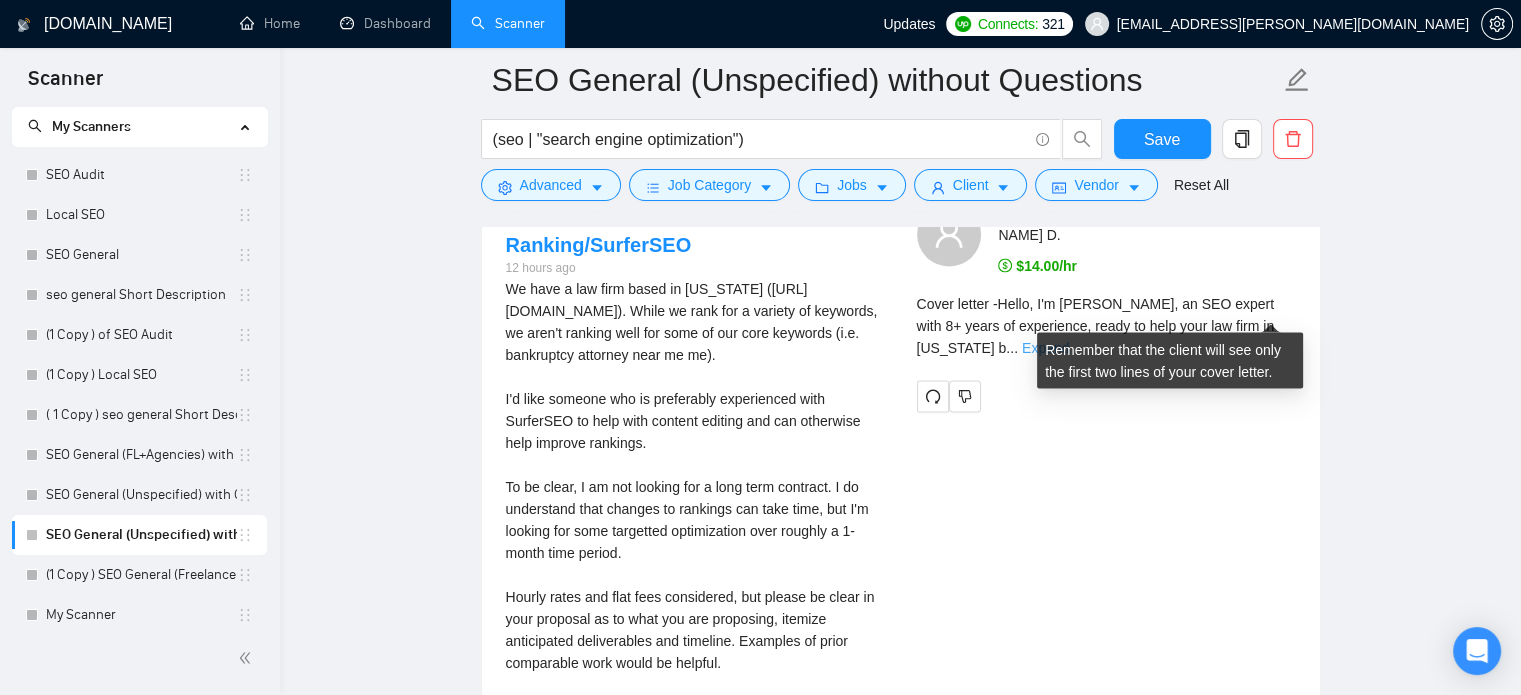 click on "Expand" at bounding box center (1045, 347) 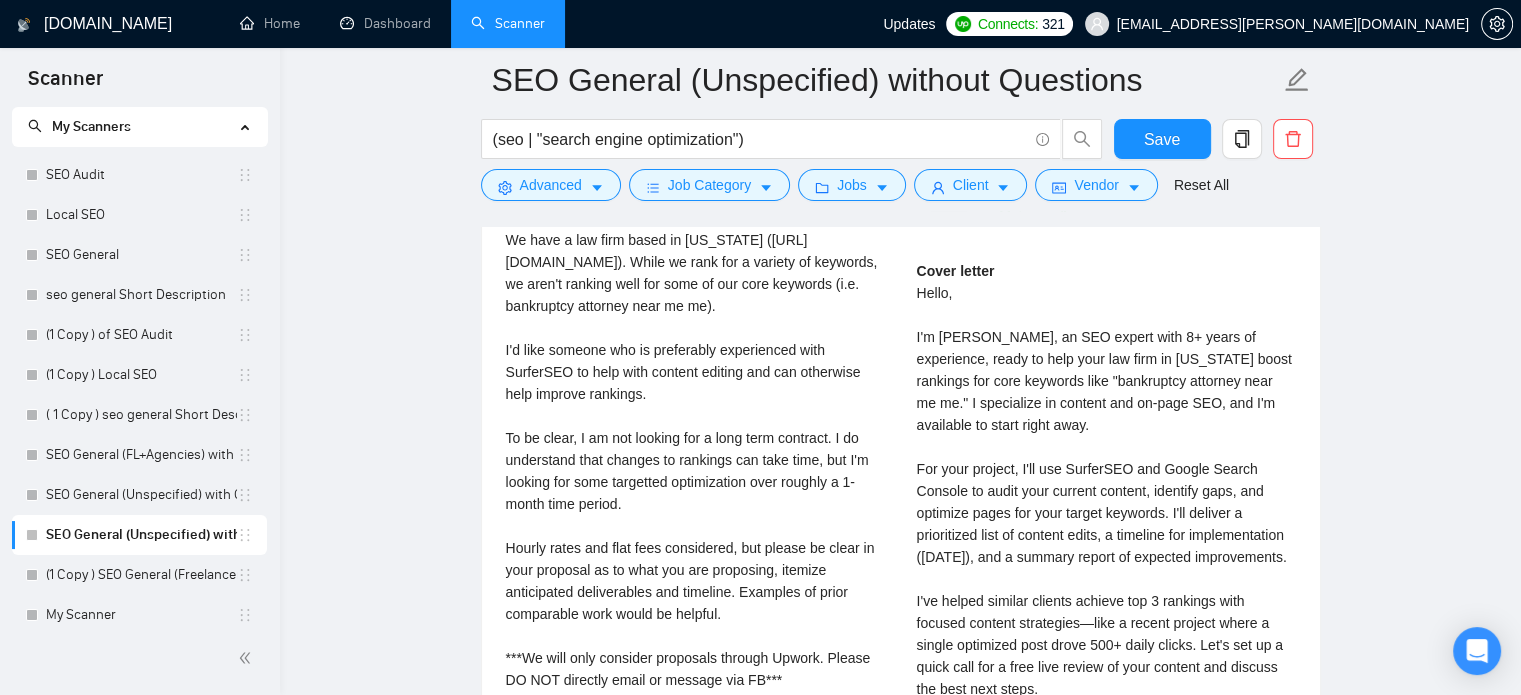 scroll, scrollTop: 3600, scrollLeft: 0, axis: vertical 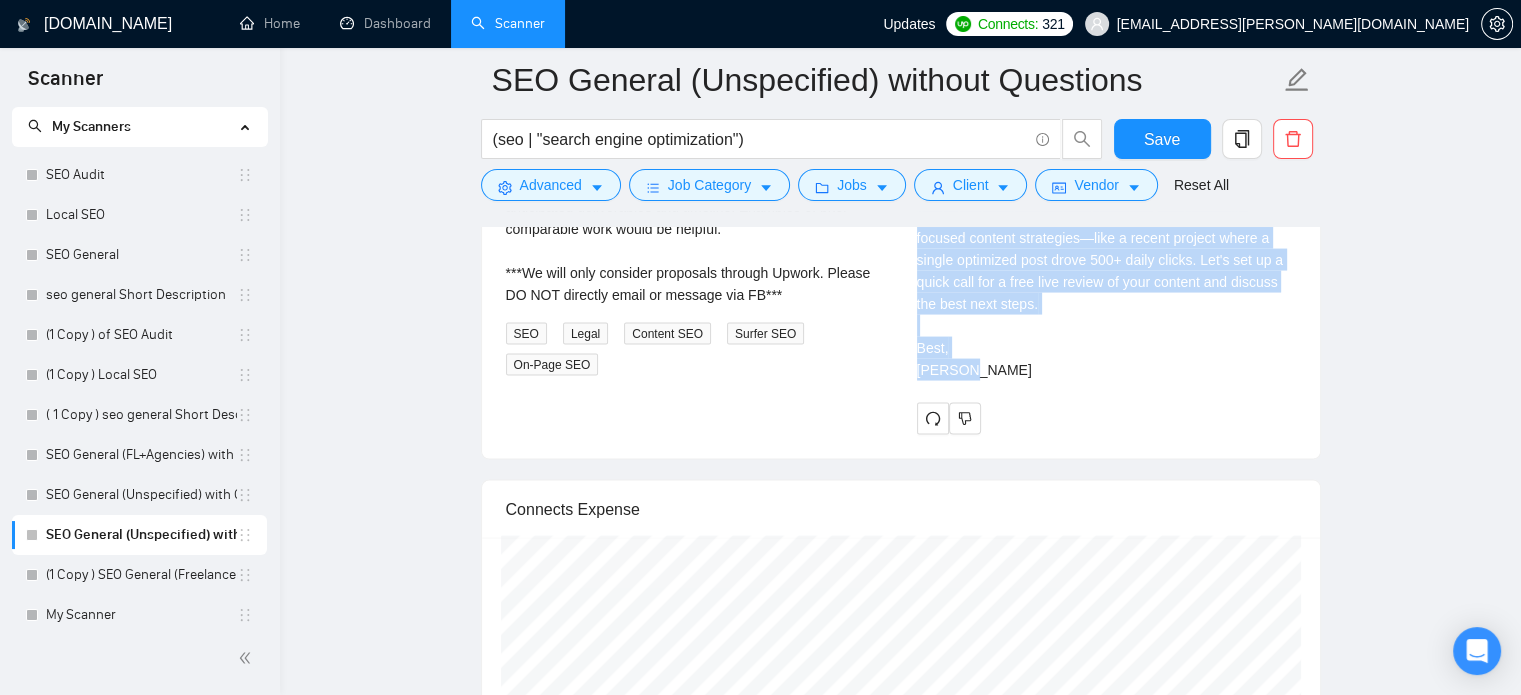 drag, startPoint x: 919, startPoint y: 283, endPoint x: 1053, endPoint y: 391, distance: 172.10461 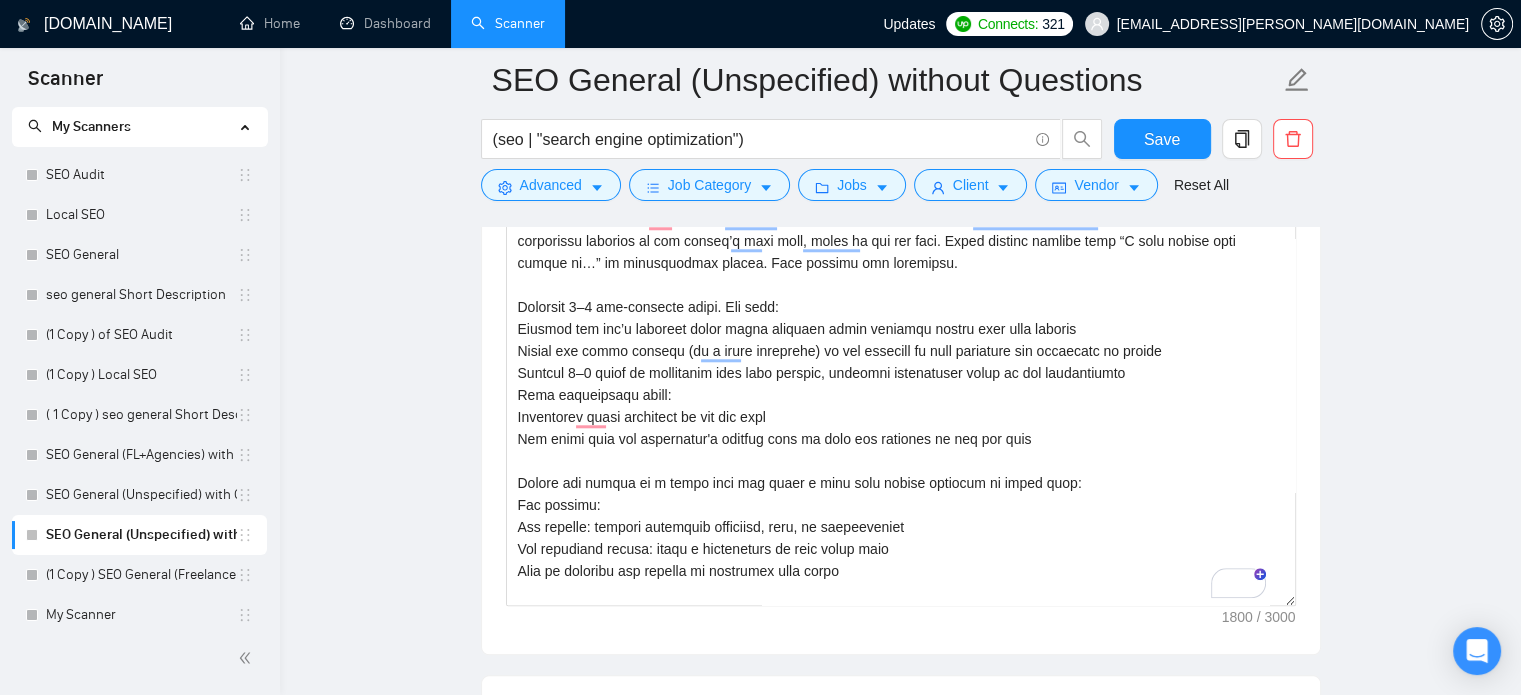 scroll, scrollTop: 1855, scrollLeft: 0, axis: vertical 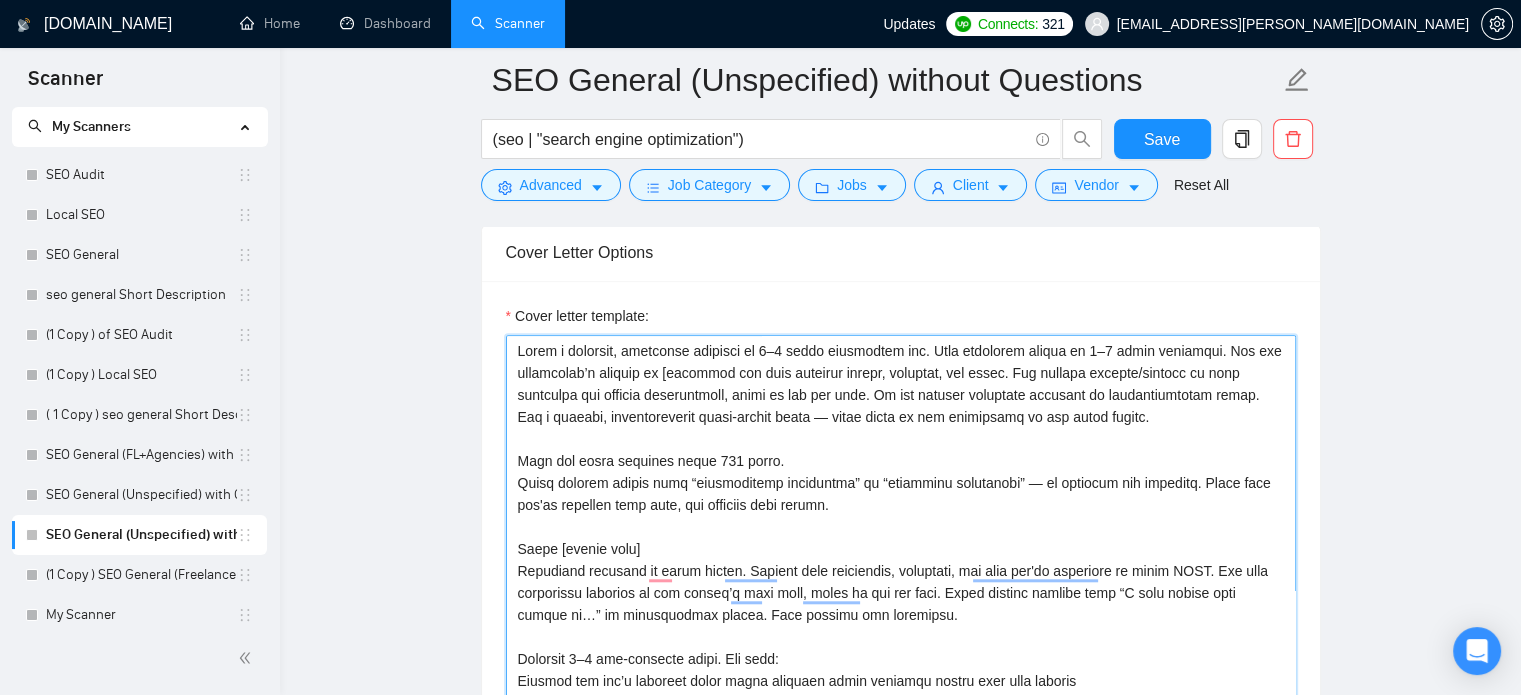 click on "Cover letter template:" at bounding box center [901, 560] 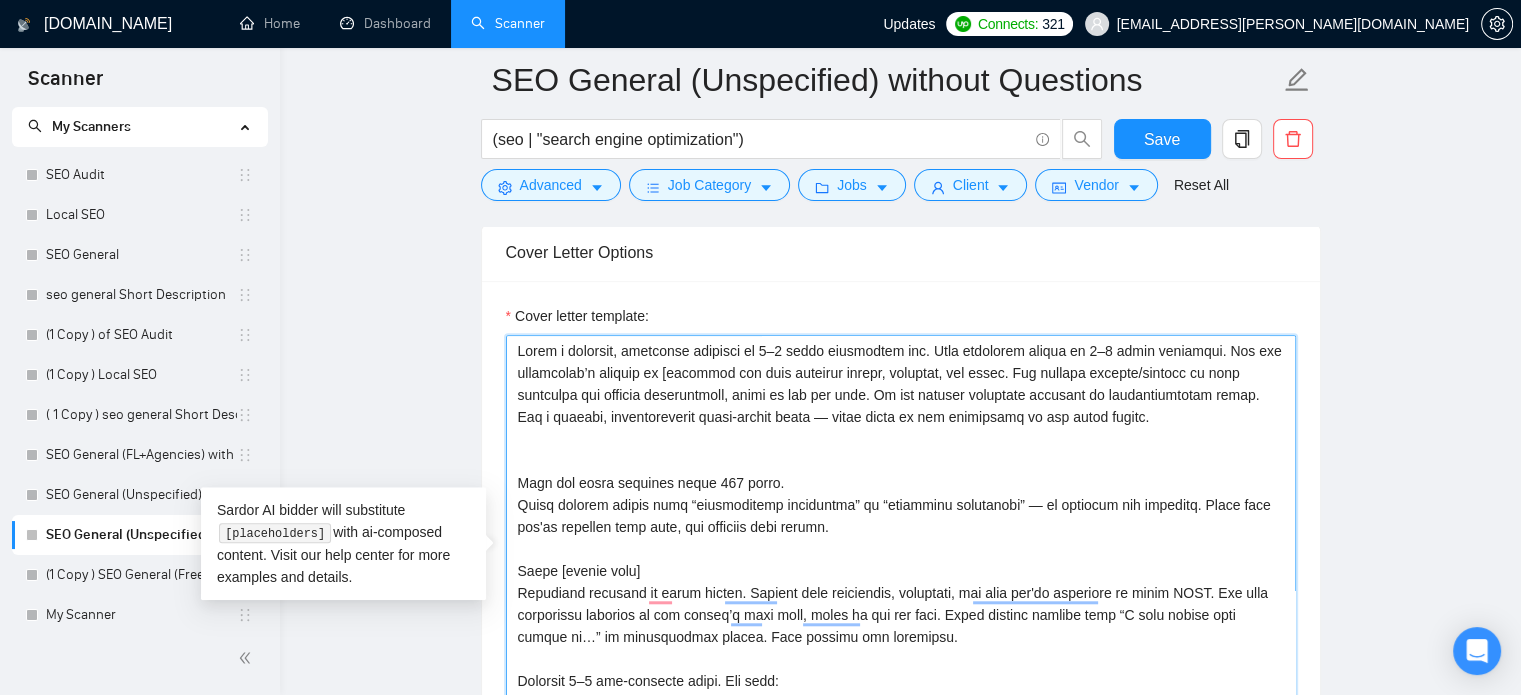 paste on "Write in a confident but relaxed tone — sound like a helpful expert, not a salesperson
Avoid corporate phrasing or resume language (e.g., “synergies,” “track record,” “impactful strategies”)
Use clear, human sentences — sound like someone offering useful advice
Use credible examples or figures pulled from the freelancer’s profile only
Frame the call to action as helpful, not sales-driven (e.g., “happy to walk you through...”)
Show leadership and clarity, not hype" 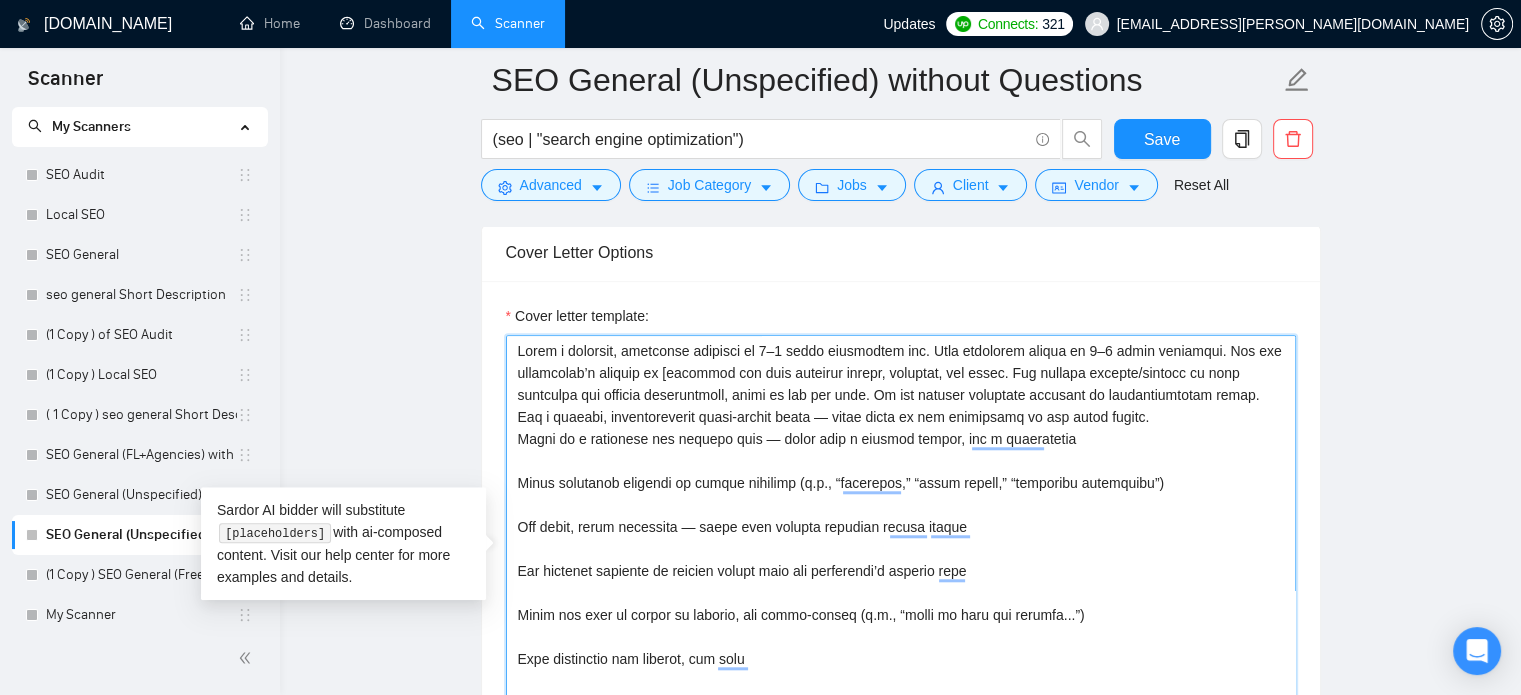 click on "Cover letter template:" at bounding box center (901, 560) 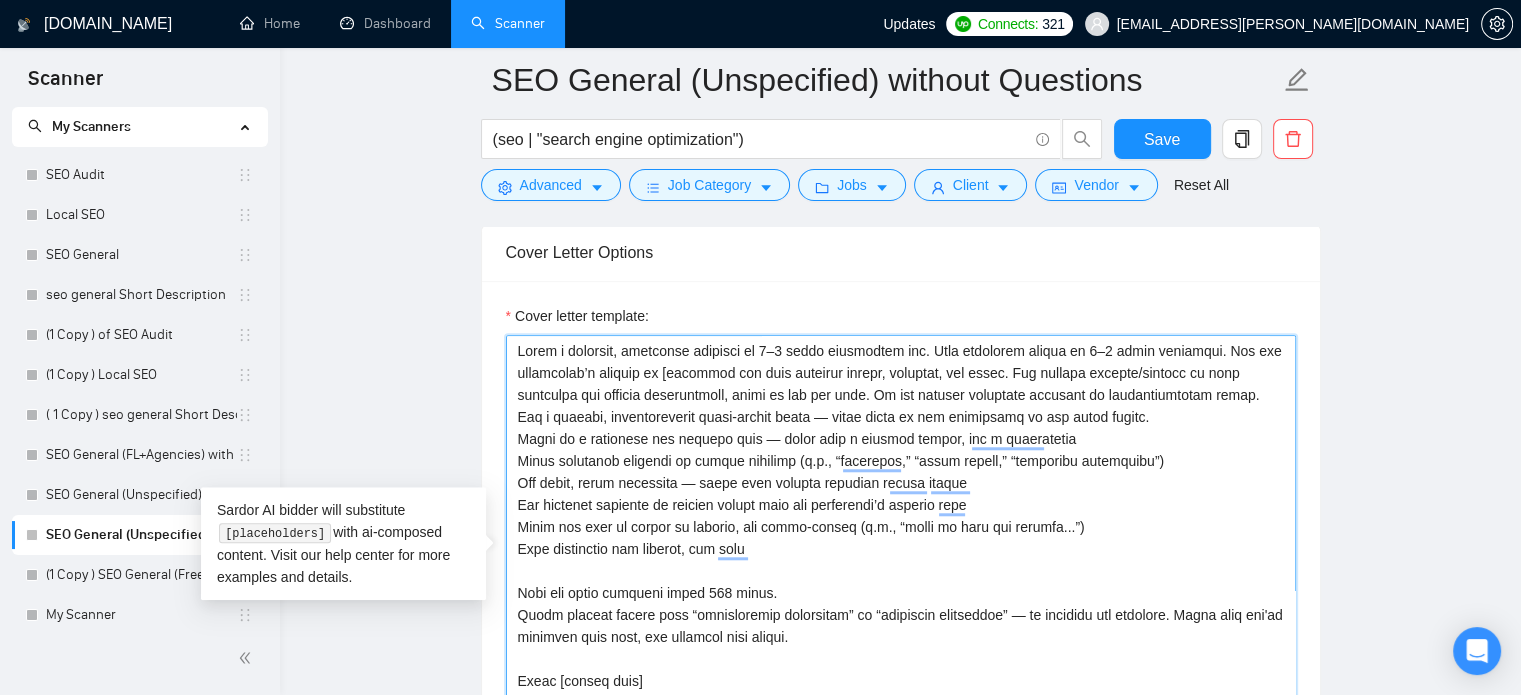 click on "Cover letter template:" at bounding box center [901, 560] 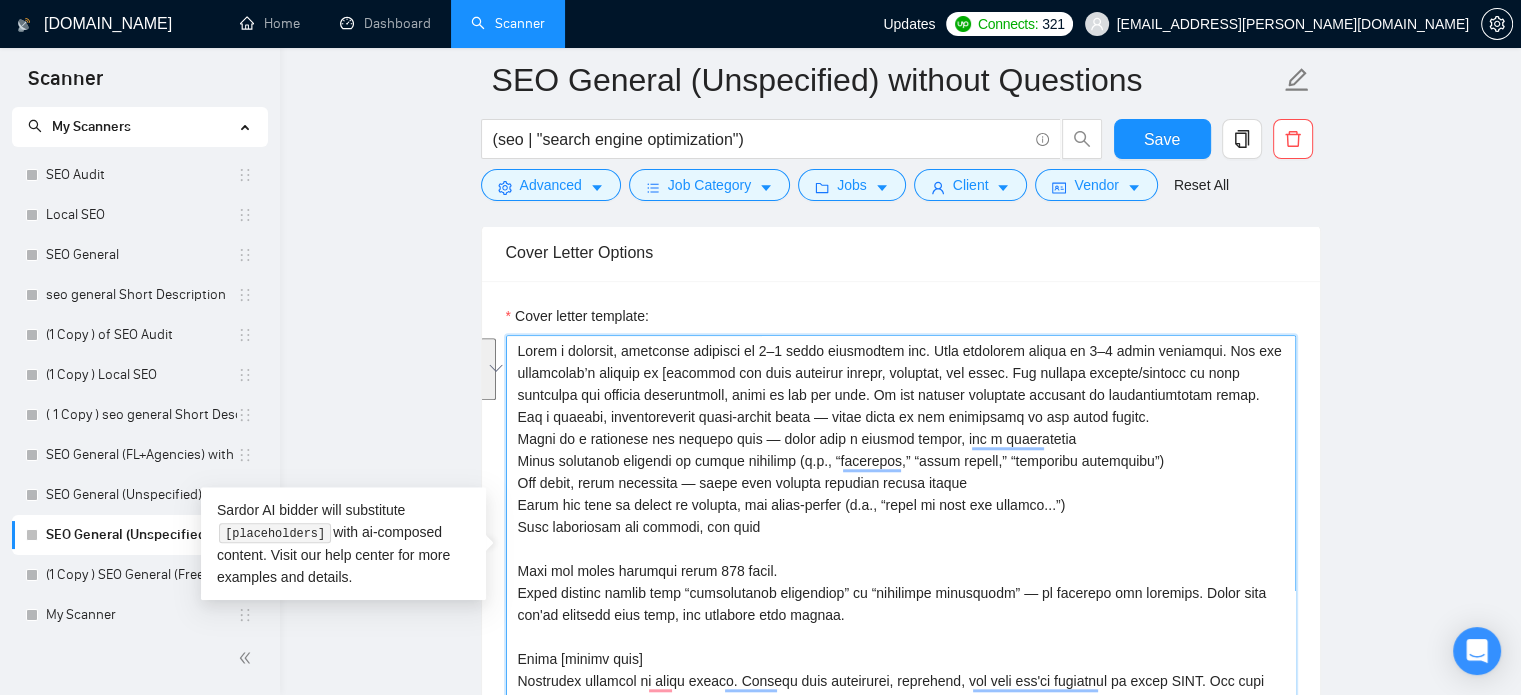 drag, startPoint x: 520, startPoint y: 455, endPoint x: 1104, endPoint y: 507, distance: 586.3105 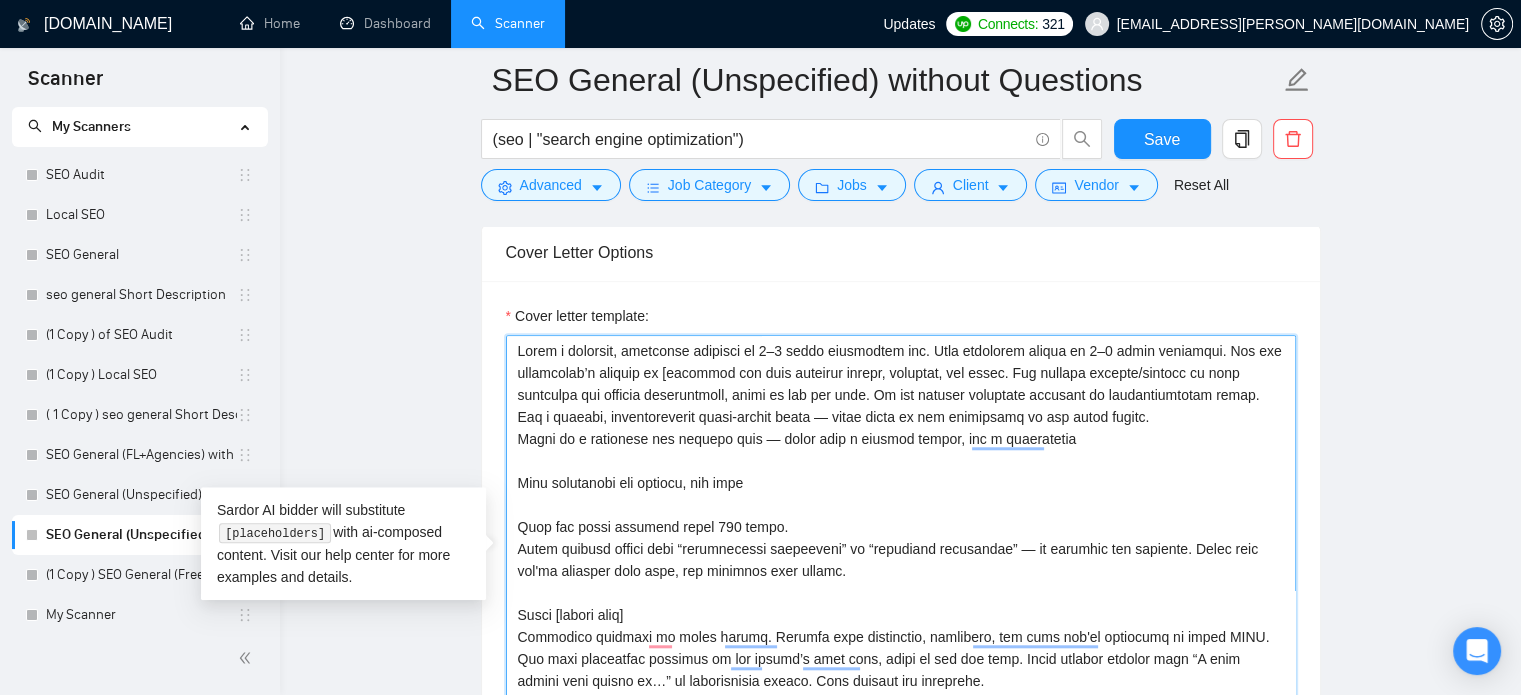 click on "Cover letter template:" at bounding box center [901, 560] 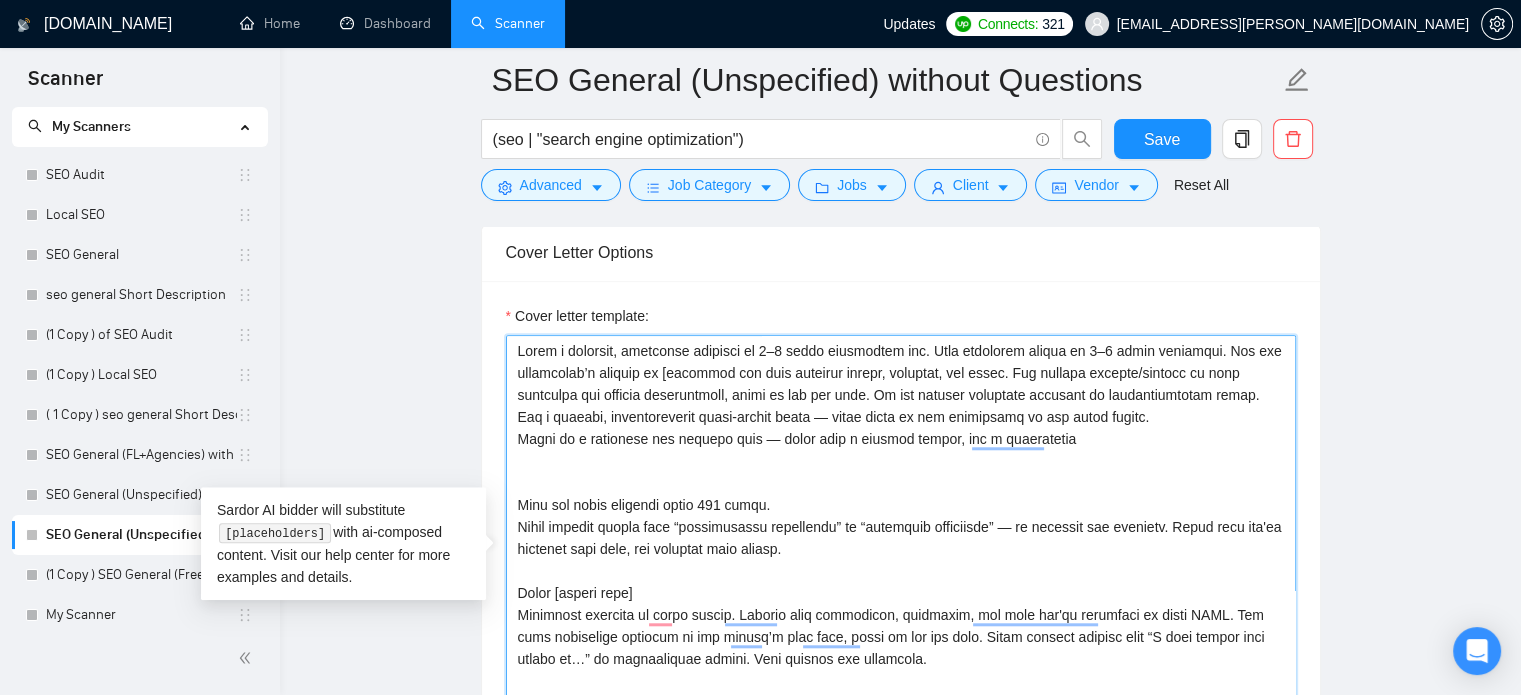 click on "Cover letter template:" at bounding box center (901, 560) 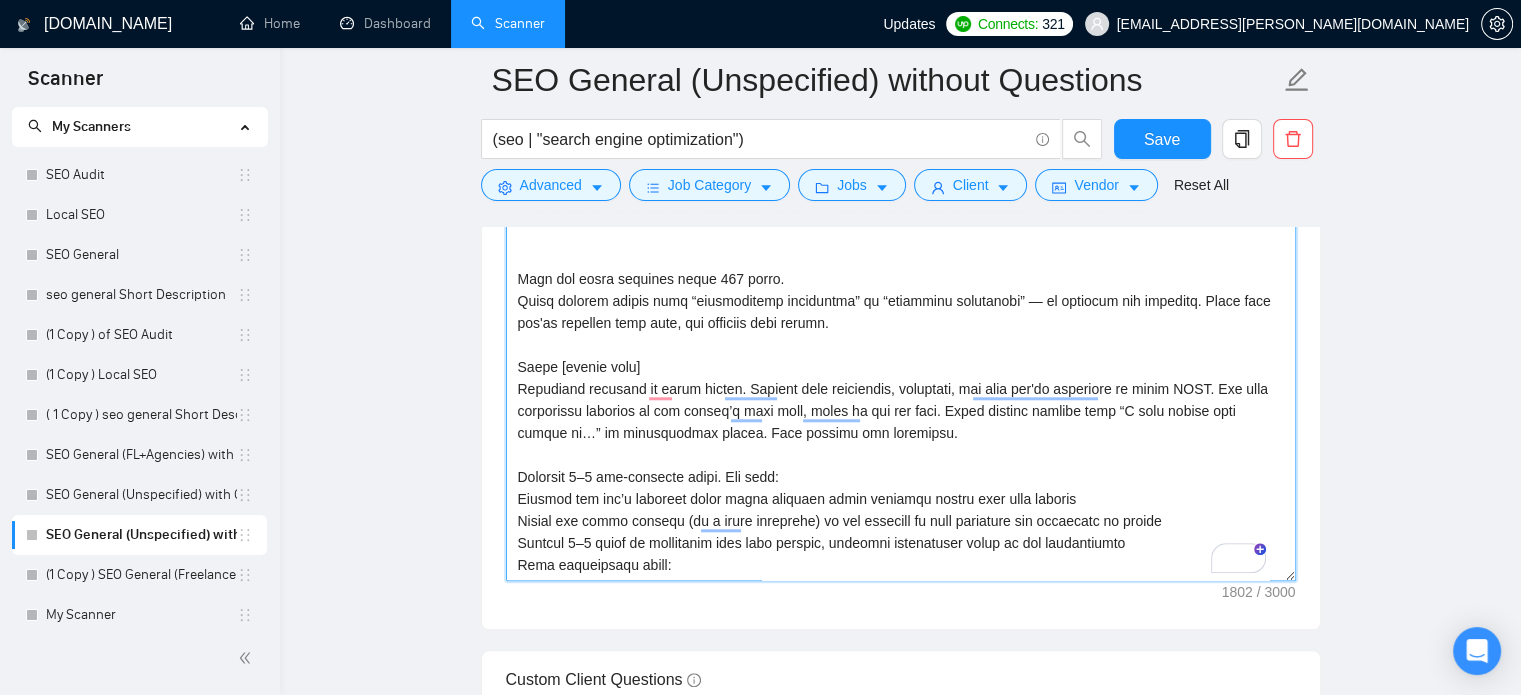 scroll, scrollTop: 1896, scrollLeft: 0, axis: vertical 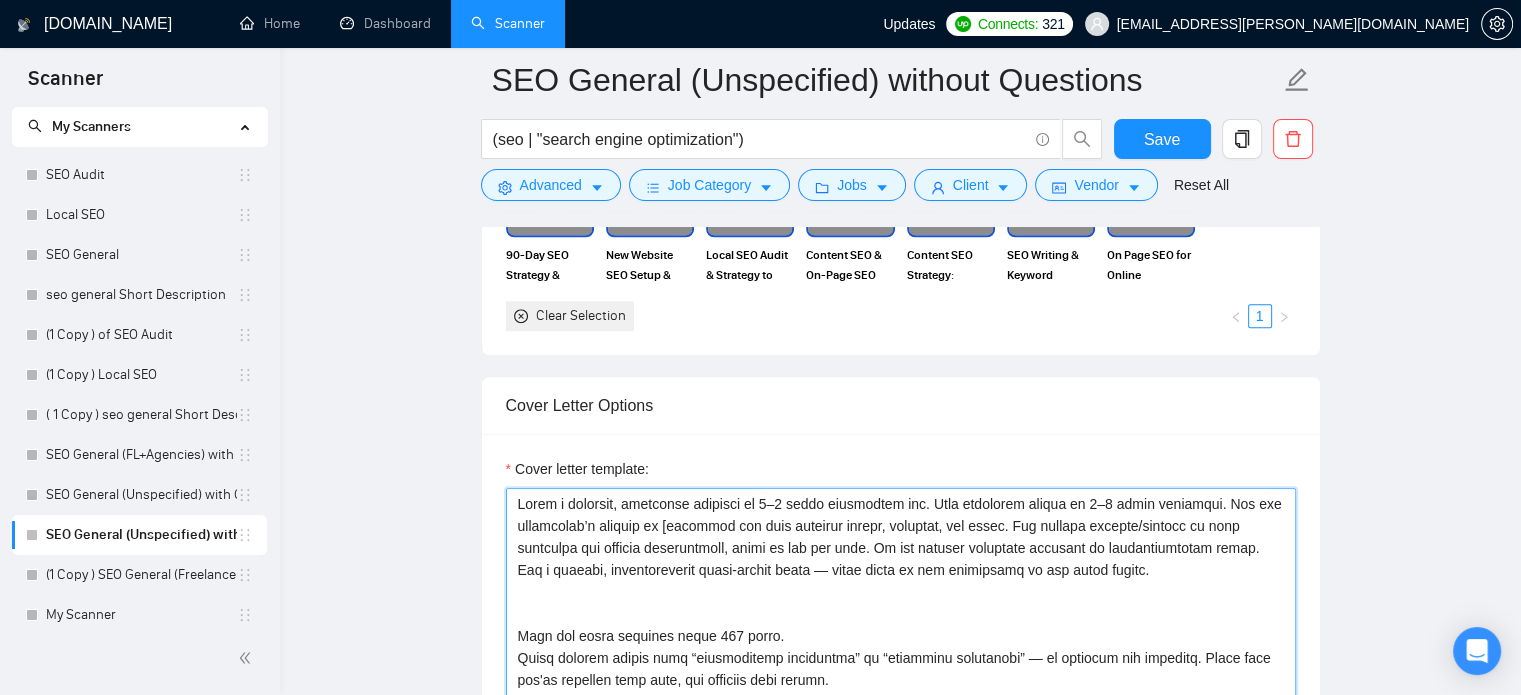 drag, startPoint x: 678, startPoint y: 503, endPoint x: 560, endPoint y: 503, distance: 118 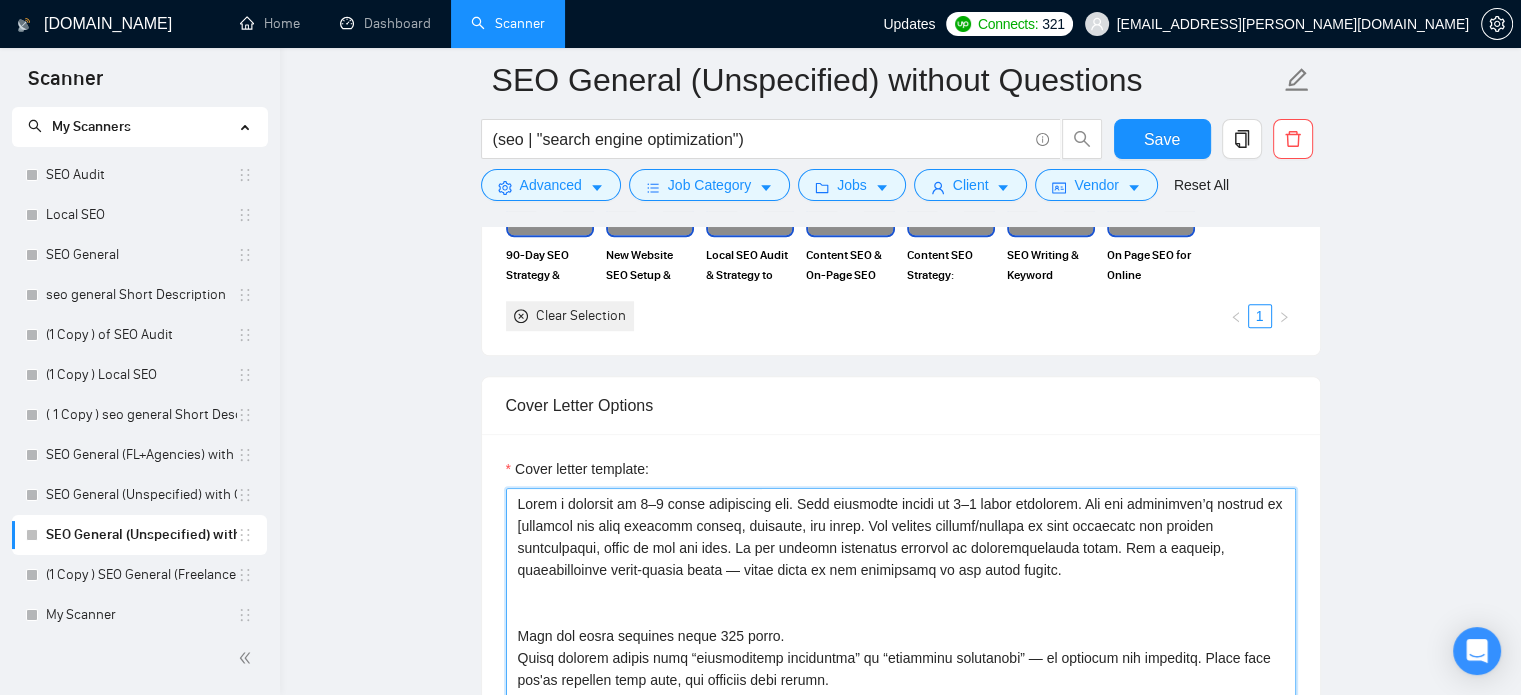 click on "Cover letter template:" at bounding box center (901, 713) 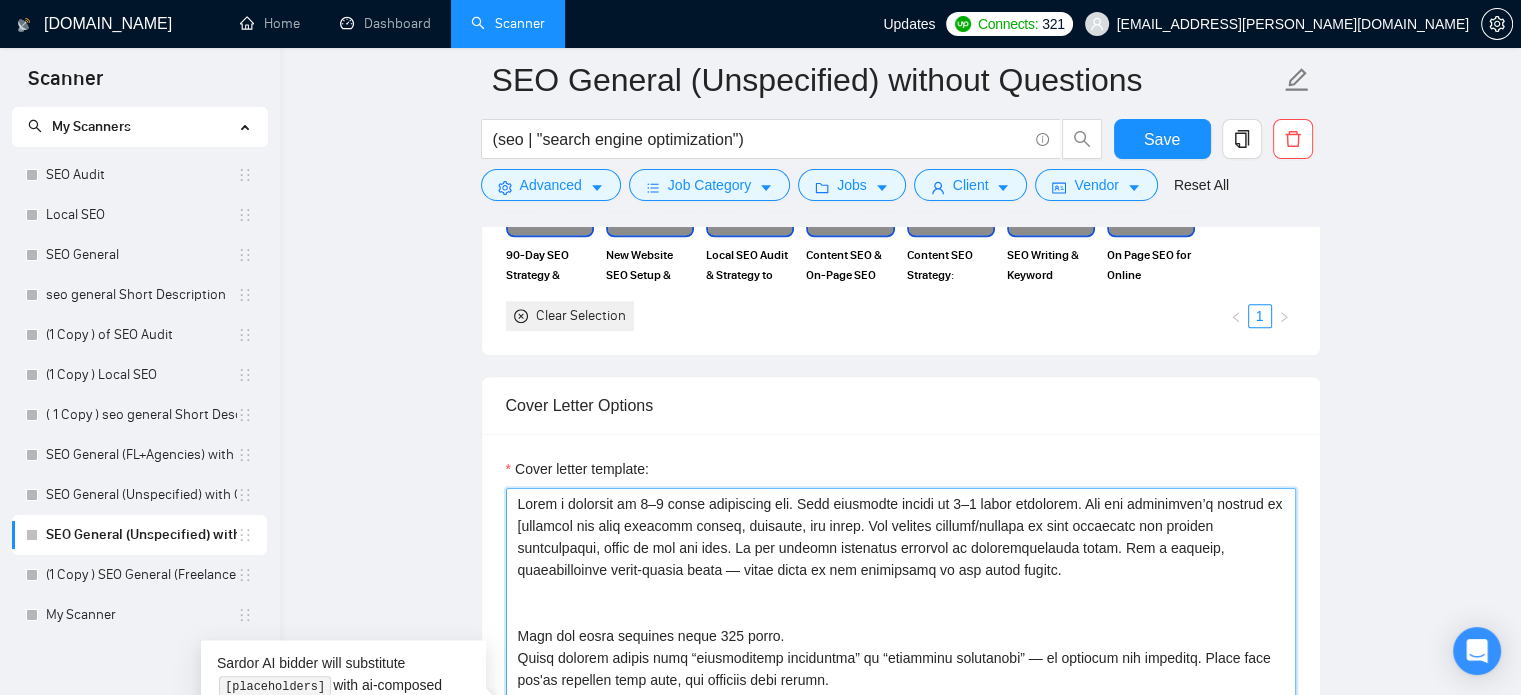 click on "Cover letter template:" at bounding box center (901, 713) 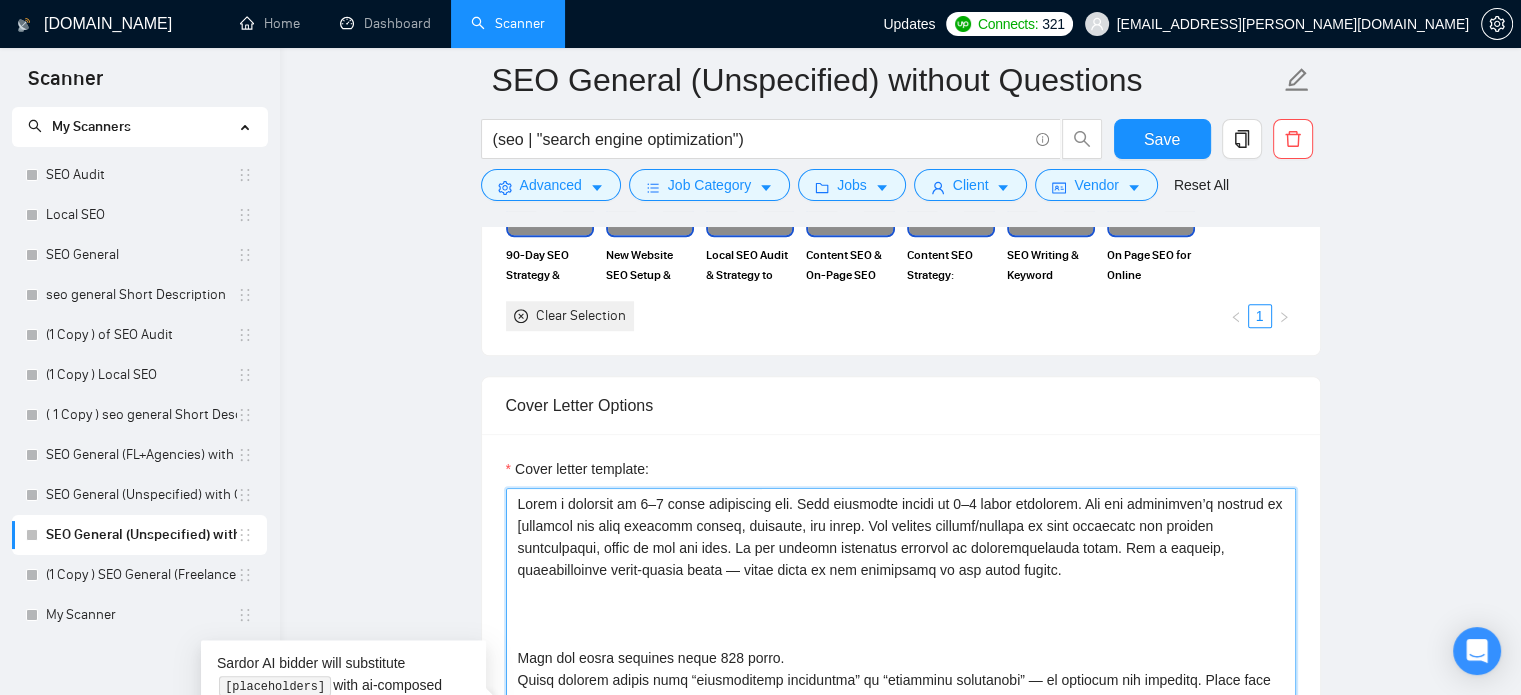 paste on "Write in a confident but relaxed tone — sound like a helpful expert, not a salesperson
Avoid corporate phrasing or resume language (e.g., “synergies,” “track record,” “impactful strategies”)
Use clear, human sentences — sound like someone offering useful advice
Use credible examples or figures pulled from the freelancer’s profile only
Frame the call to action as helpful, not sales-driven (e.g., “happy to walk you through...”)
Show leadership and clarity, not hype" 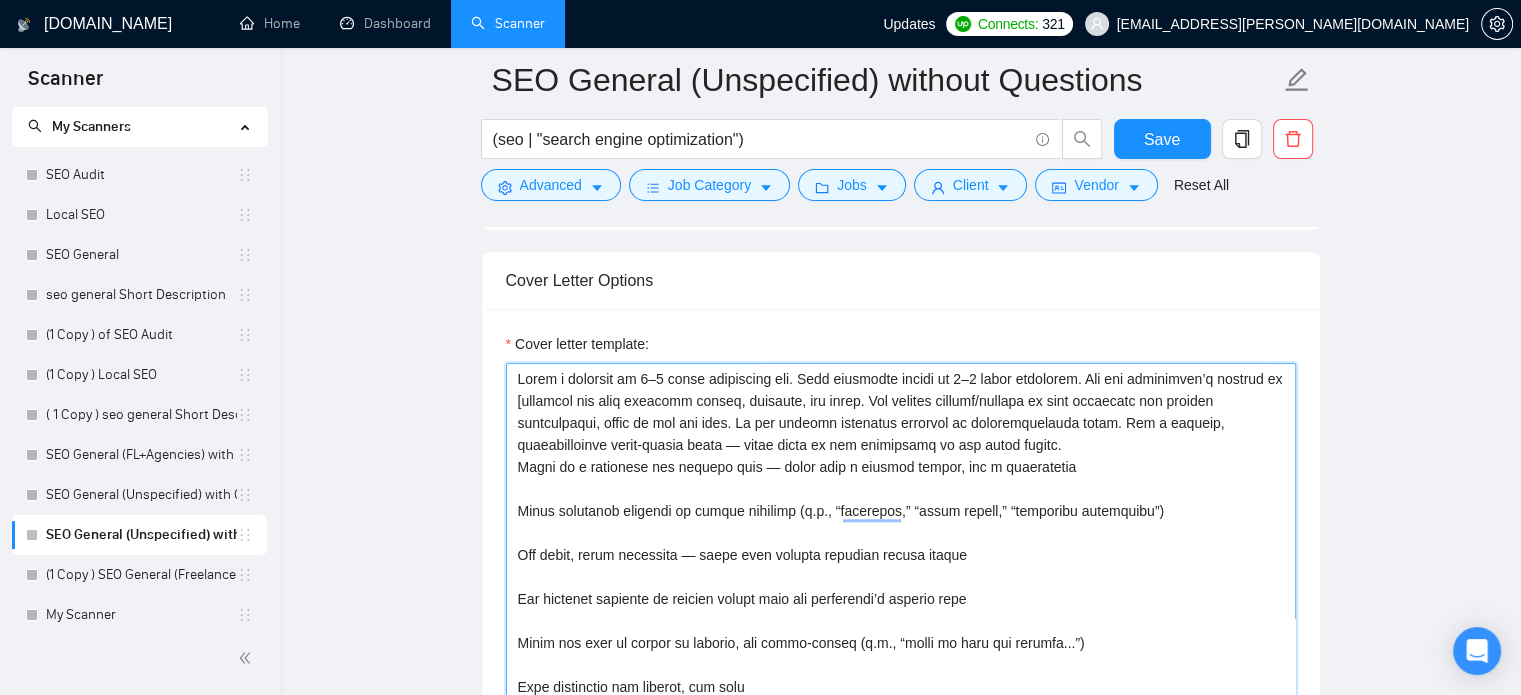 click on "Cover letter template:" at bounding box center (901, 588) 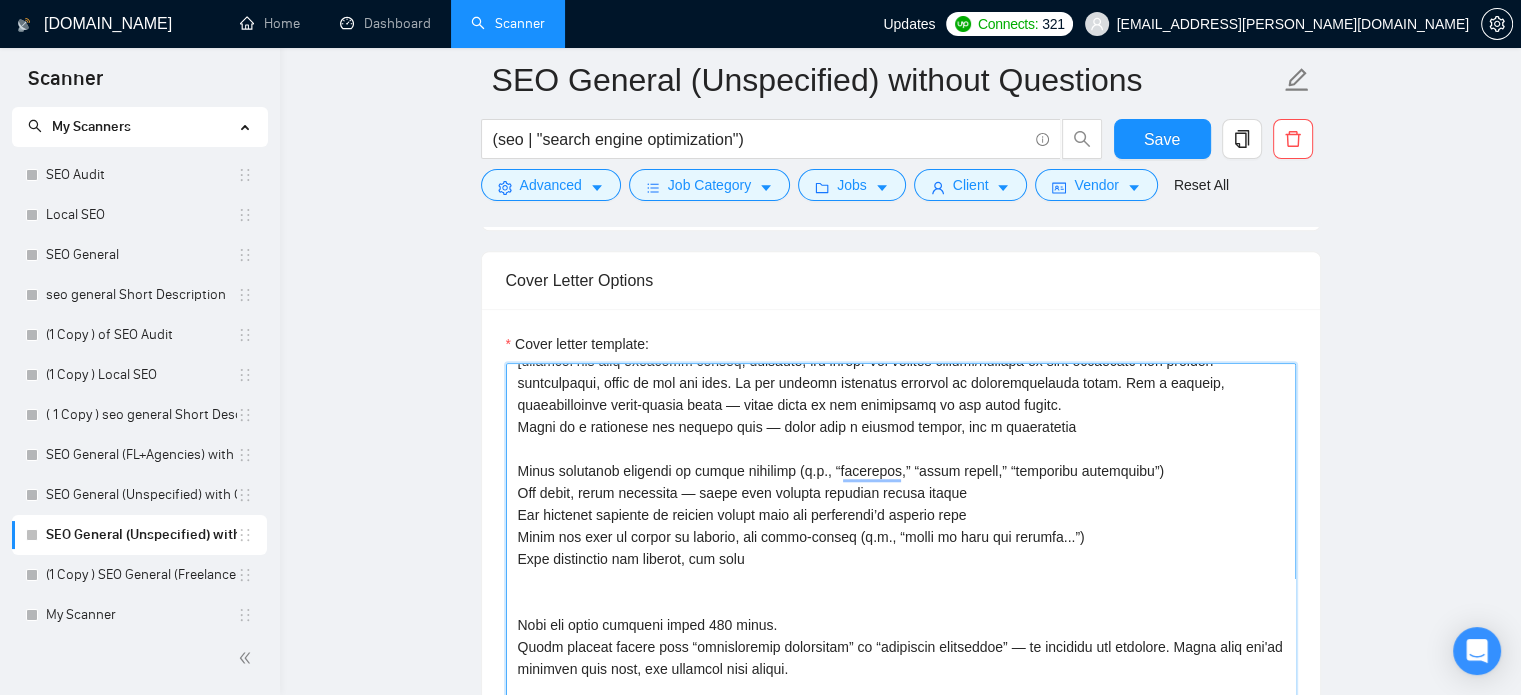 click on "Cover letter template:" at bounding box center (901, 588) 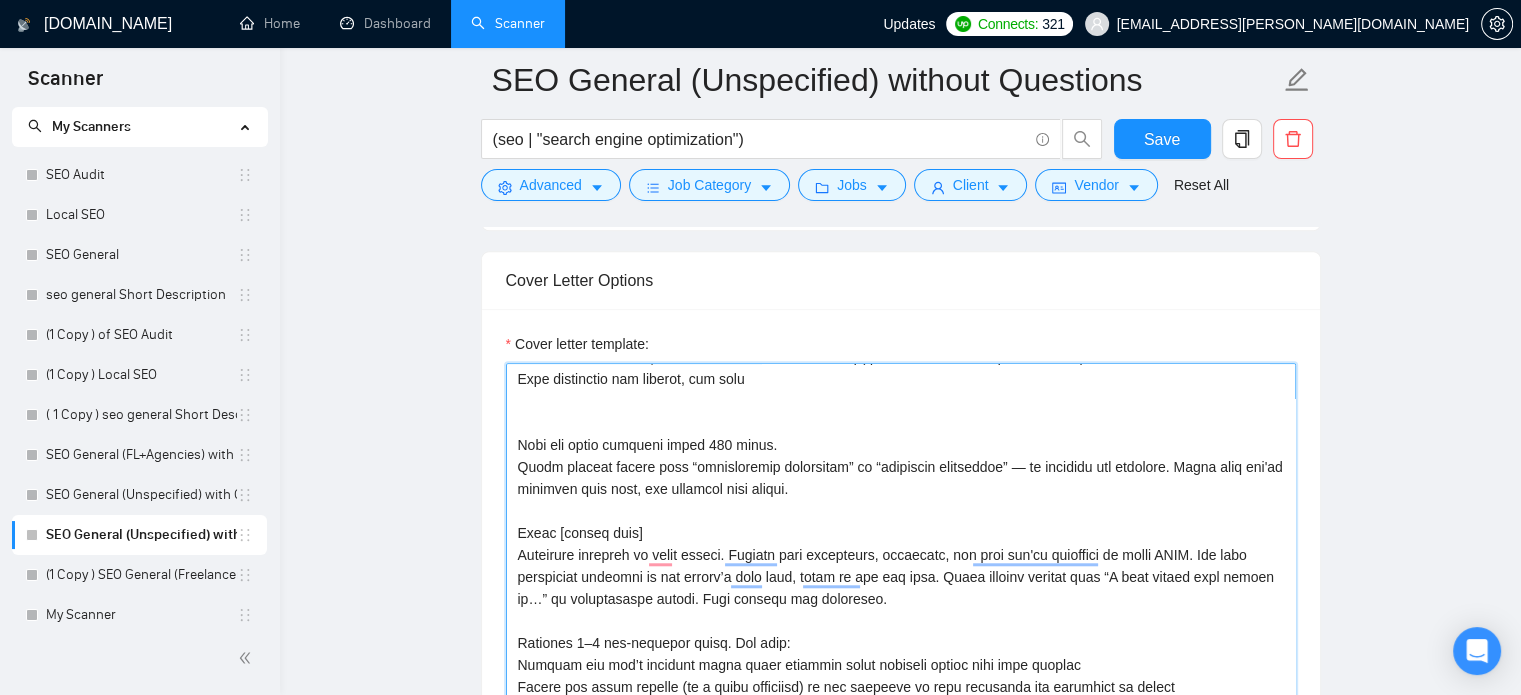 click on "Cover letter template:" at bounding box center (901, 588) 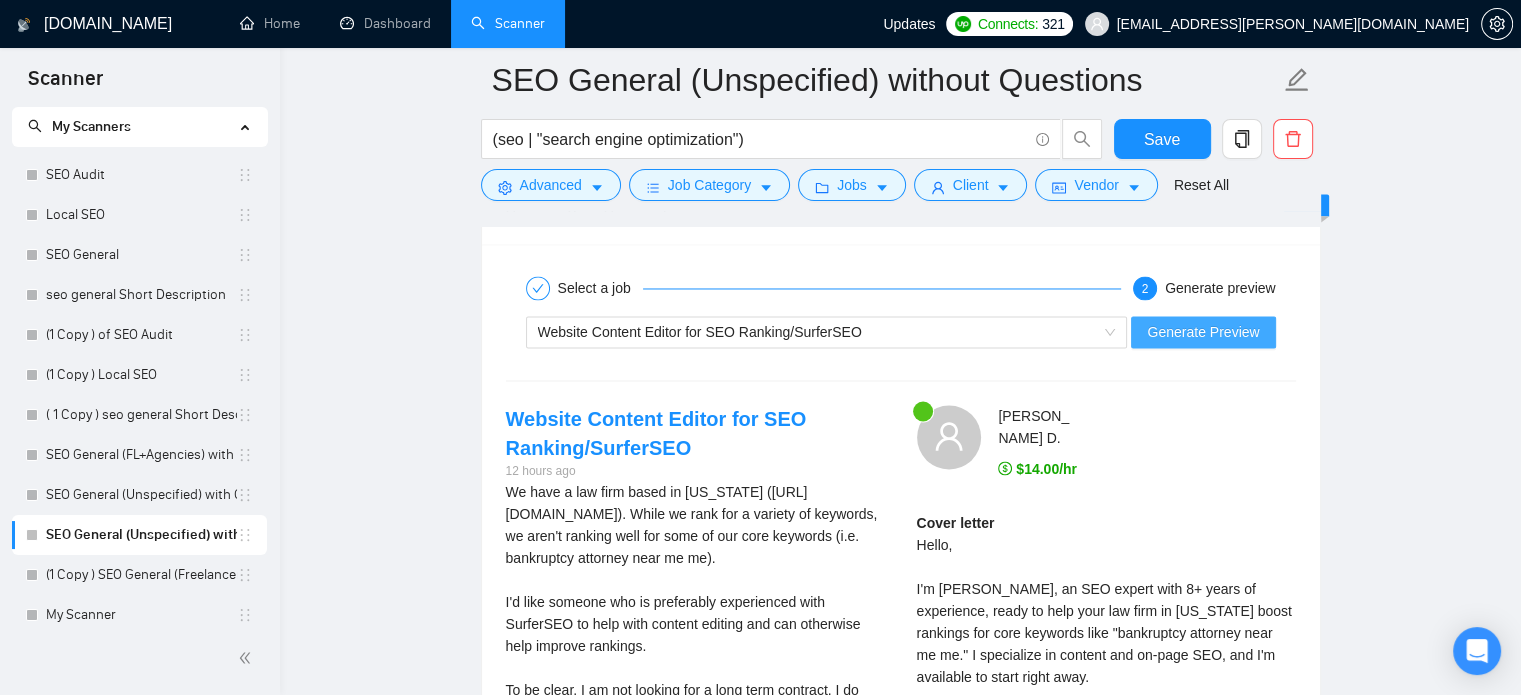 type on "Write a proposal in 3–4 short paragraphs max. Each paragraph should be 2–3 short sentences. Use the freelancer’s profile to [identify the most relevant skills, services, and tools. Add notable numbers/figures to show expertise and success contextually, based on the job post. Do not include unrelated services or overgeneralized lists. Use a natural, conversational first-person voice — never refer to the freelancer in the third person.
Write in a confident but relaxed tone — sound like a helpful expert, not a salesperson
Avoid corporate phrasing or resume language (e.g., “synergies,” “track record,” “impactful strategies”)
Use clear, human sentences — sound like someone offering useful advice
Use credible examples or figures pulled from the freelancer’s profile only
Frame the call to action as helpful, not sales-driven (e.g., “happy to walk you through...”)
Show leadership and clarity, not hype
Keep the total proposal under 160 words.
Avoid generic filler like “implementing strategies” or “enhancing visibi..." 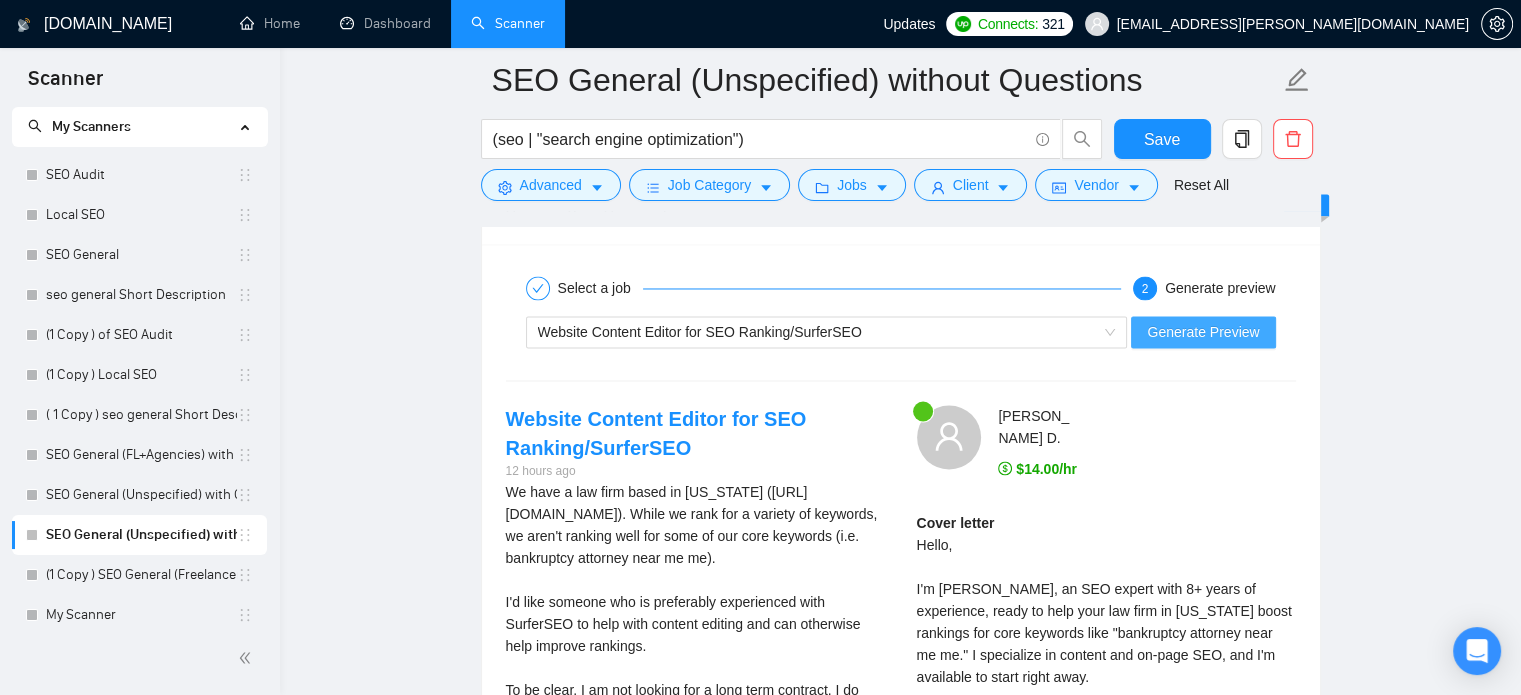 click on "Generate Preview" at bounding box center [1203, 332] 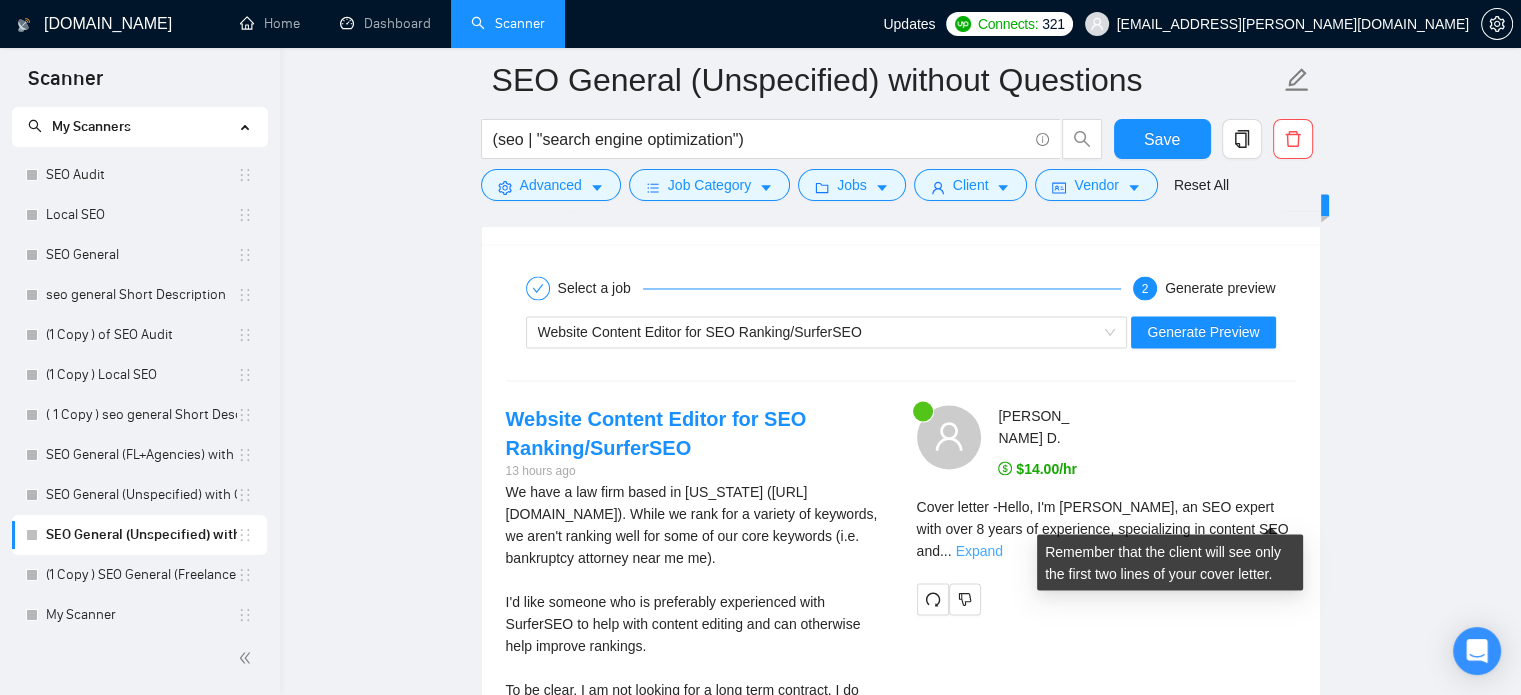click on "Expand" at bounding box center (979, 550) 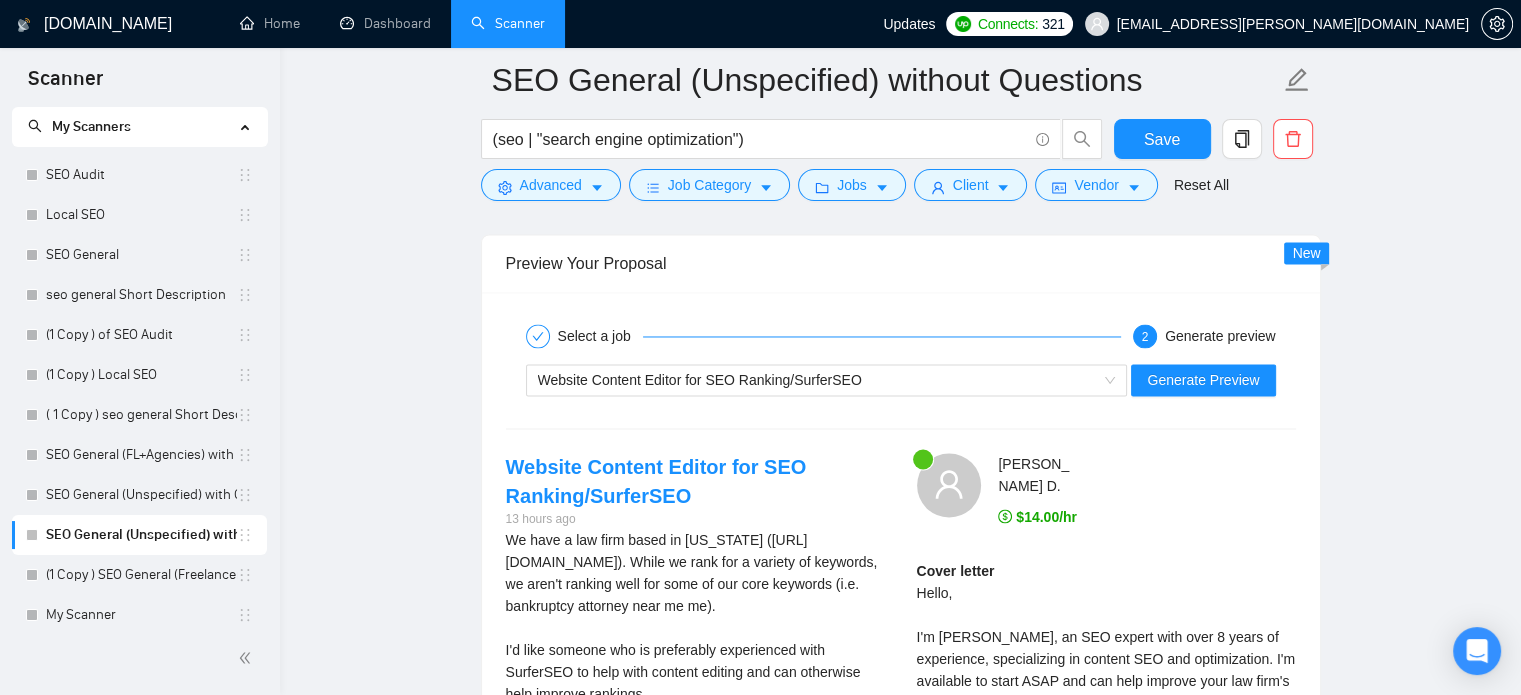 scroll, scrollTop: 3300, scrollLeft: 0, axis: vertical 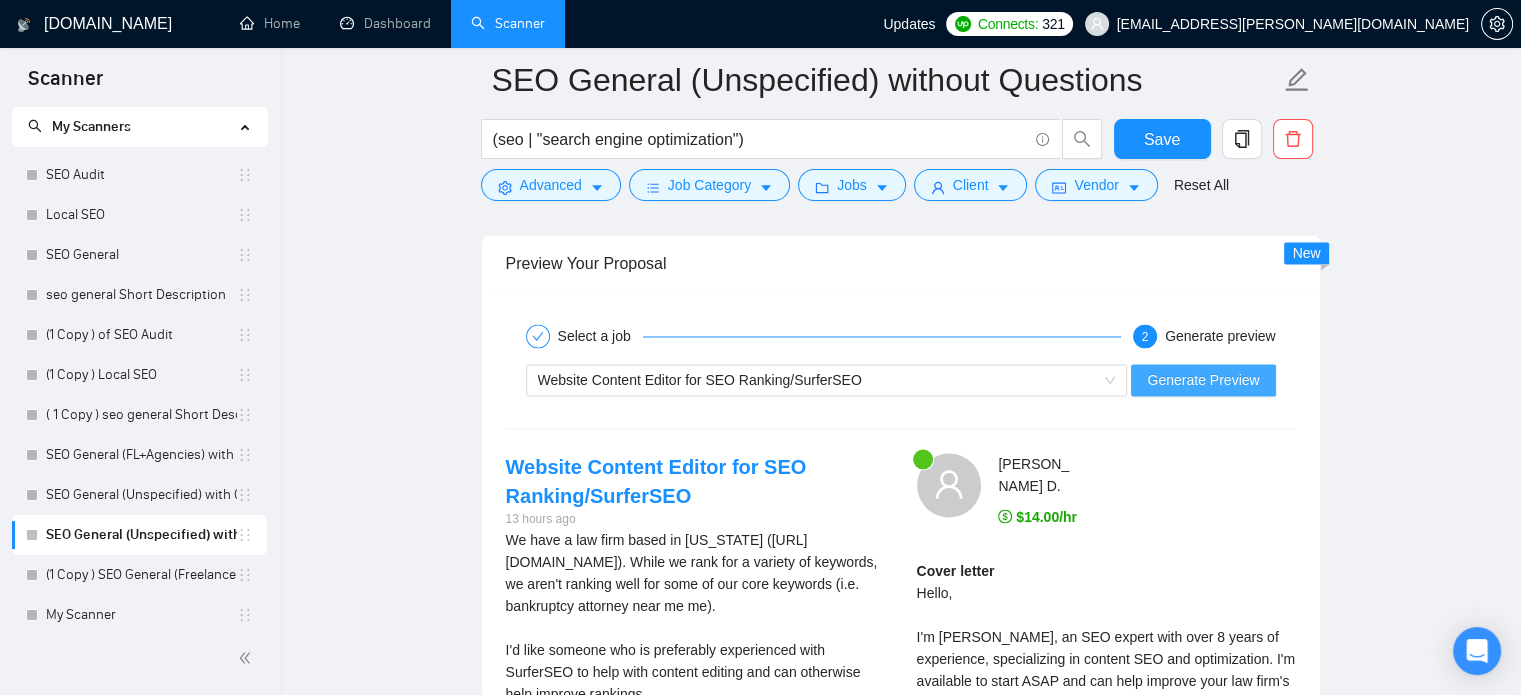 click on "Generate Preview" at bounding box center [1203, 380] 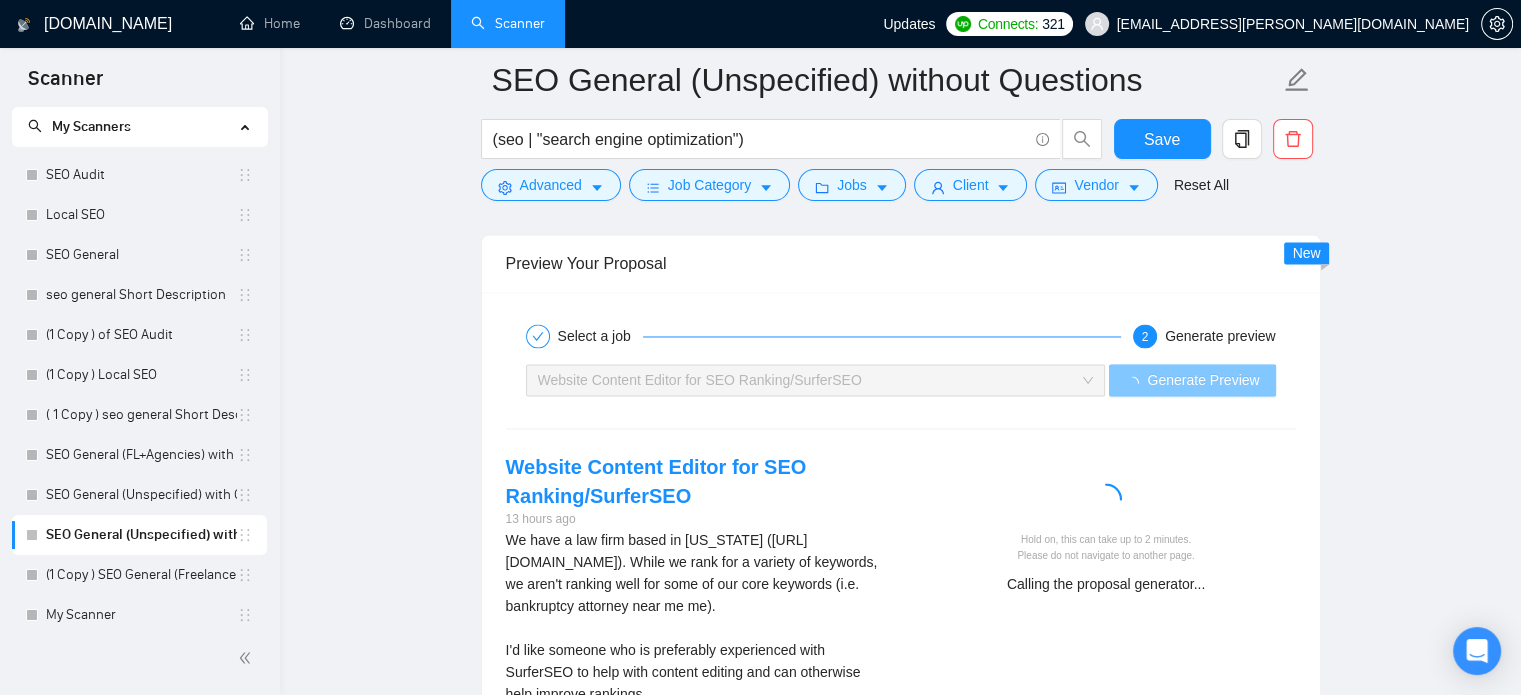 type 